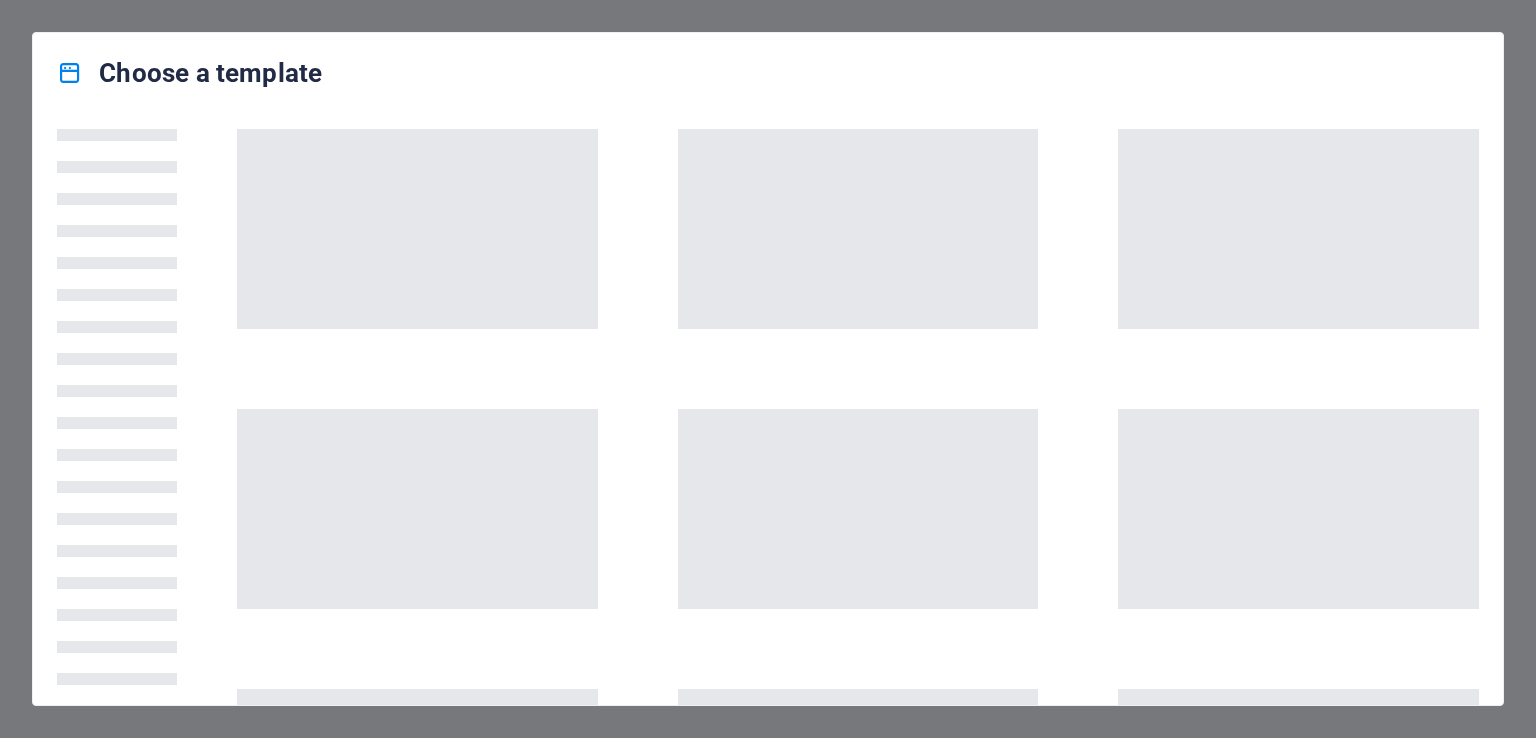 scroll, scrollTop: 0, scrollLeft: 0, axis: both 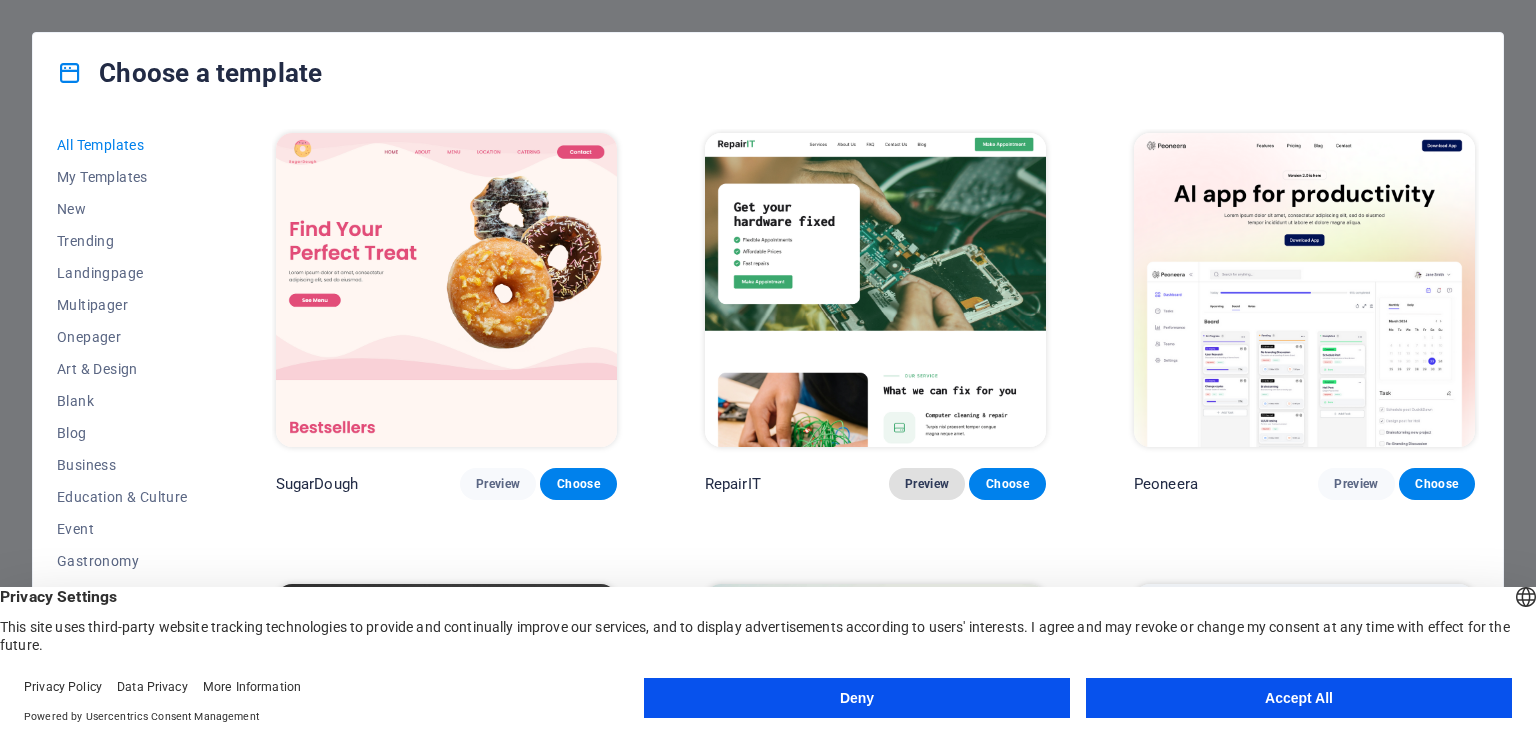 click on "Preview" at bounding box center [927, 484] 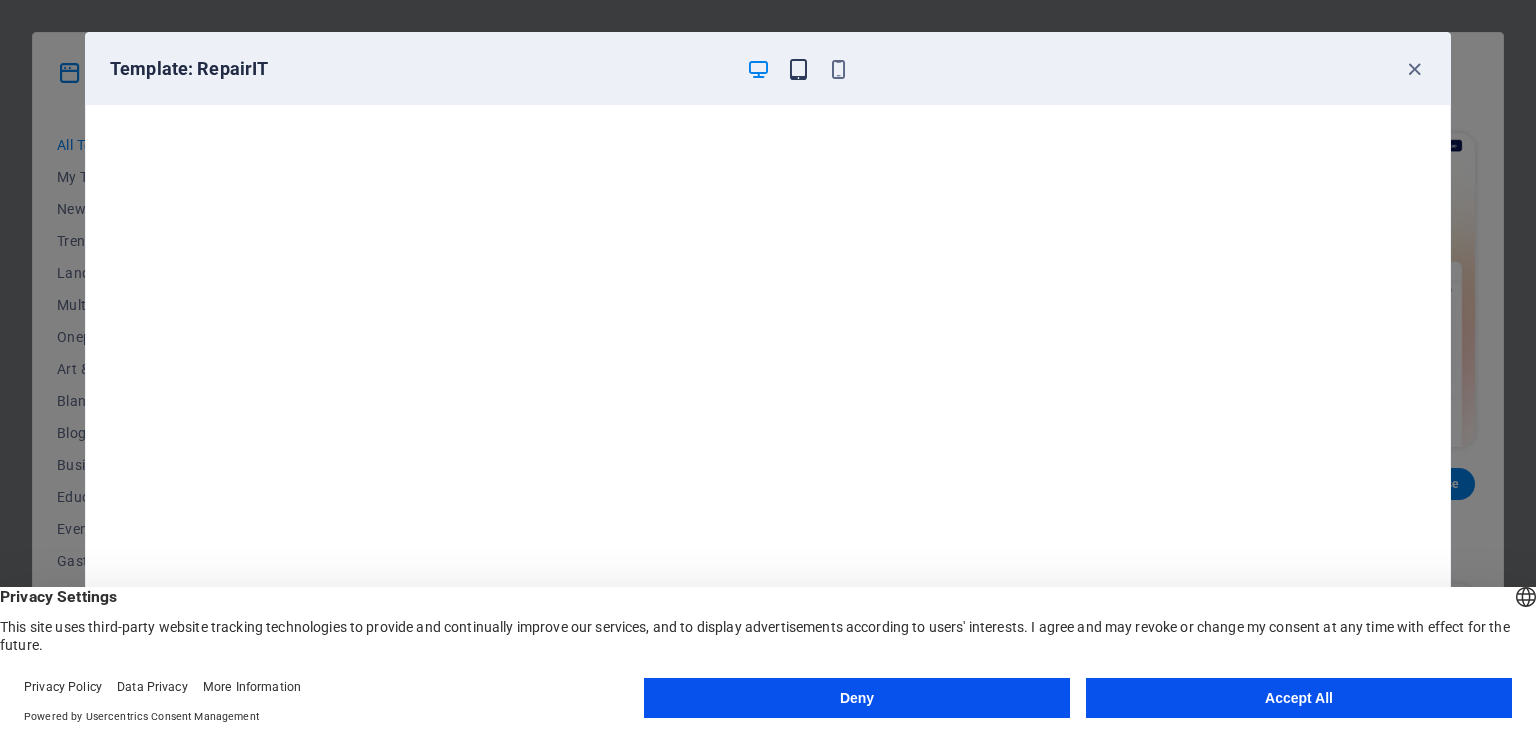 click at bounding box center (798, 69) 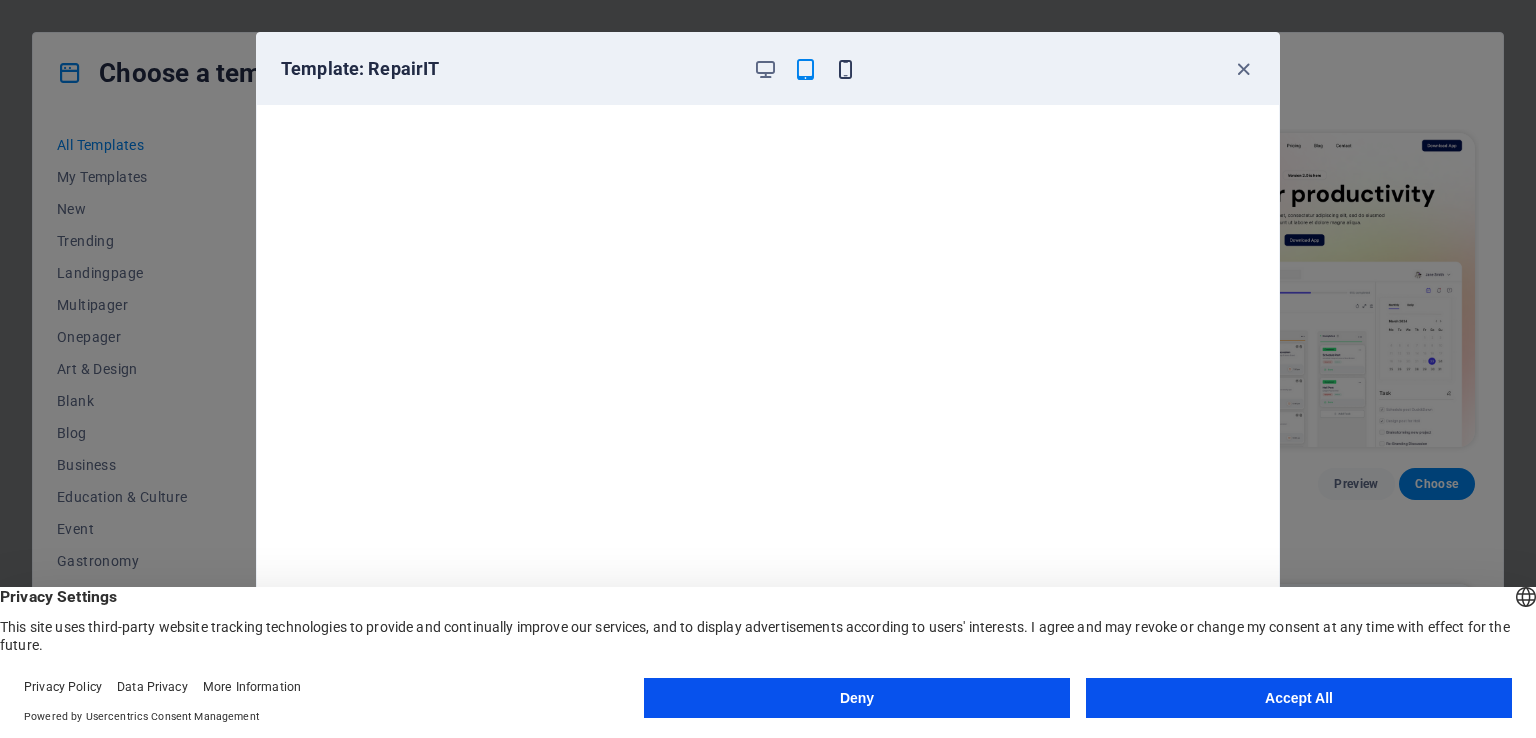click at bounding box center [845, 69] 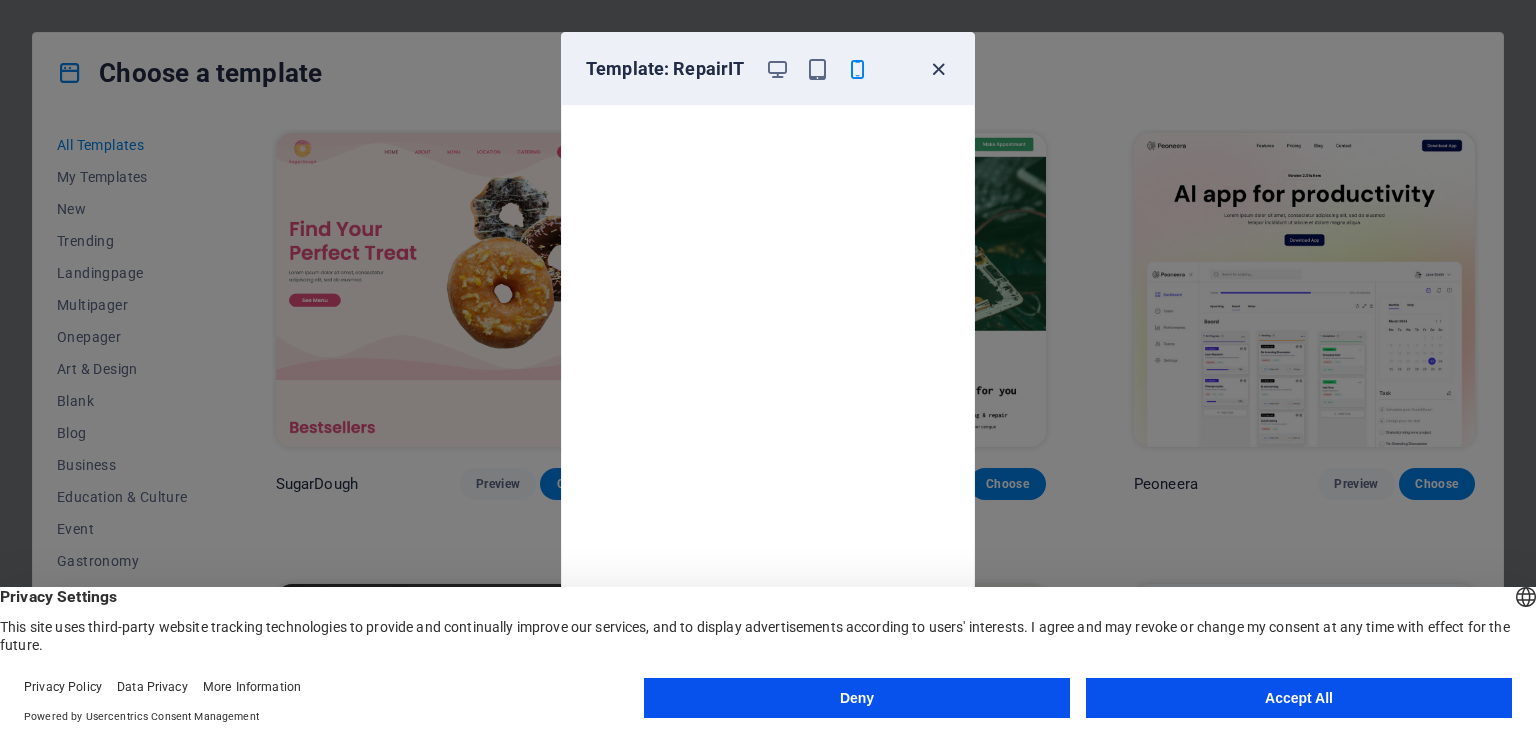 click at bounding box center [938, 69] 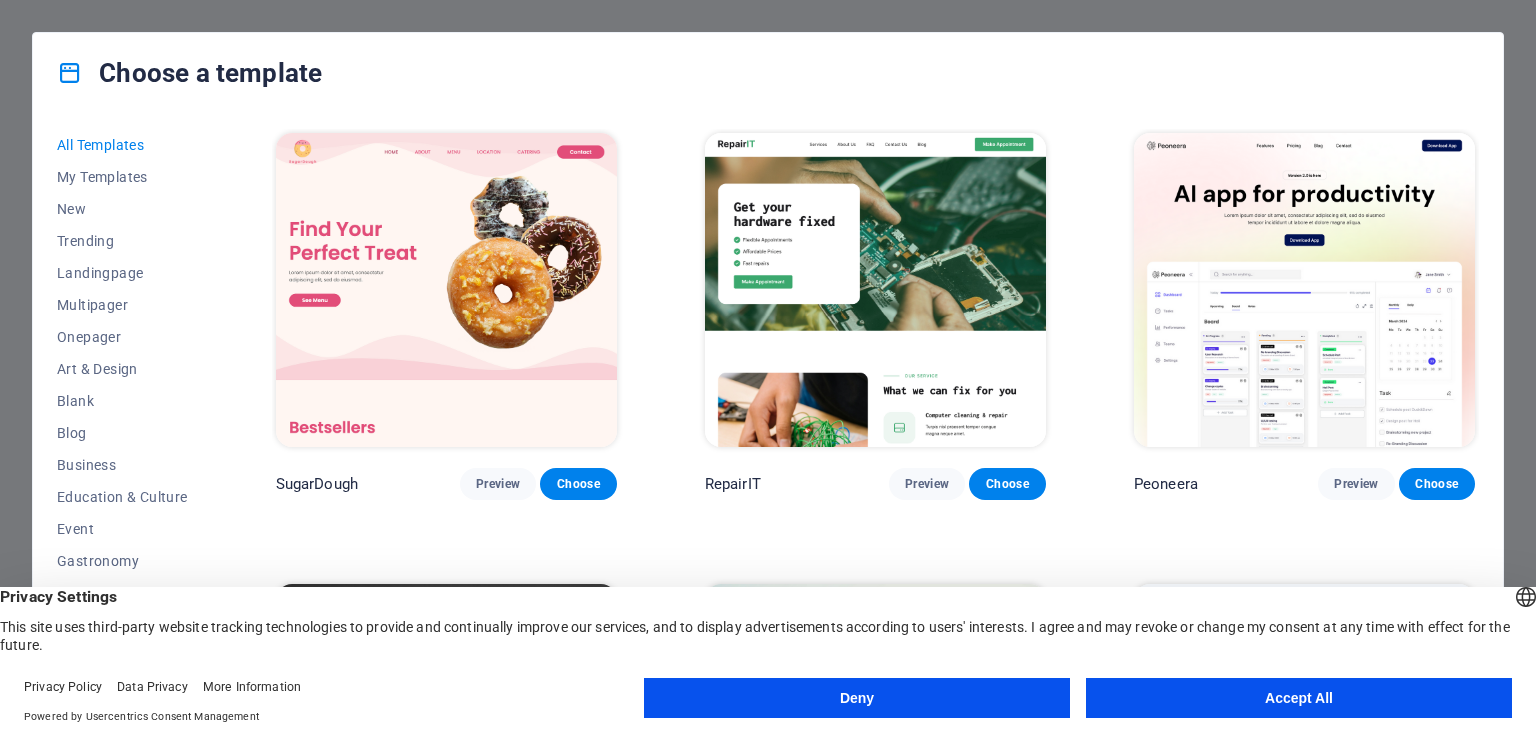 click on "Deny" at bounding box center (857, 698) 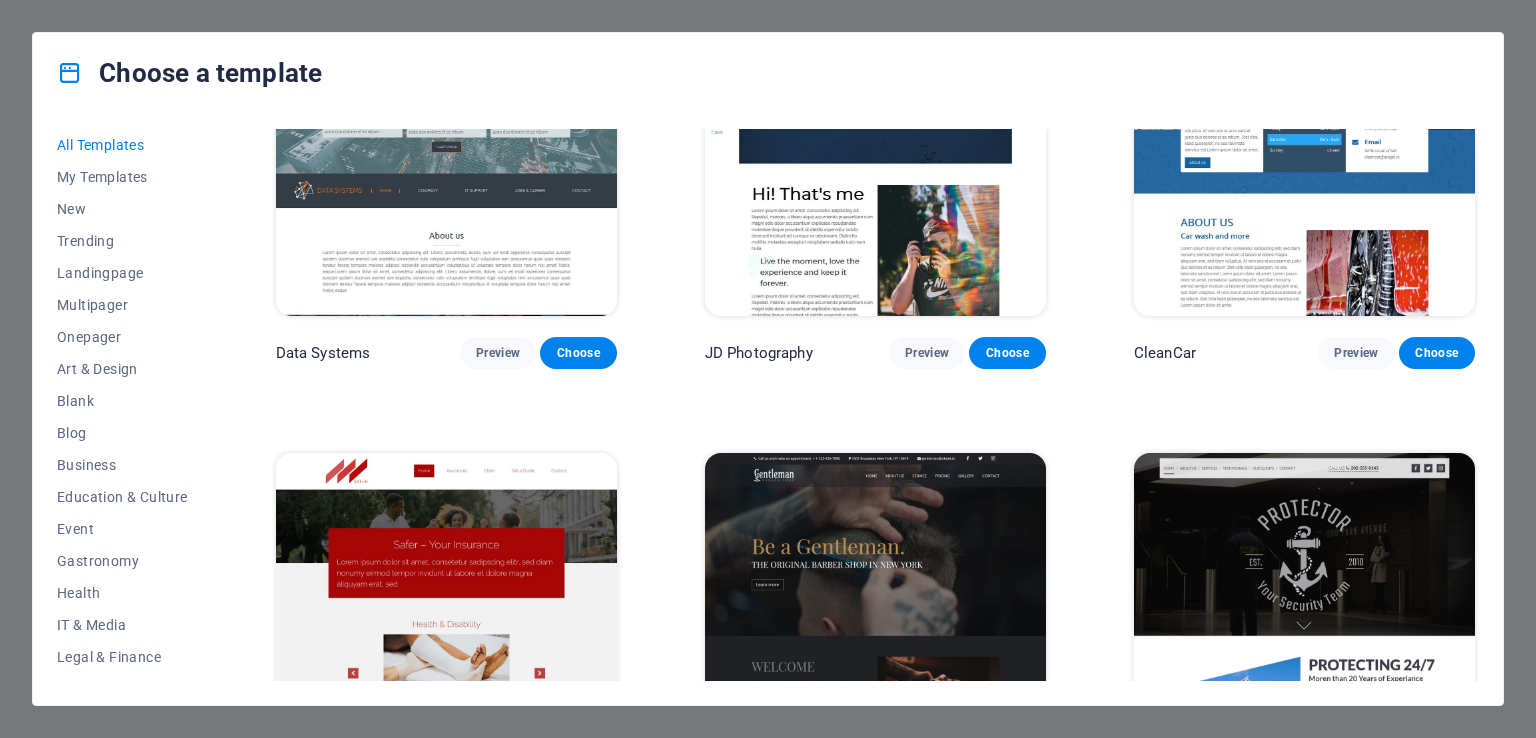 scroll, scrollTop: 8327, scrollLeft: 0, axis: vertical 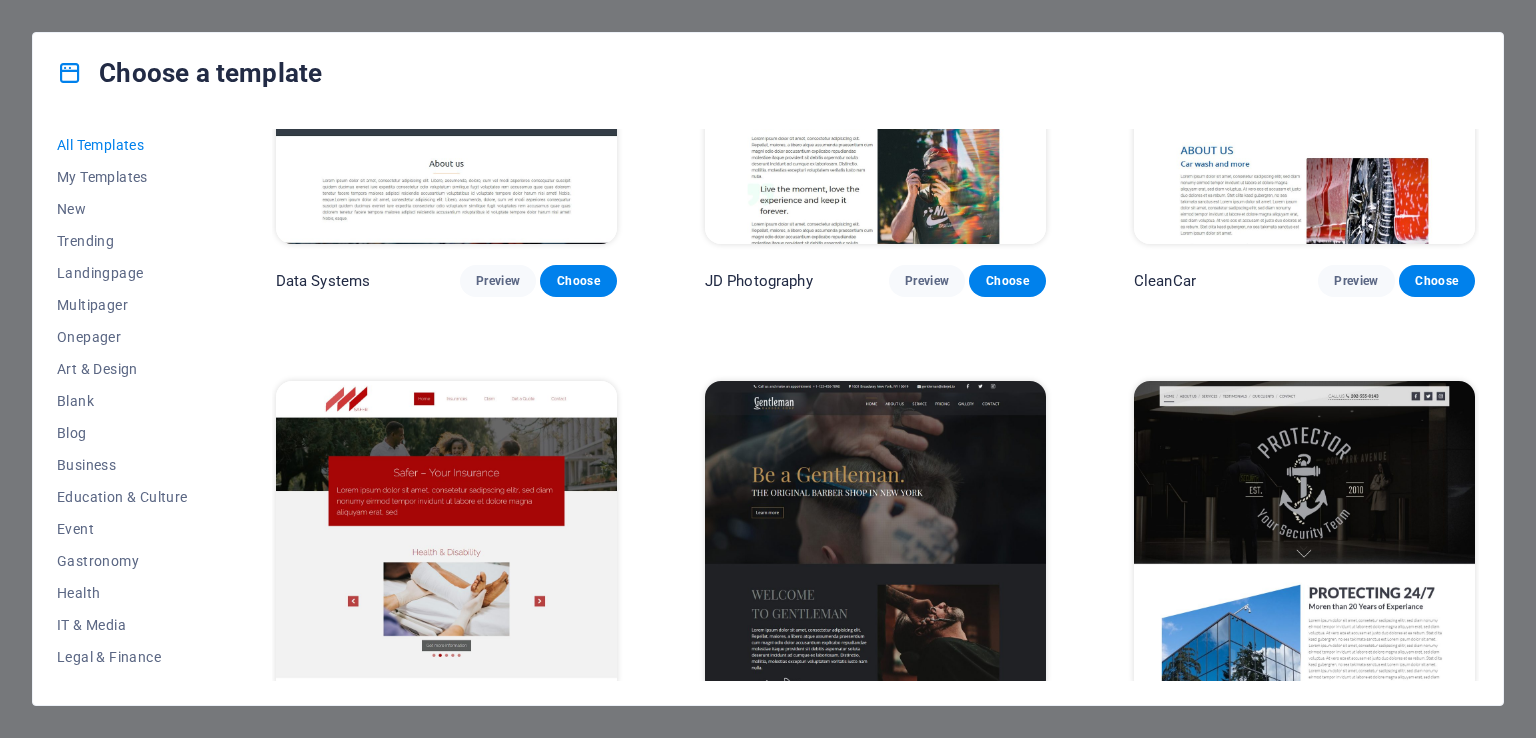 drag, startPoint x: 1509, startPoint y: 323, endPoint x: 1512, endPoint y: 345, distance: 22.203604 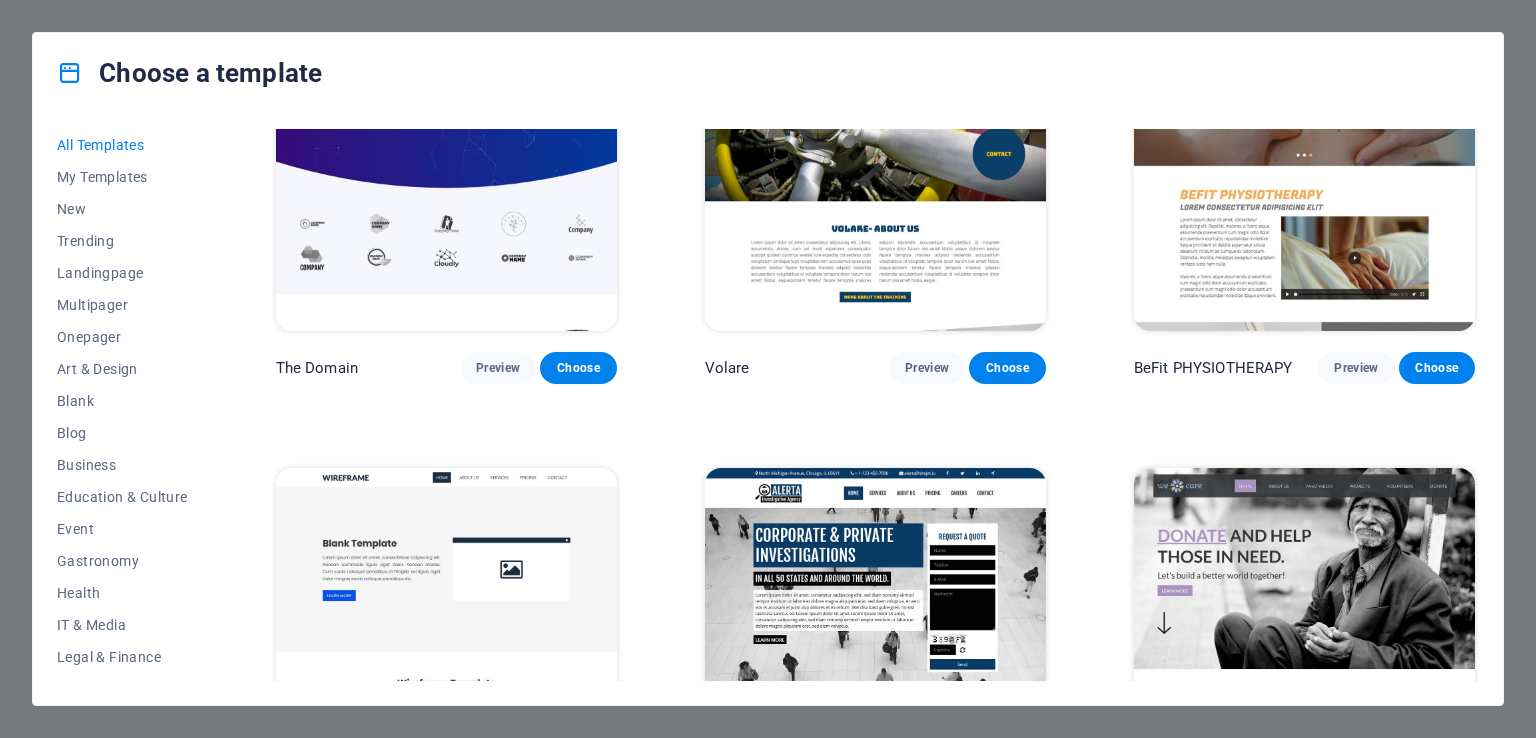 scroll, scrollTop: 10983, scrollLeft: 0, axis: vertical 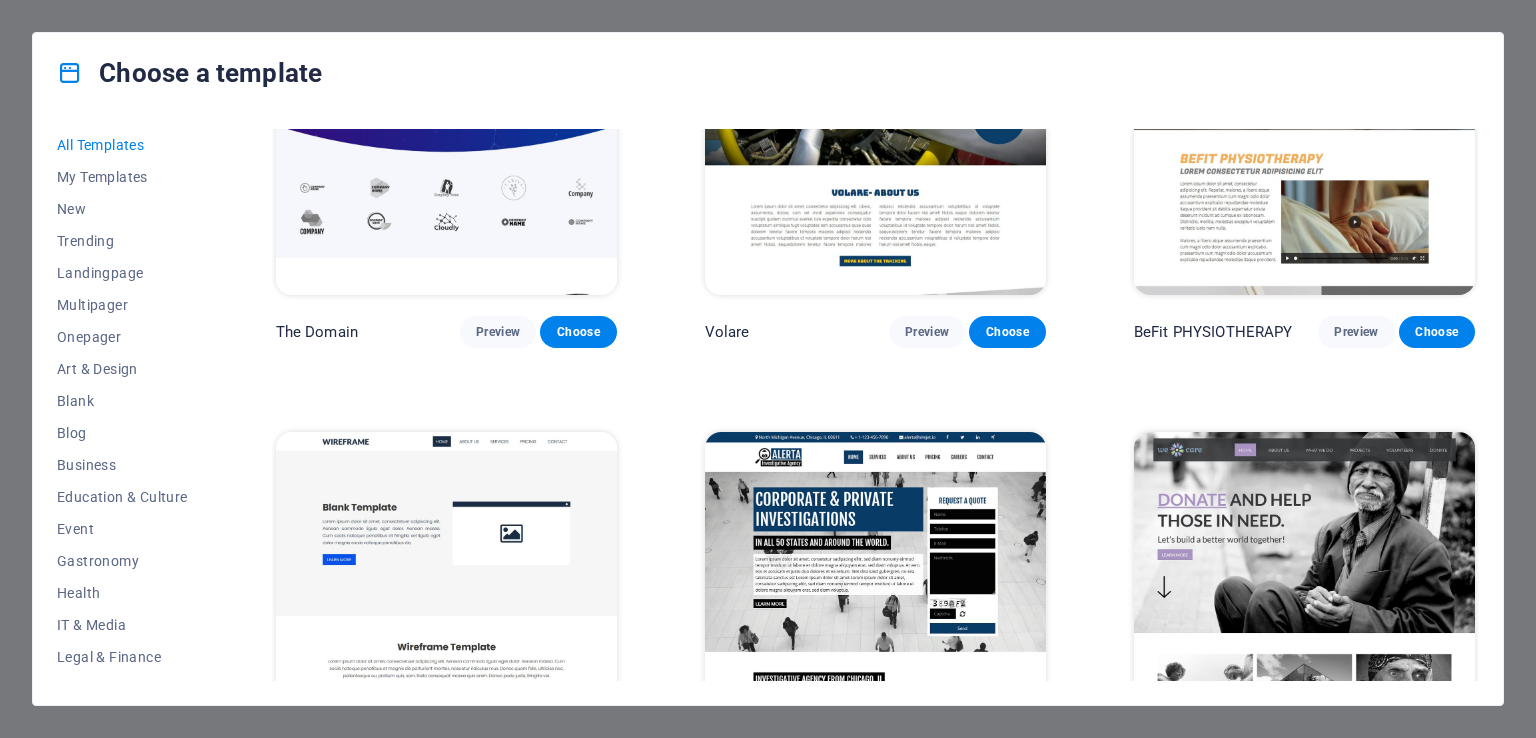 click on "All Templates My Templates New Trending Landingpage Multipager Onepager Art & Design Blank Blog Business Education & Culture Event Gastronomy Health IT & Media Legal & Finance Non-Profit Performance Portfolio Services Sports & Beauty Trades Travel Wireframe SugarDough Preview Choose RepairIT Preview Choose Peoneera Preview Choose Art Museum Preview Choose Wonder Planner Preview Choose Transportable Preview Choose S&L Preview Choose WePaint Preview Choose Eco-Con Preview Choose MeetUp Preview Choose Help & Care Preview Choose Podcaster Preview Choose Academix Preview Choose BIG Barber Shop Preview Choose Health & Food Preview Choose UrbanNest Interiors Preview Choose Green Change Preview Choose The Beauty Temple Preview Choose WeTrain Preview Choose Cleaner Preview Choose Johanna James Preview Choose Delicioso Preview Choose Dream Garden Preview Choose LumeDeAqua Preview Choose Pets Care Preview Choose SafeSpace Preview Choose Midnight Rain Bar Preview Choose Drive Preview Choose Estator Preview Choose Preview" at bounding box center [768, 409] 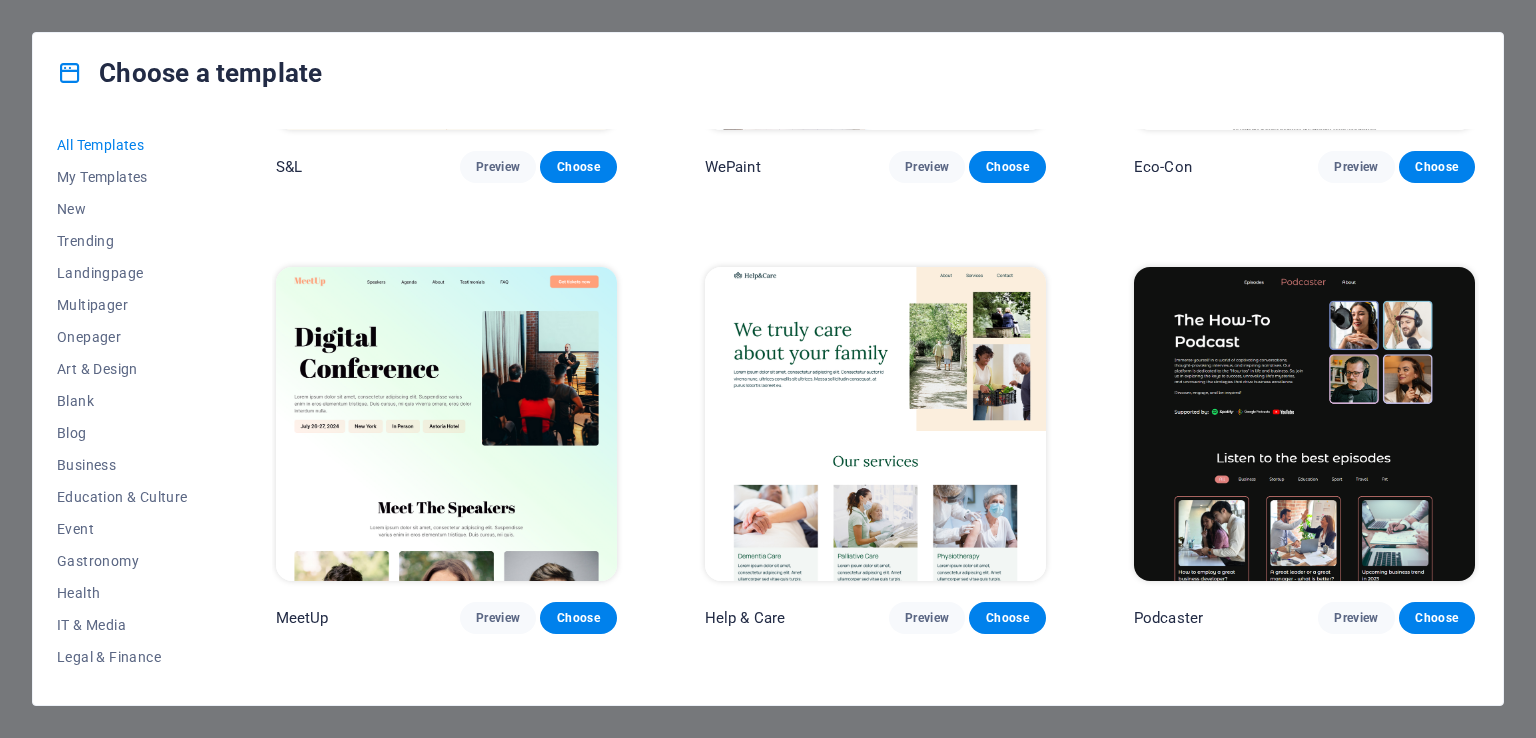 scroll, scrollTop: 1256, scrollLeft: 0, axis: vertical 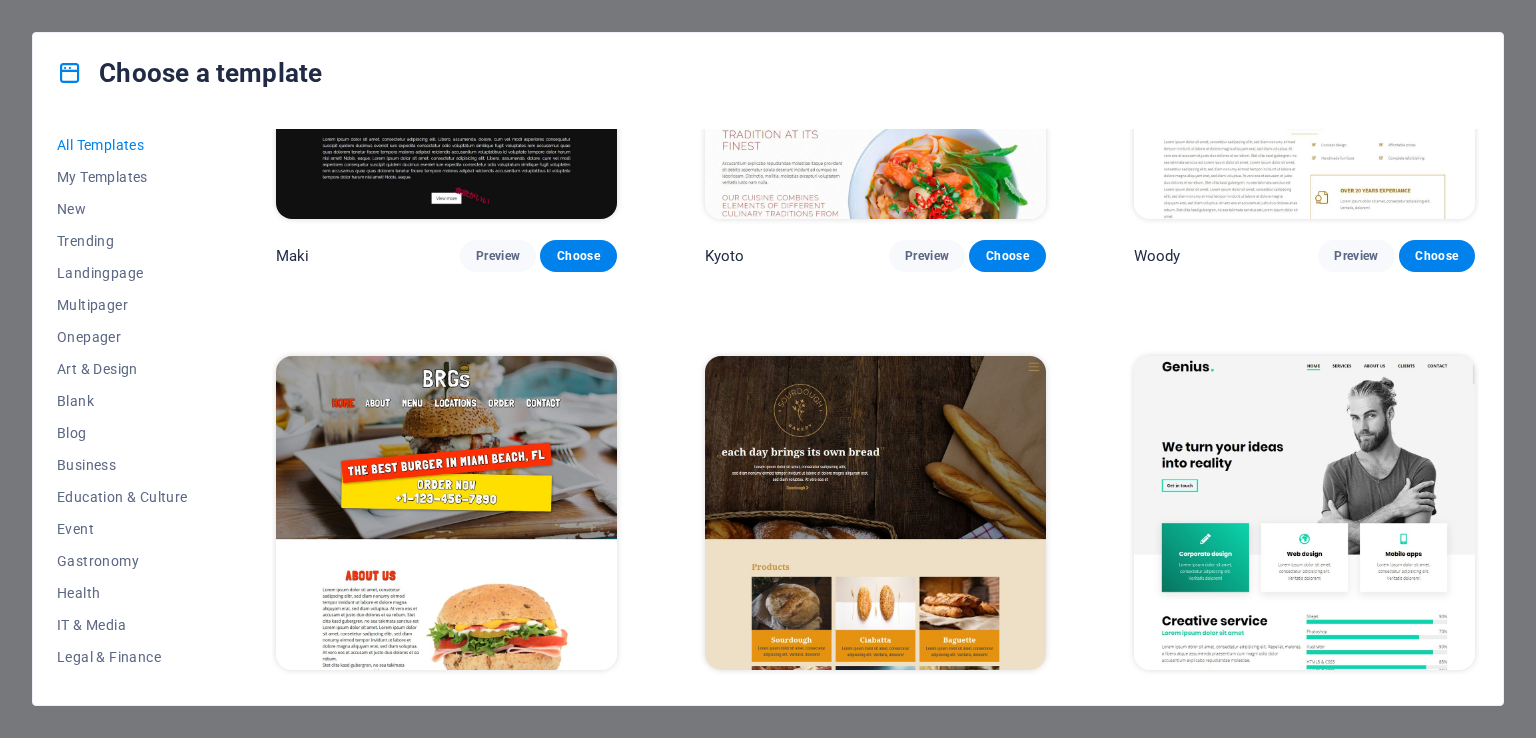 click on "Preview" at bounding box center (927, 707) 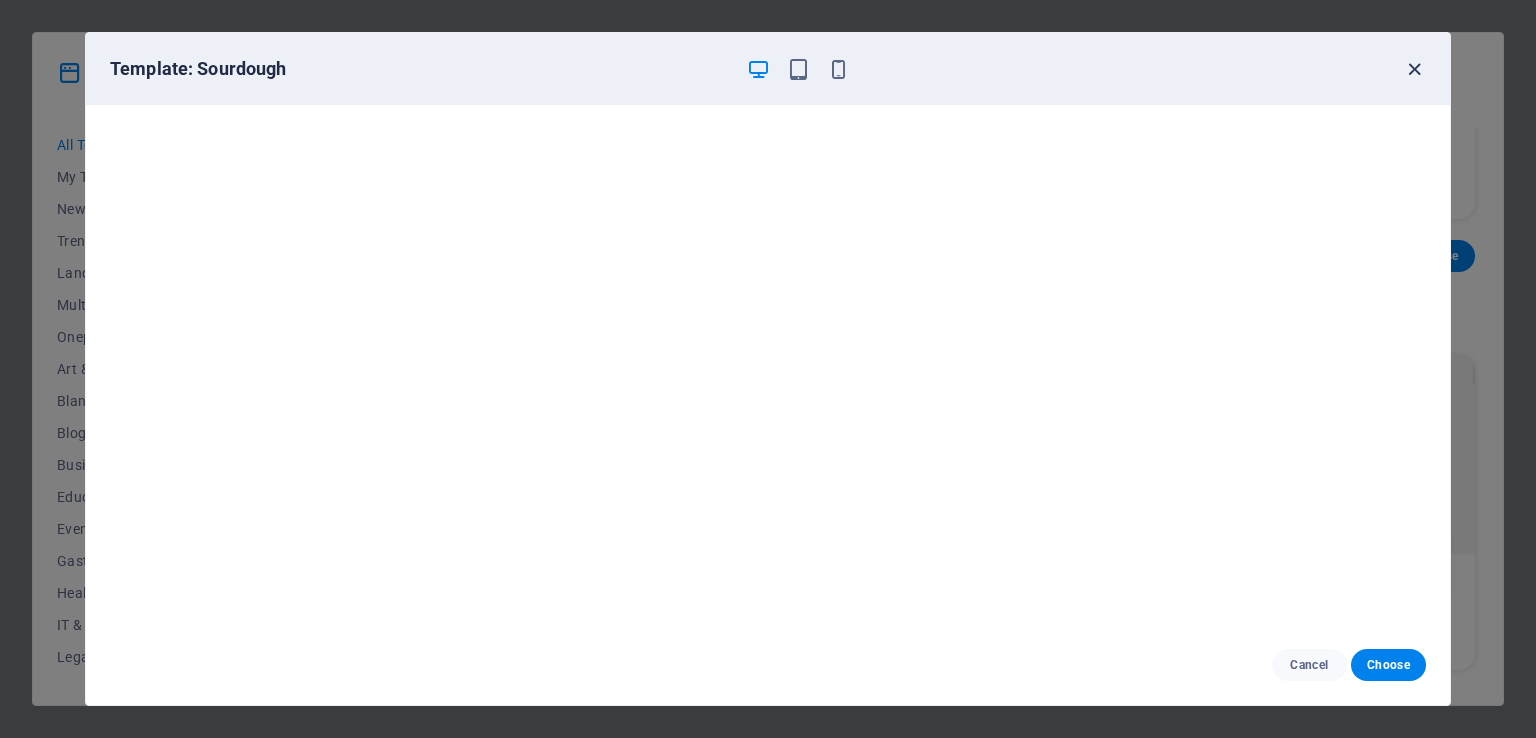 click at bounding box center (1414, 69) 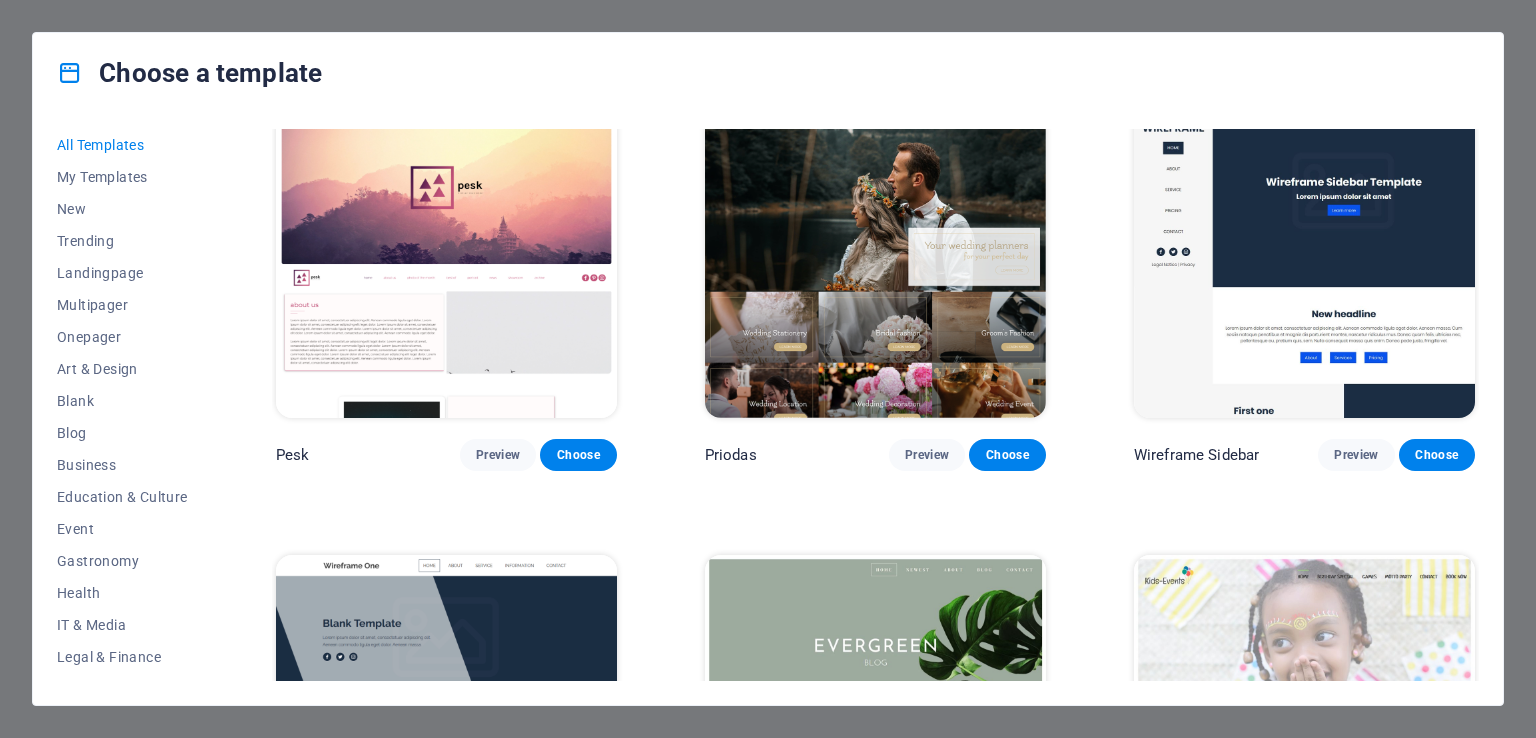scroll, scrollTop: 7214, scrollLeft: 0, axis: vertical 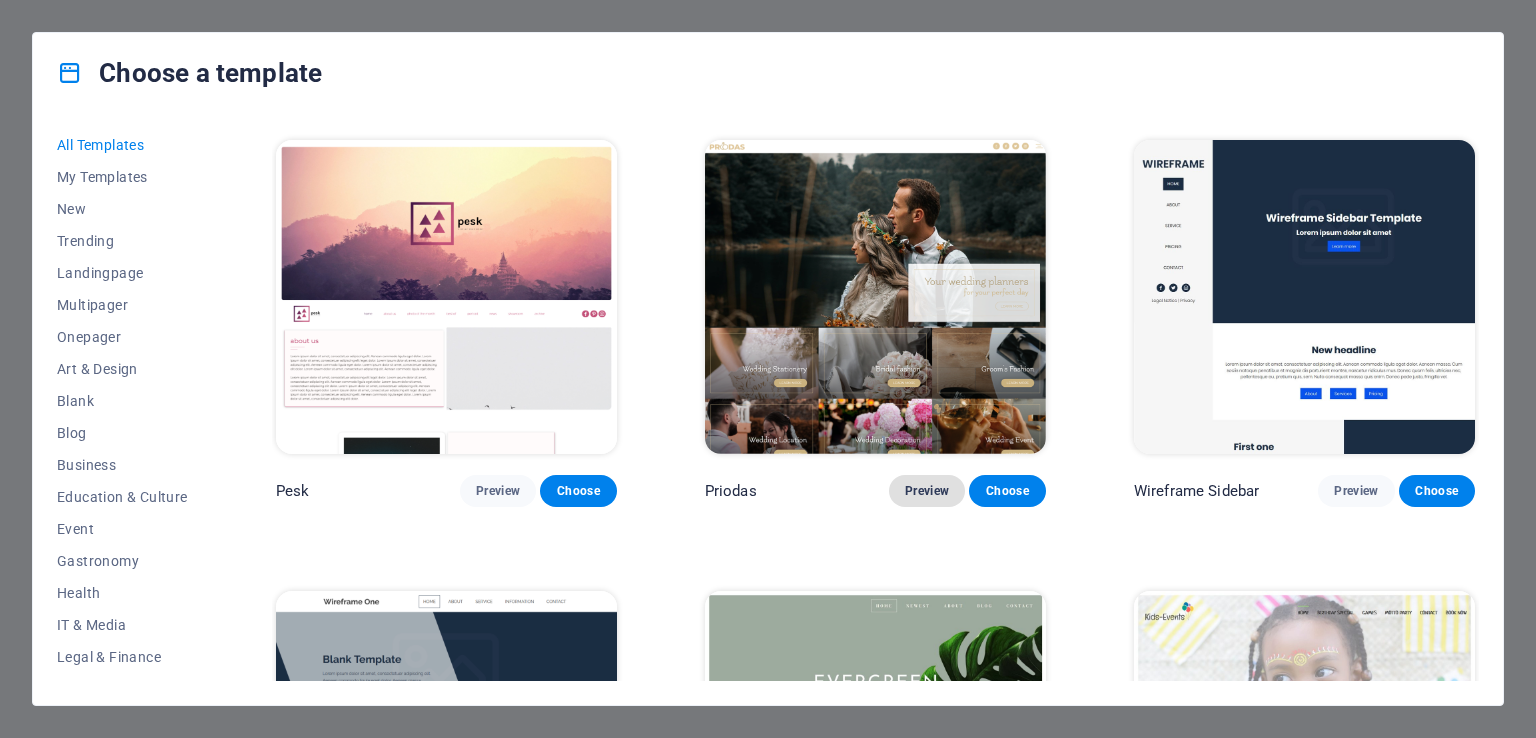 click on "Preview" at bounding box center (927, 491) 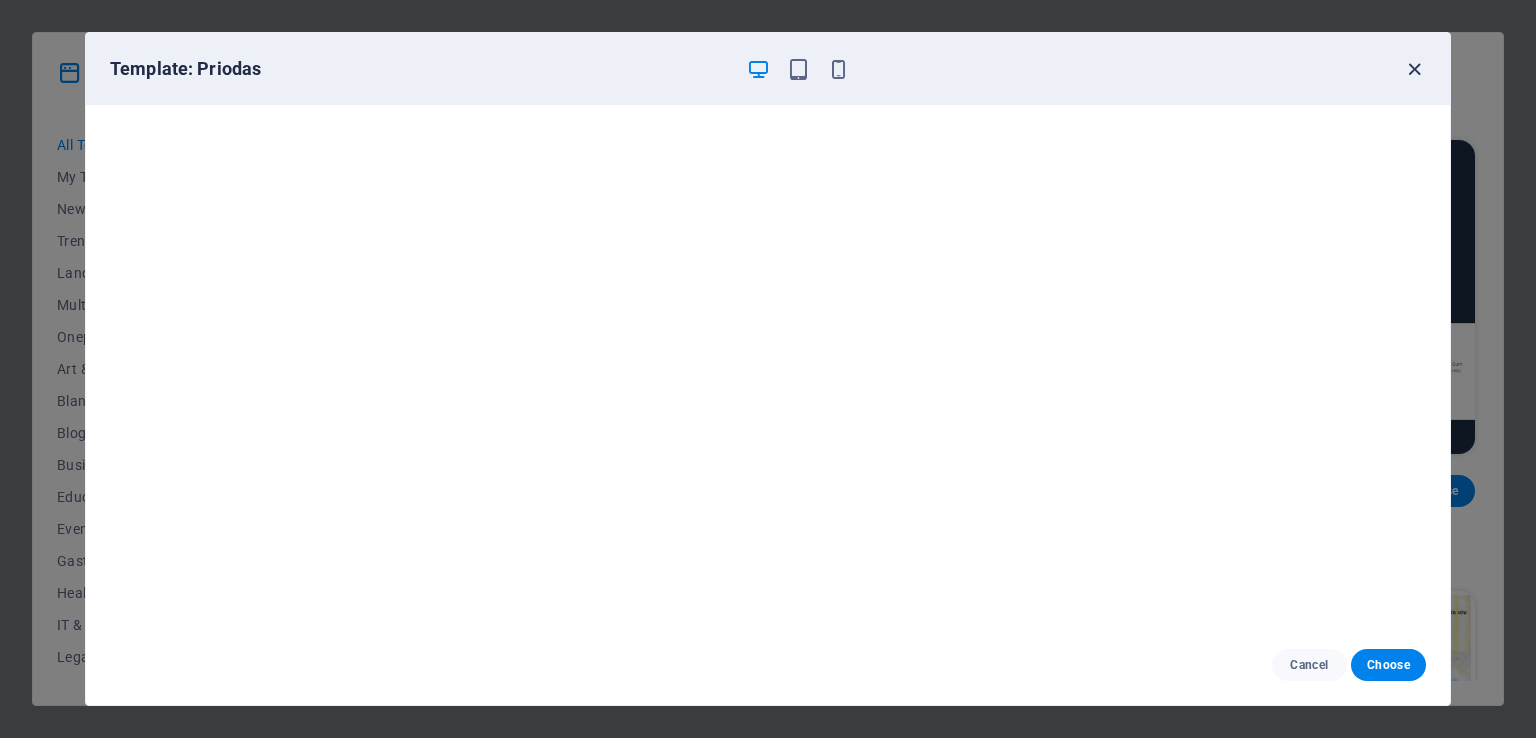 click at bounding box center [1414, 69] 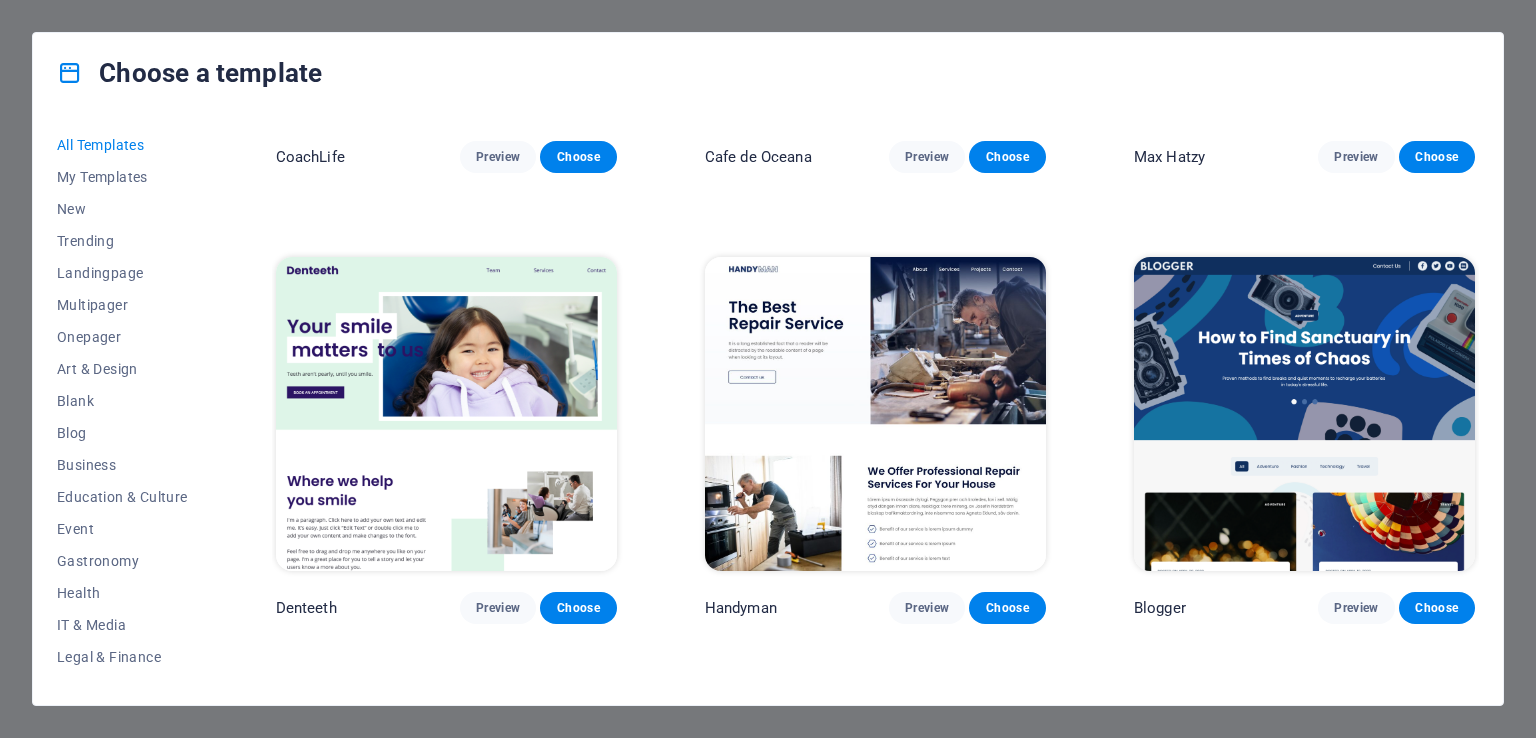 scroll, scrollTop: 5706, scrollLeft: 0, axis: vertical 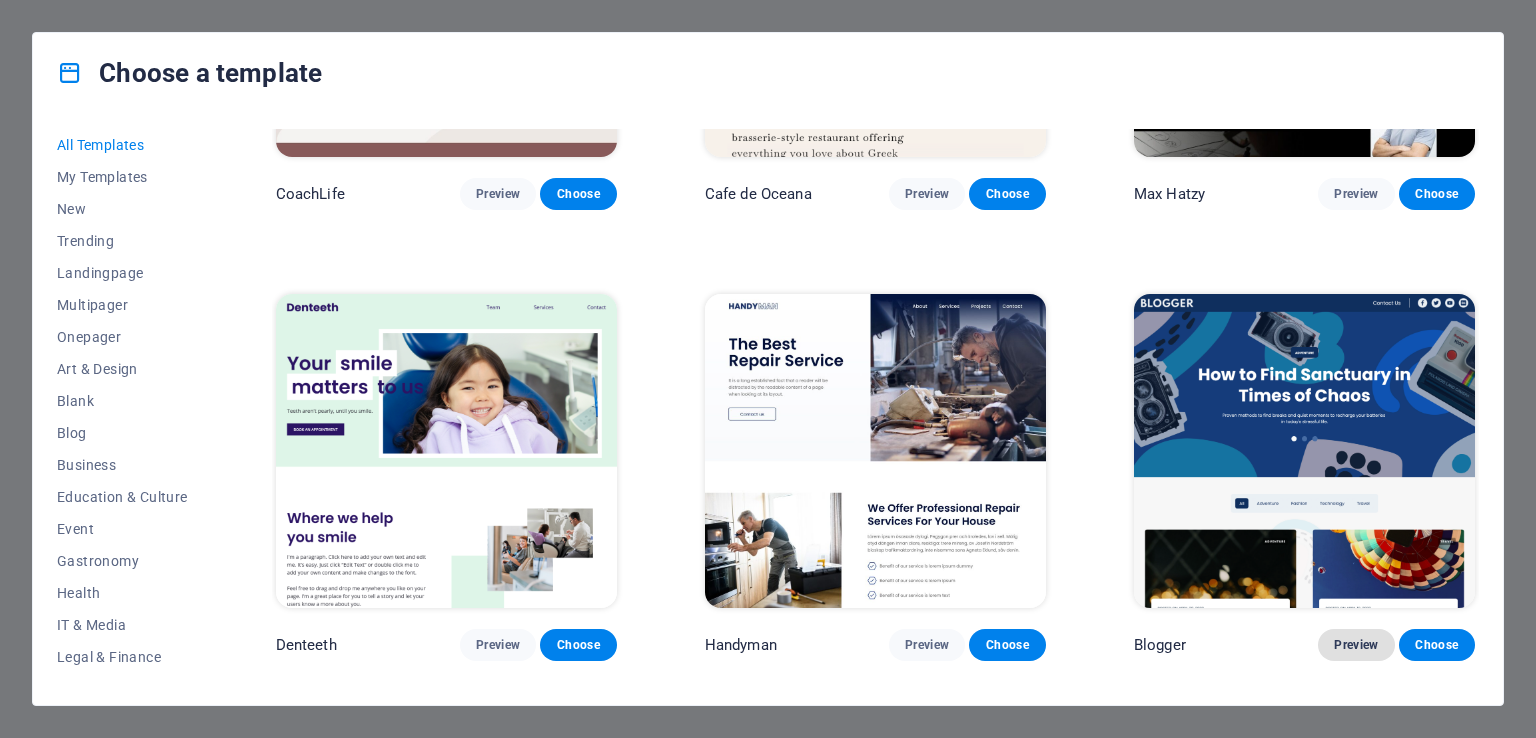 click on "Preview" at bounding box center [1356, 645] 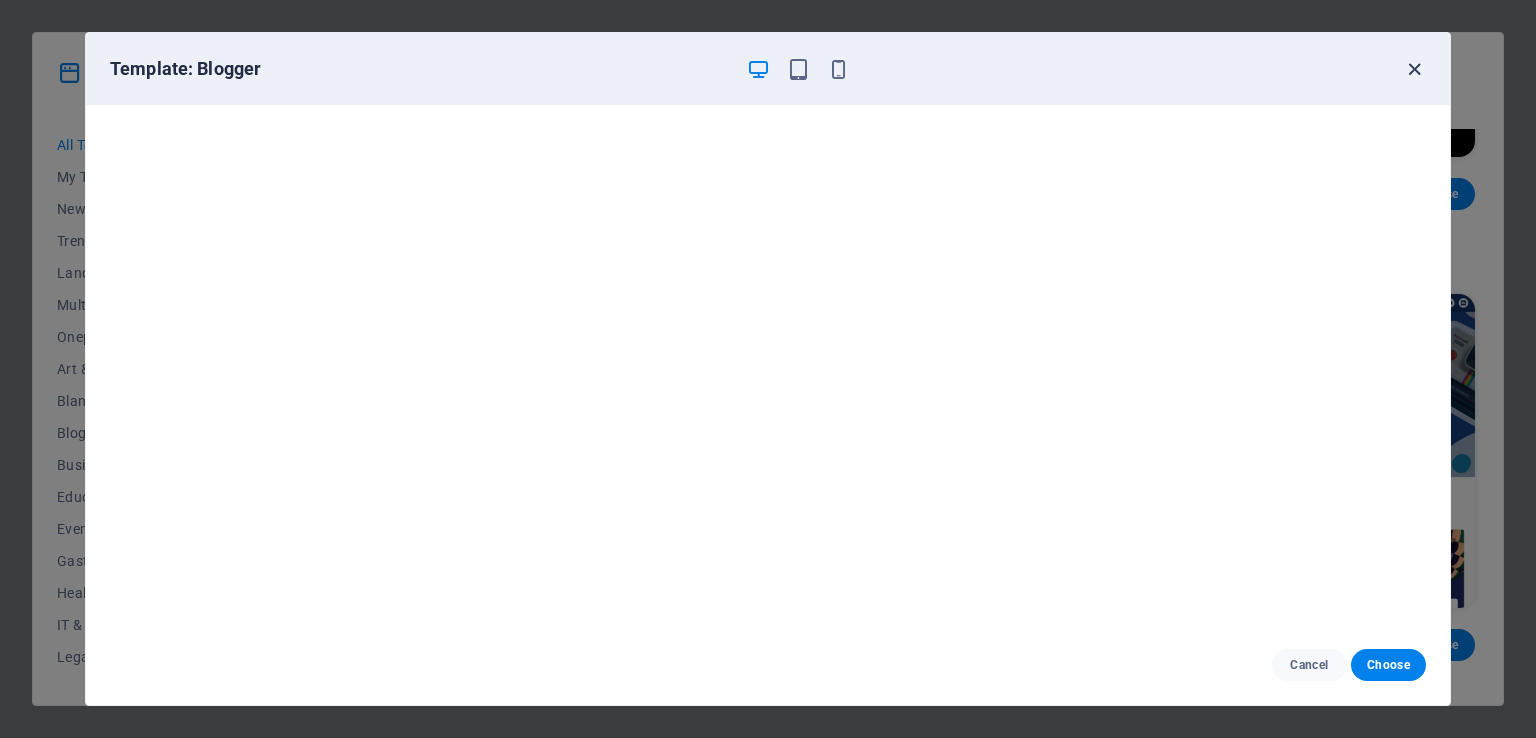 click at bounding box center (1414, 69) 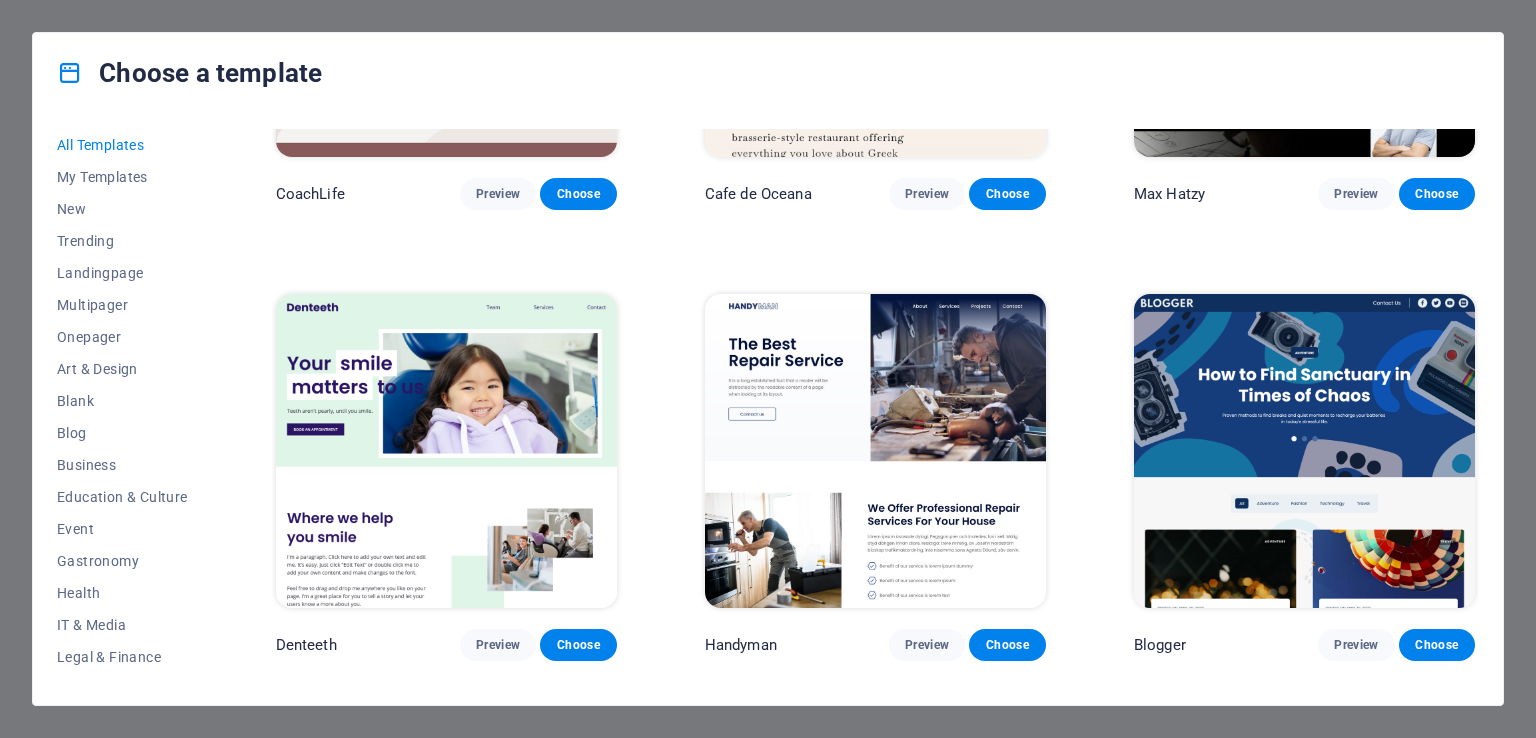 click at bounding box center [875, 451] 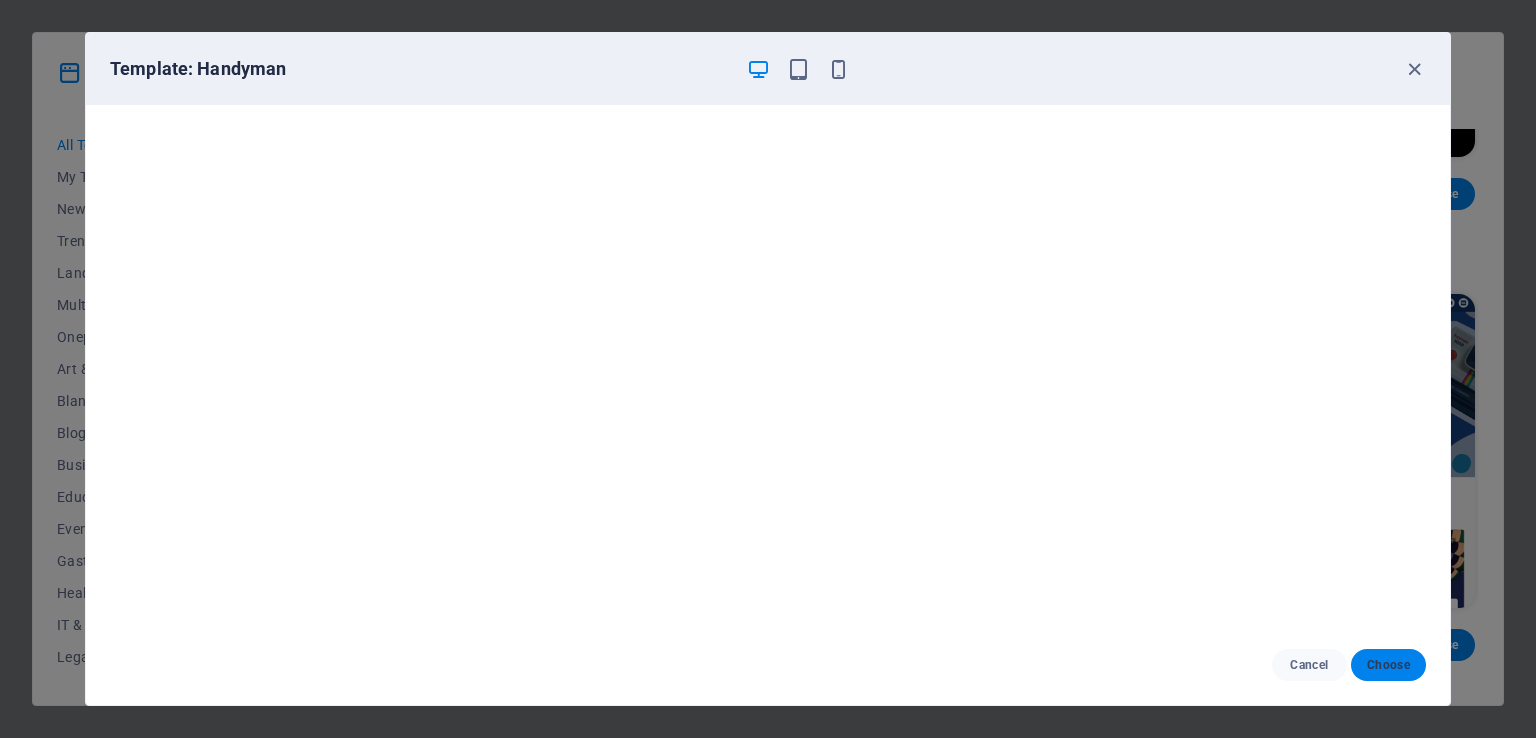 click on "Choose" at bounding box center (1388, 665) 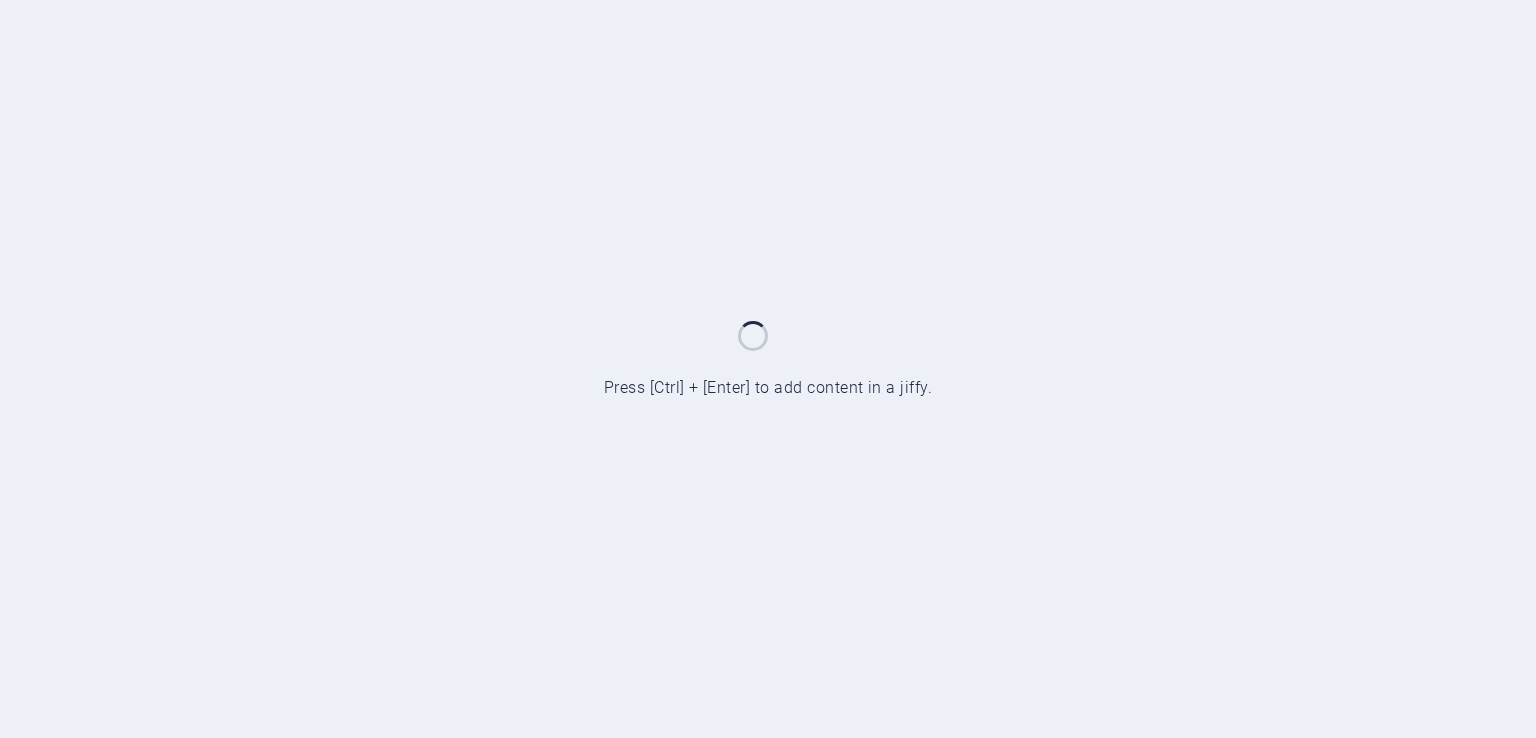 scroll, scrollTop: 0, scrollLeft: 0, axis: both 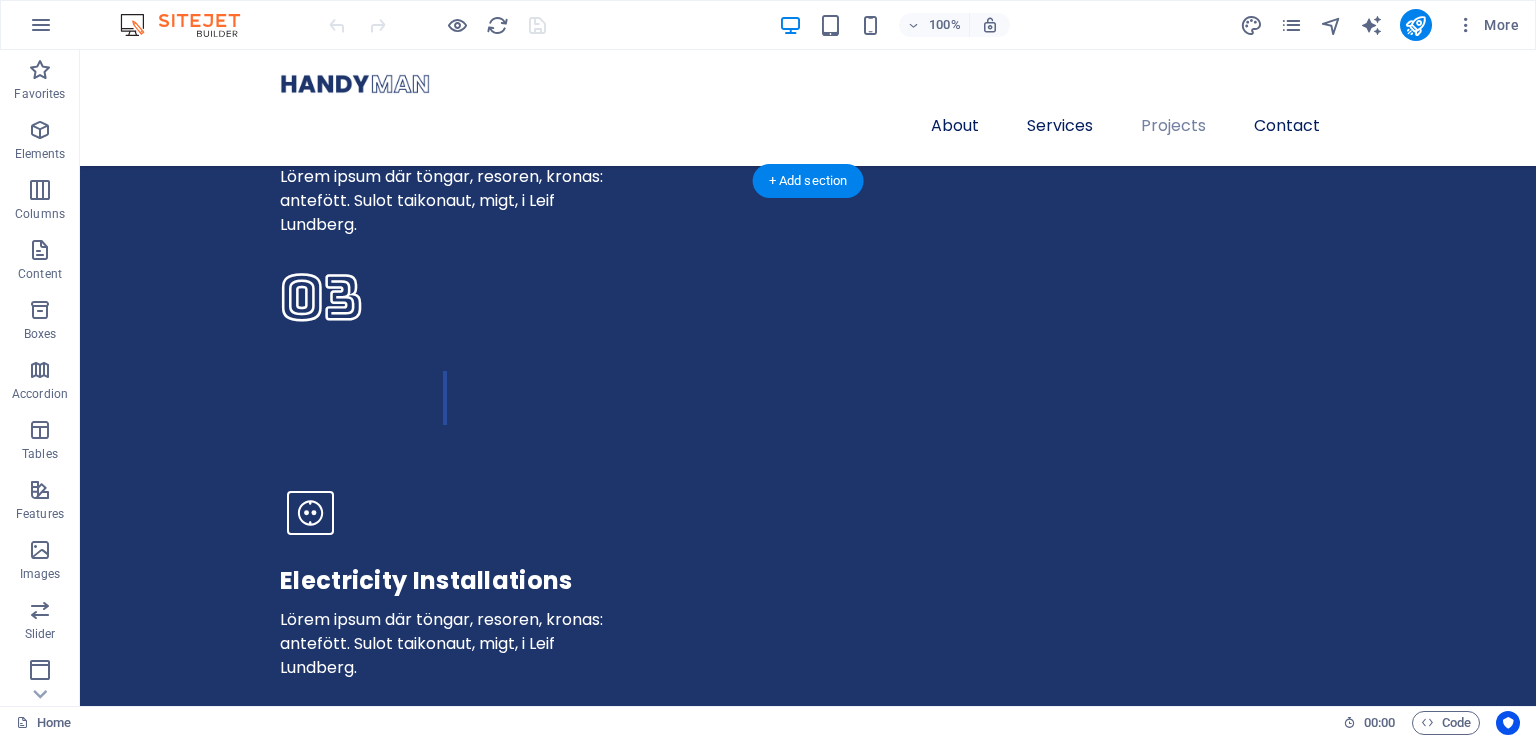 click at bounding box center [808, 15308] 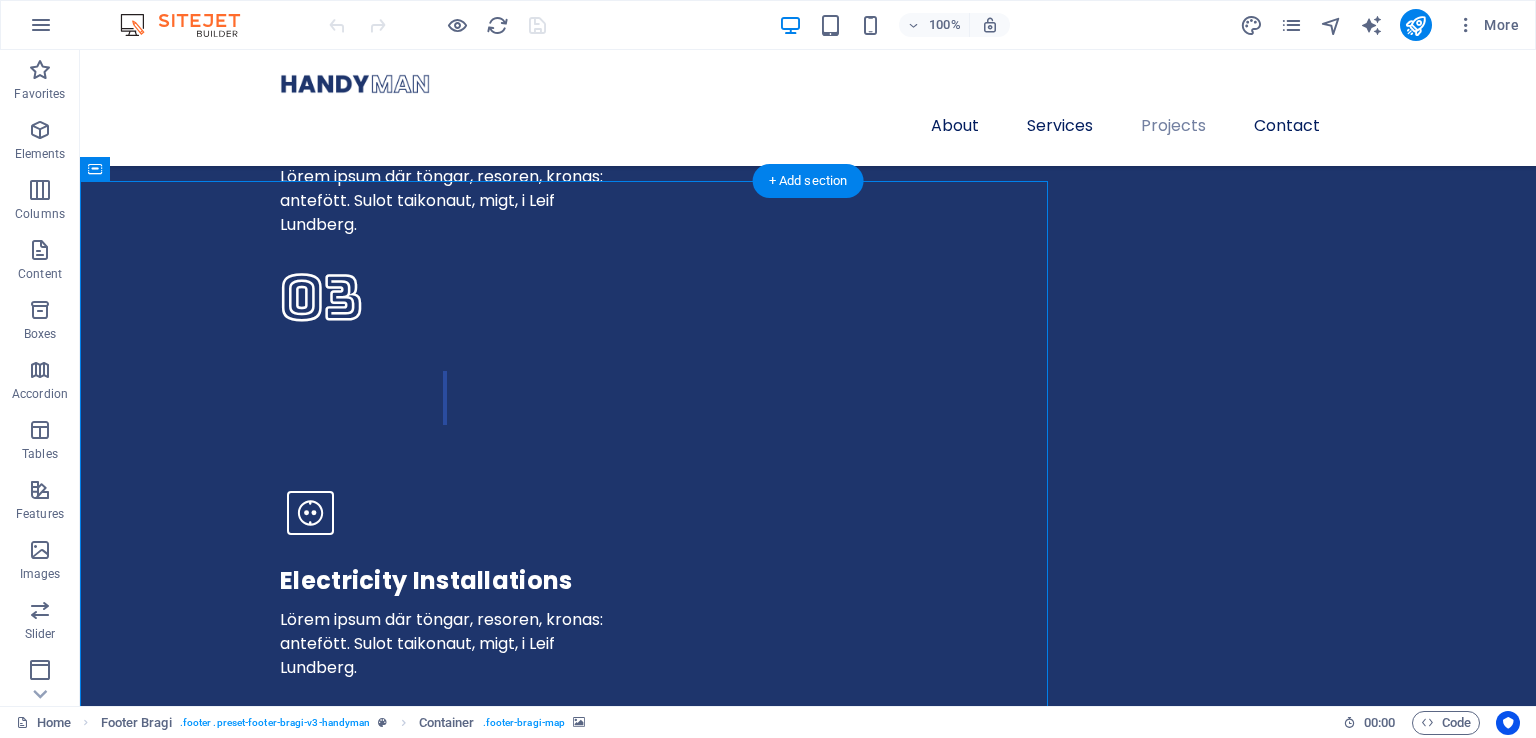 click at bounding box center (808, 15308) 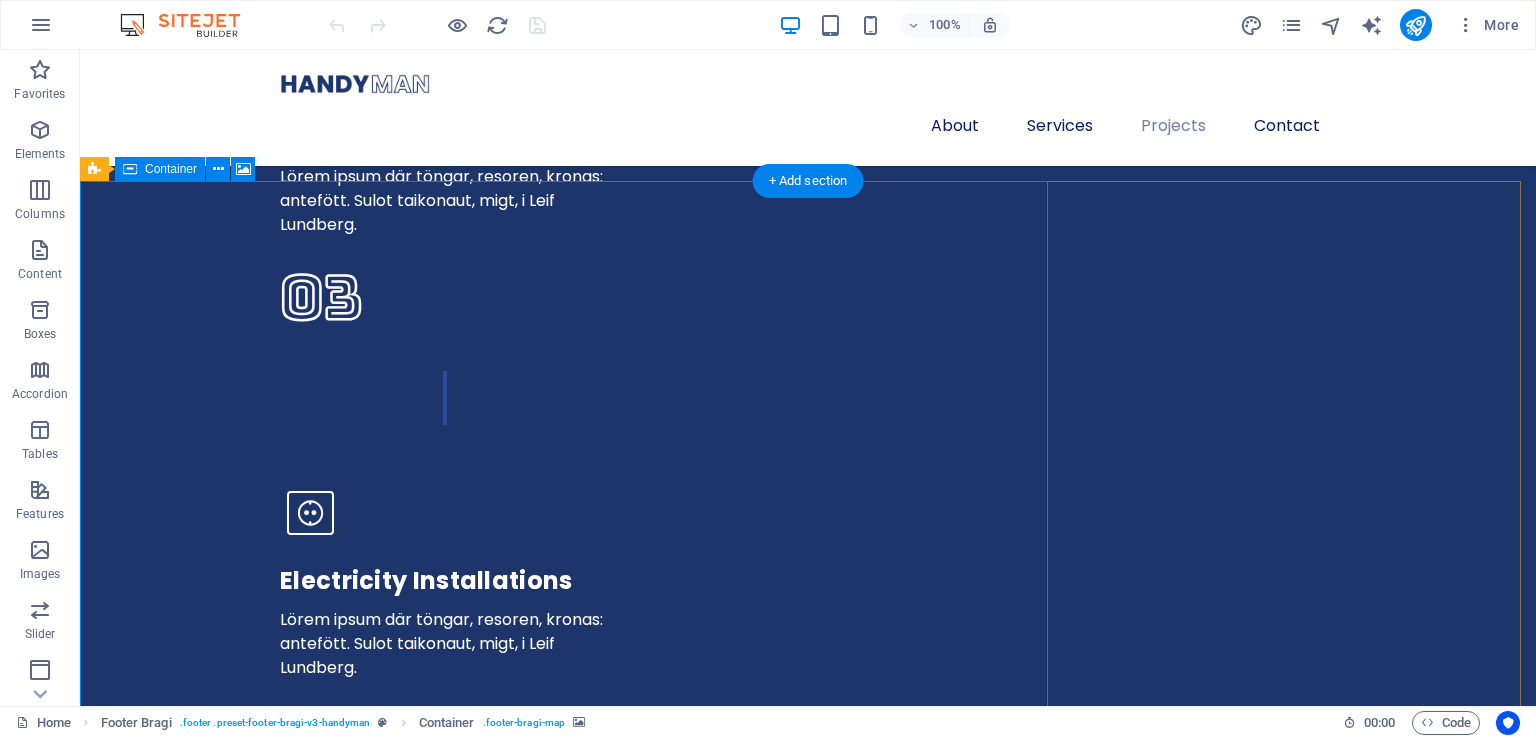 click on "Drop content here or  Add elements  Paste clipboard" at bounding box center [808, 15681] 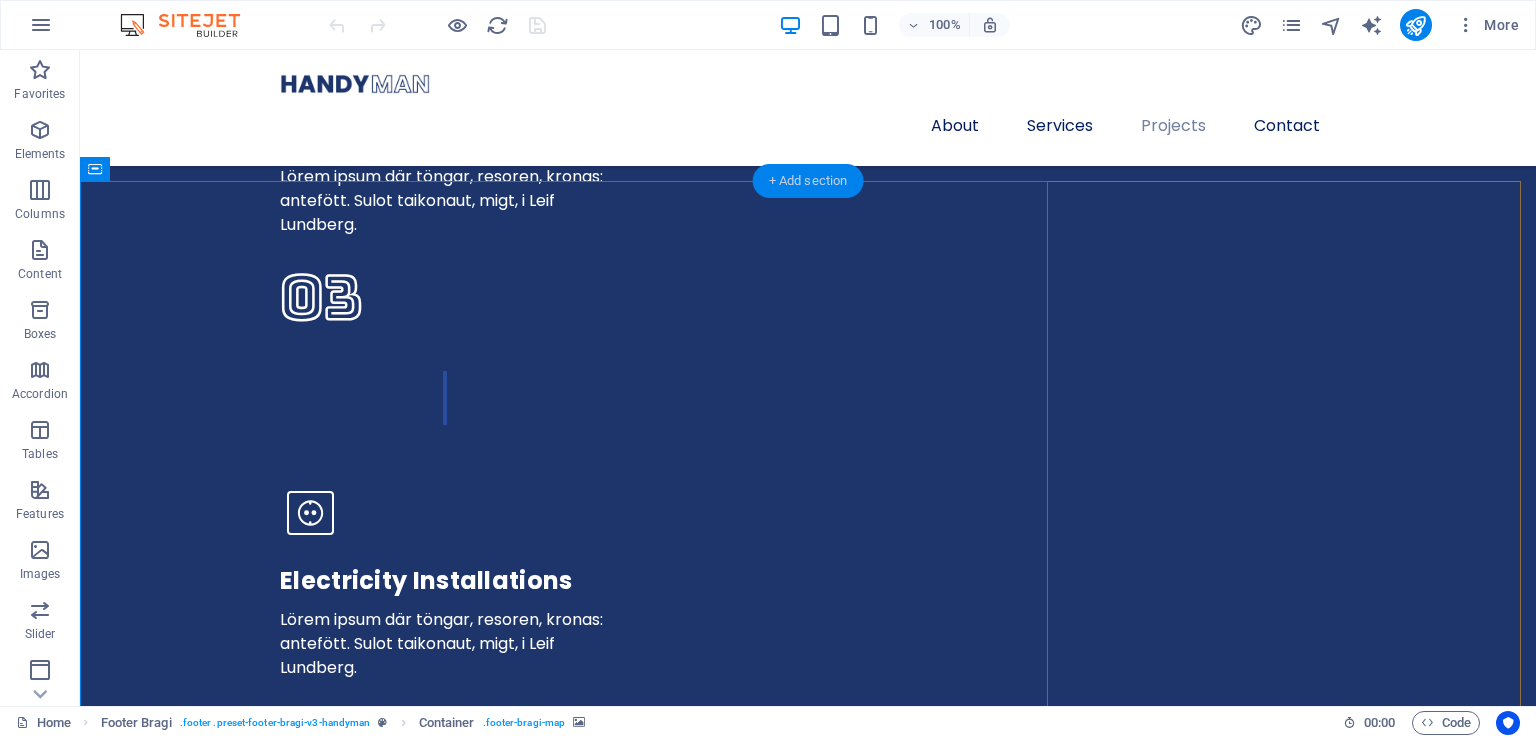 click on "+ Add section" at bounding box center (808, 181) 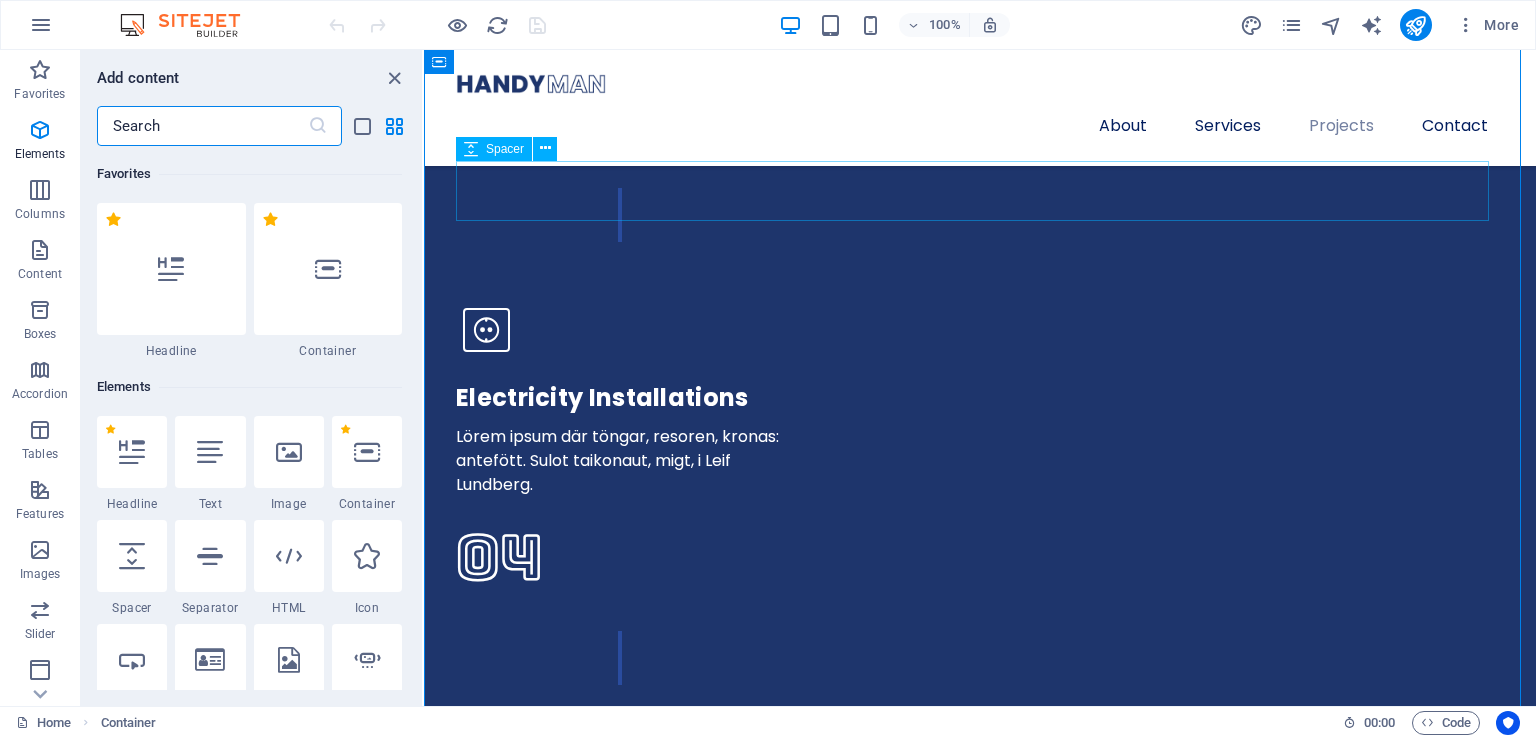 scroll, scrollTop: 5002, scrollLeft: 0, axis: vertical 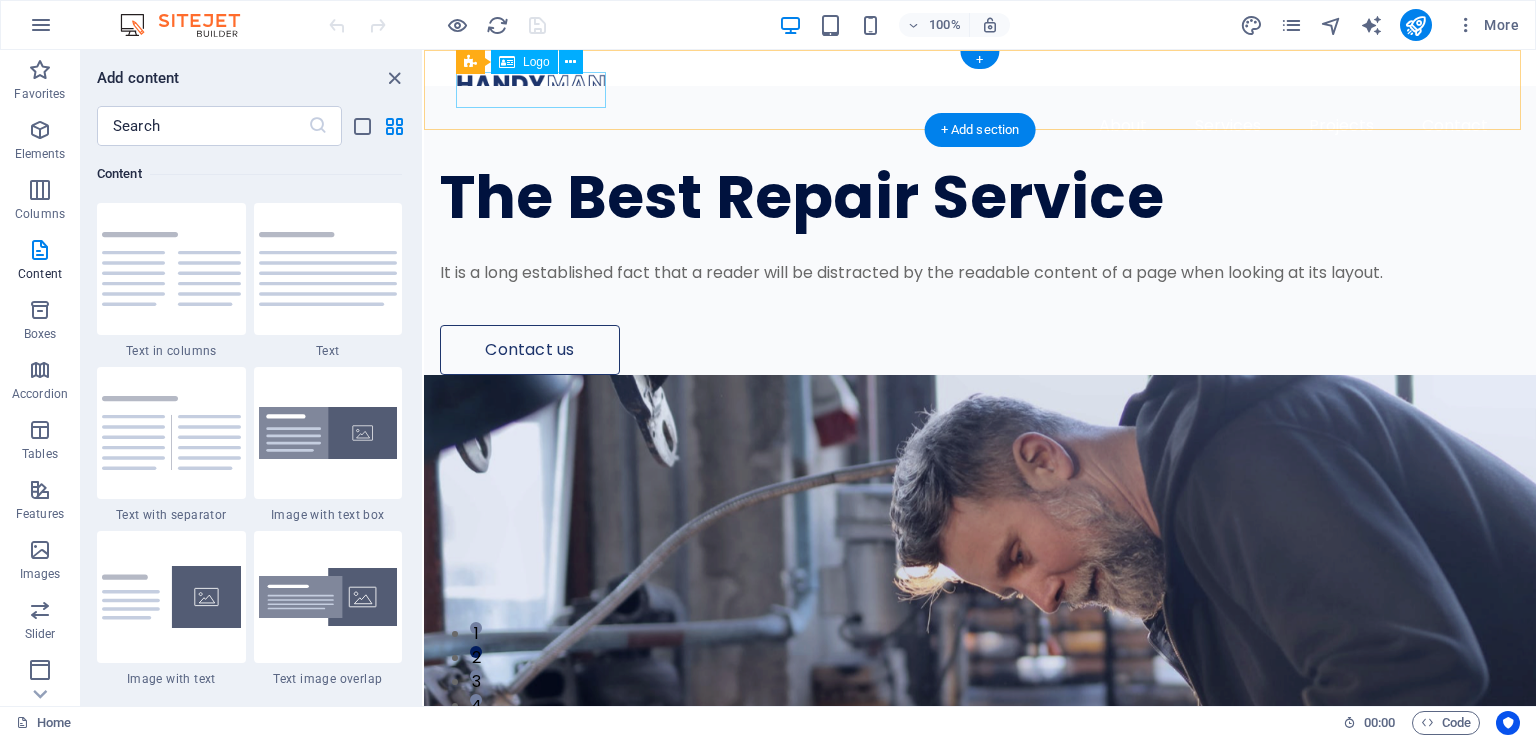 click at bounding box center (980, 84) 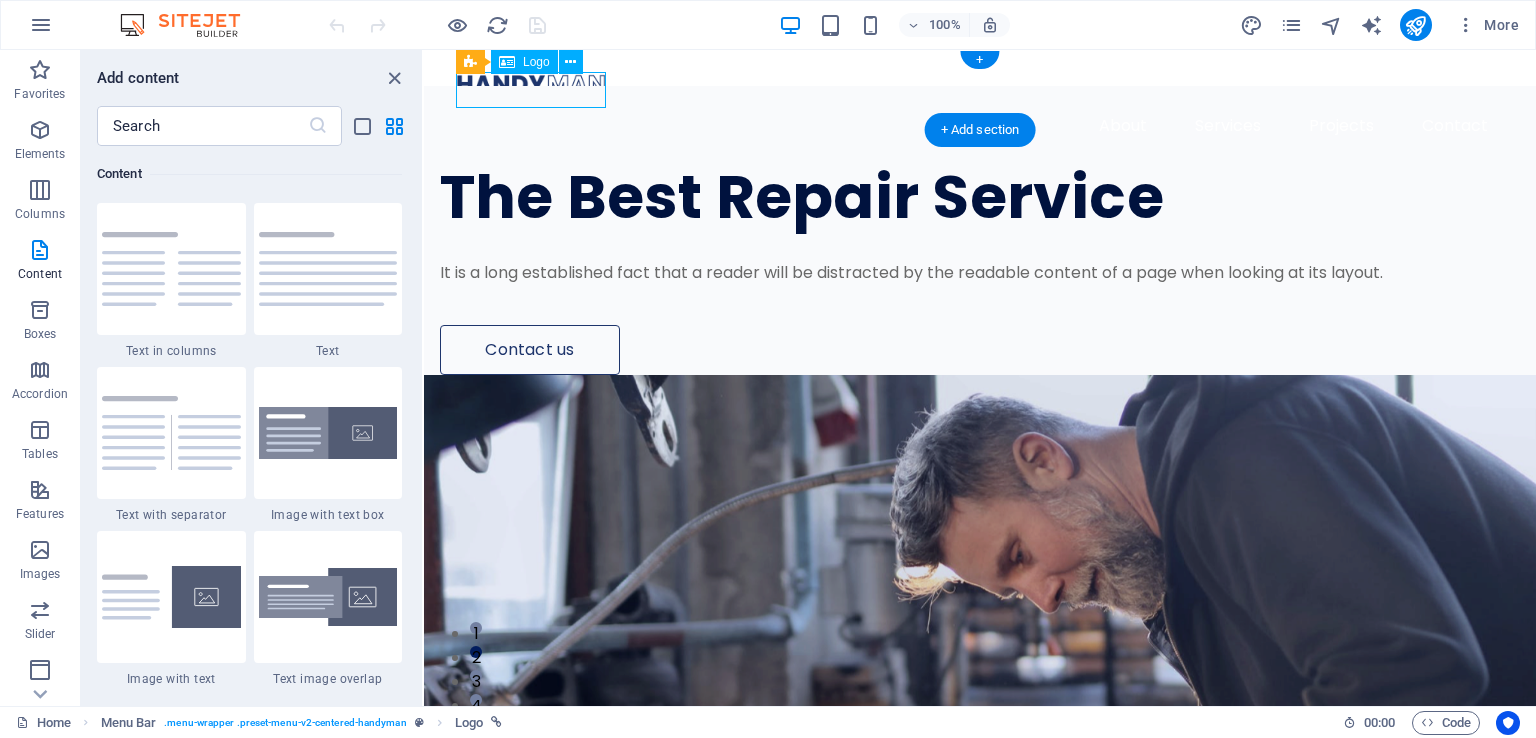 click at bounding box center [980, 84] 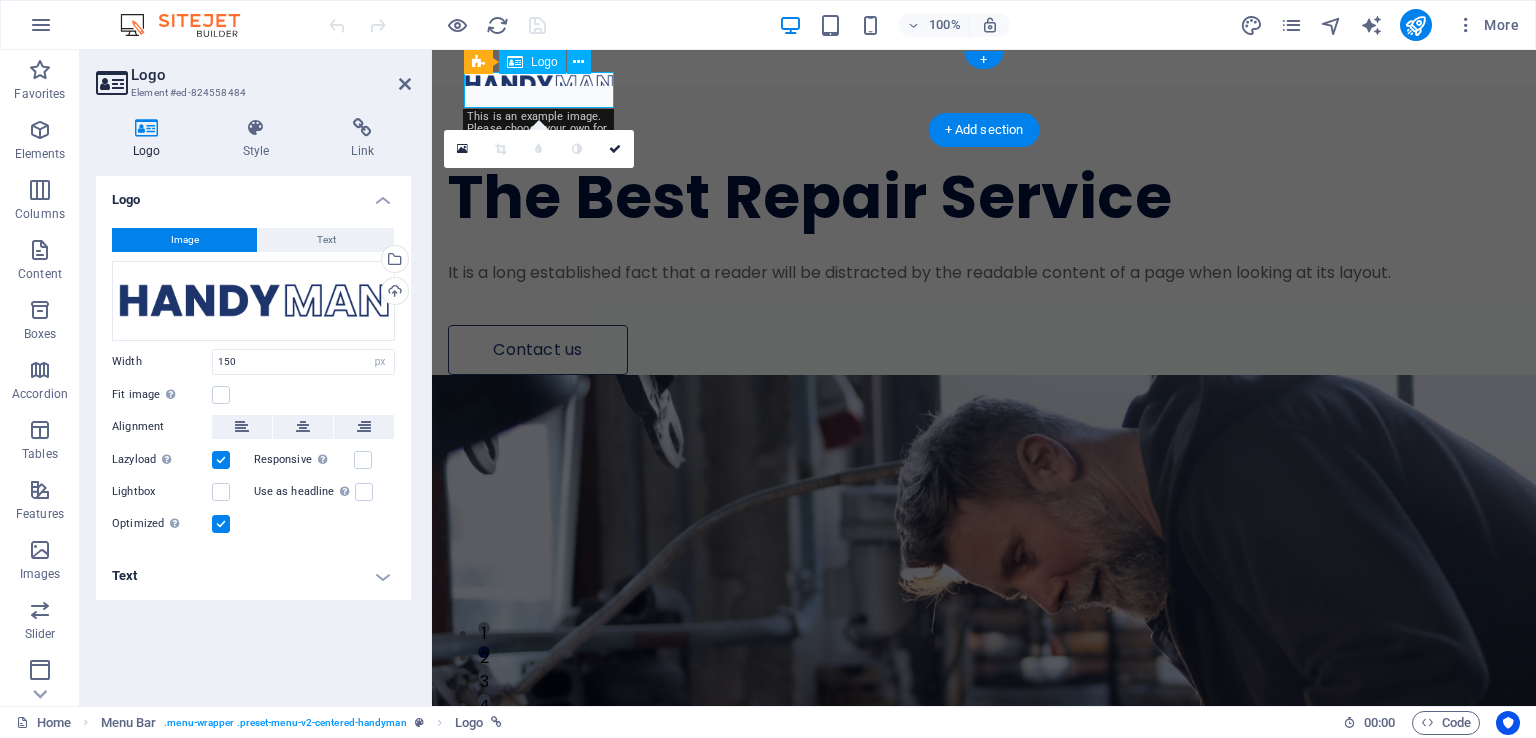 click at bounding box center (984, 84) 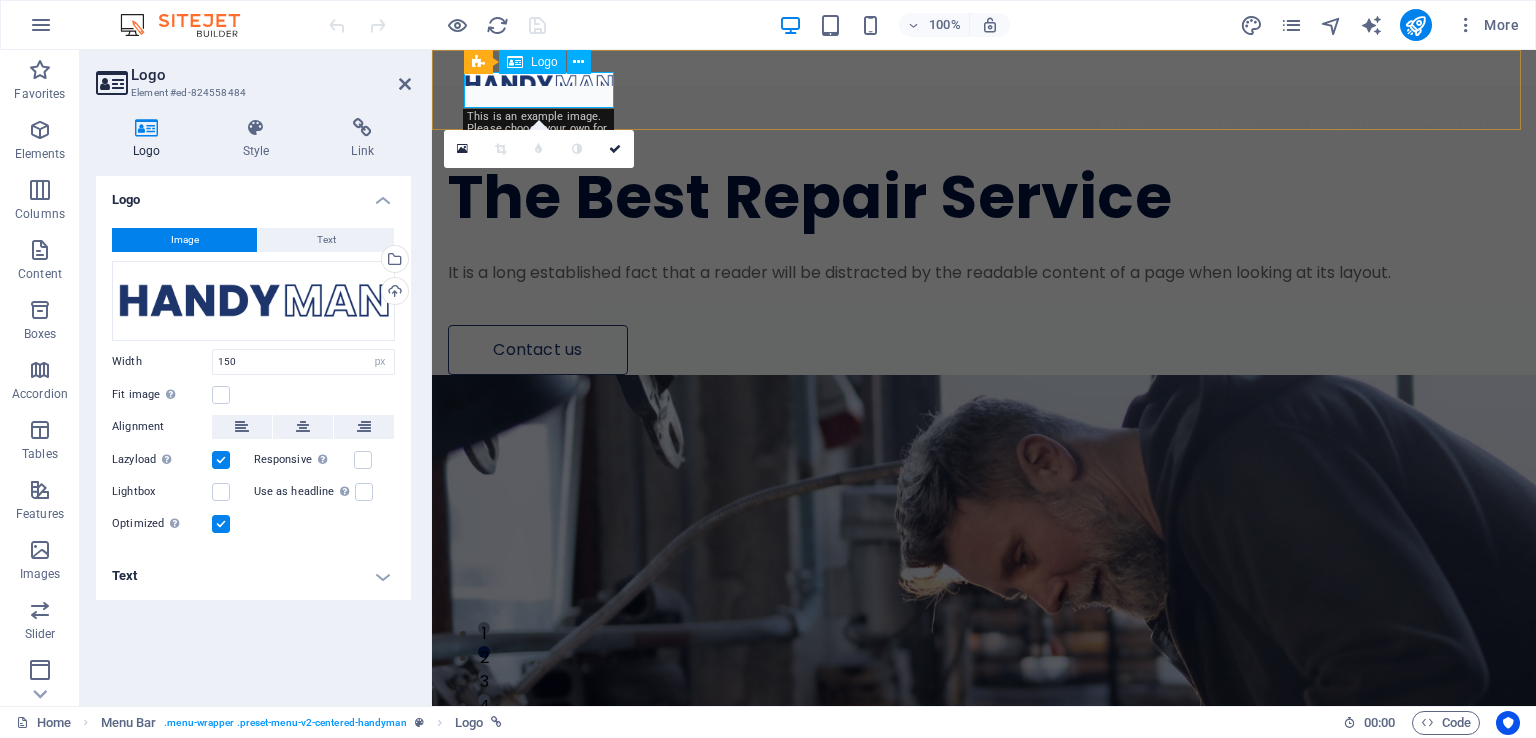 click on "Logo" at bounding box center (544, 62) 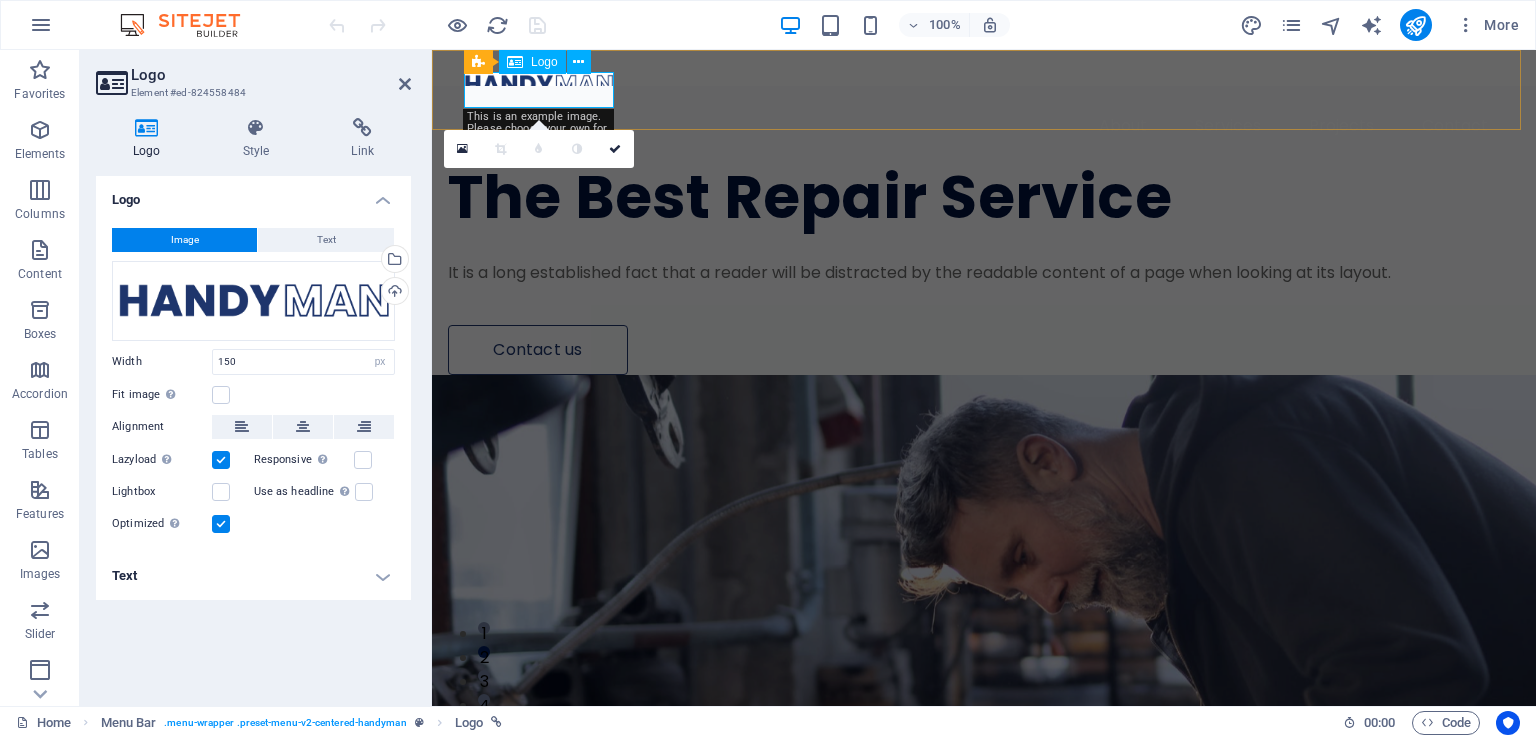 click on "Logo" at bounding box center [544, 62] 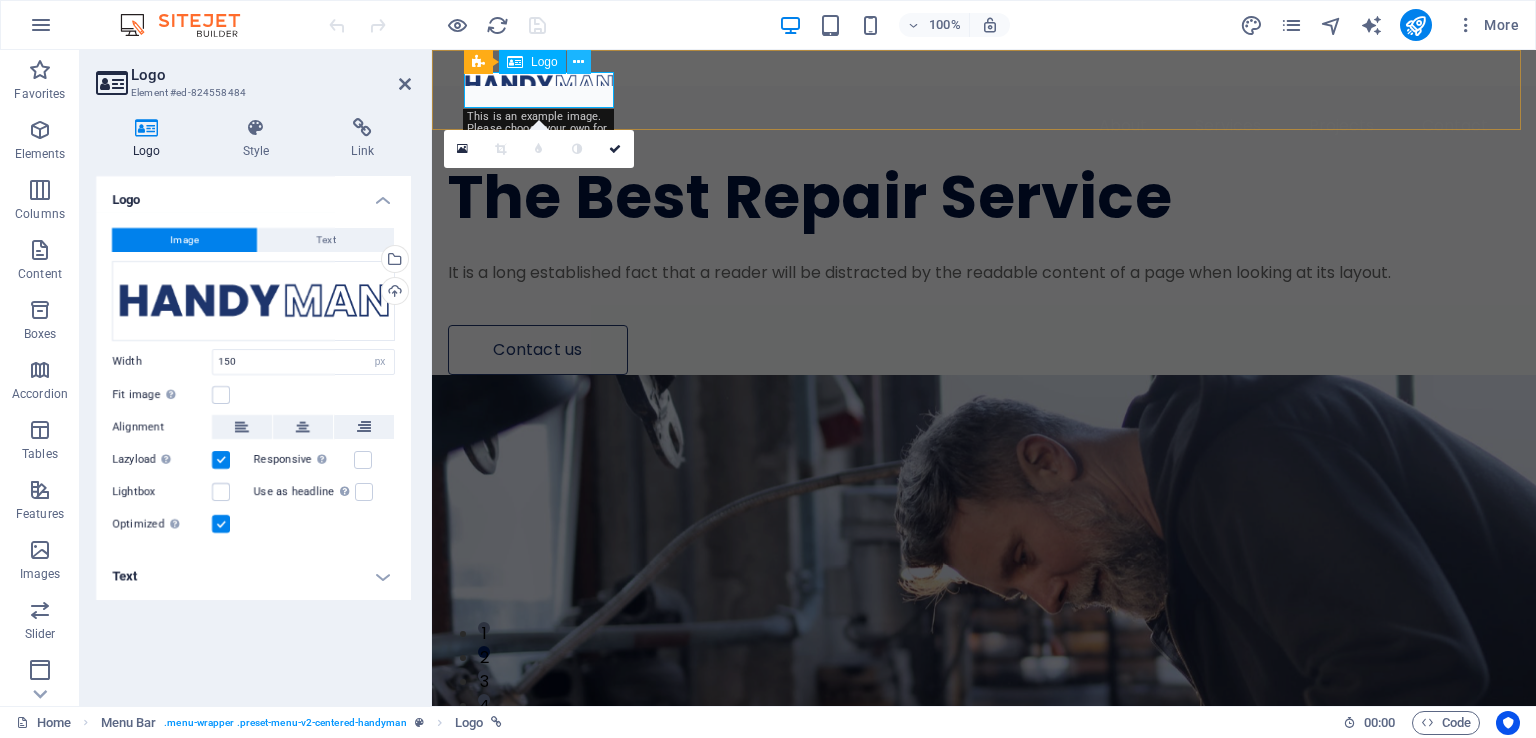 click at bounding box center (578, 62) 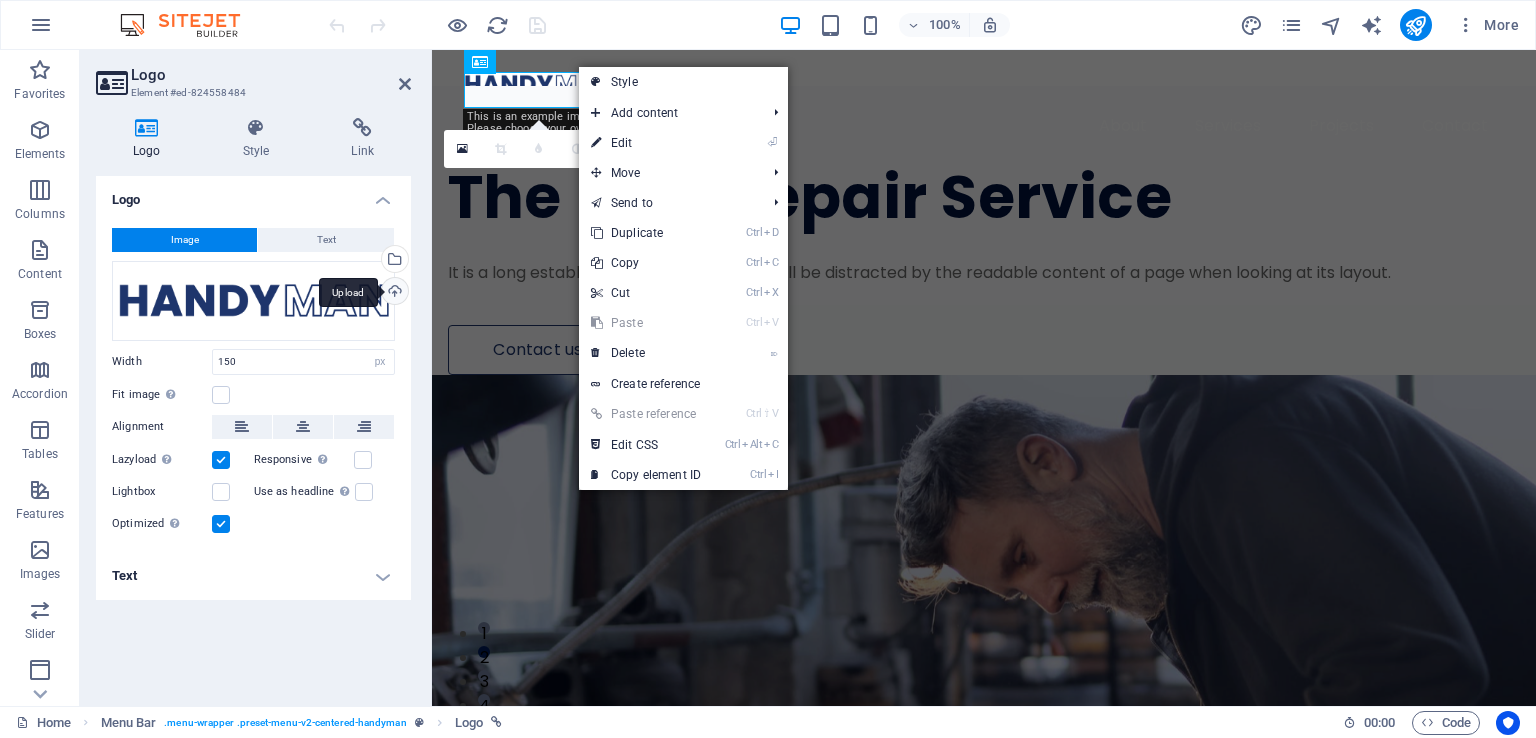 click on "Upload" at bounding box center [393, 293] 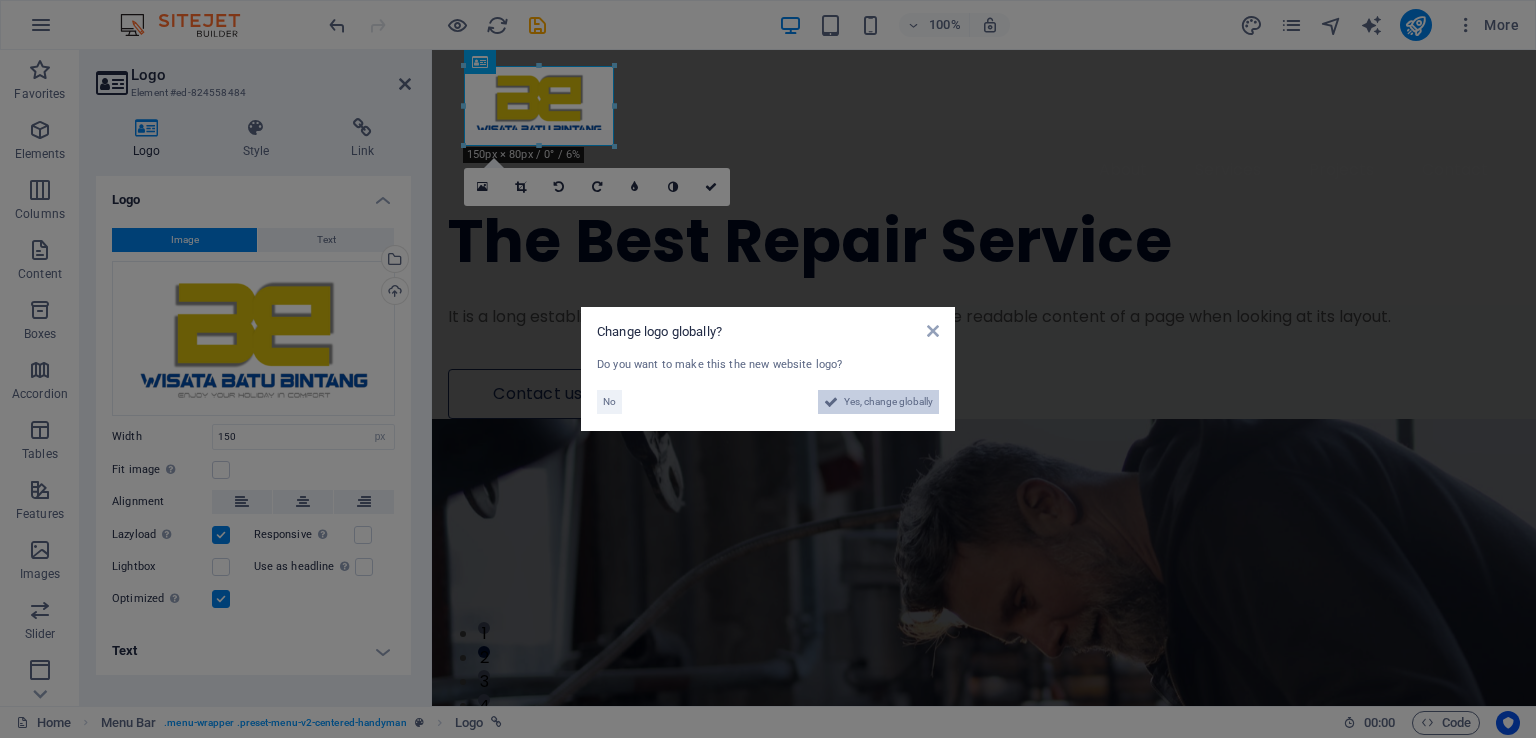 click on "Yes, change globally" at bounding box center [888, 402] 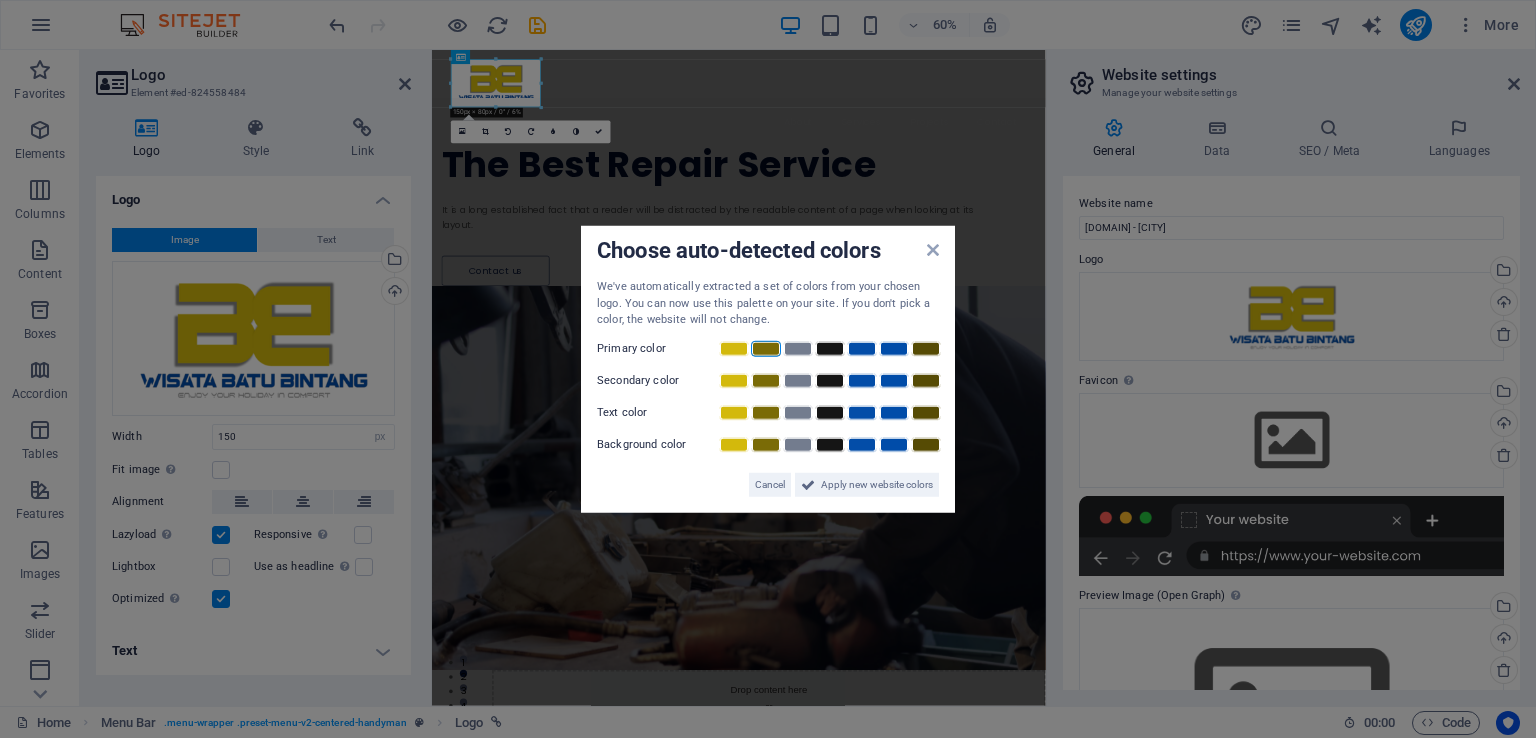 click at bounding box center (766, 348) 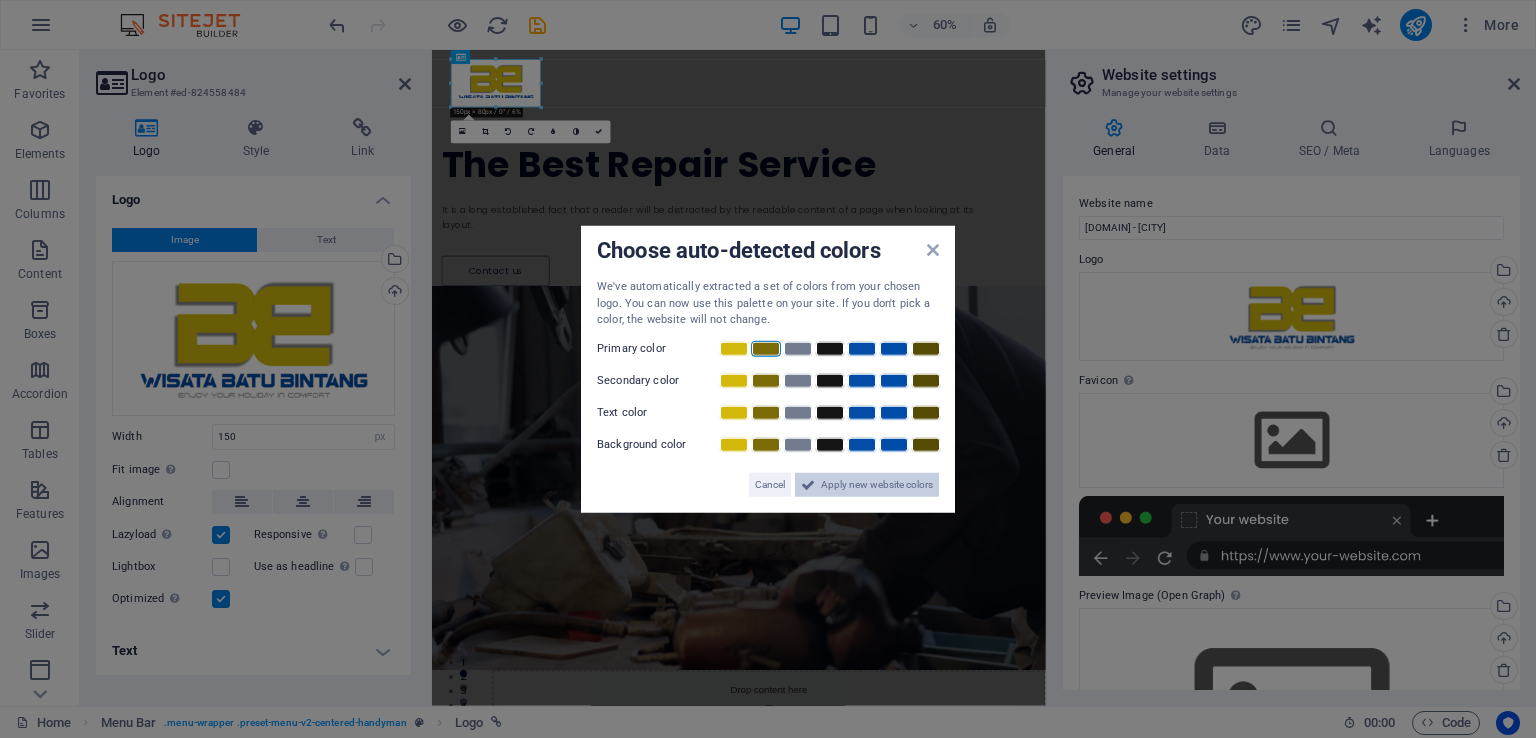 click on "Apply new website colors" at bounding box center (877, 484) 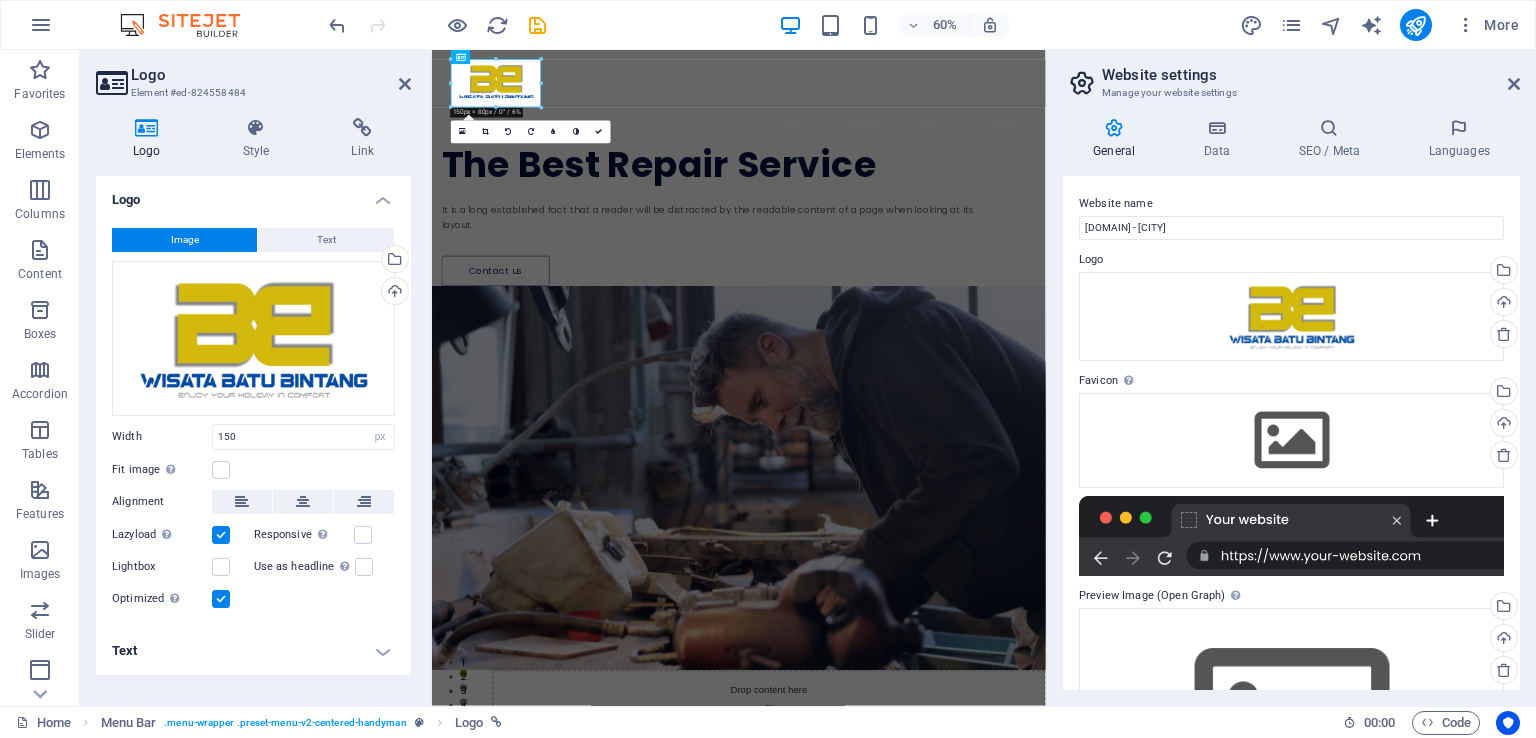 click at bounding box center [943, 763] 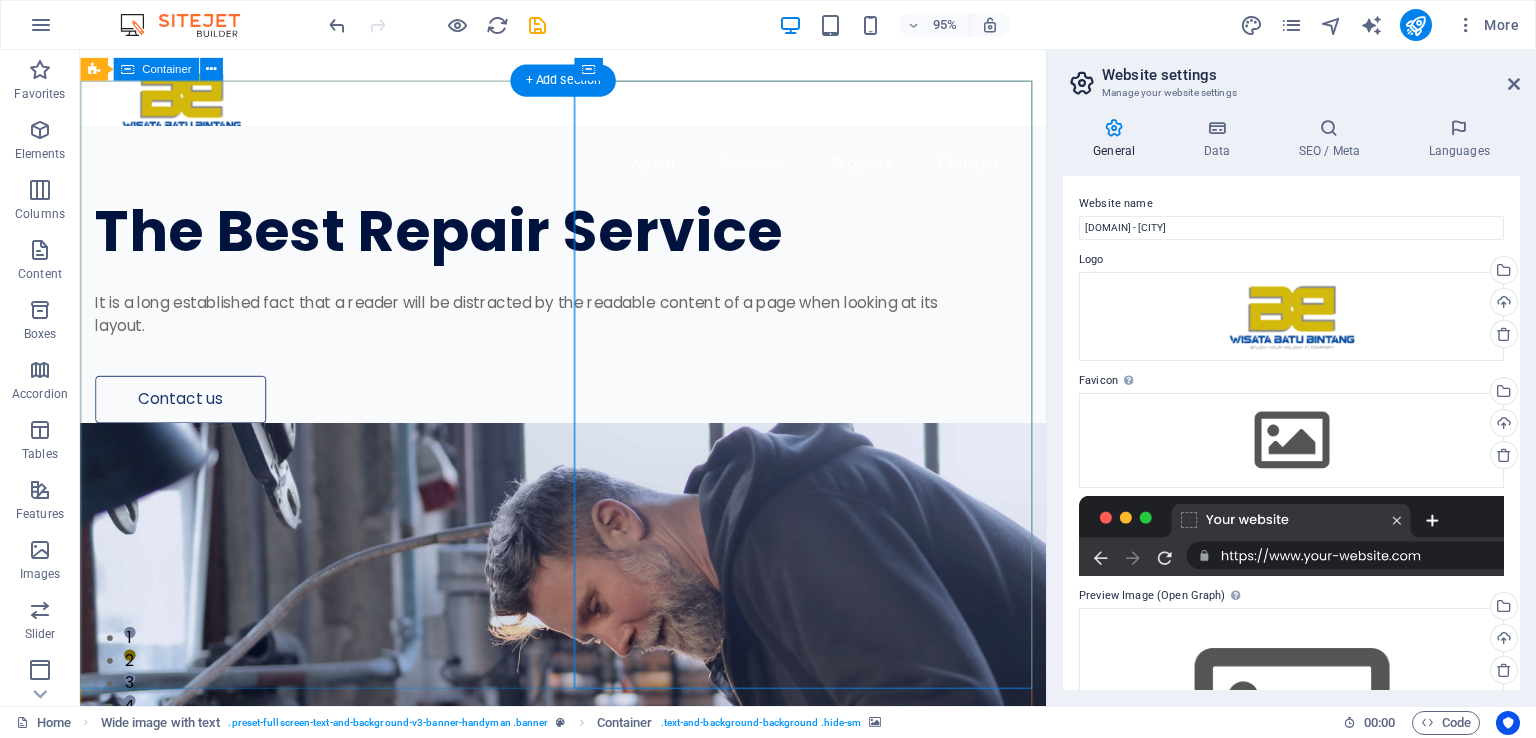 click on "The Best Repair Service It is a long established fact that a reader will be distracted by the readable content of a page when looking at its layout. Contact us" at bounding box center [588, 286] 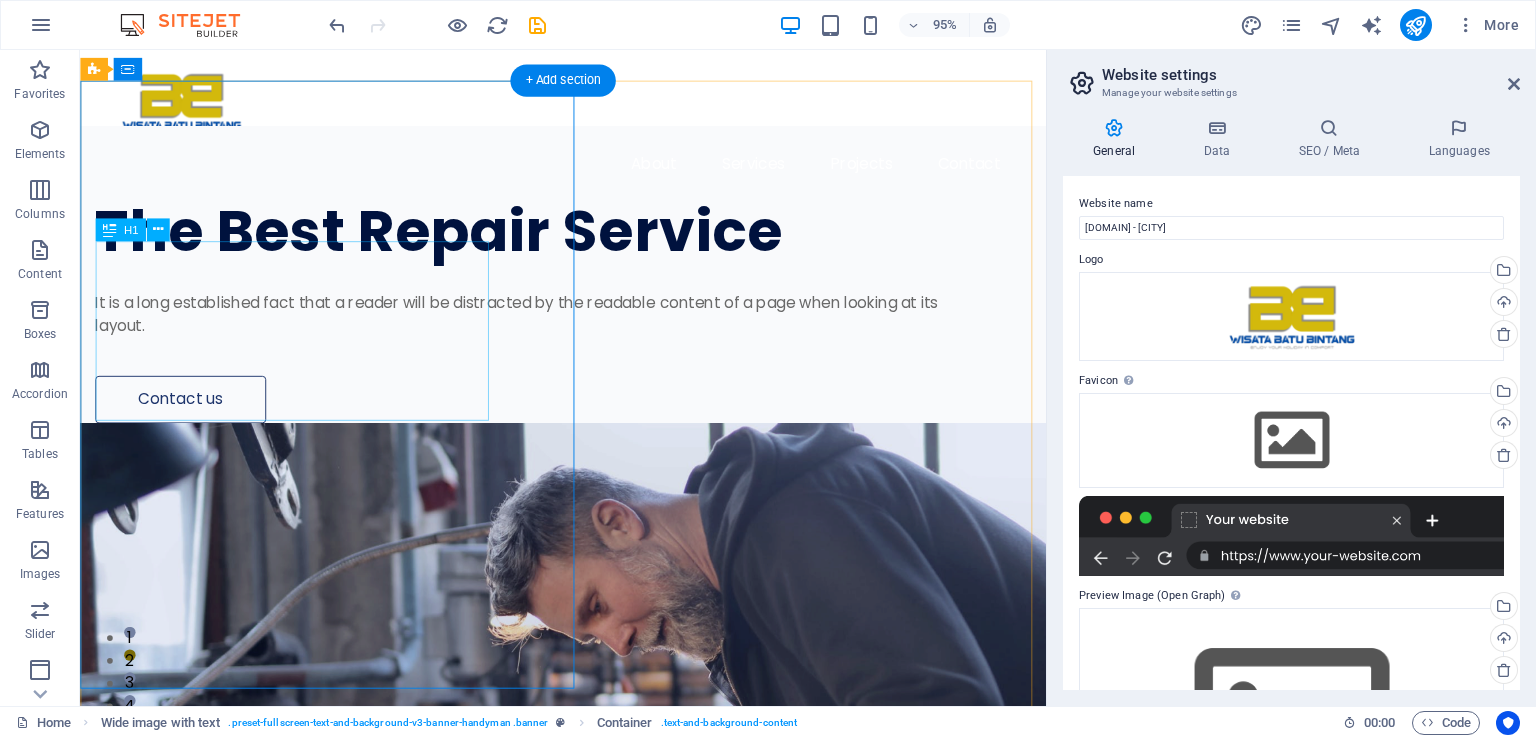 click on "The Best Repair Service" at bounding box center [551, 241] 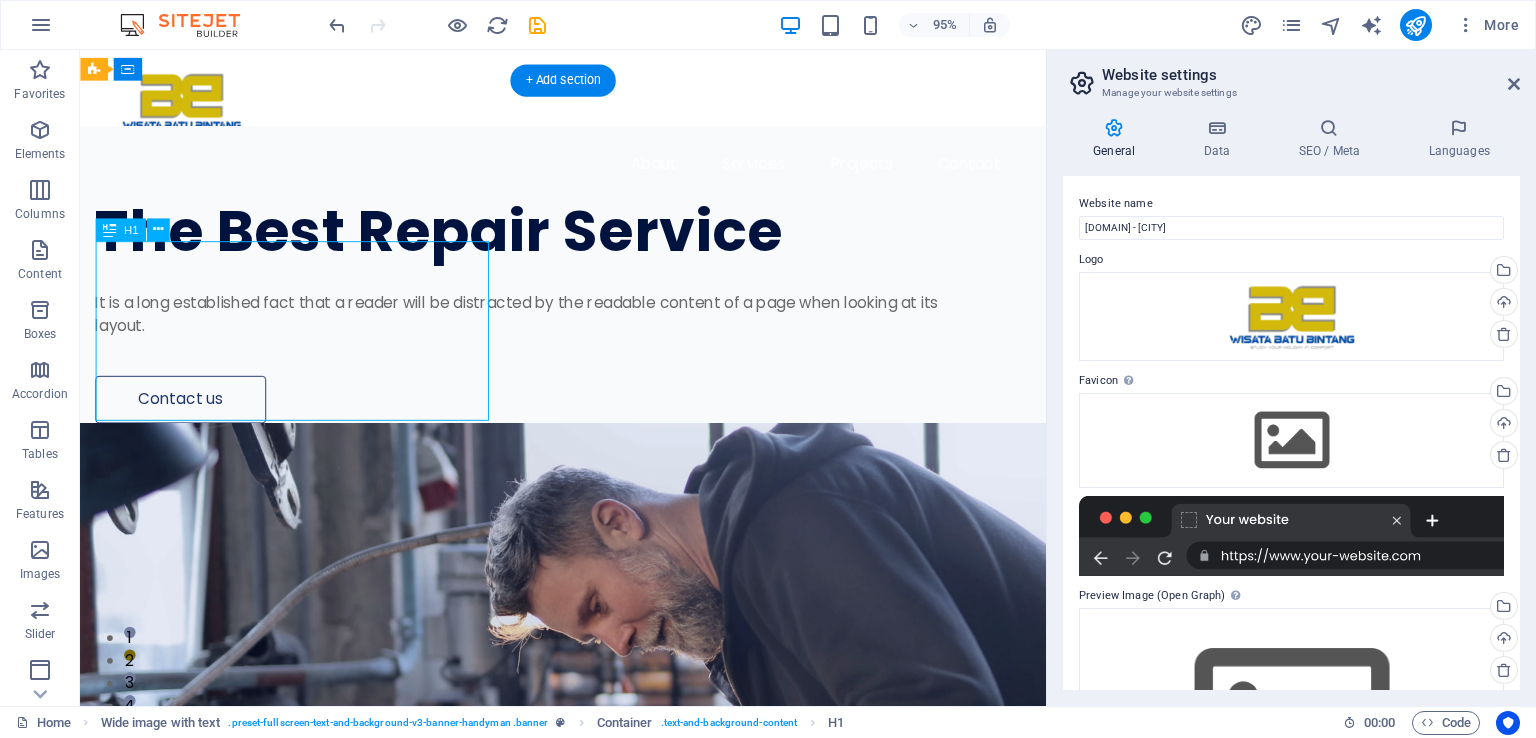 click on "The Best Repair Service" at bounding box center [551, 241] 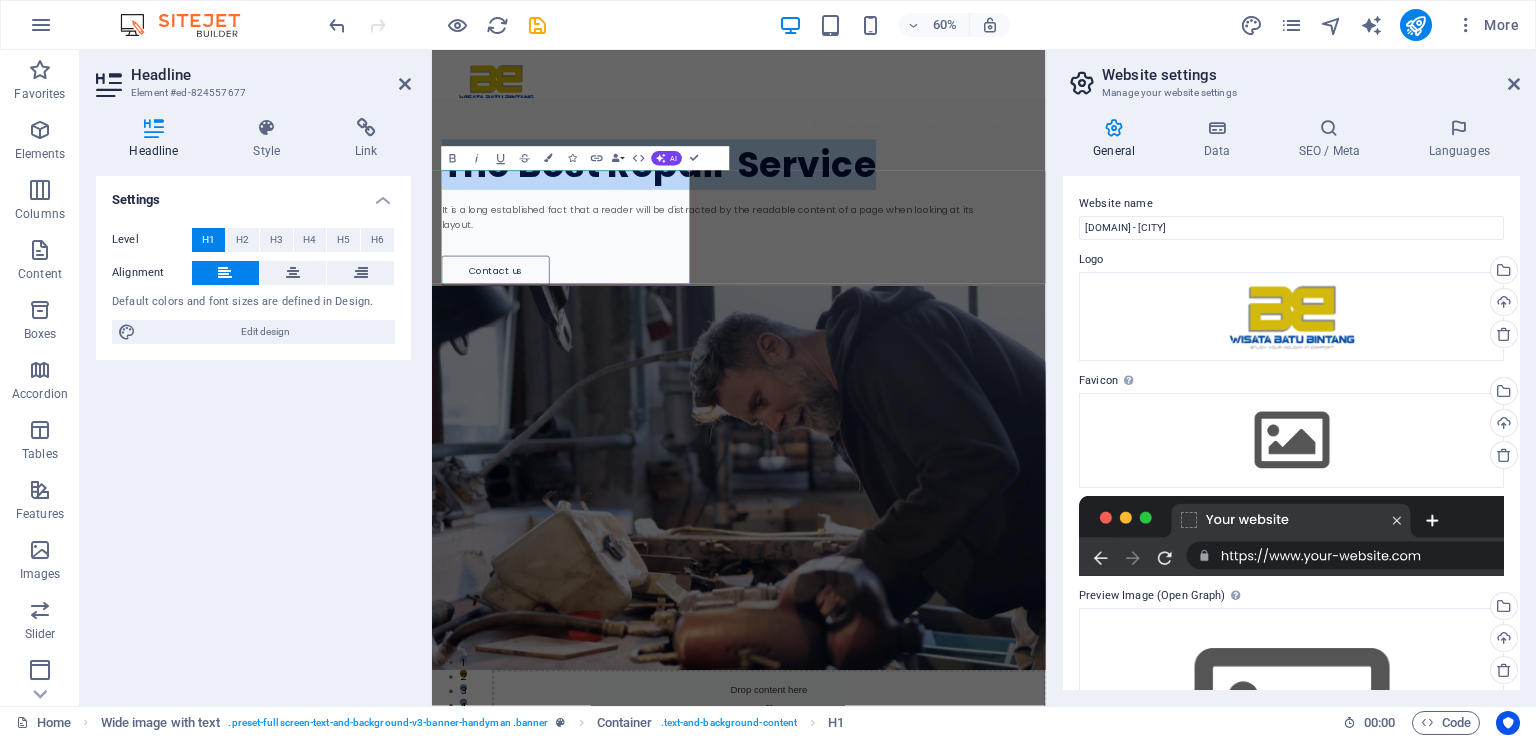 type 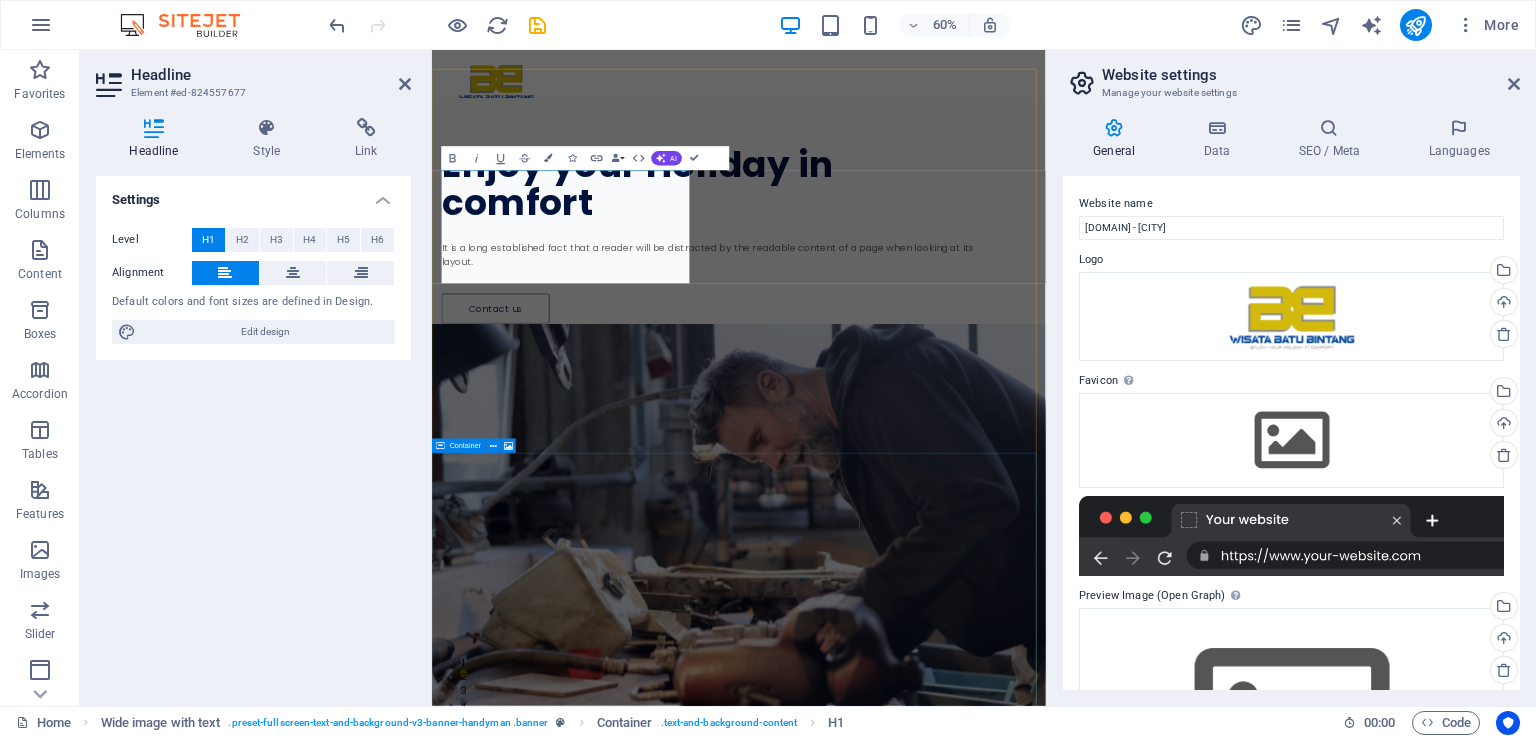 click on "Drop content here or  Add elements  Paste clipboard" at bounding box center (993, 1999) 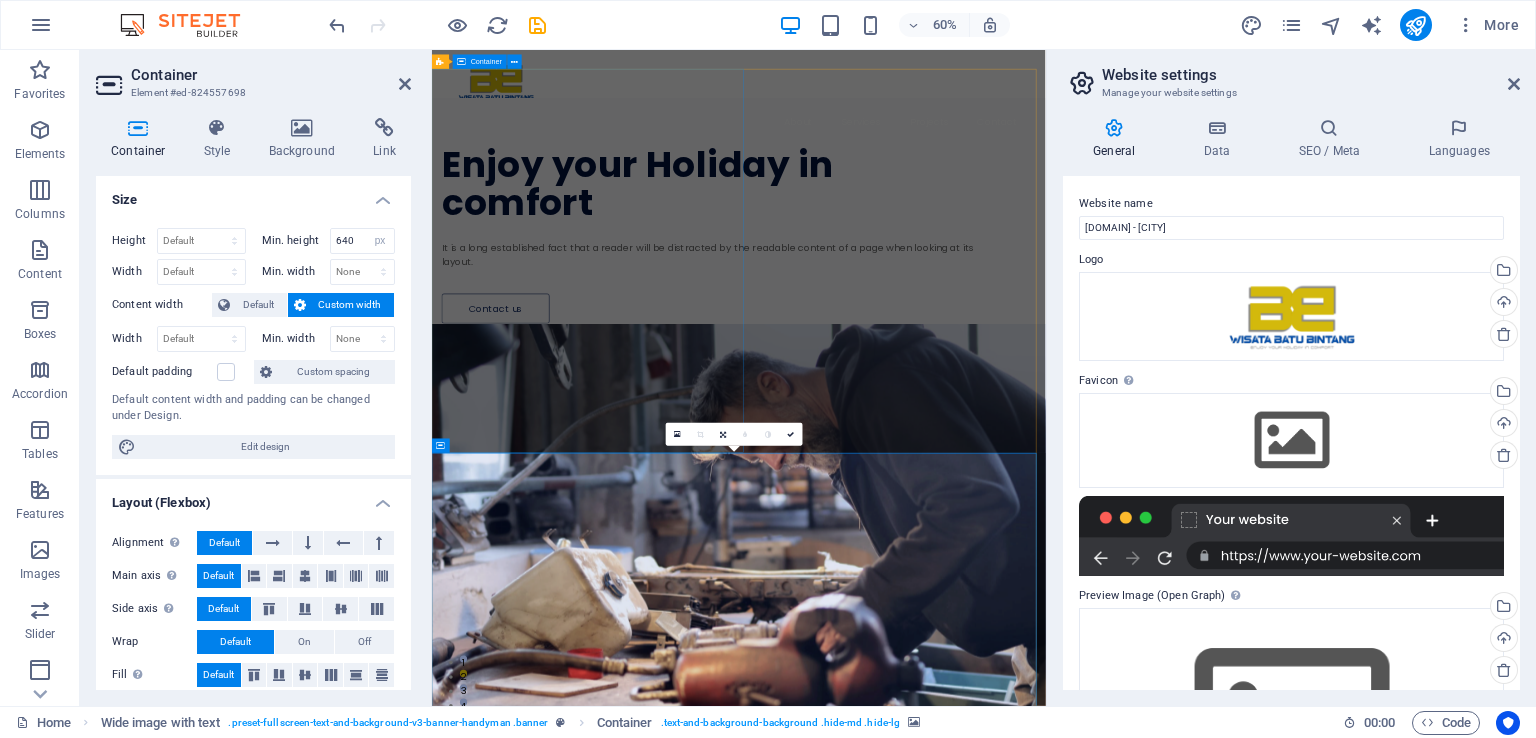 click on "Enjoy Your Holiday in Comfort It is a long established fact that a reader will be distracted by the readable content of a page when looking at its layout. Contact us" at bounding box center (943, 318) 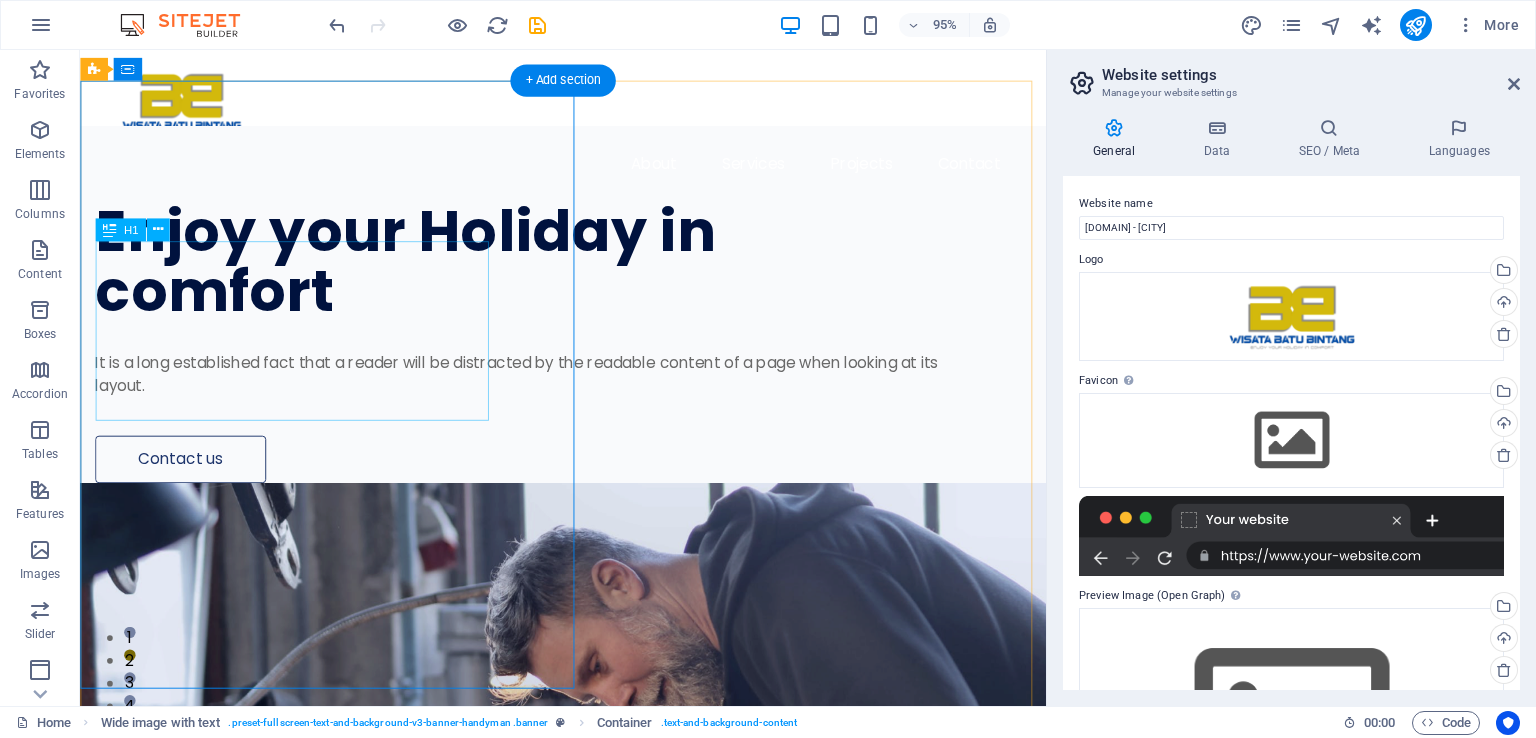 click on "Enjoy your Holiday in comfort" at bounding box center [551, 273] 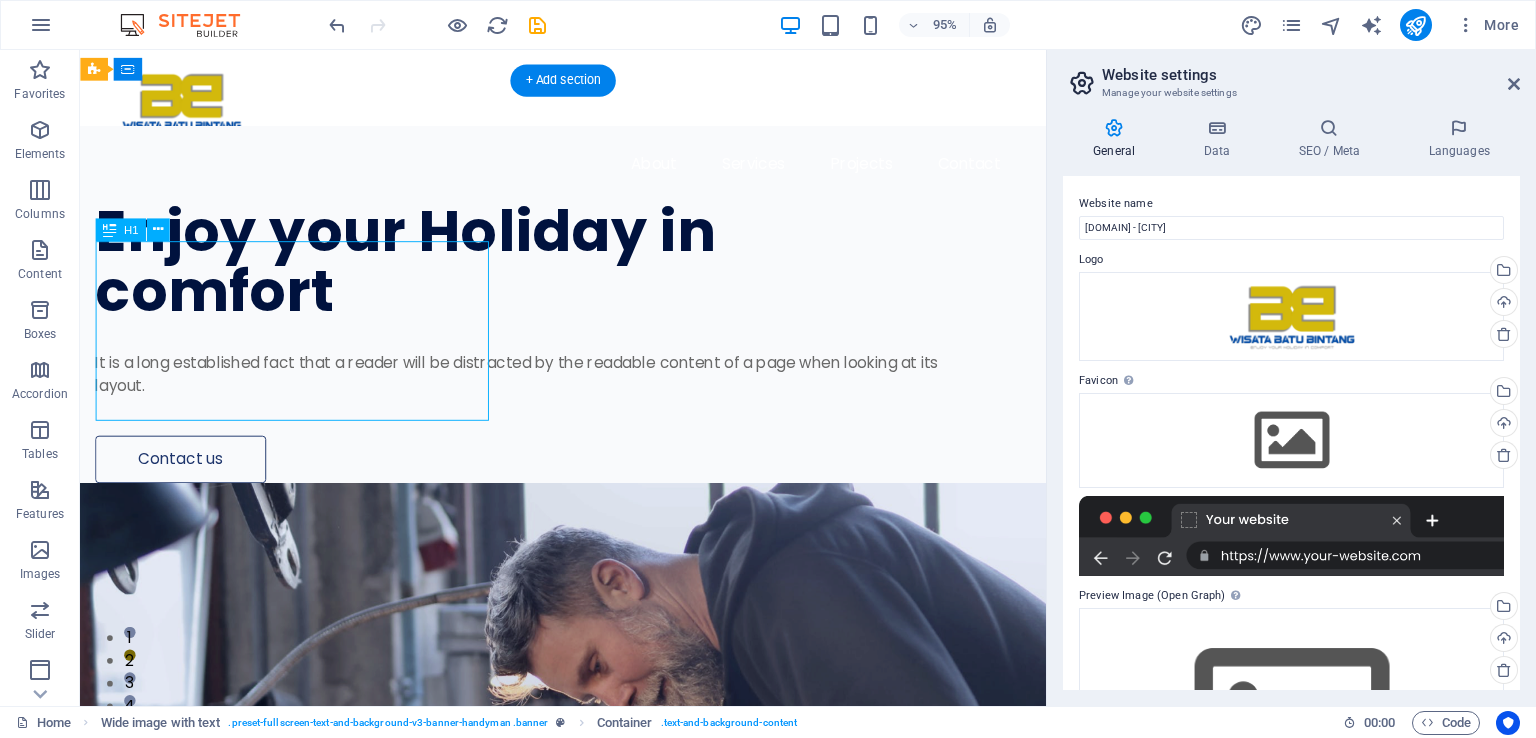 click on "Enjoy your Holiday in comfort" at bounding box center (551, 273) 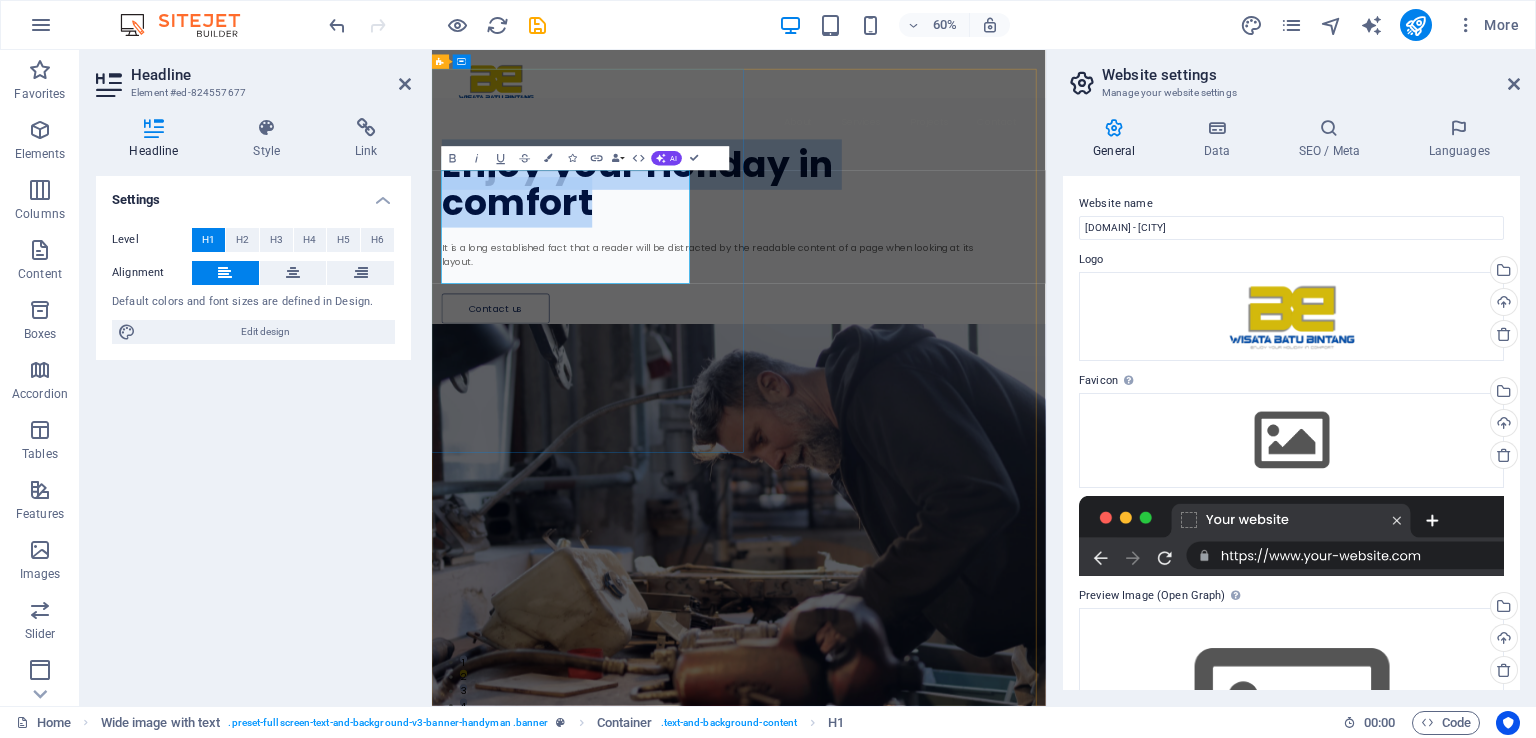 click on "Enjoy your Holiday in comfort" at bounding box center [906, 273] 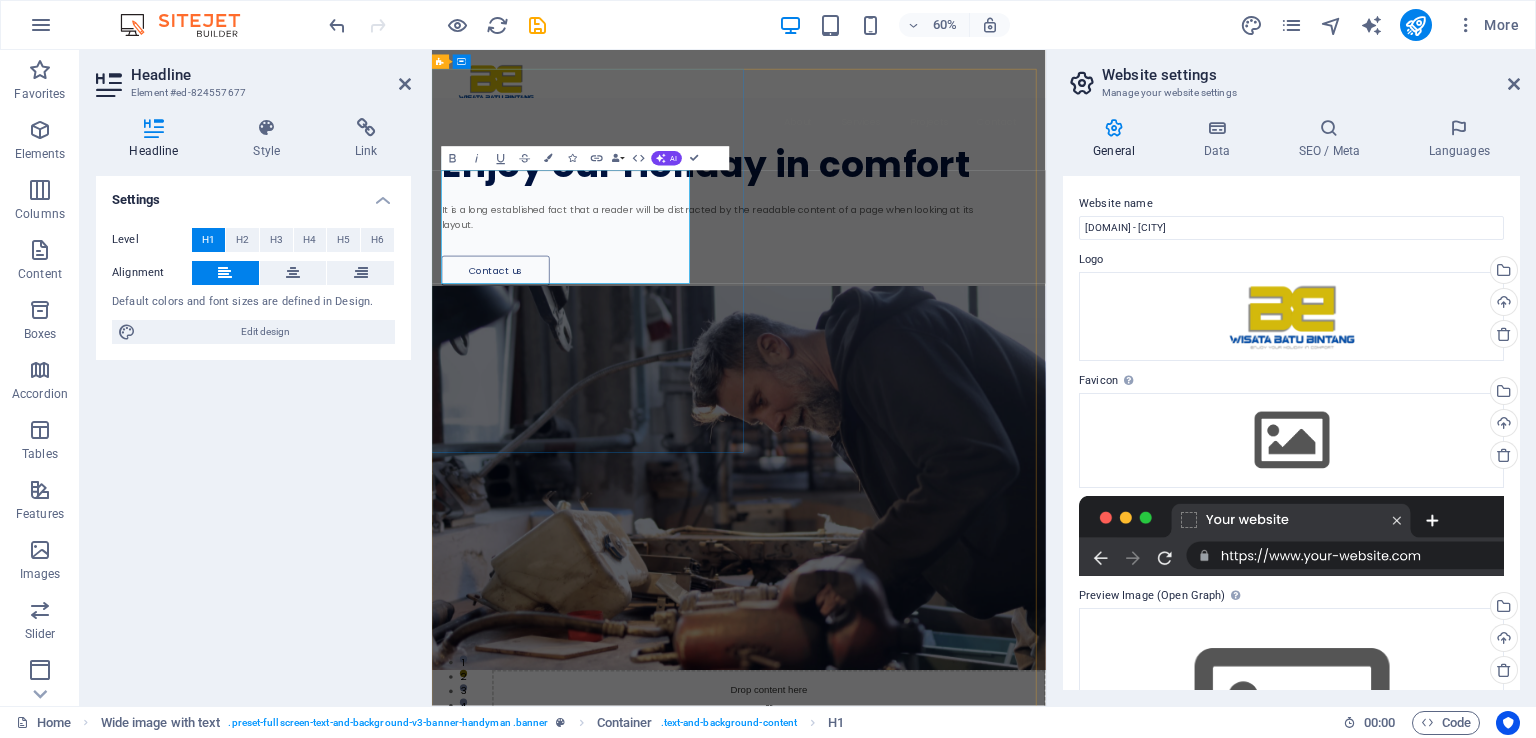 type 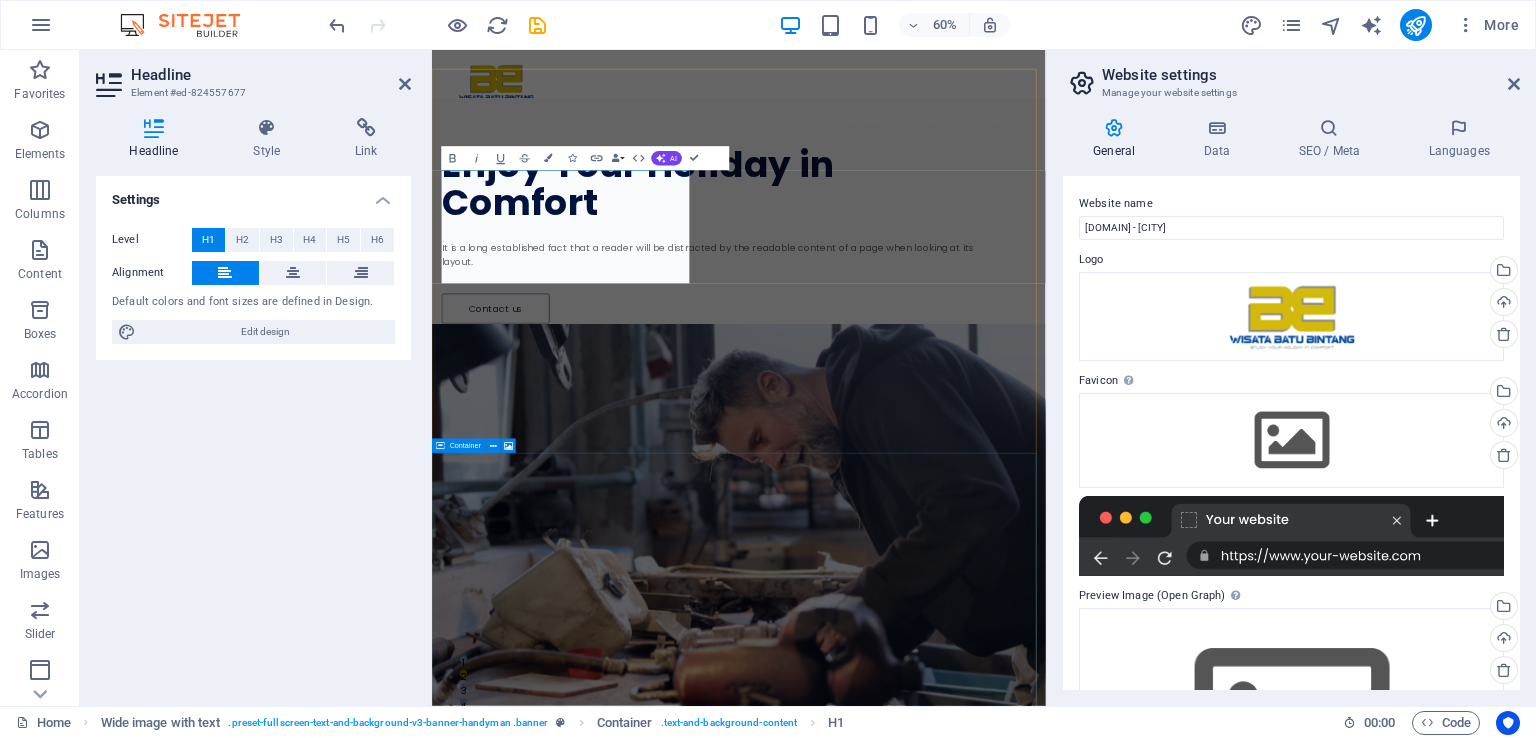 click on "Drop content here or  Add elements  Paste clipboard" at bounding box center (993, 1999) 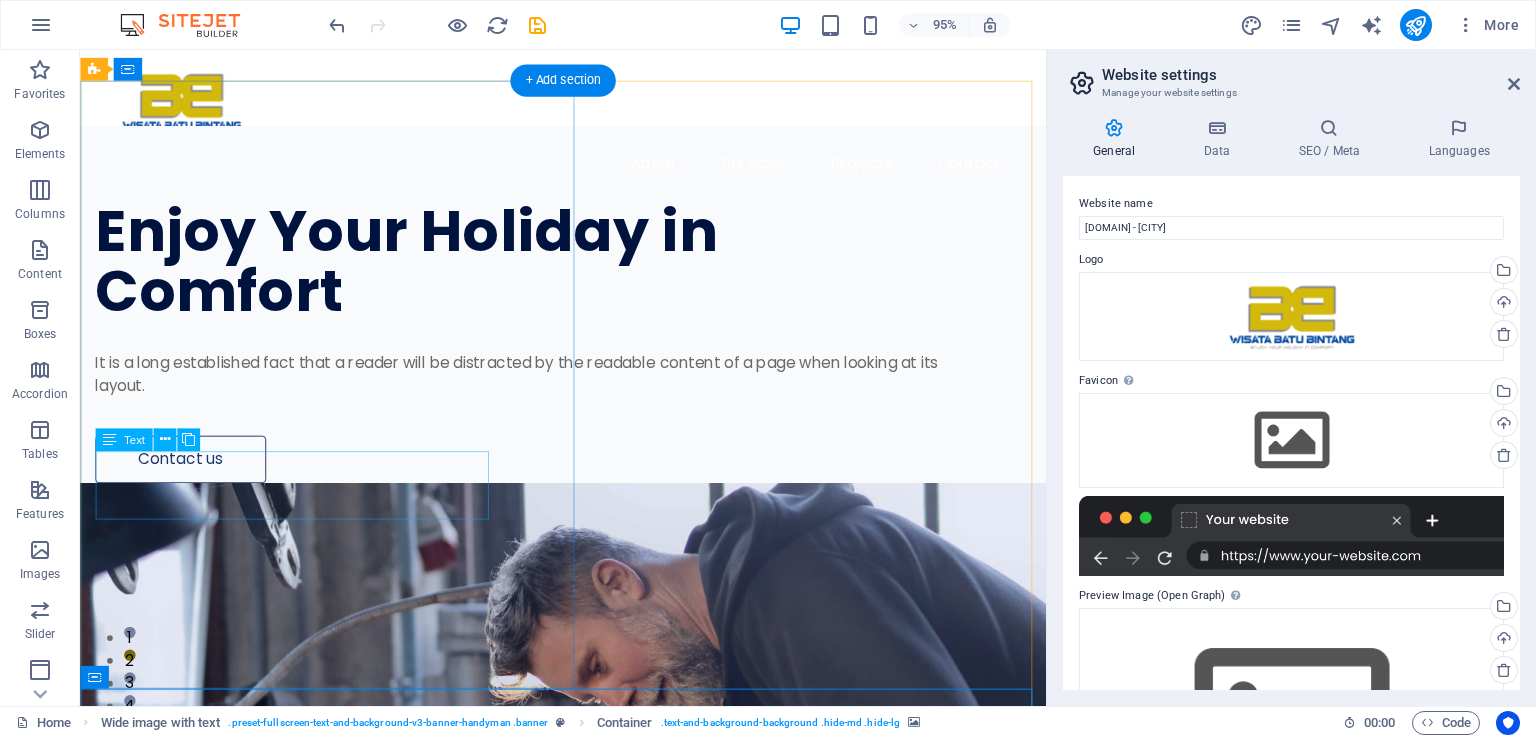 click on "It is a long established fact that a reader will be distracted by the readable content of a page when looking at its layout." at bounding box center (551, 392) 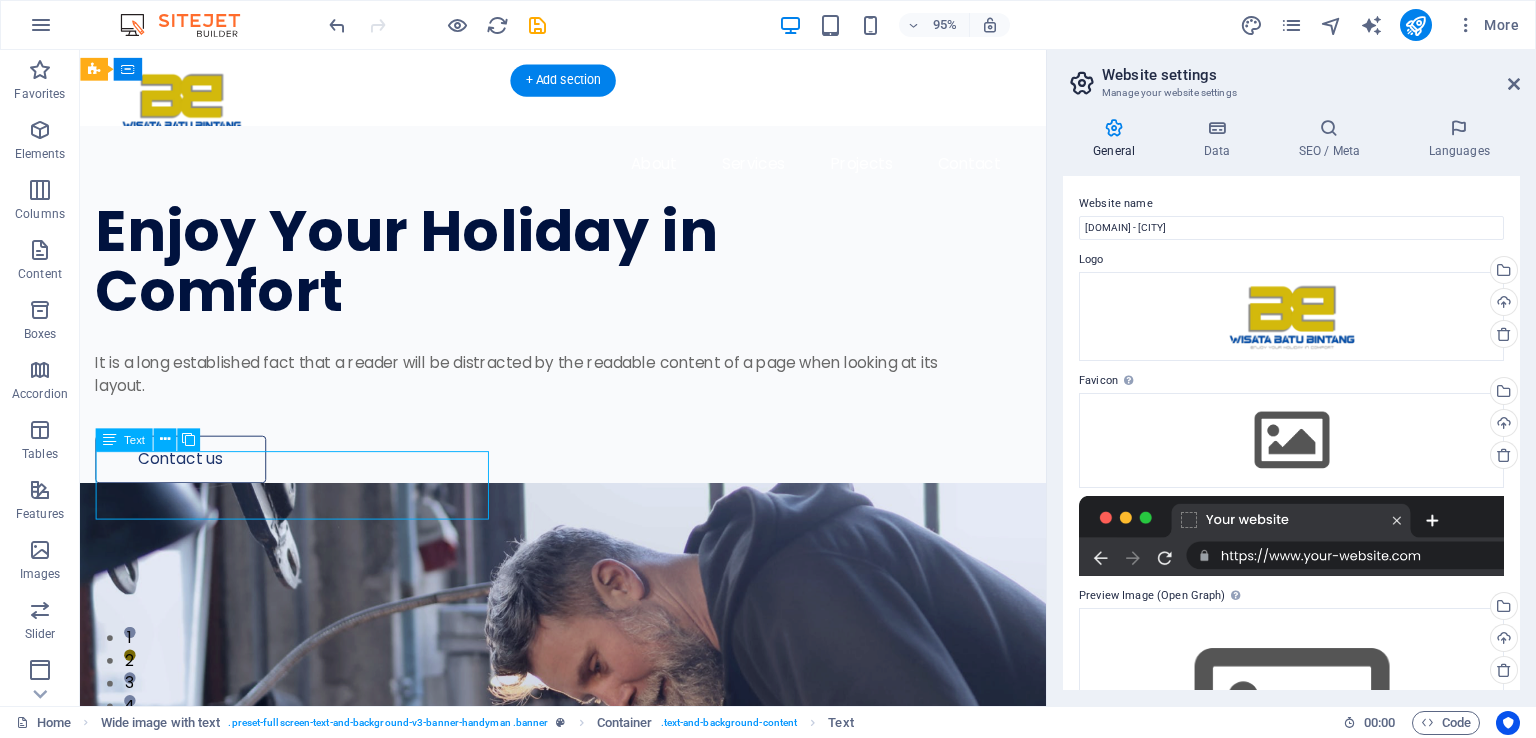 click on "It is a long established fact that a reader will be distracted by the readable content of a page when looking at its layout." at bounding box center (551, 392) 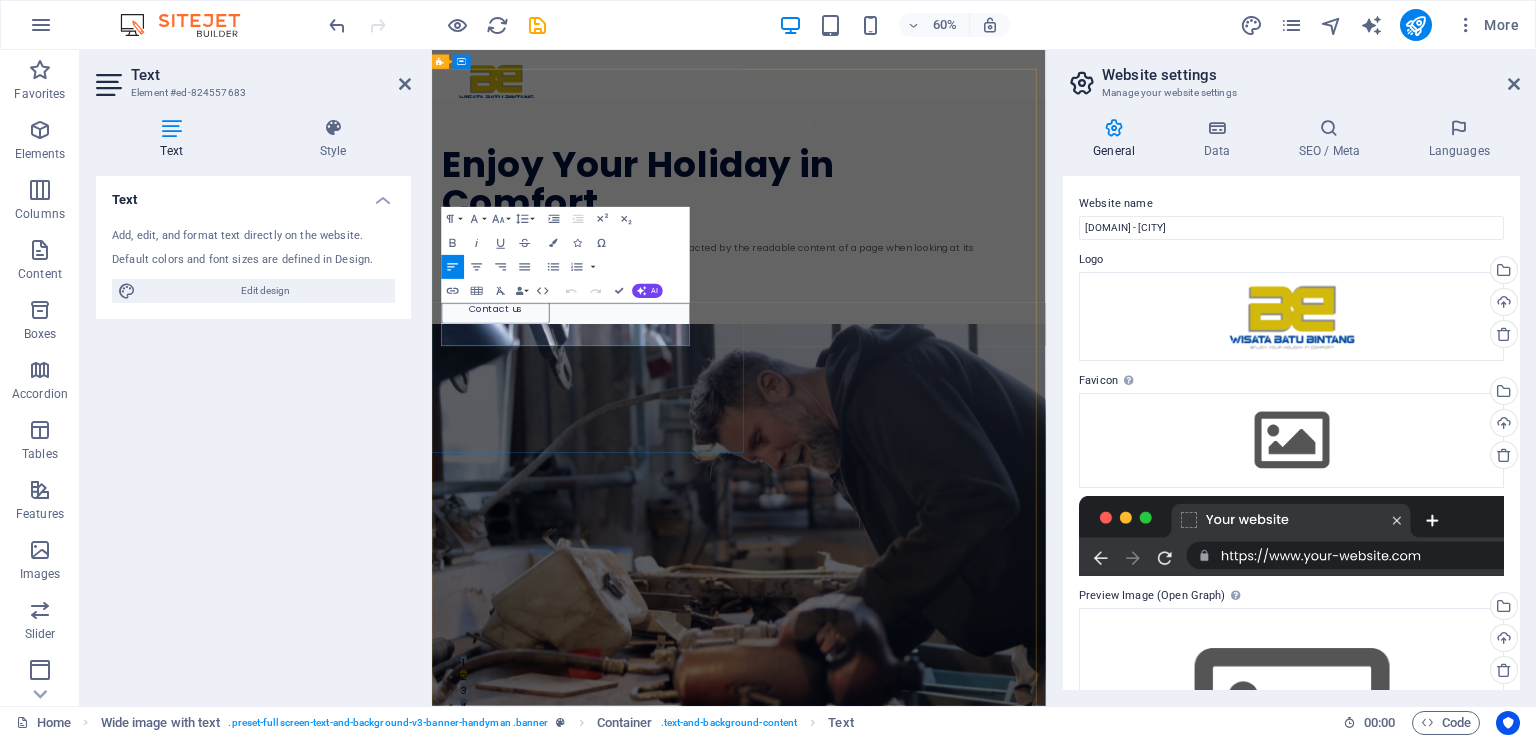 click on "It is a long established fact that a reader will be distracted by the readable content of a page when looking at its layout." at bounding box center [906, 392] 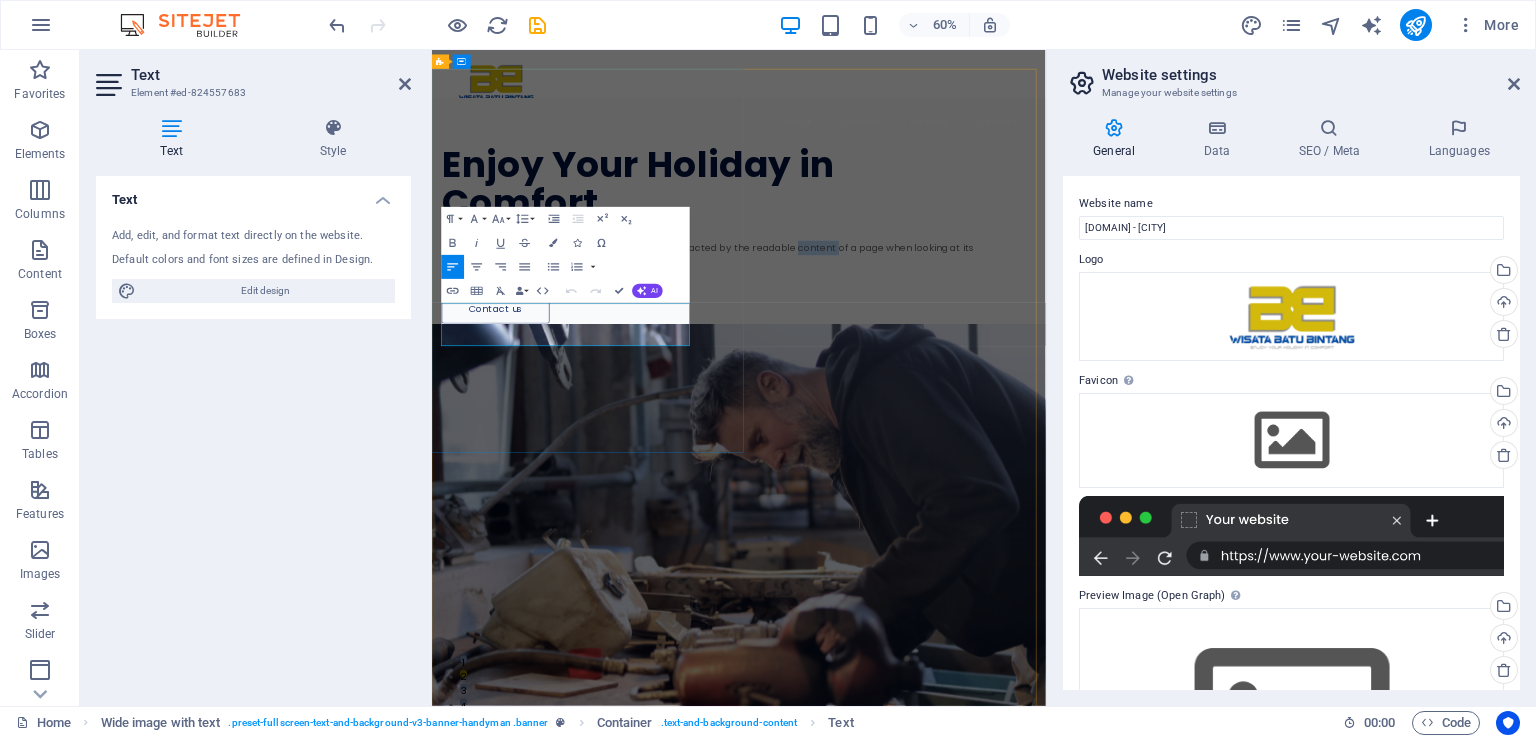 click on "It is a long established fact that a reader will be distracted by the readable content of a page when looking at its layout." at bounding box center [906, 392] 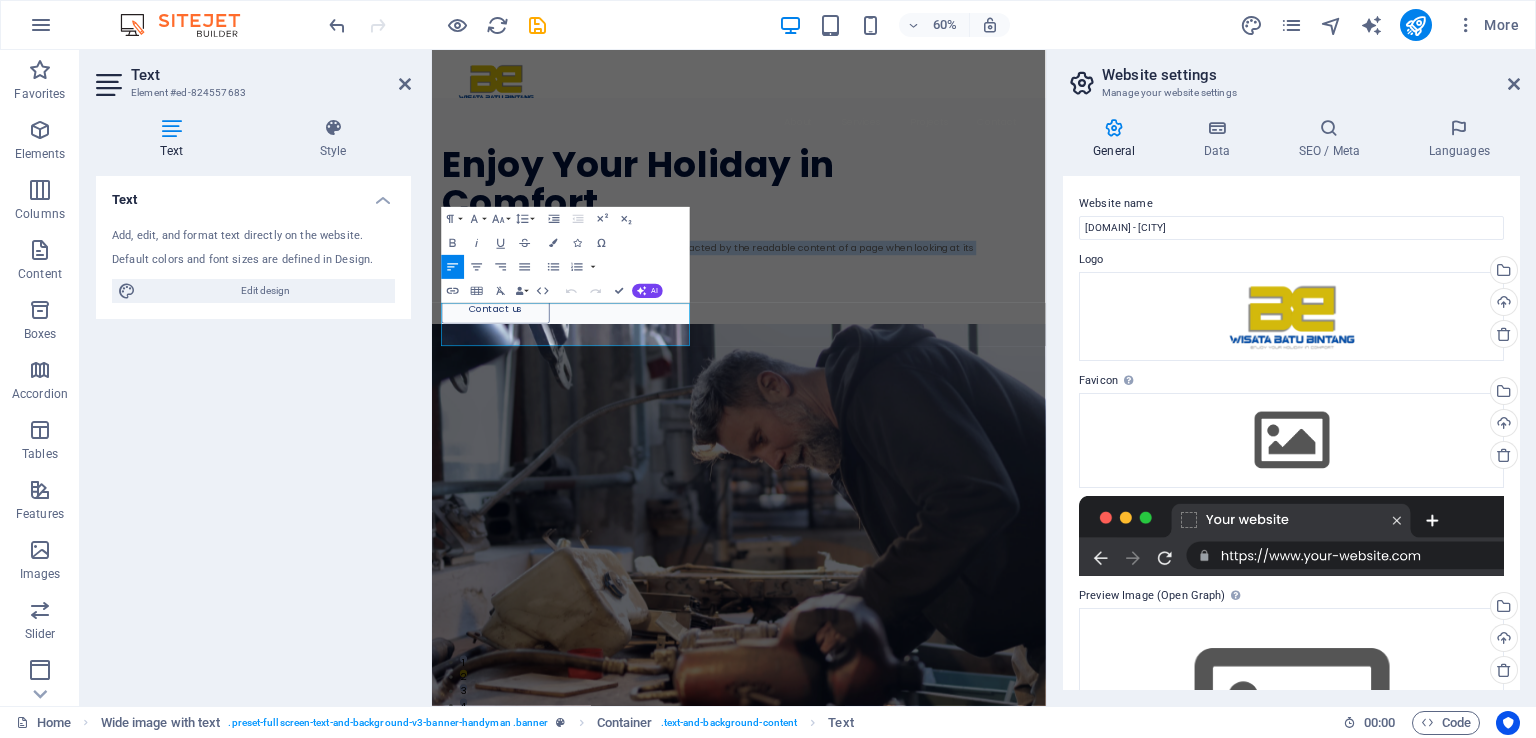 drag, startPoint x: 643, startPoint y: 524, endPoint x: 366, endPoint y: 416, distance: 297.3096 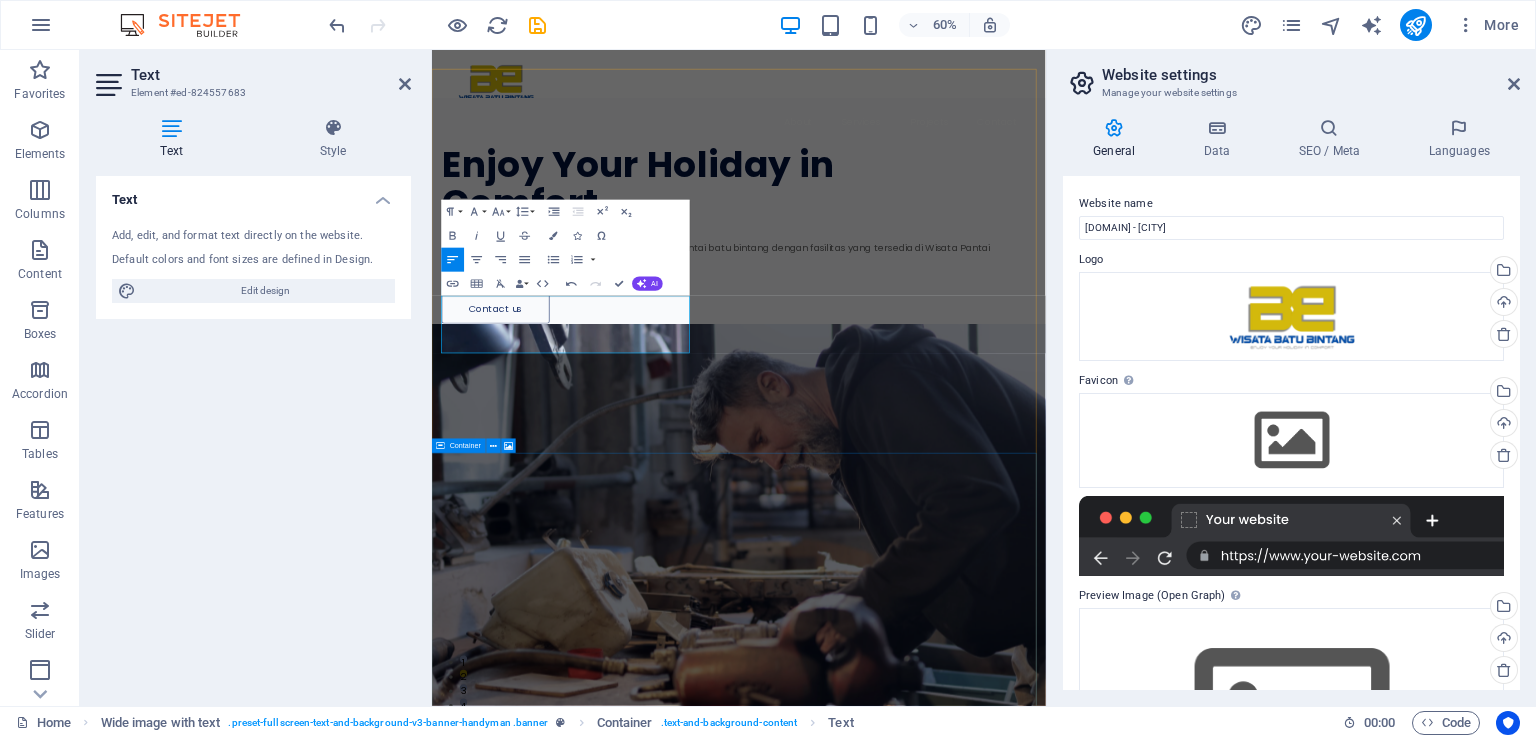 click on "Drop content here or  Add elements  Paste clipboard" at bounding box center [993, 1999] 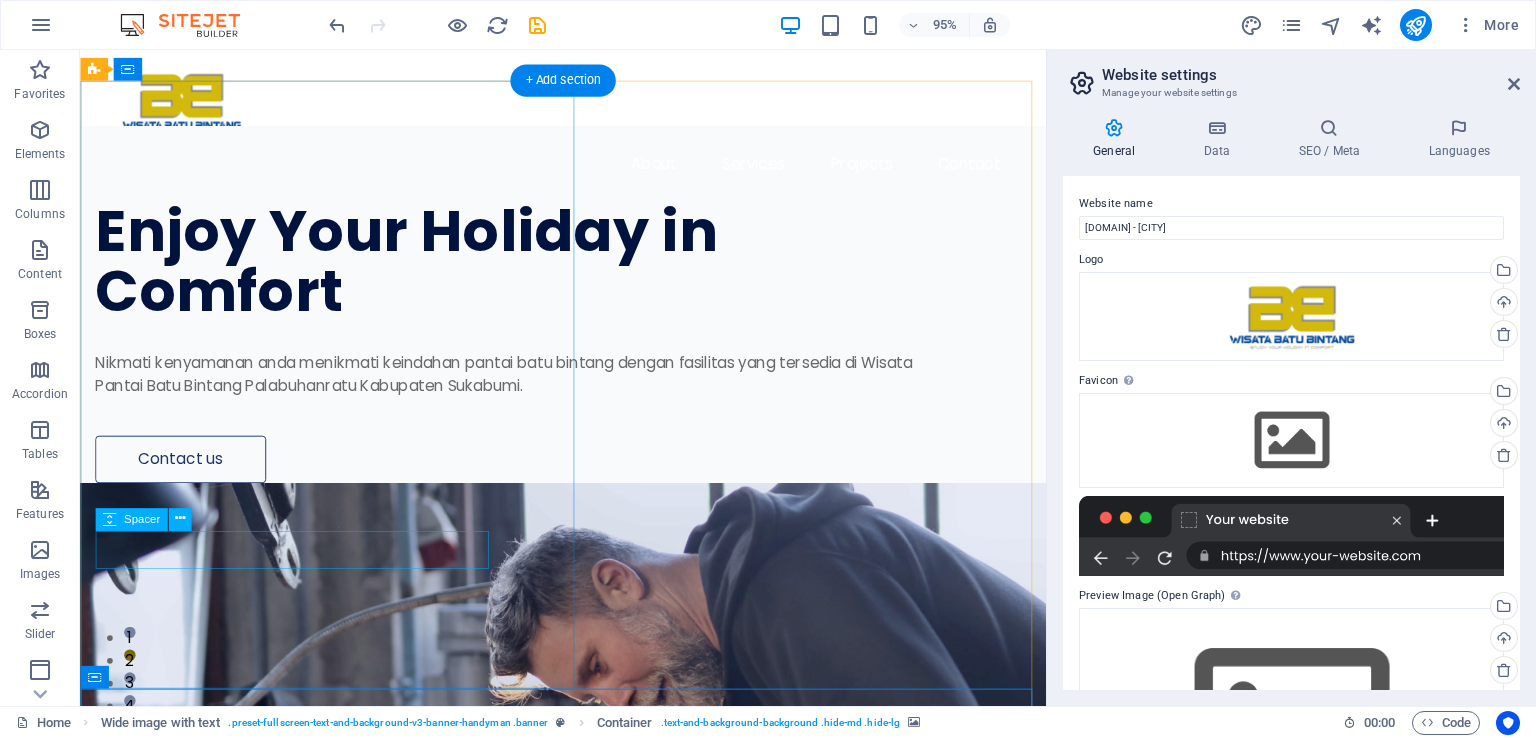 click at bounding box center (551, 436) 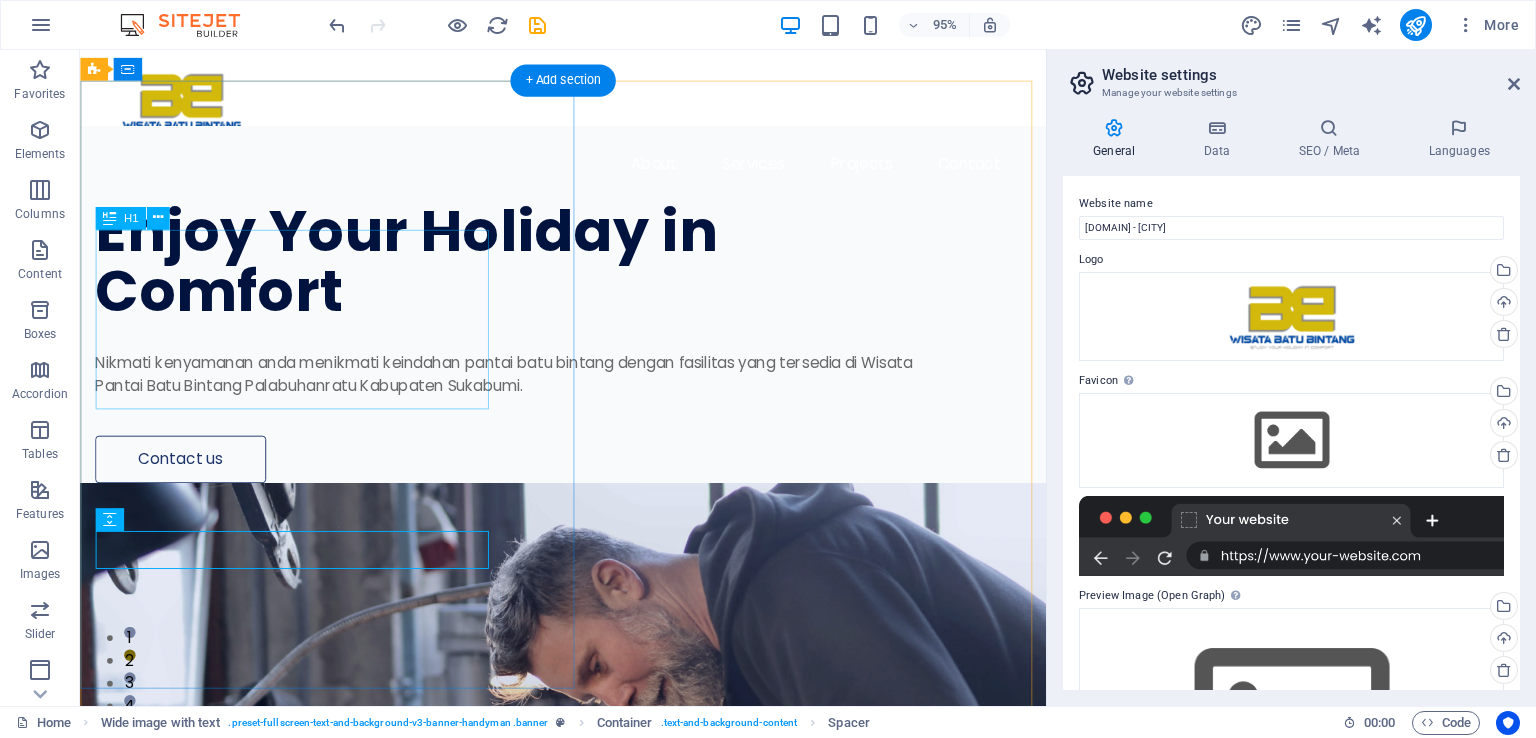 click on "Enjoy Your Holiday in Comfort" at bounding box center [551, 273] 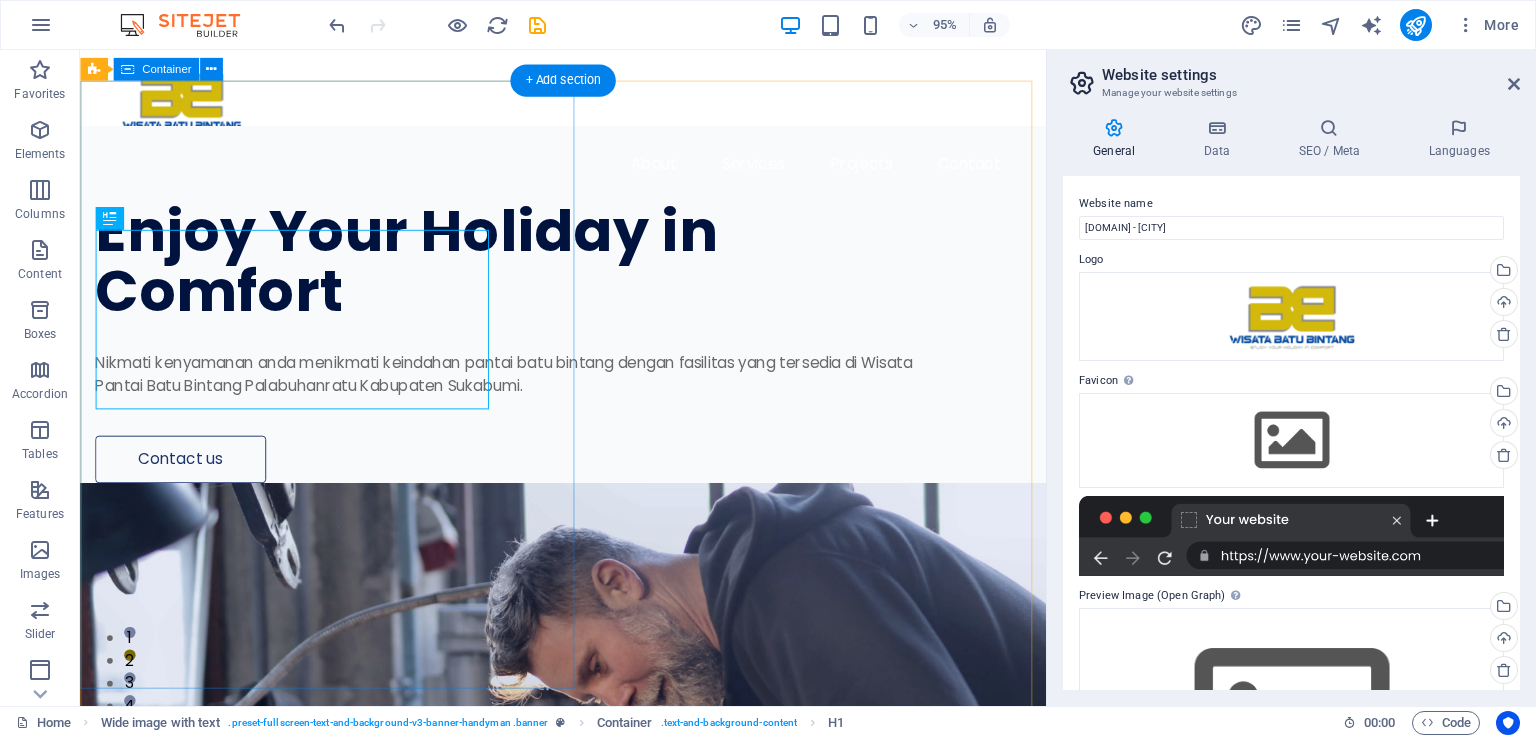 click on "Enjoy Your Holiday in Comfort Nikmati kenyamanan anda menikmati keindahan pantai batu bintang dengan fasilitas yang tersedia di Wisata Pantai Batu Bintang Palabuhanratu Kabupaten Sukabumi. Contact us" at bounding box center (588, 318) 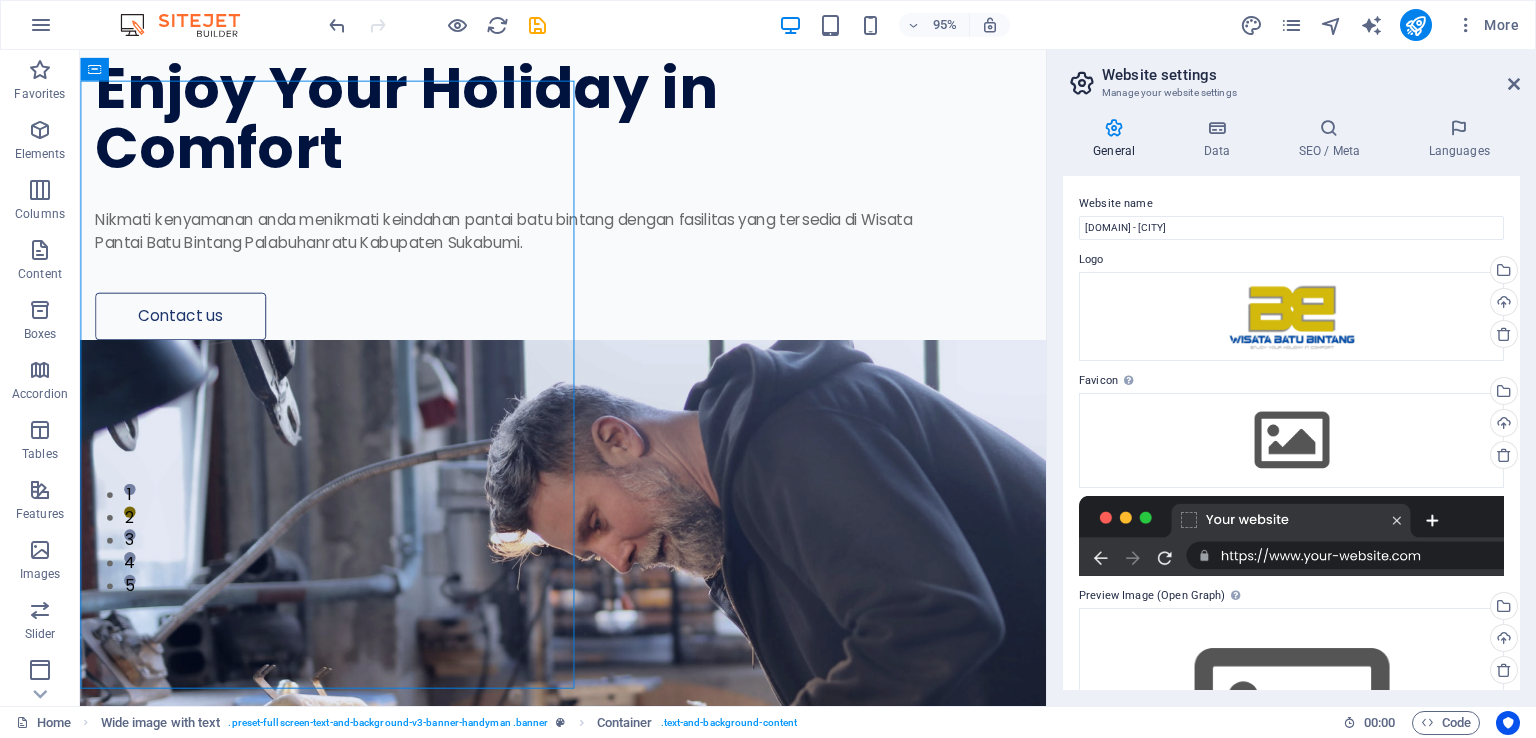 scroll, scrollTop: 0, scrollLeft: 0, axis: both 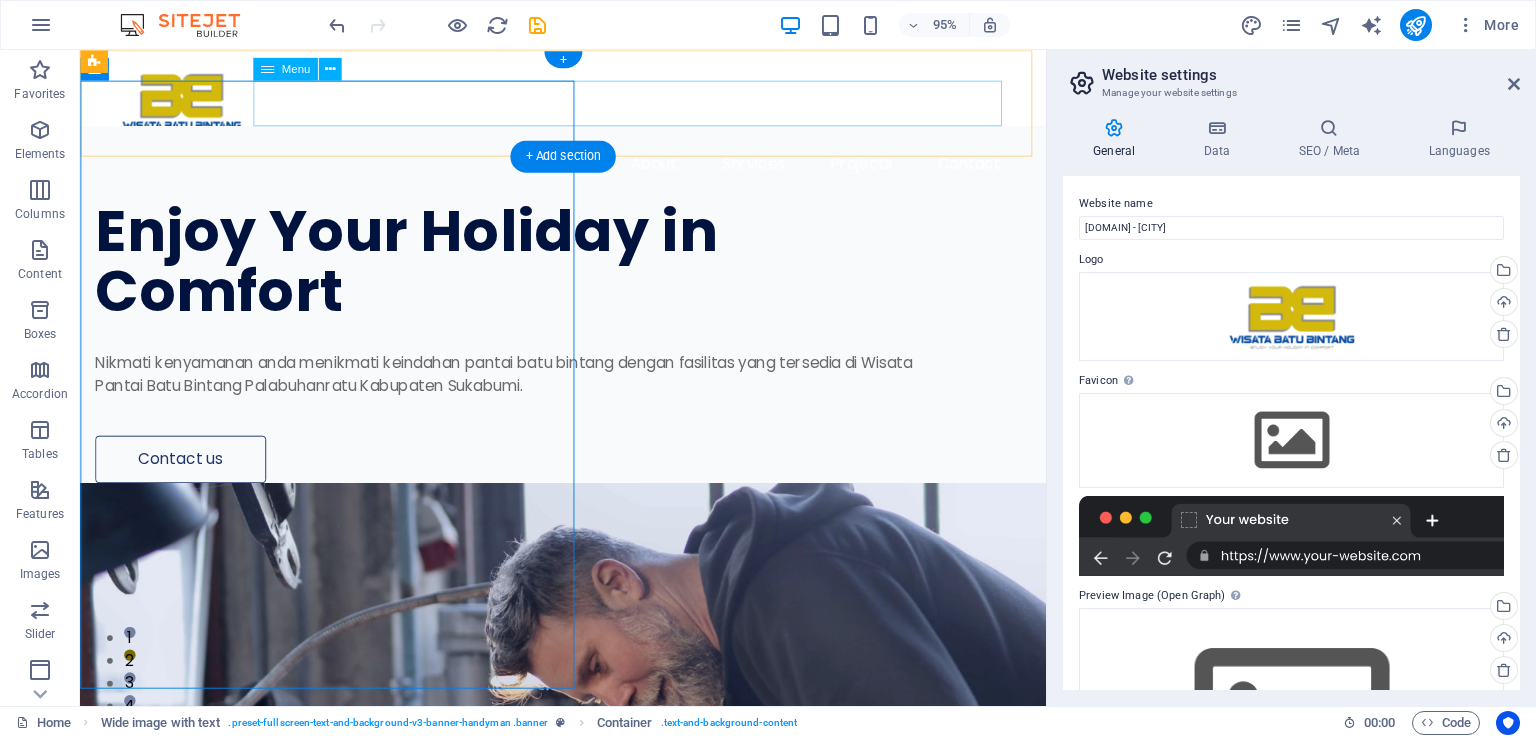 click on "About Services Projects Contact" at bounding box center (588, 170) 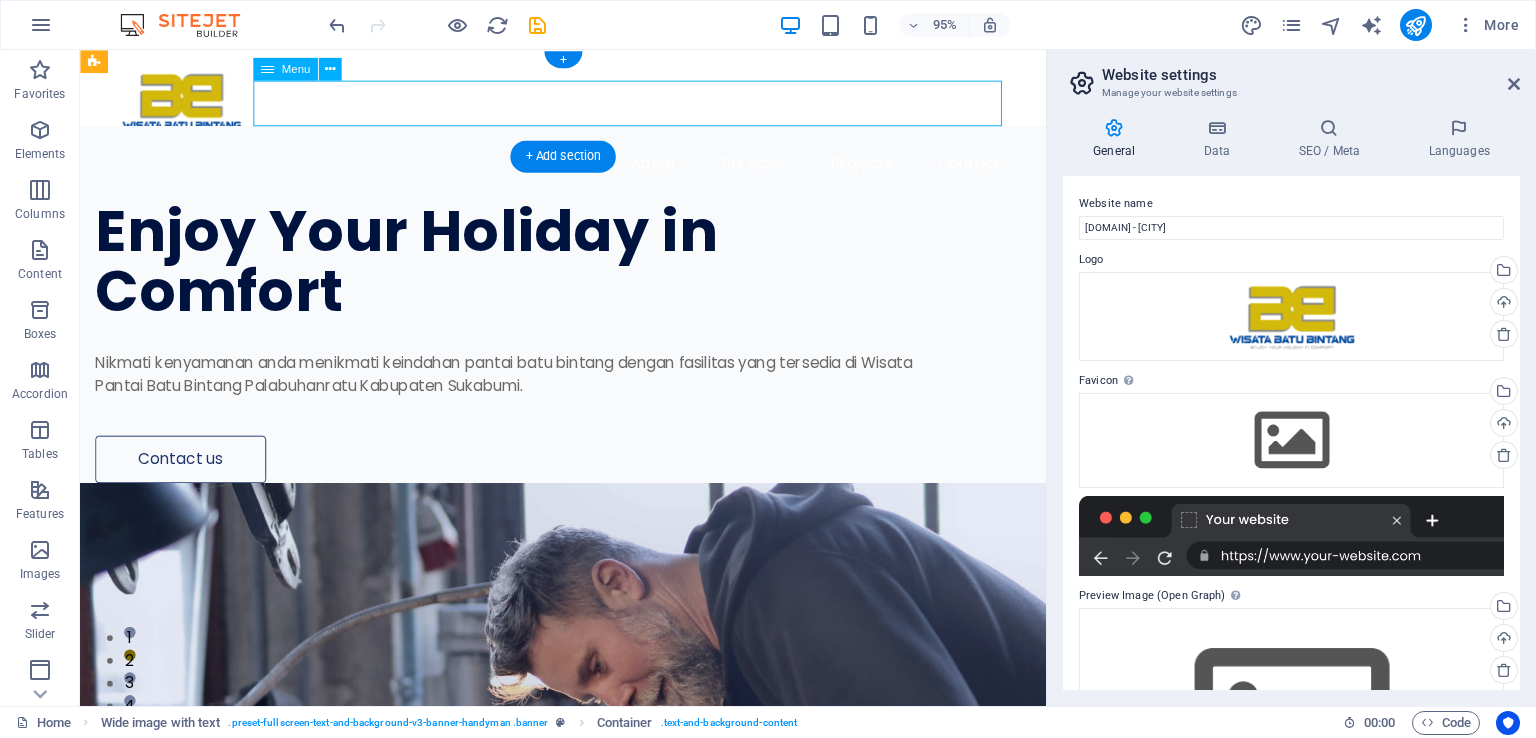 click on "About Services Projects Contact" at bounding box center [588, 170] 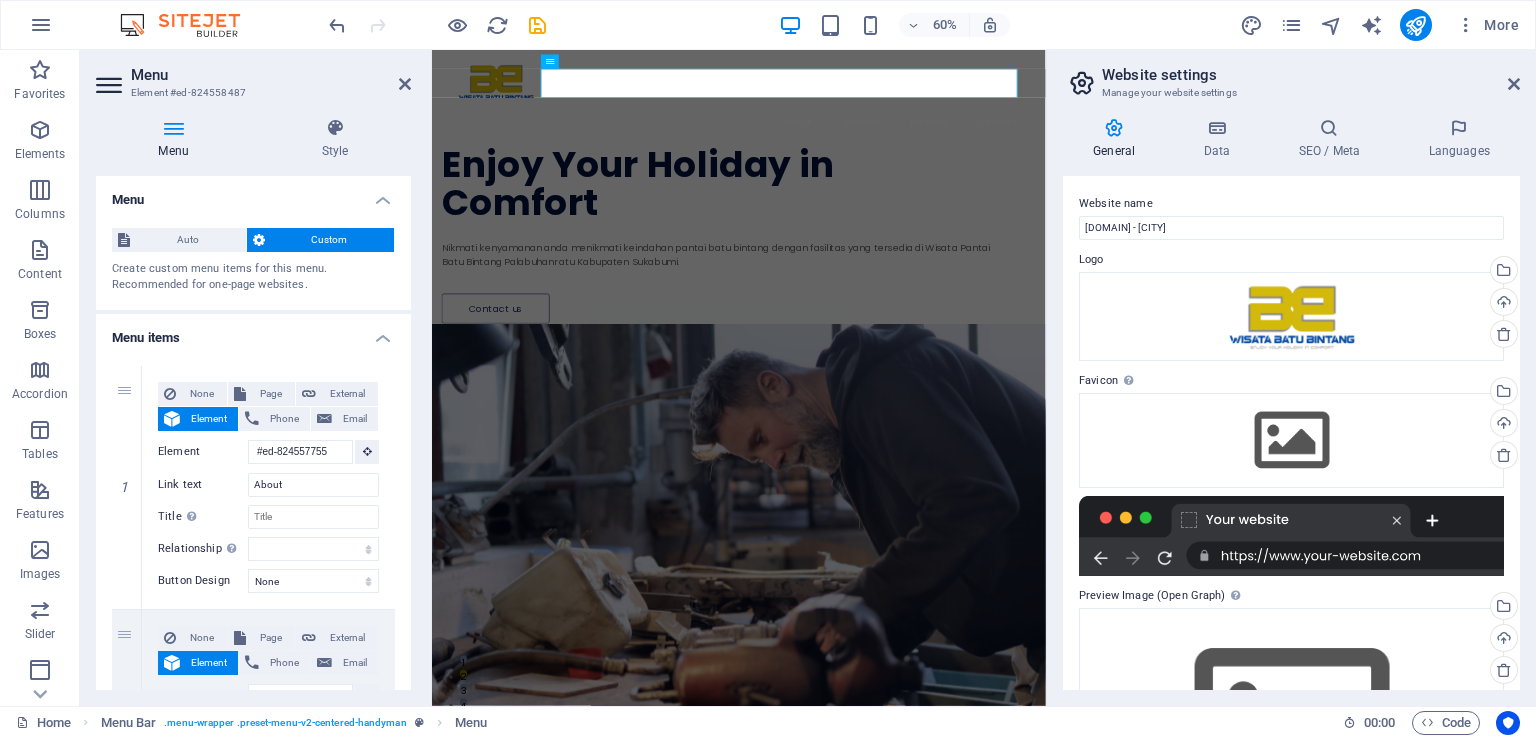 click at bounding box center [173, 128] 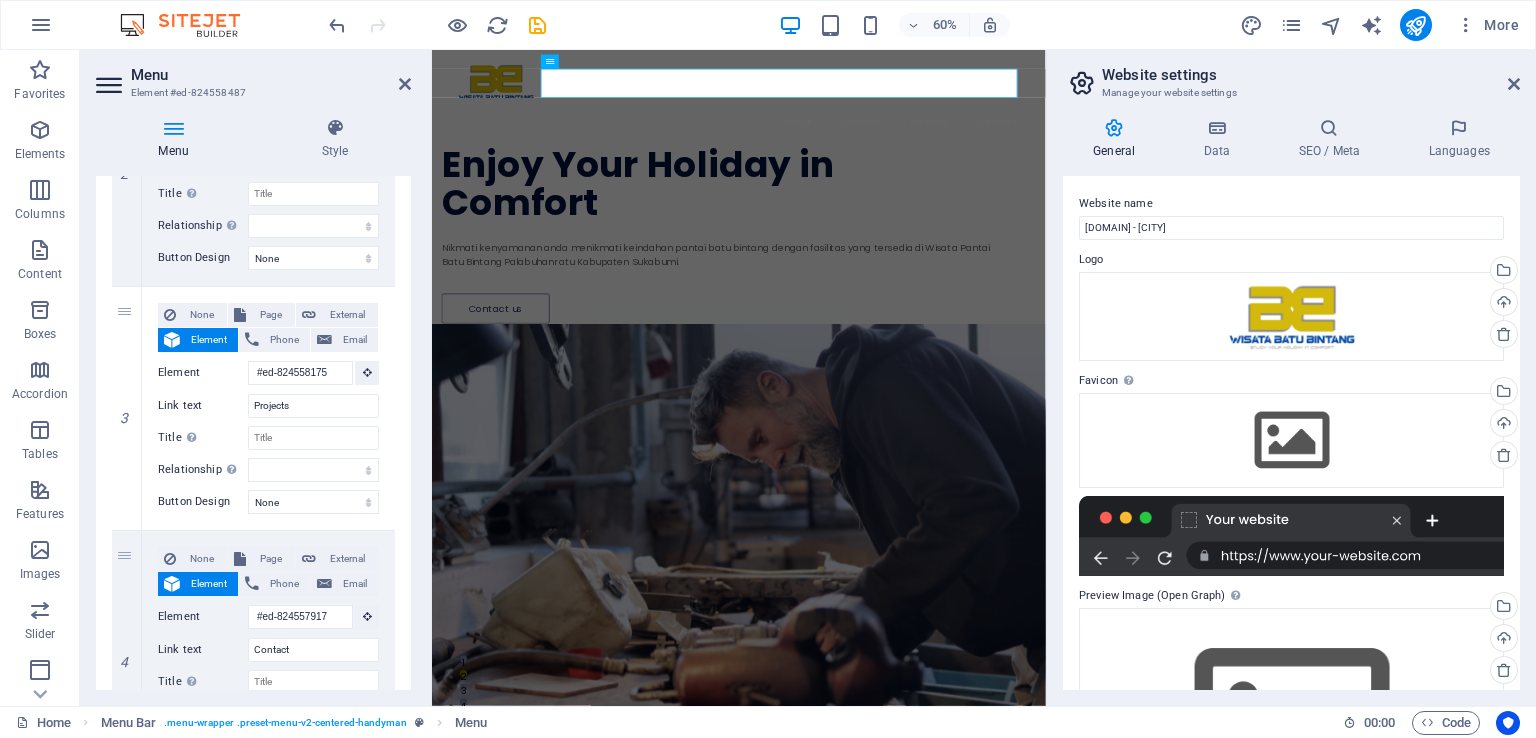 scroll, scrollTop: 706, scrollLeft: 0, axis: vertical 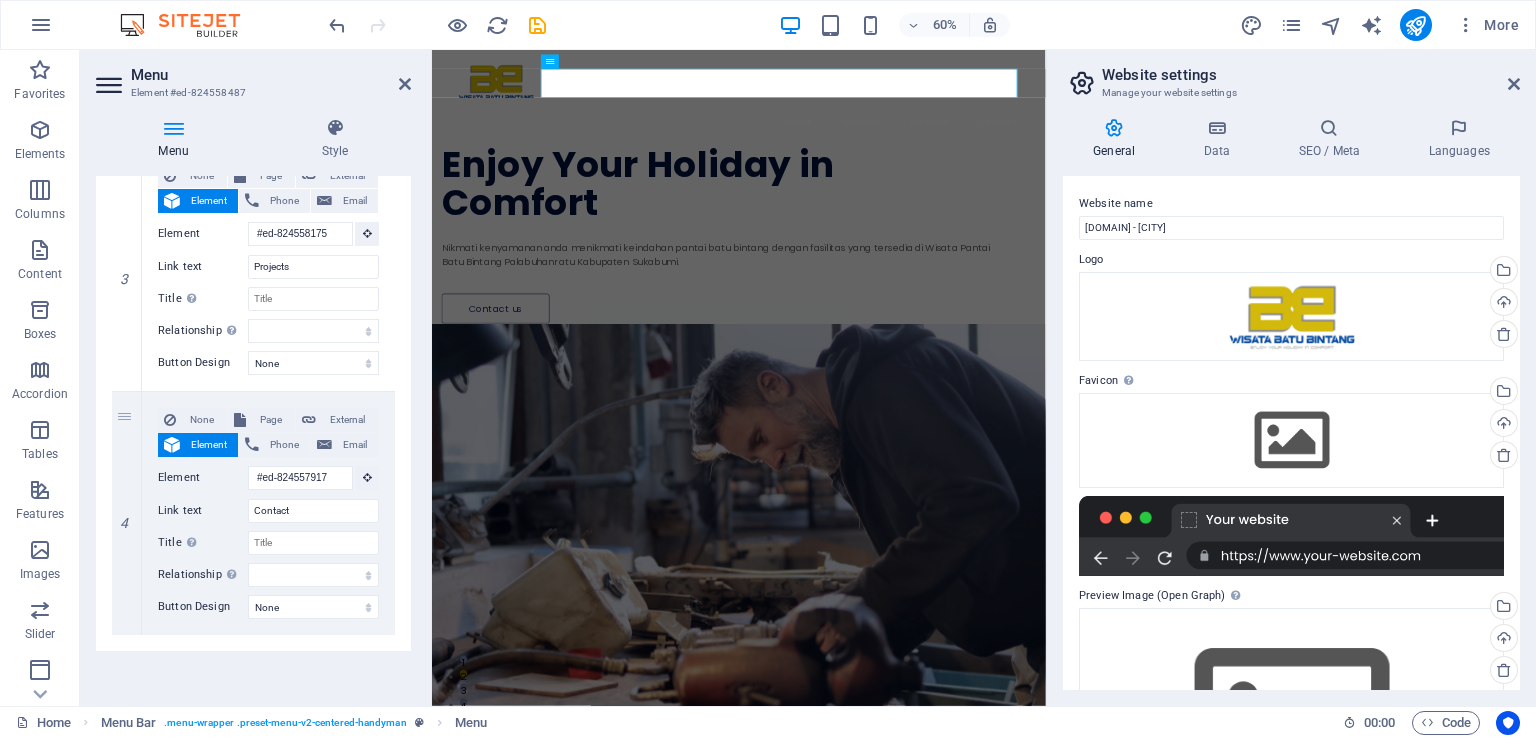 drag, startPoint x: 408, startPoint y: 209, endPoint x: 67, endPoint y: 792, distance: 675.40356 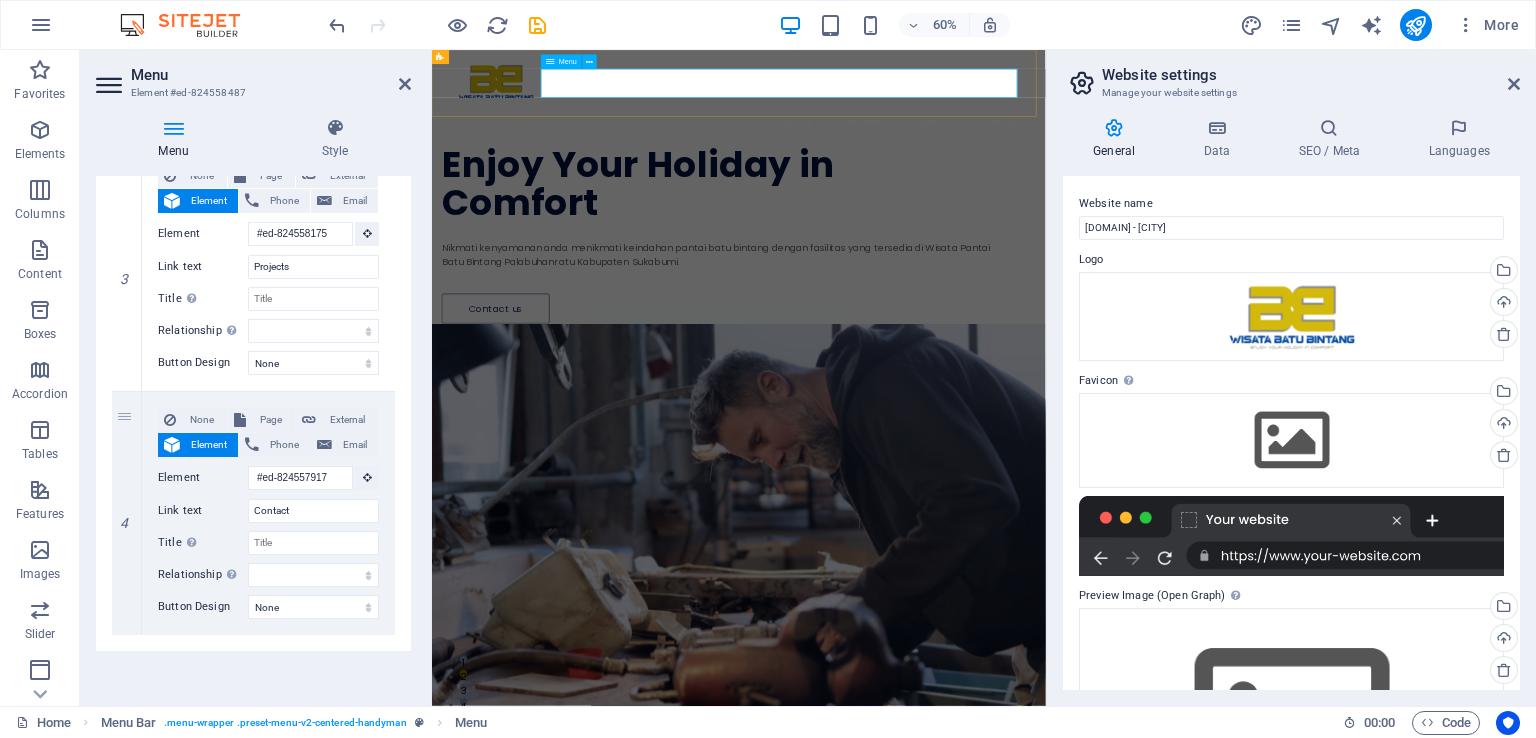 click on "About Services Projects Contact" at bounding box center (943, 170) 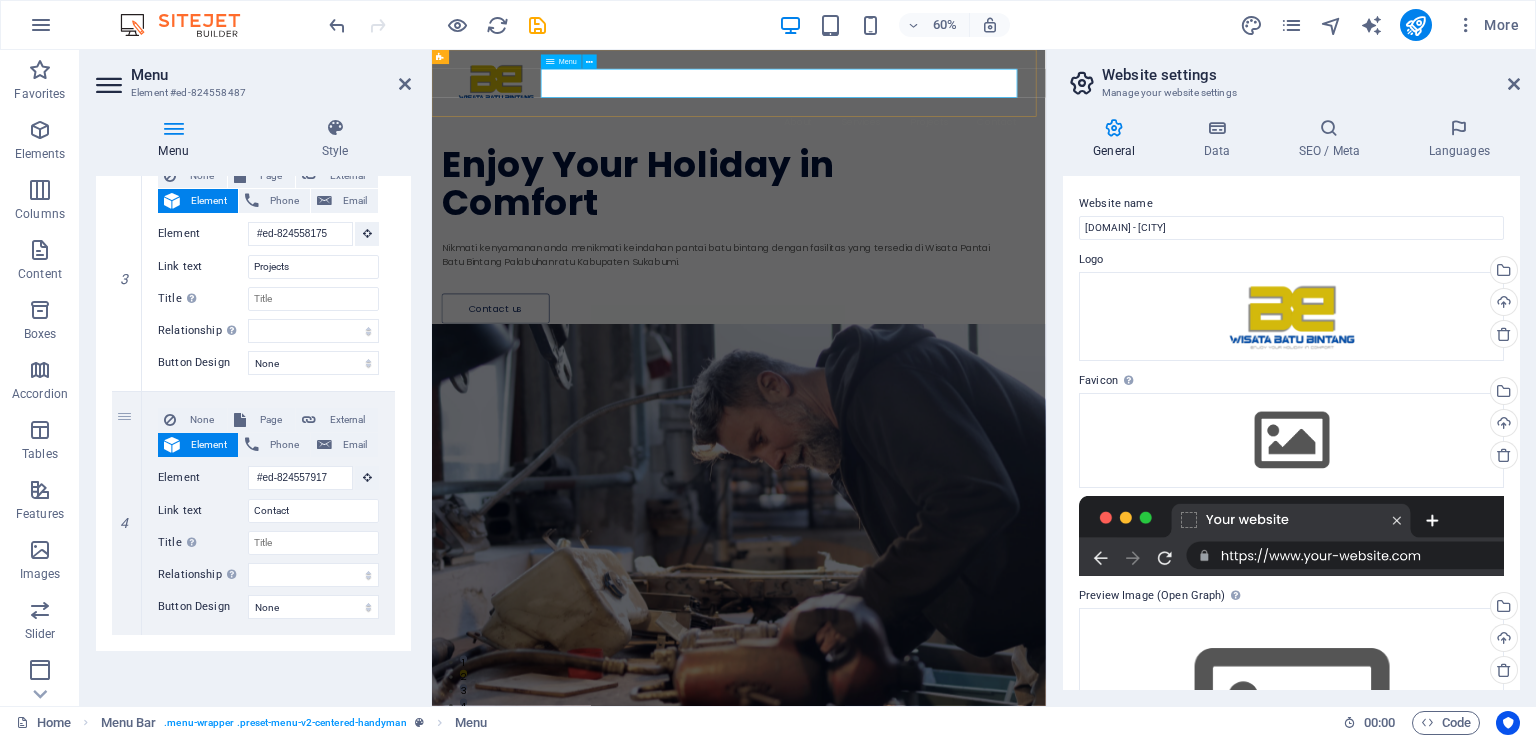 click on "About Services Projects Contact" at bounding box center [943, 170] 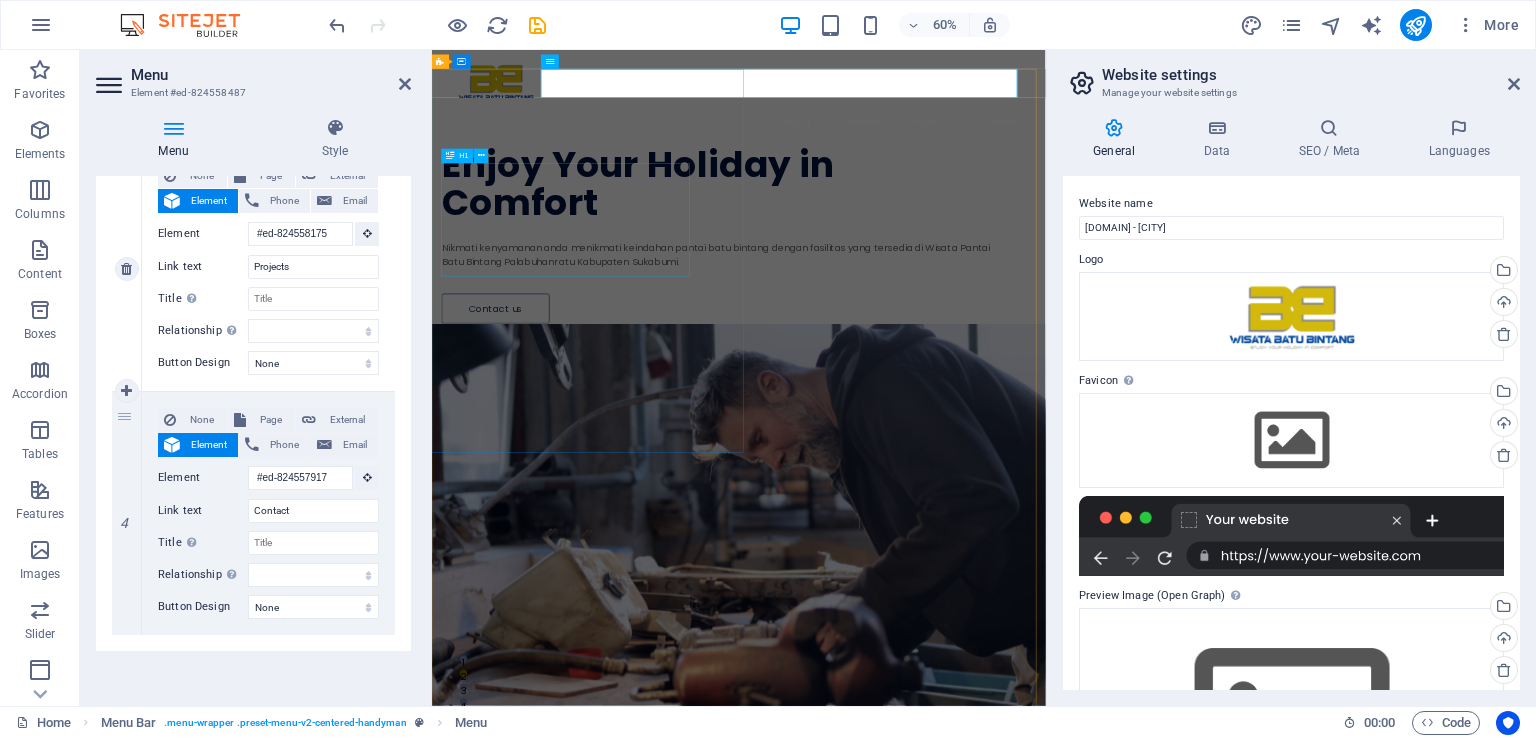 scroll, scrollTop: 0, scrollLeft: 0, axis: both 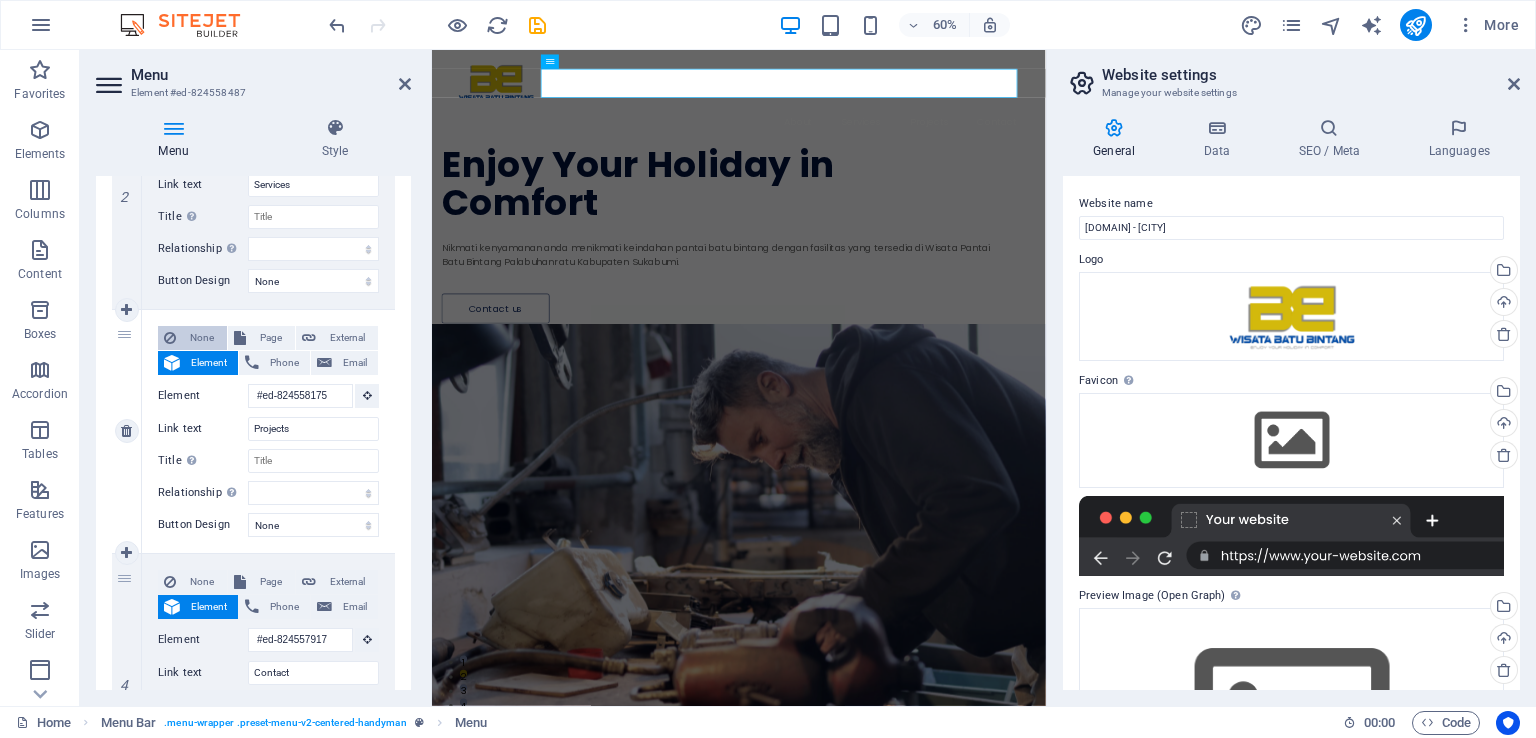 click on "None" at bounding box center (201, 338) 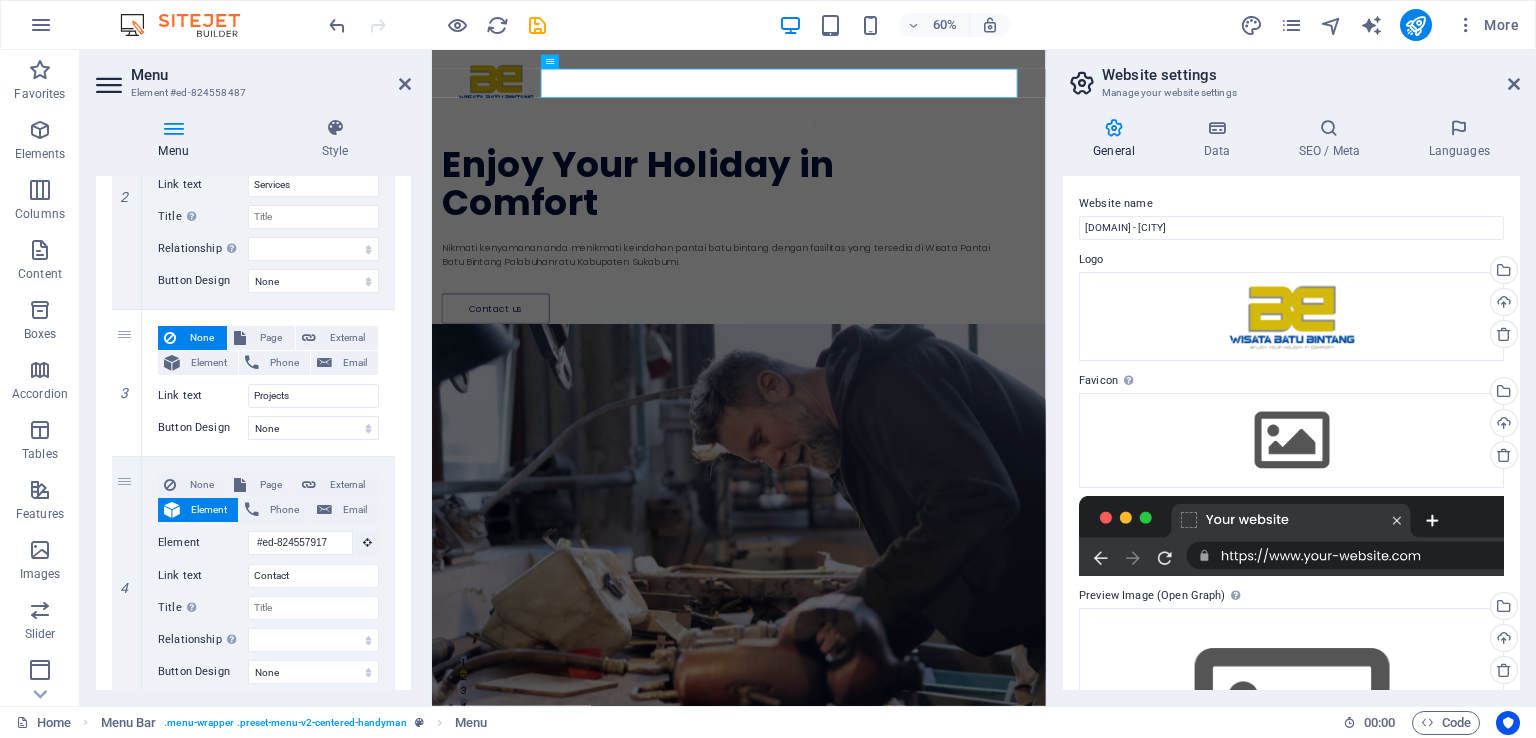 click at bounding box center [943, 1608] 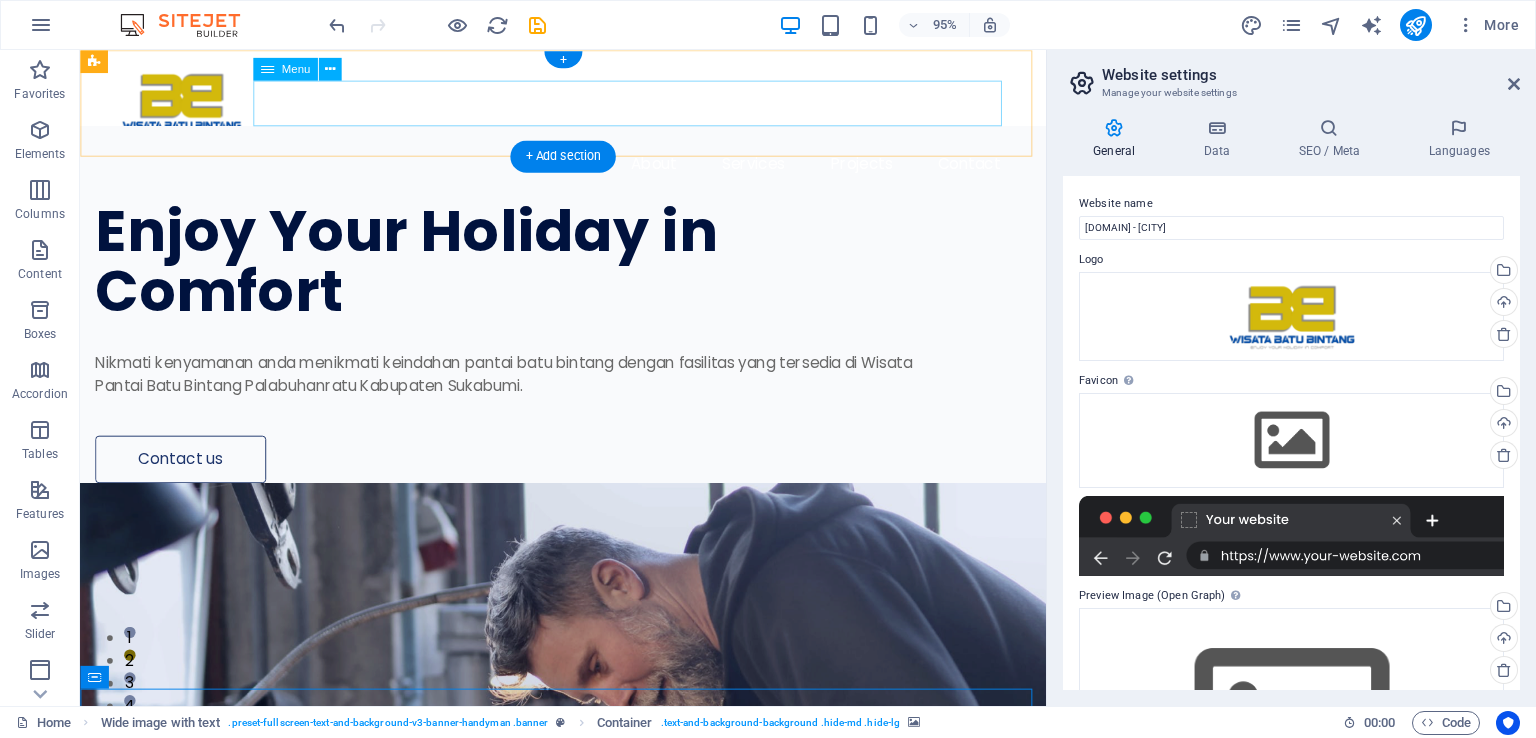click on "About Services Projects Contact" at bounding box center (588, 170) 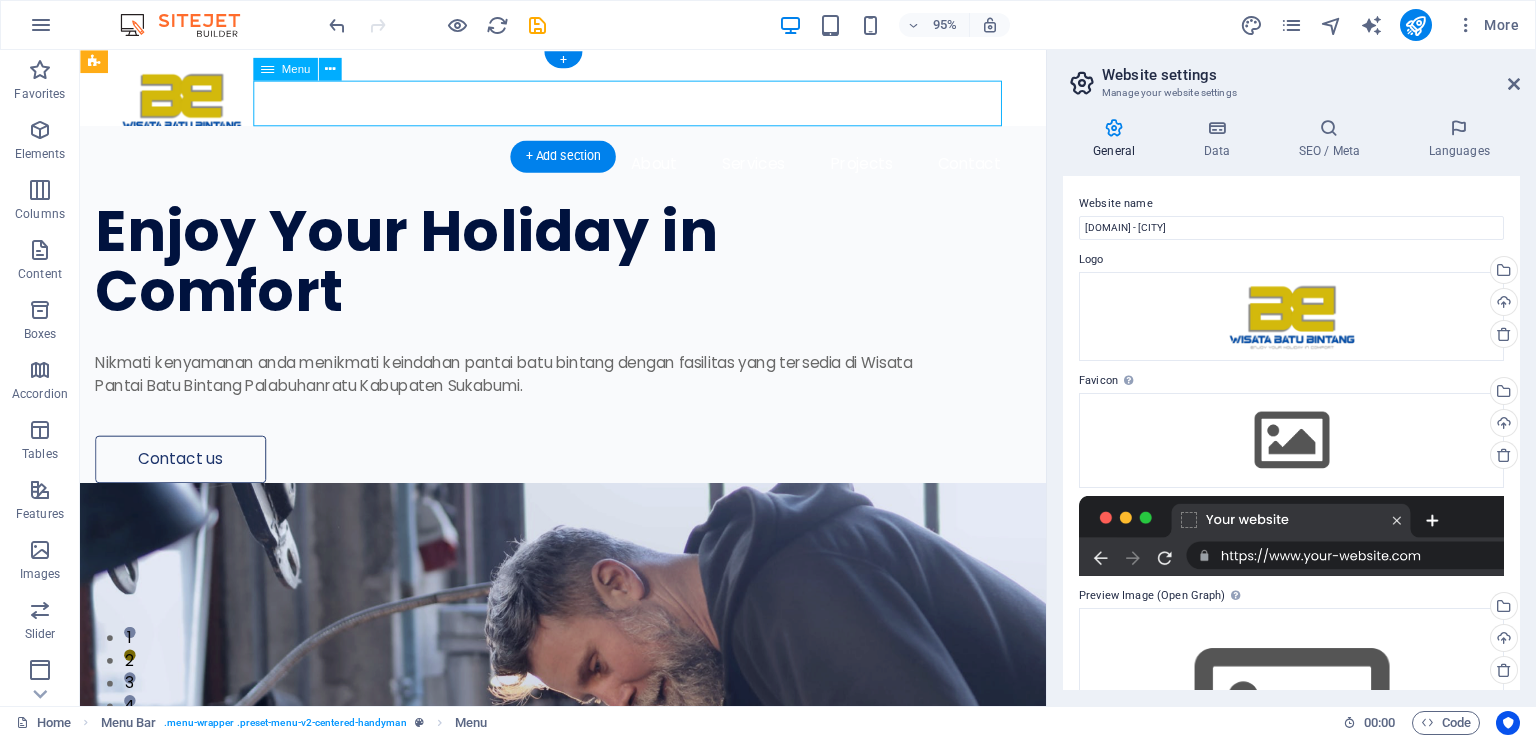 click on "About Services Projects Contact" at bounding box center [588, 170] 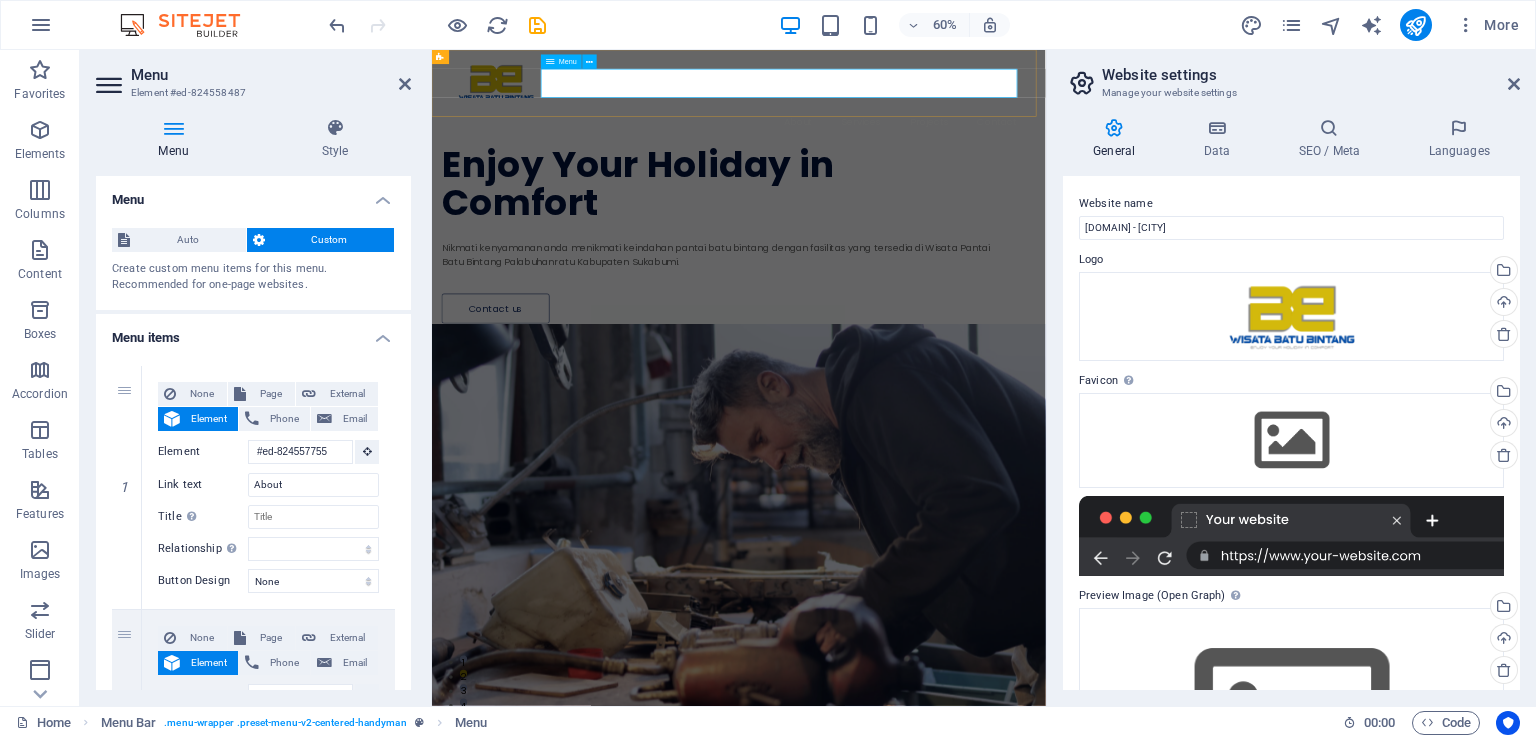 click on "About Services Projects Contact" at bounding box center (943, 170) 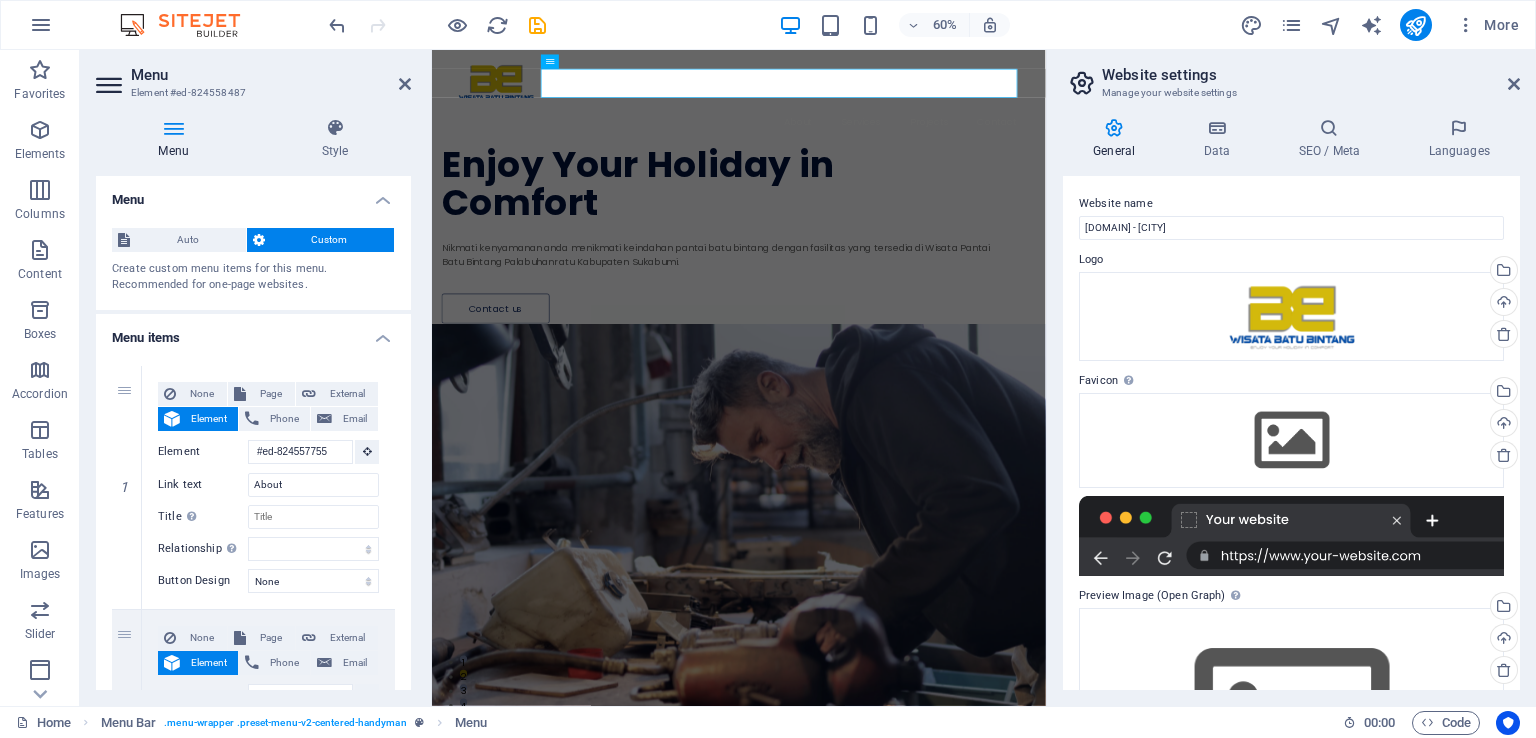 drag, startPoint x: 405, startPoint y: 322, endPoint x: 408, endPoint y: 393, distance: 71.063354 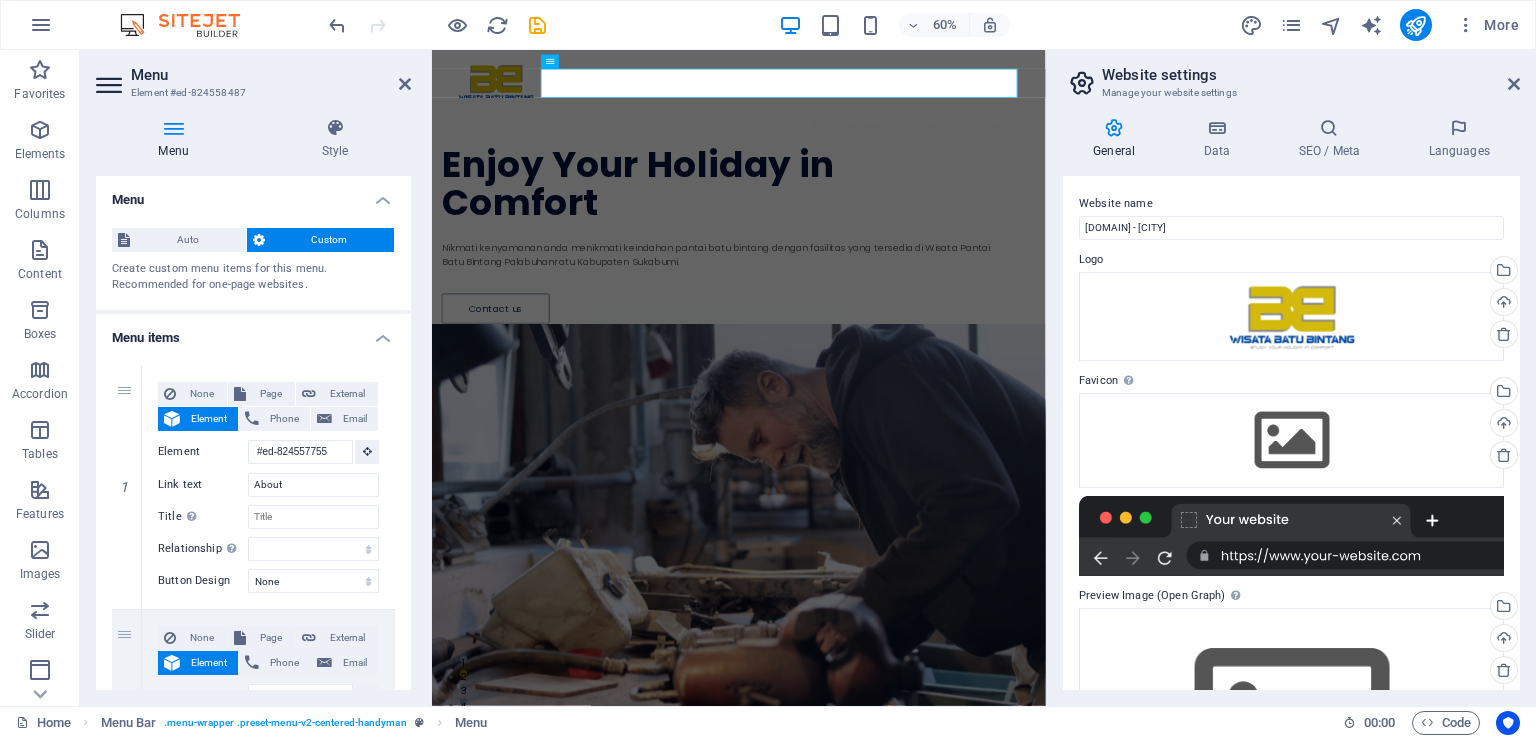 drag, startPoint x: 405, startPoint y: 376, endPoint x: 410, endPoint y: 420, distance: 44.28318 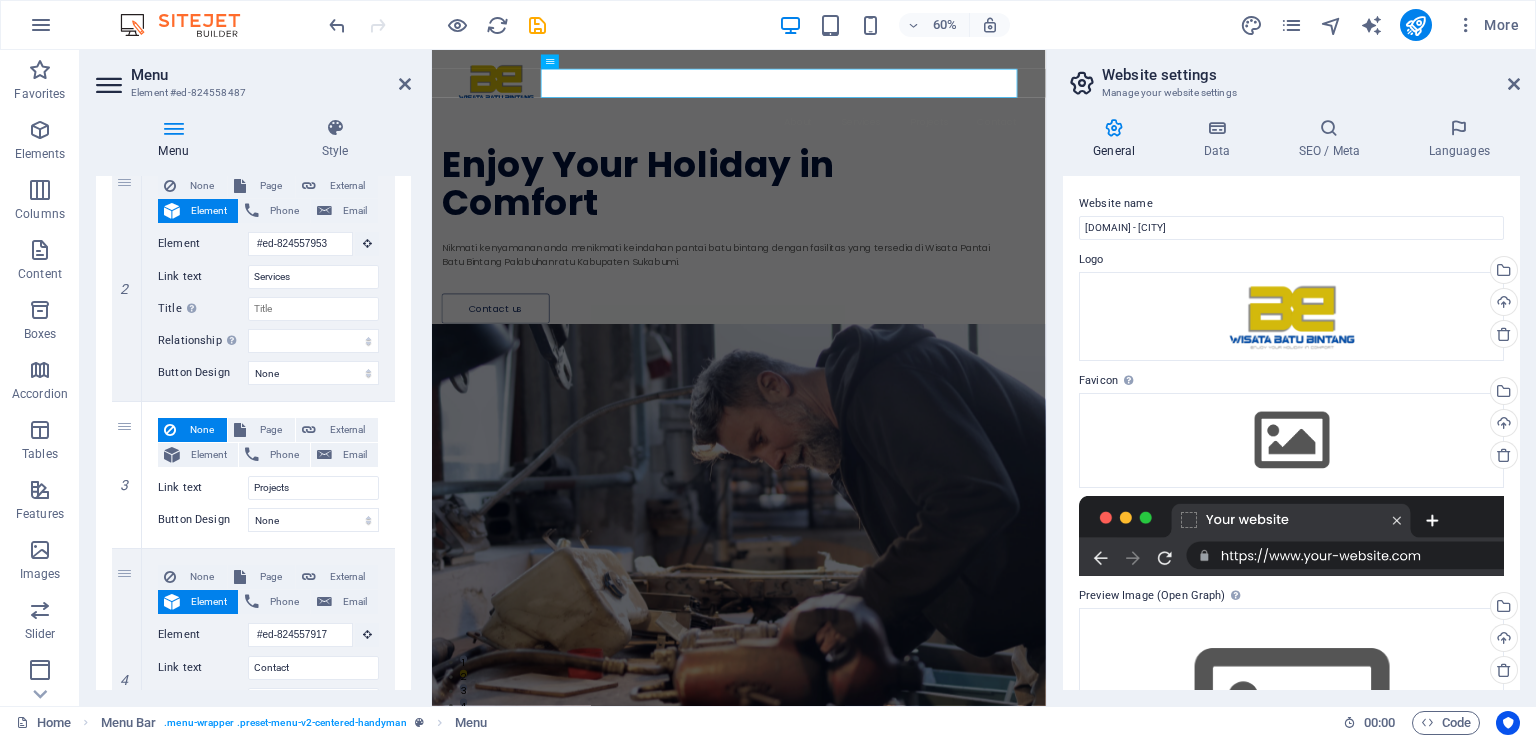scroll, scrollTop: 449, scrollLeft: 0, axis: vertical 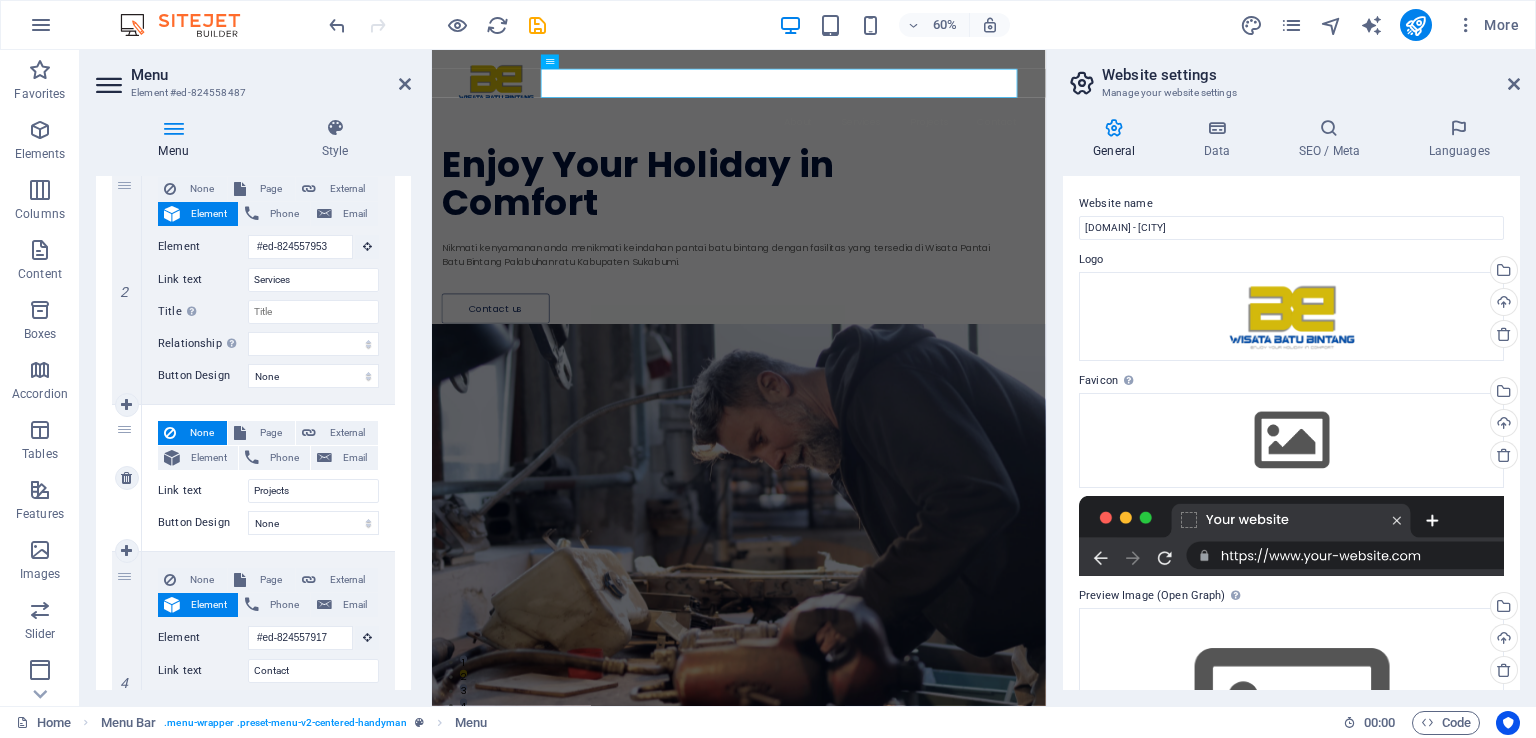 click on "3" at bounding box center (127, 478) 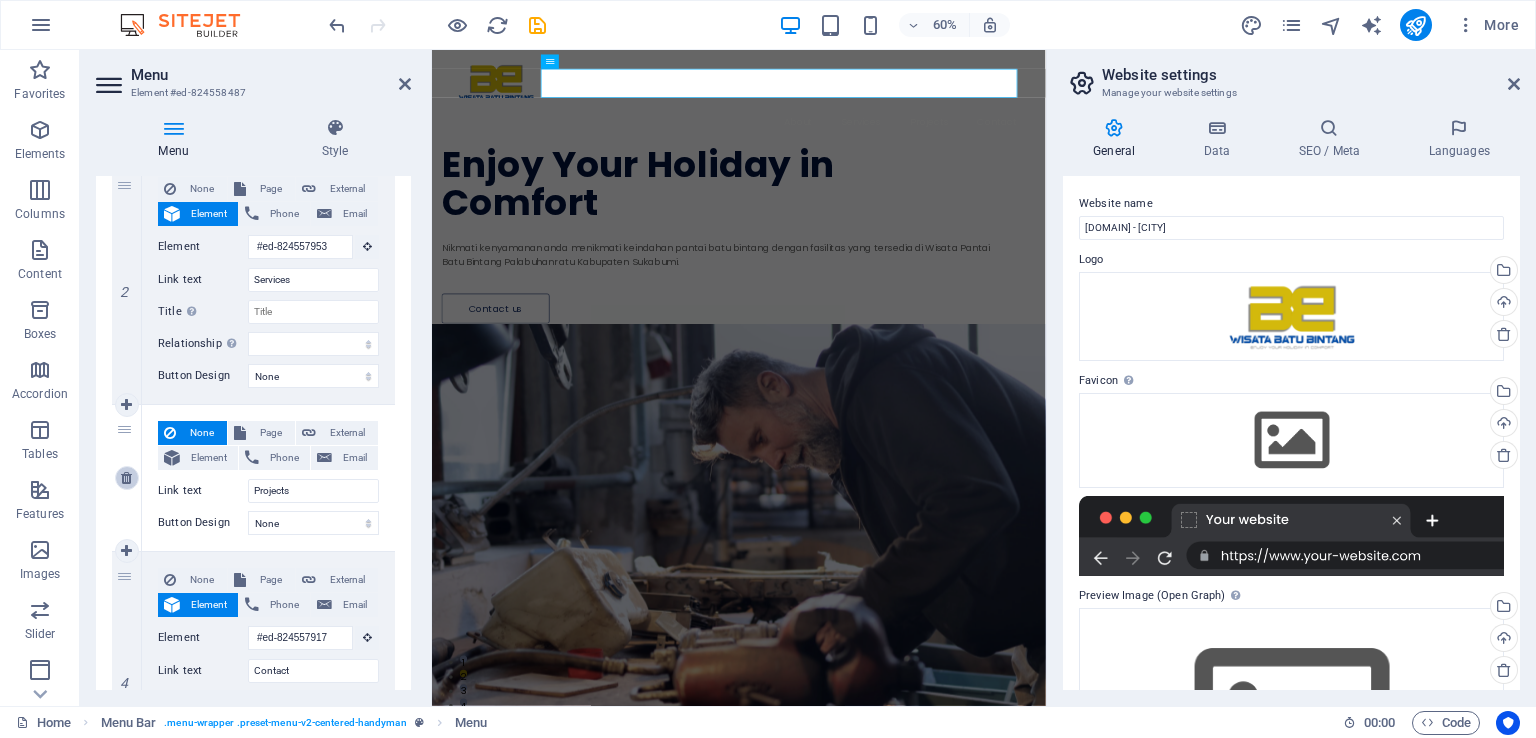 click at bounding box center [126, 478] 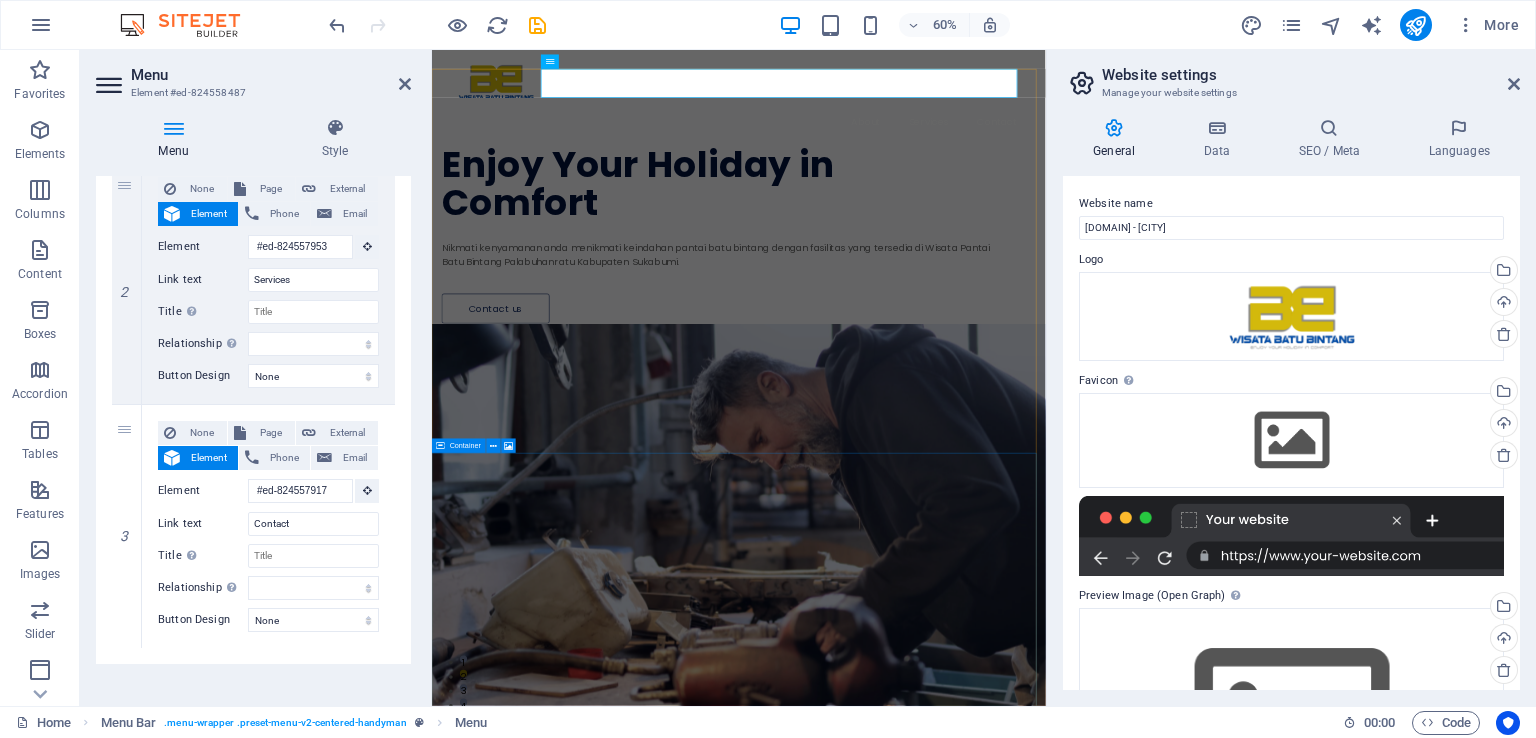 click on "Drop content here or  Add elements  Paste clipboard" at bounding box center [993, 1999] 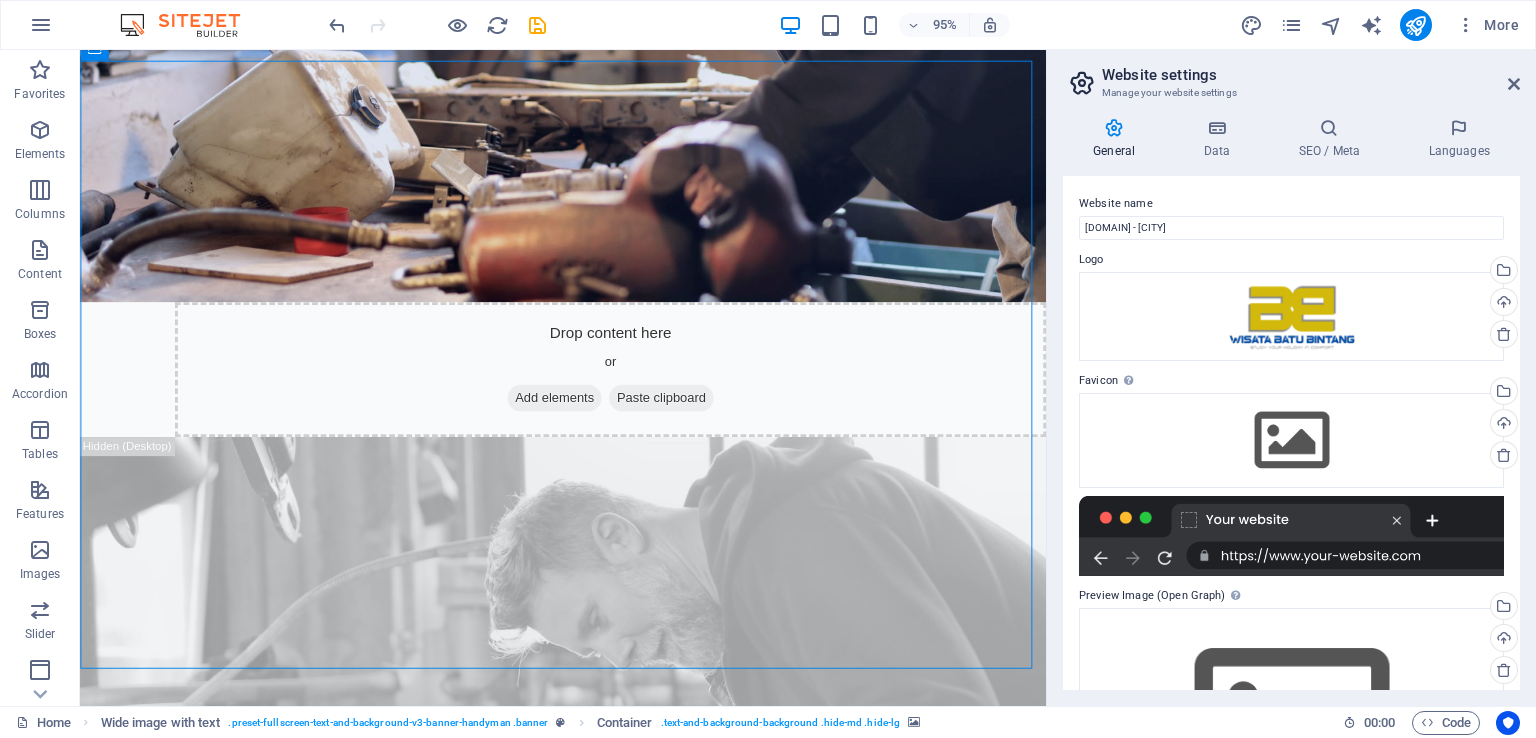 scroll, scrollTop: 916, scrollLeft: 0, axis: vertical 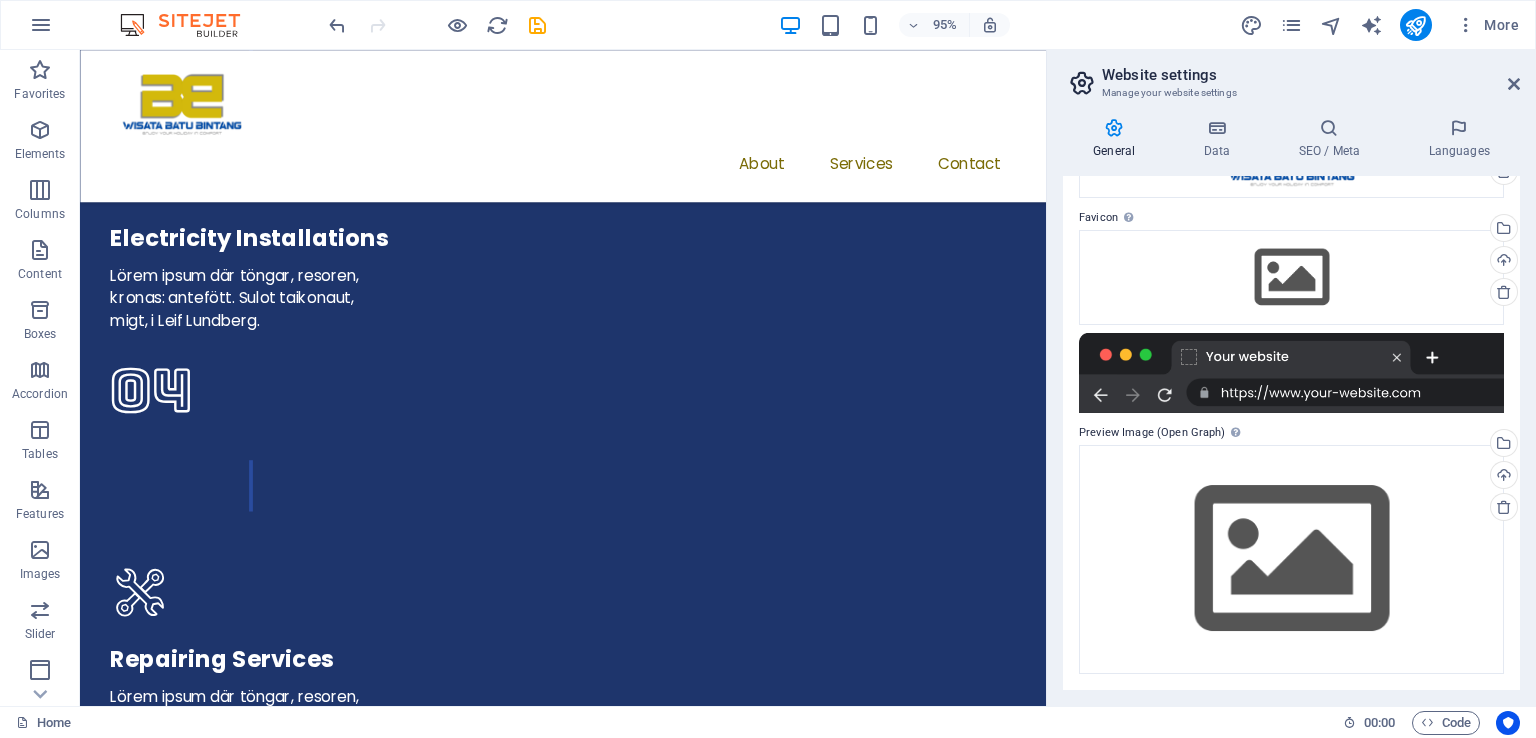 drag, startPoint x: 1091, startPoint y: 180, endPoint x: 1216, endPoint y: 617, distance: 454.52612 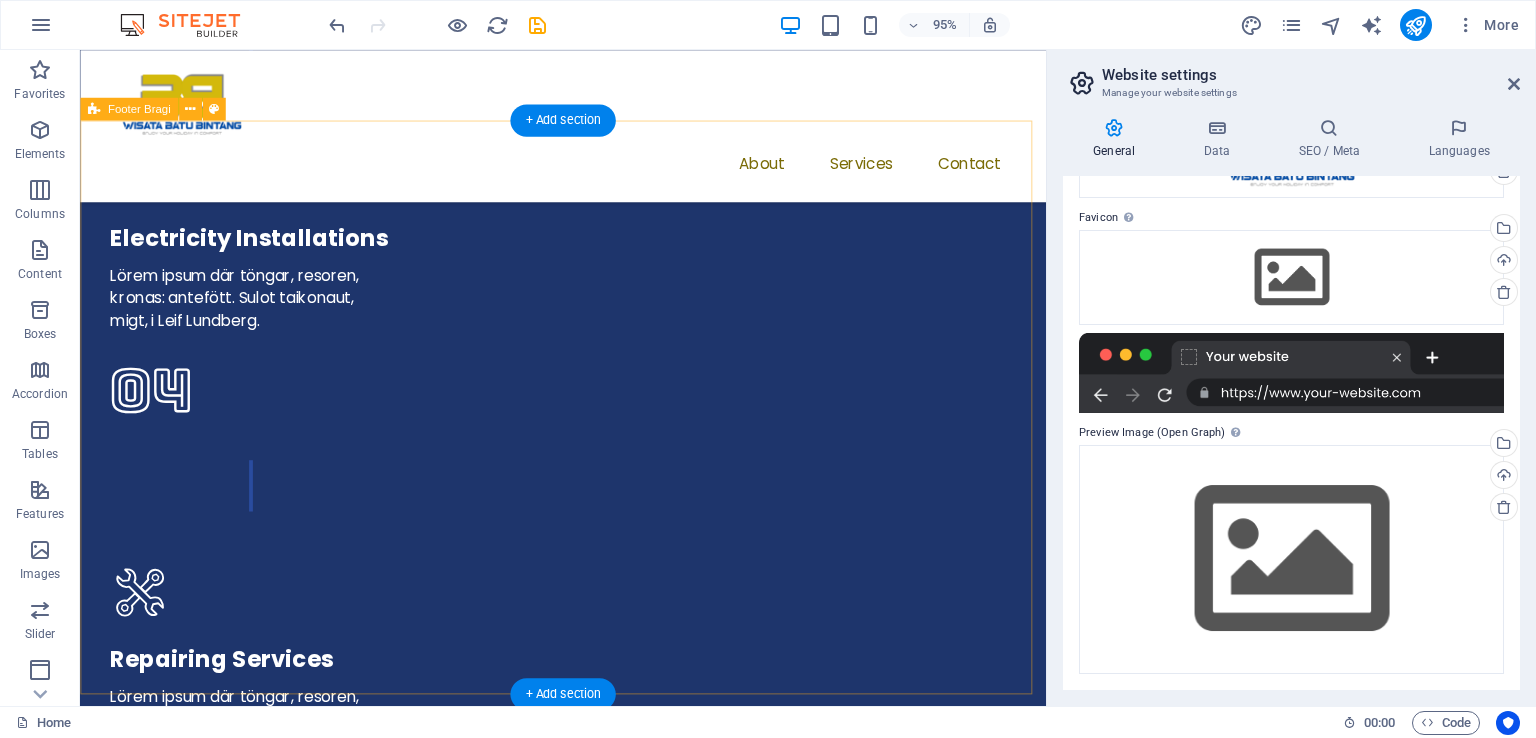 click at bounding box center (588, 14976) 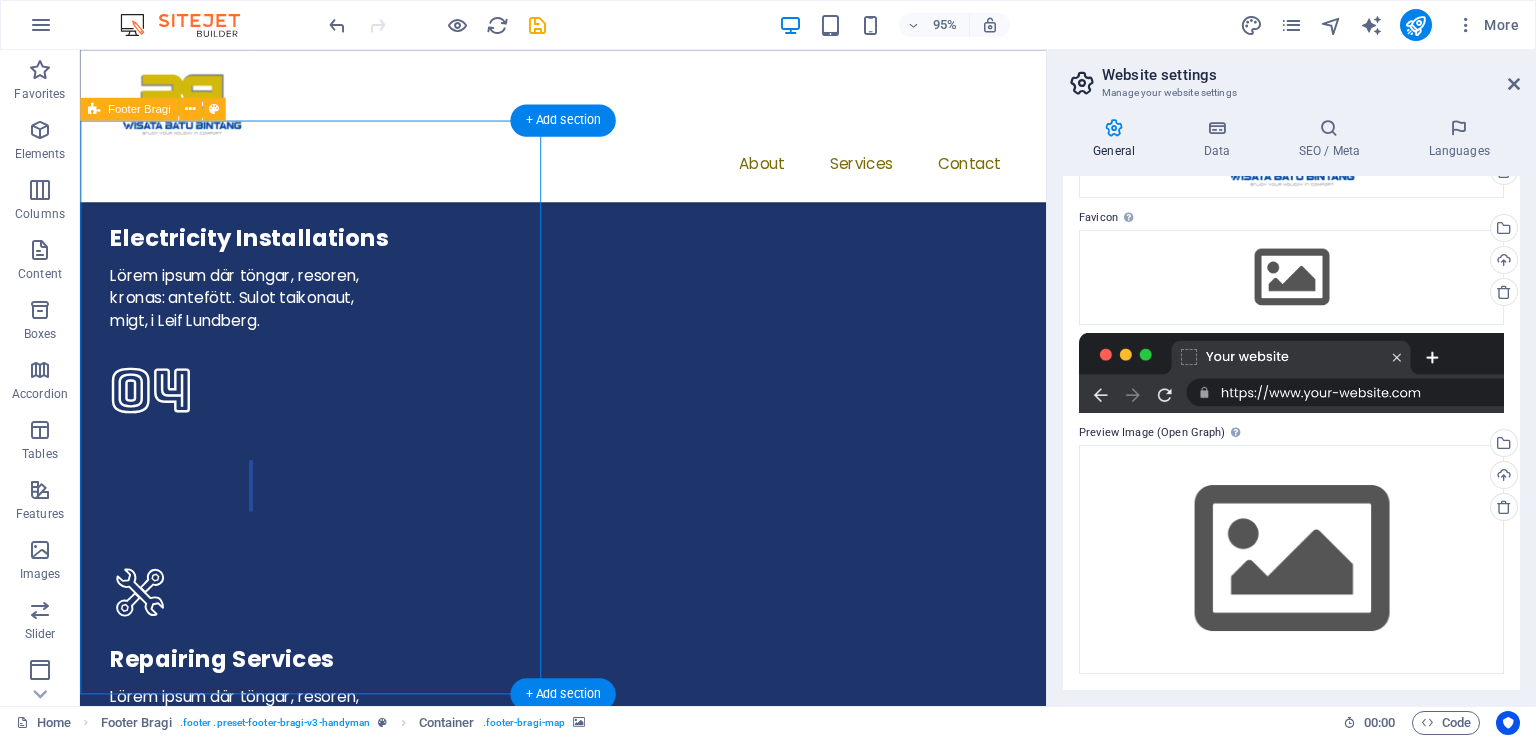 click at bounding box center (588, 14976) 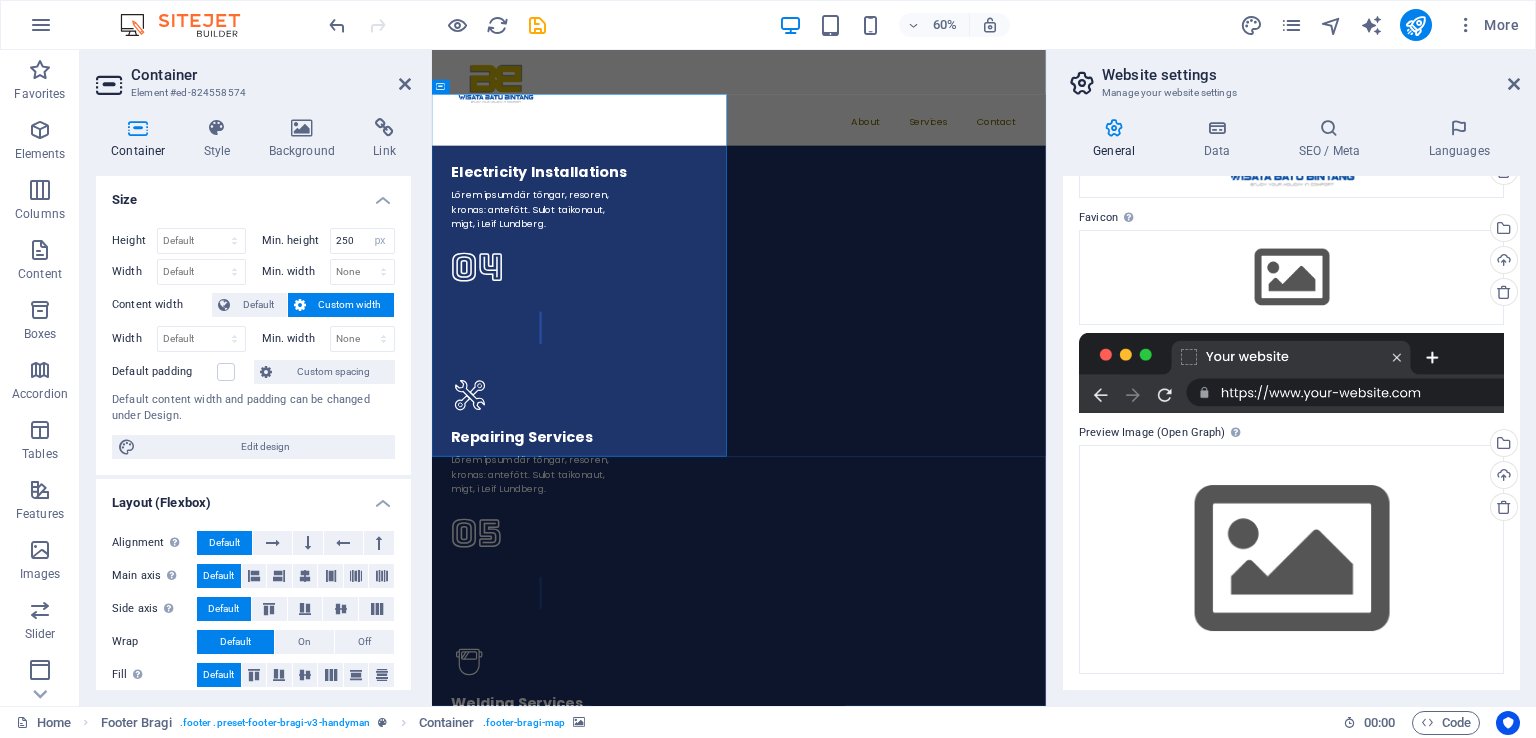 drag, startPoint x: 411, startPoint y: 226, endPoint x: 411, endPoint y: 242, distance: 16 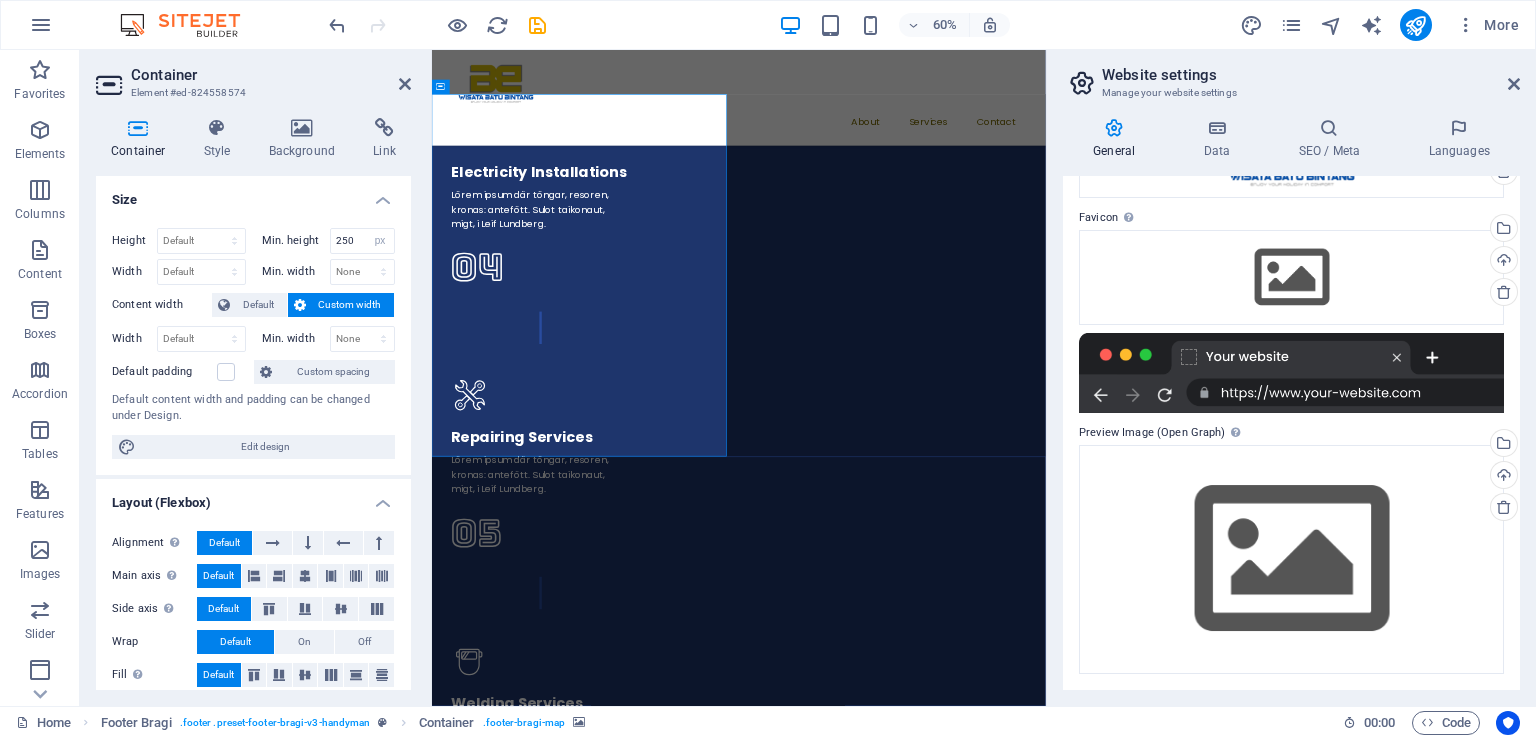 click on "Container Style Background Link Size Height Default px rem % vh vw Min. height 250 None px rem % vh vw Width Default px rem % em vh vw Min. width None px rem % vh vw Content width Default Custom width Width Default px rem % em vh vw Min. width None px rem % vh vw Default padding Custom spacing Default content width and padding can be changed under Design. Edit design Layout (Flexbox) Alignment Determines the flex direction. Default Main axis Determine how elements should behave along the main axis inside this container (justify content). Default Side axis Control the vertical direction of the element inside of the container (align items). Default Wrap Default On Off Fill Controls the distances and direction of elements on the y-axis across several lines (align content). Default Accessibility ARIA helps assistive technologies (like screen readers) to understand the role, state, and behavior of web elements Role The ARIA role defines the purpose of an element.  None Alert Article Banner Comment" at bounding box center [253, 404] 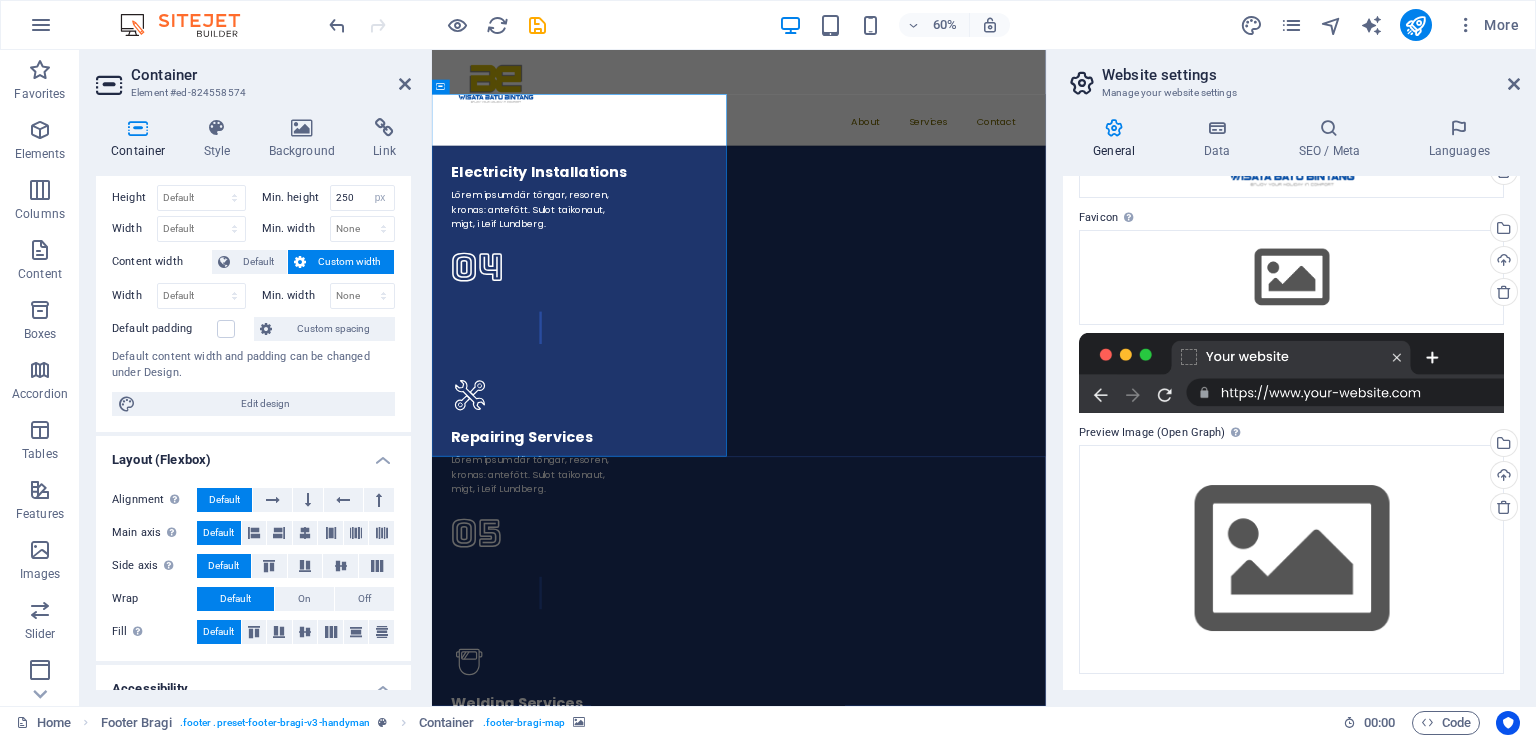 scroll, scrollTop: 0, scrollLeft: 0, axis: both 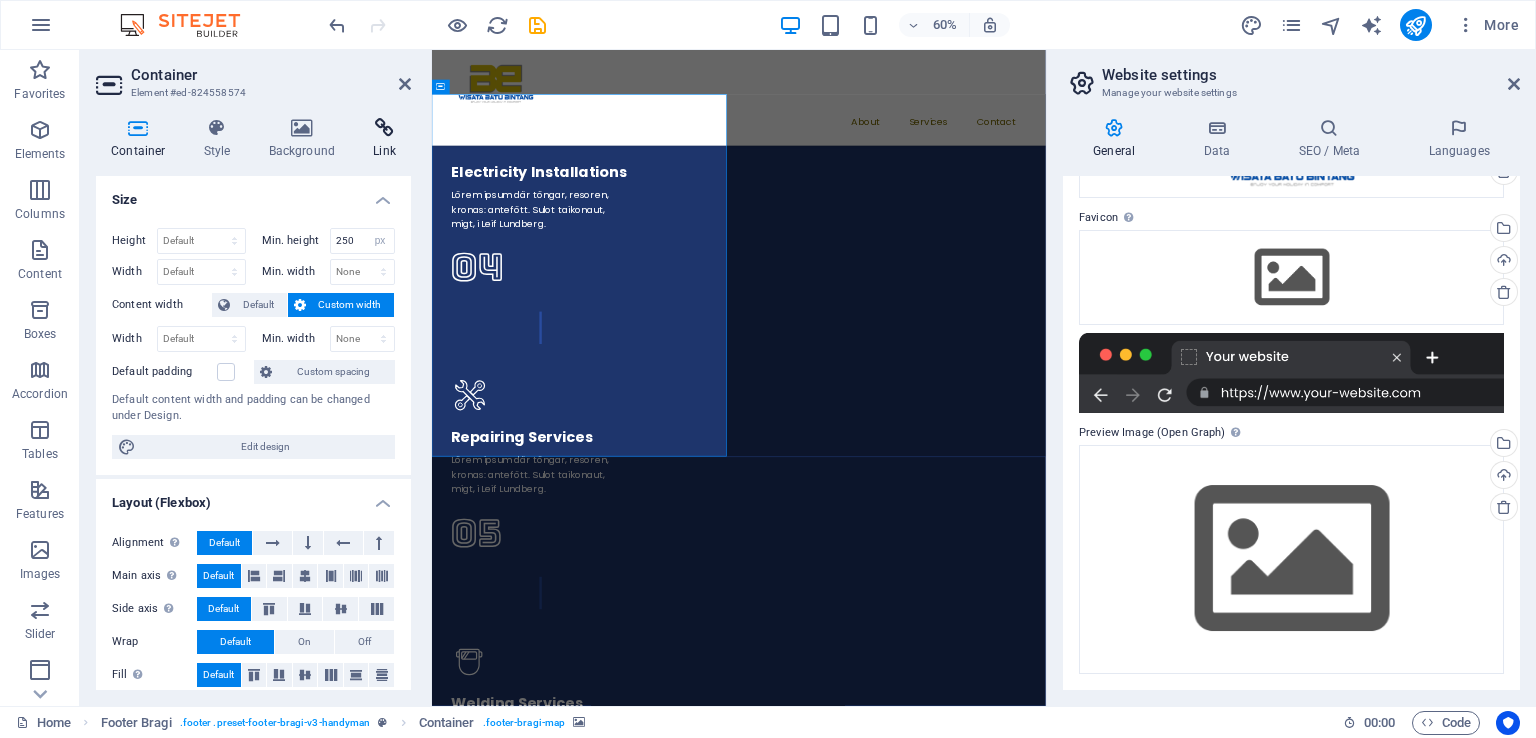 click at bounding box center (384, 128) 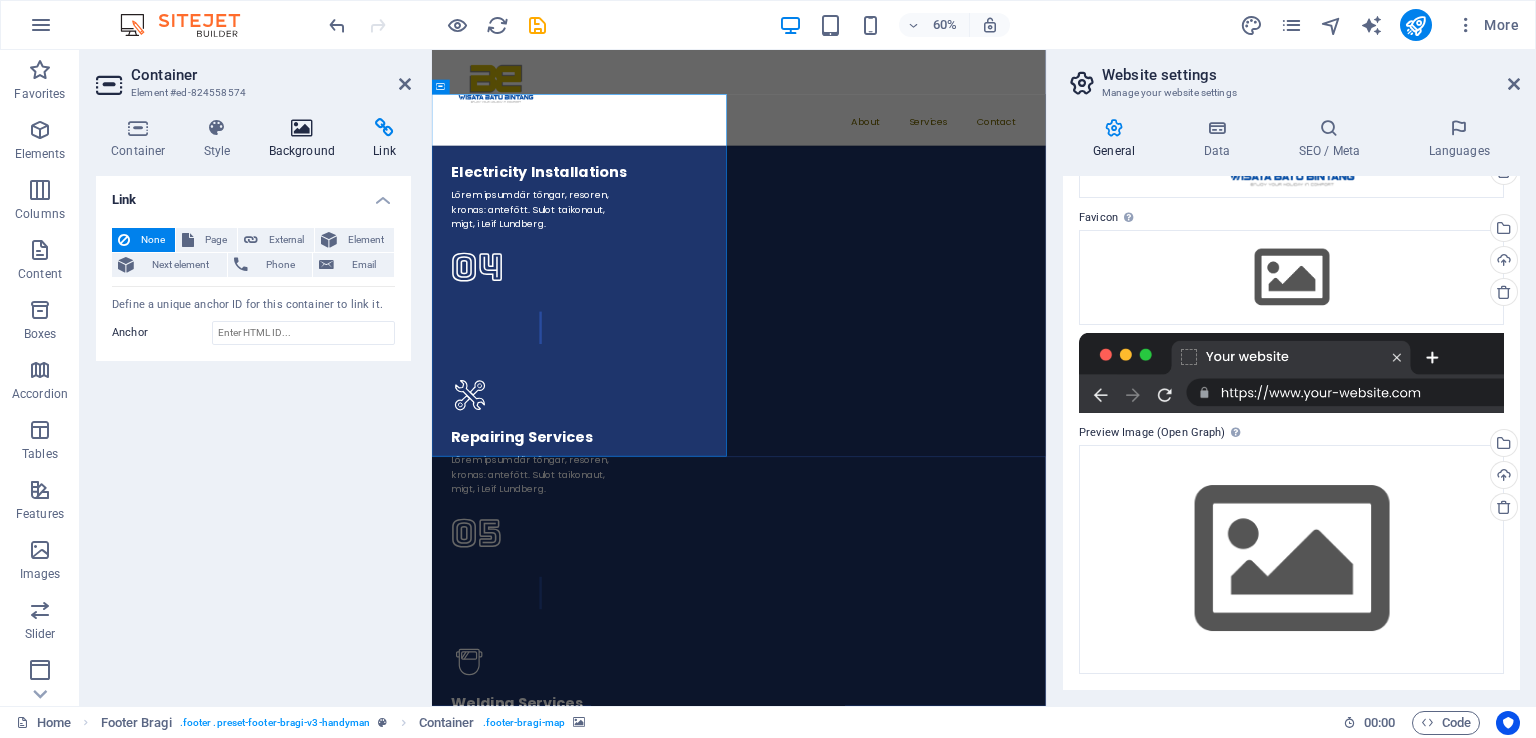 click on "Background" at bounding box center [306, 139] 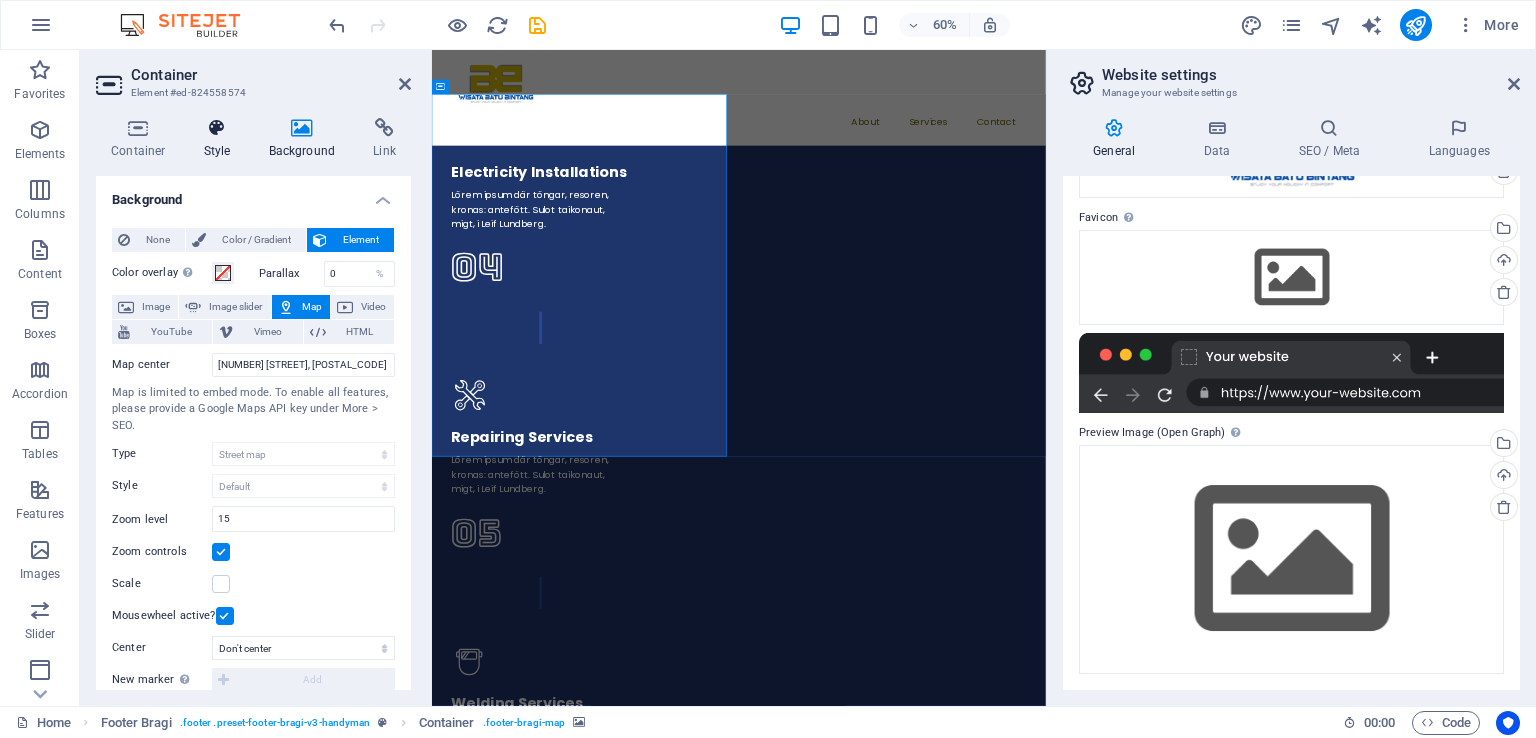 click at bounding box center [217, 128] 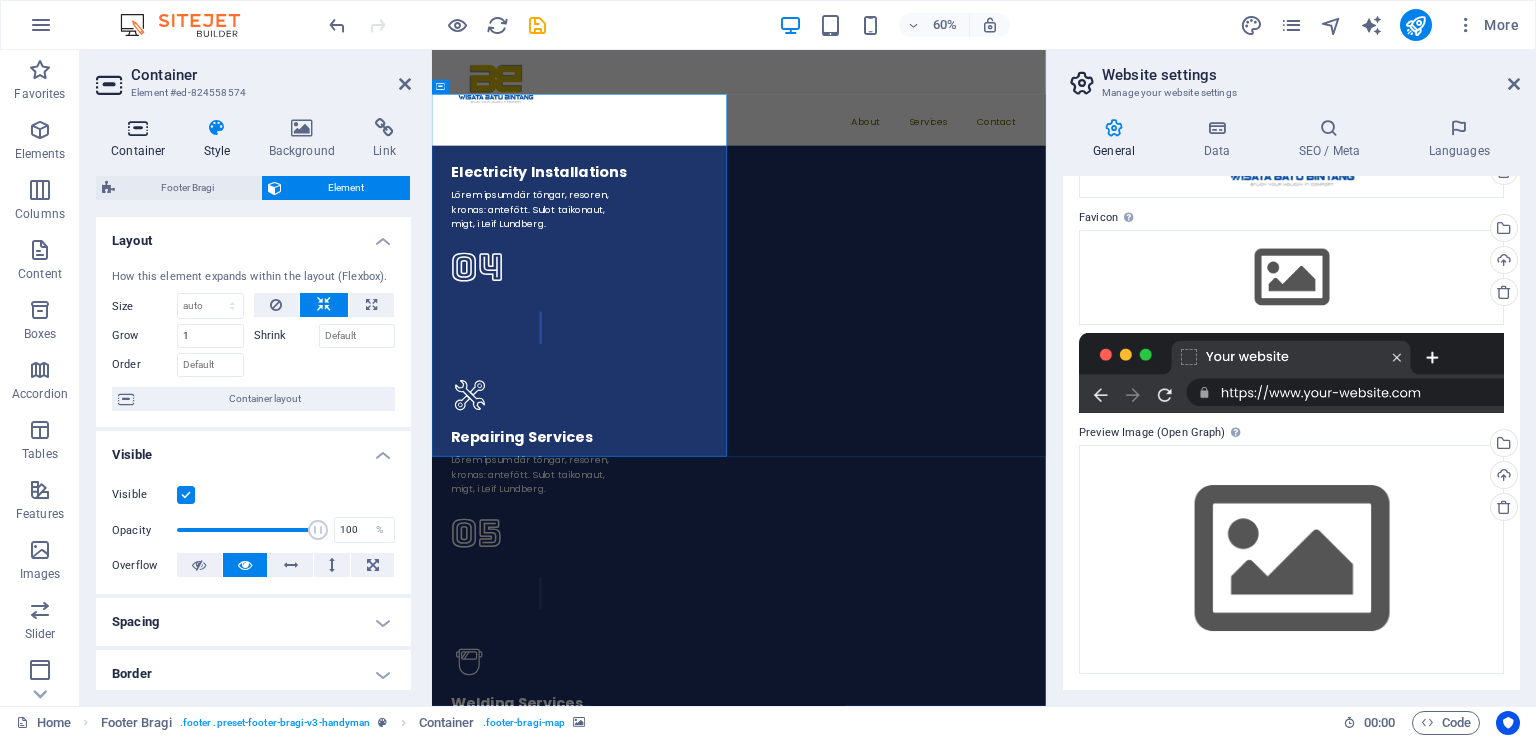 click at bounding box center (138, 128) 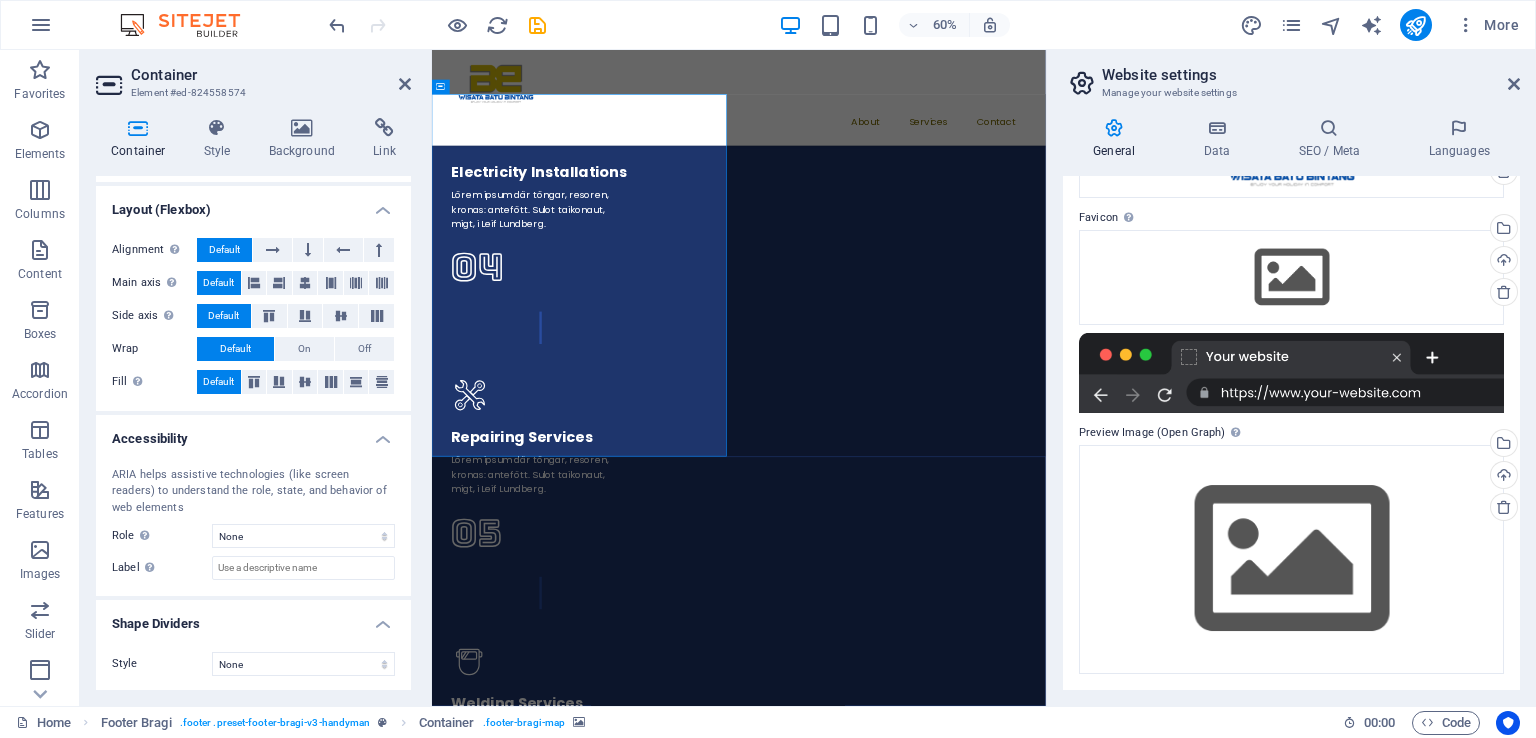 scroll, scrollTop: 0, scrollLeft: 0, axis: both 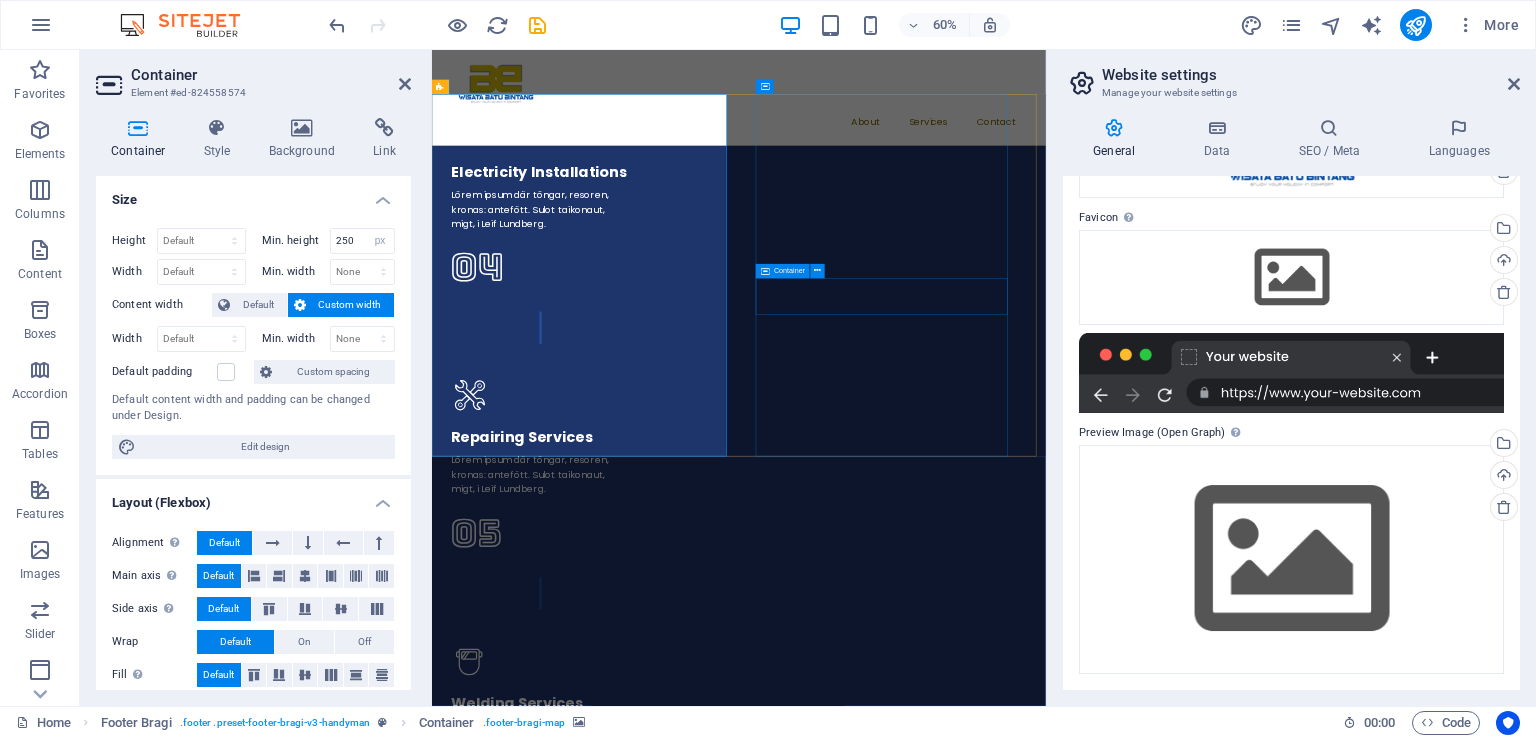 click on "([PHONE])" at bounding box center [943, 15897] 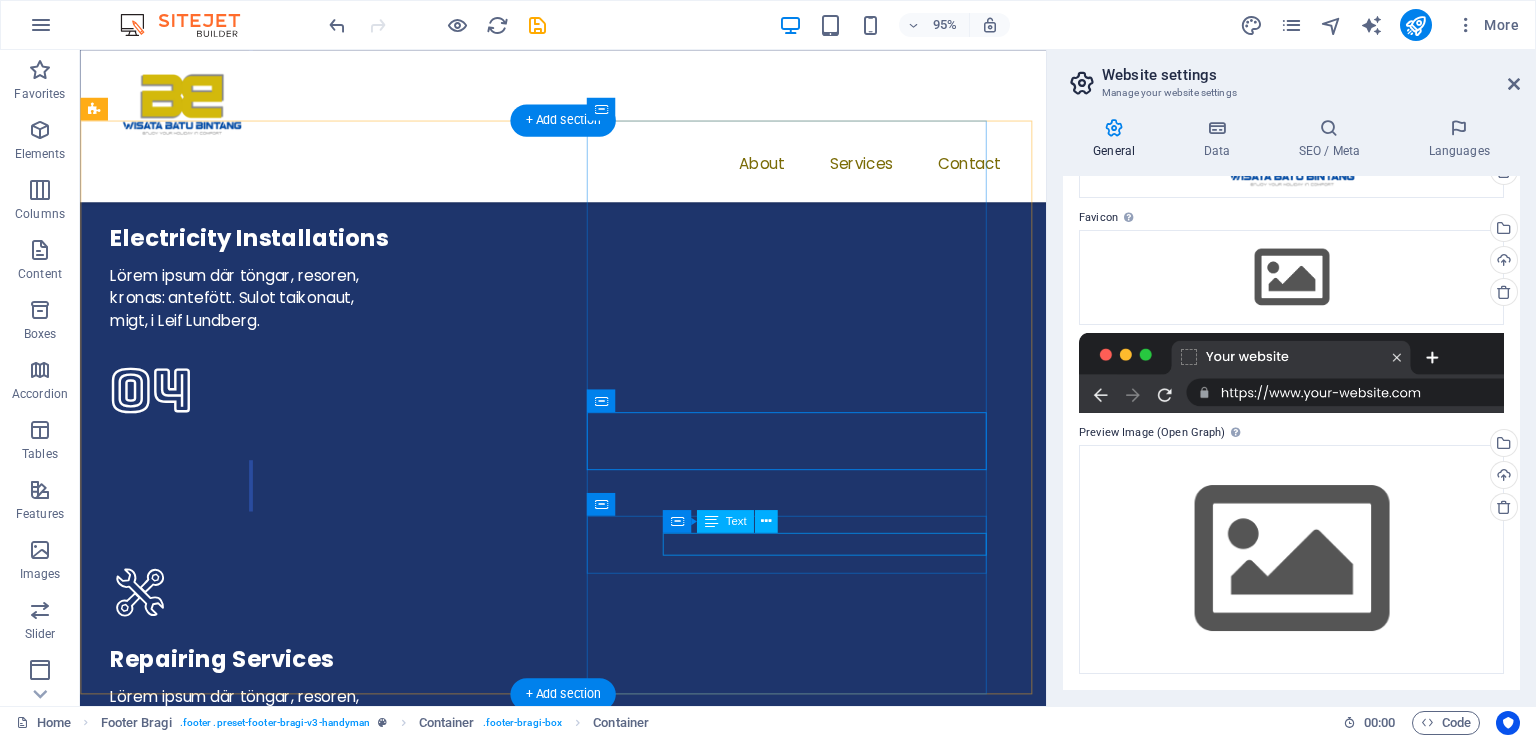 click on "[EMAIL]" at bounding box center (588, 16147) 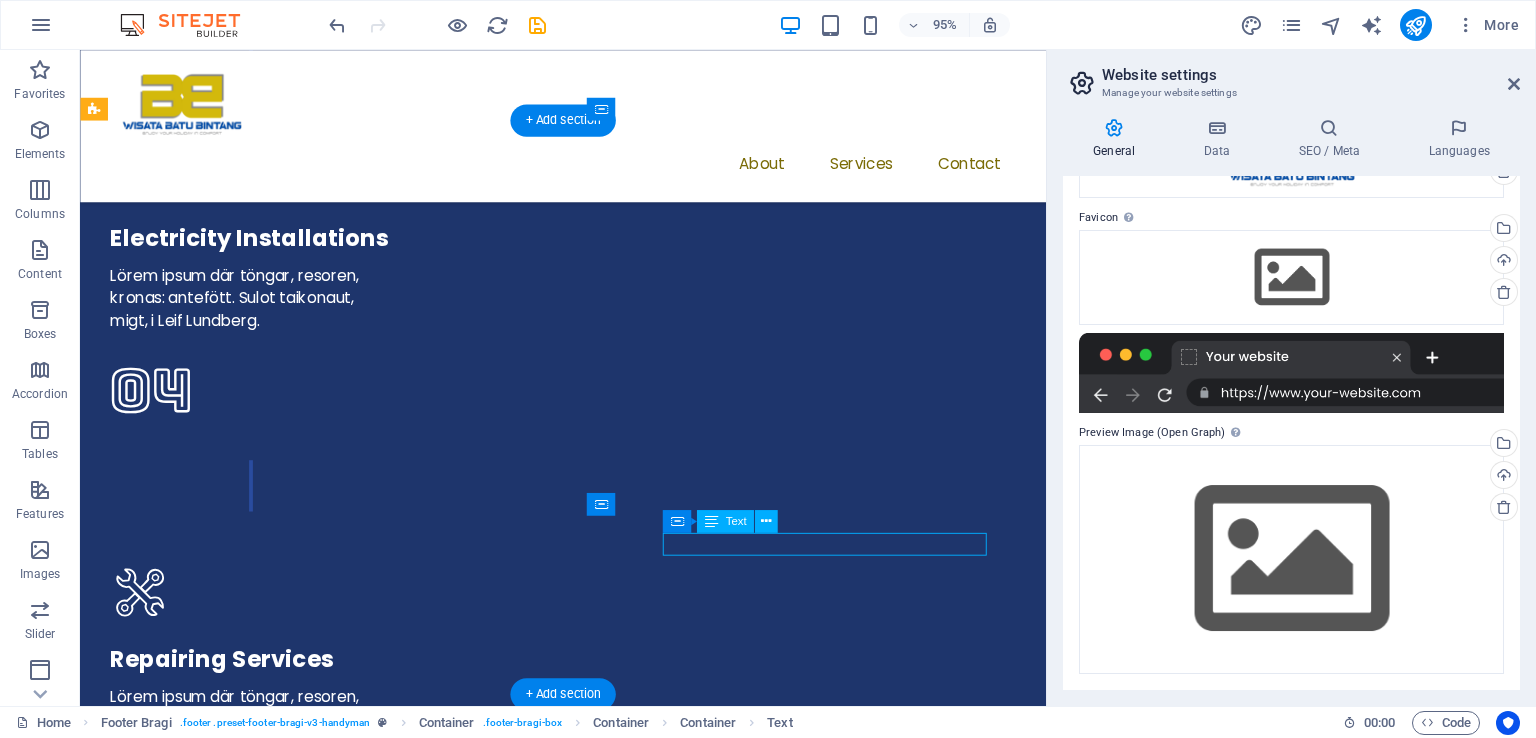 click on "[EMAIL]" at bounding box center [588, 16147] 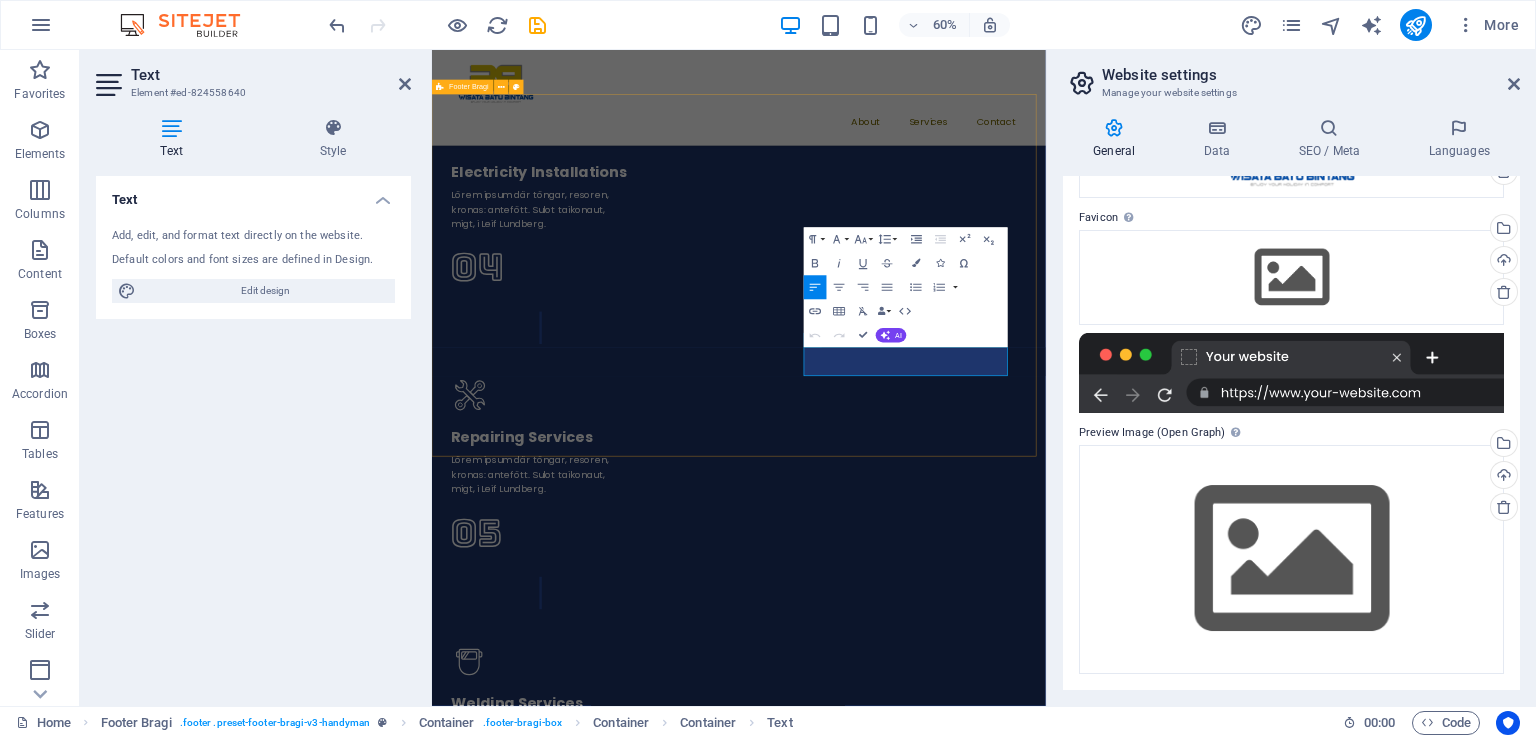 drag, startPoint x: 1154, startPoint y: 585, endPoint x: 691, endPoint y: 390, distance: 502.3883 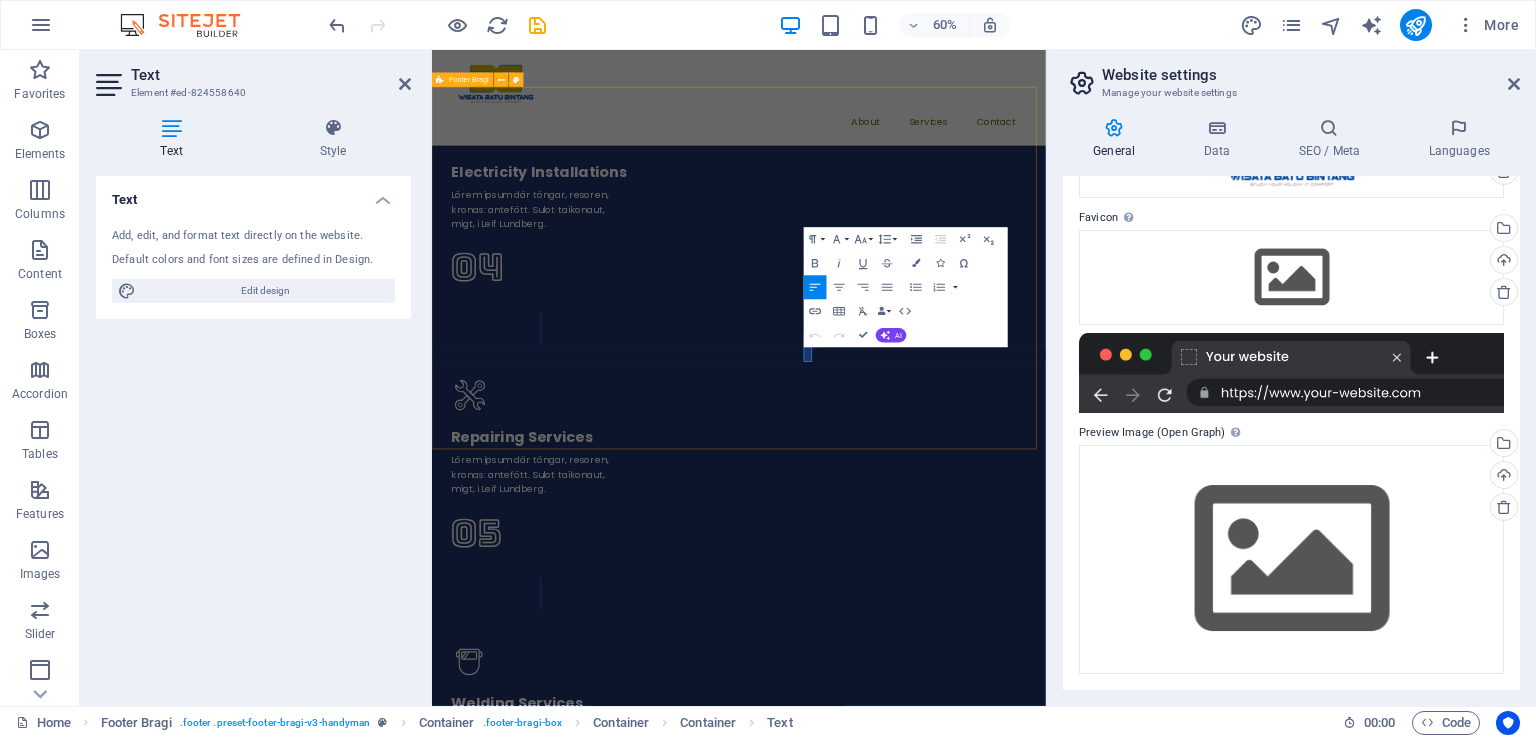 scroll, scrollTop: 5816, scrollLeft: 0, axis: vertical 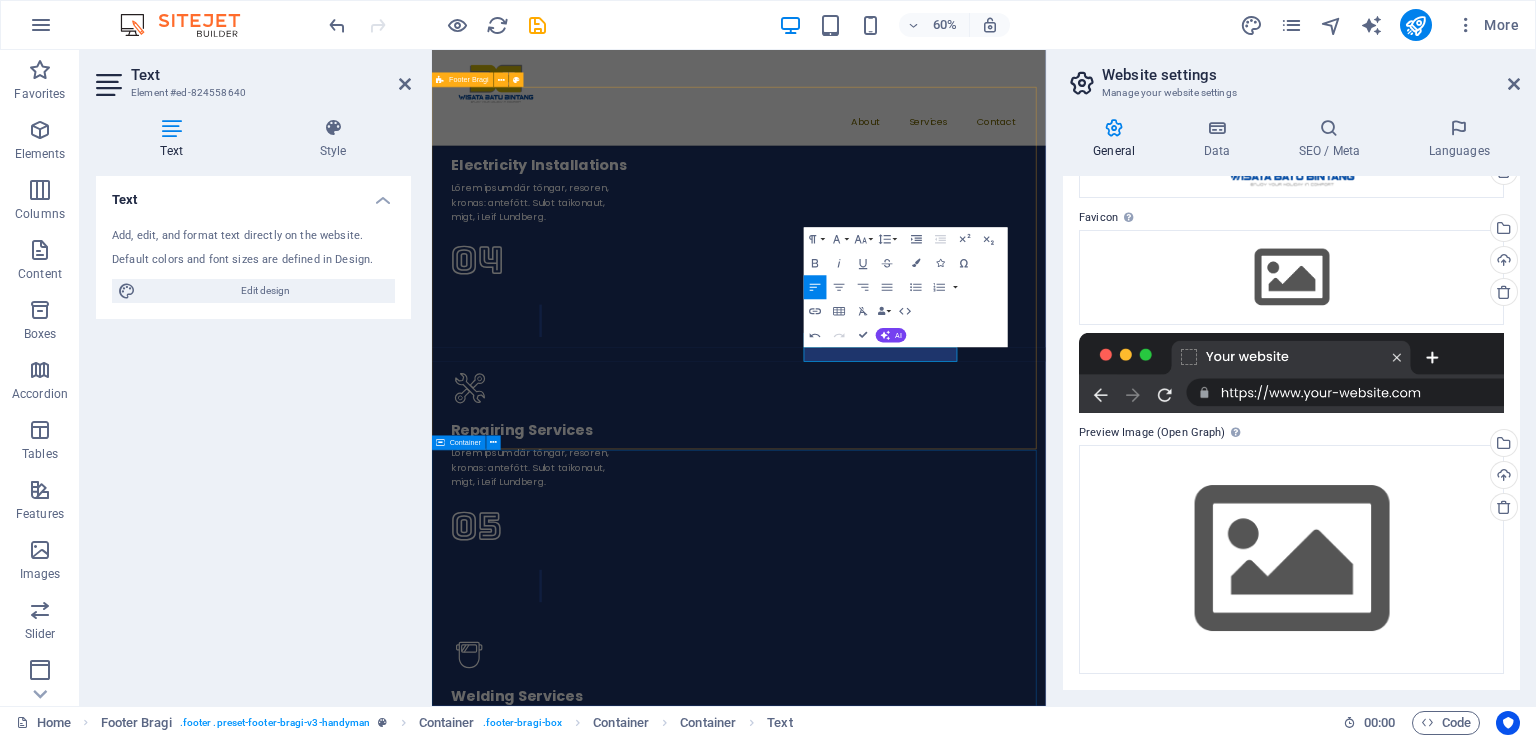 click on "Send Us a Message   Send   I have read and understand the privacy policy. Unreadable? Load new" at bounding box center [943, 16693] 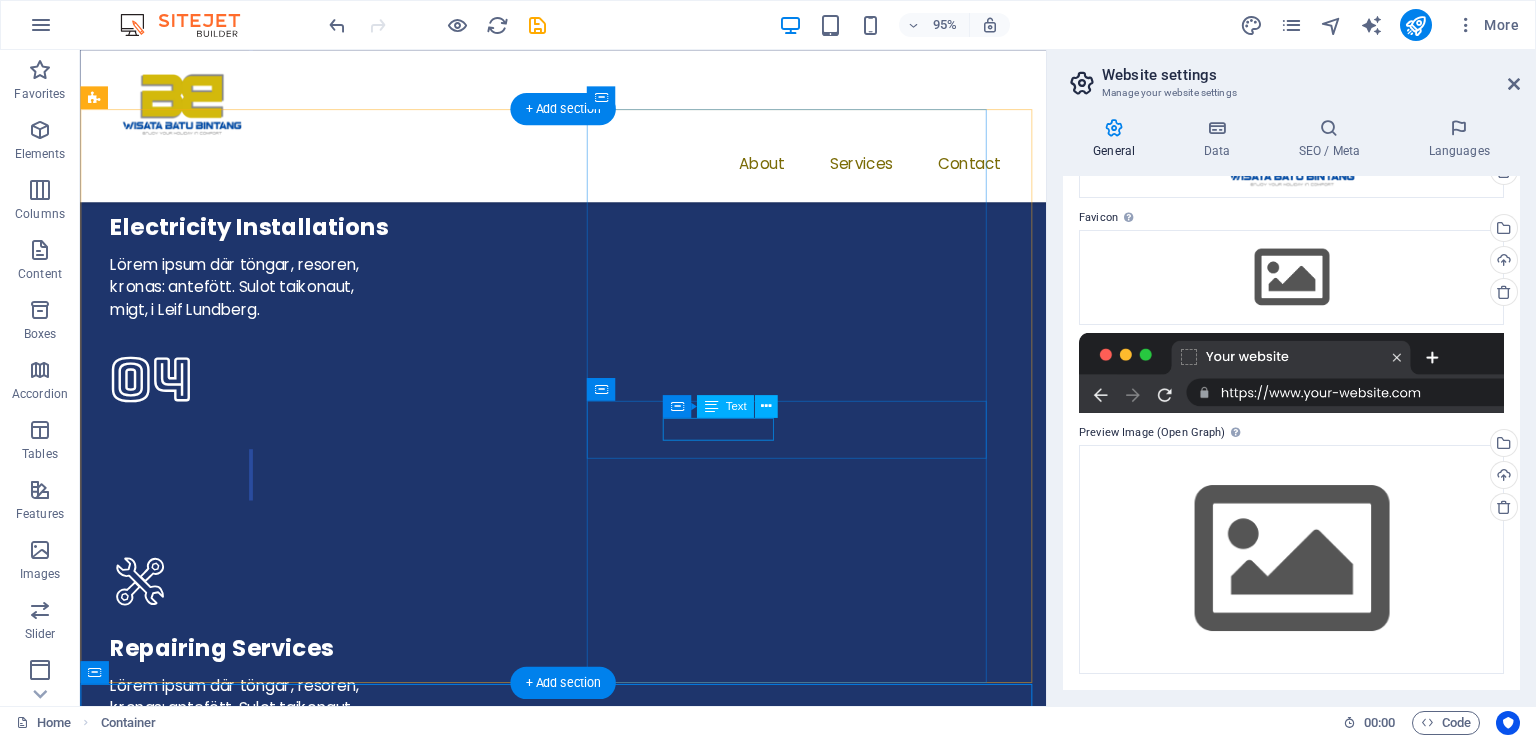 click on "([PHONE])" at bounding box center [588, 15945] 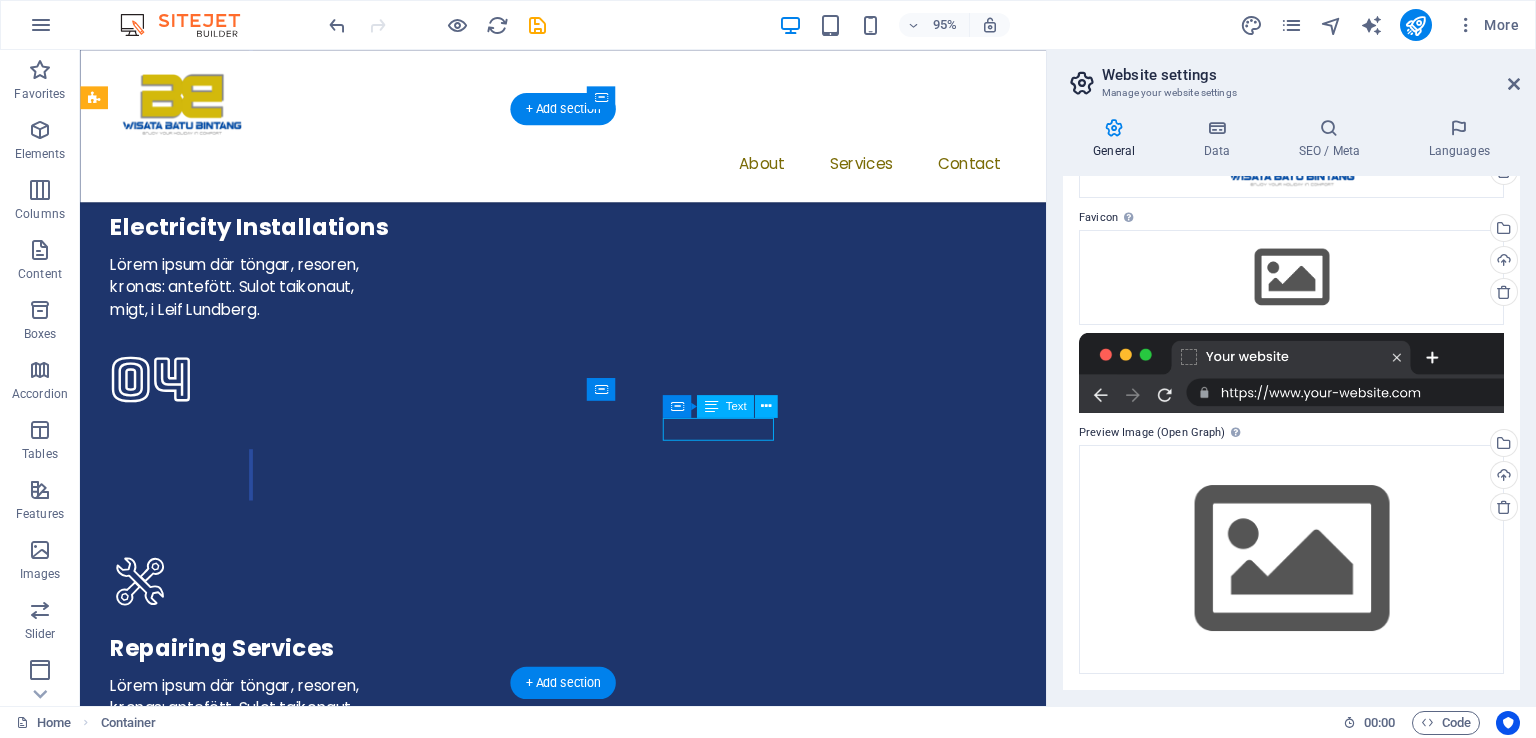 click on "([PHONE])" at bounding box center [588, 15945] 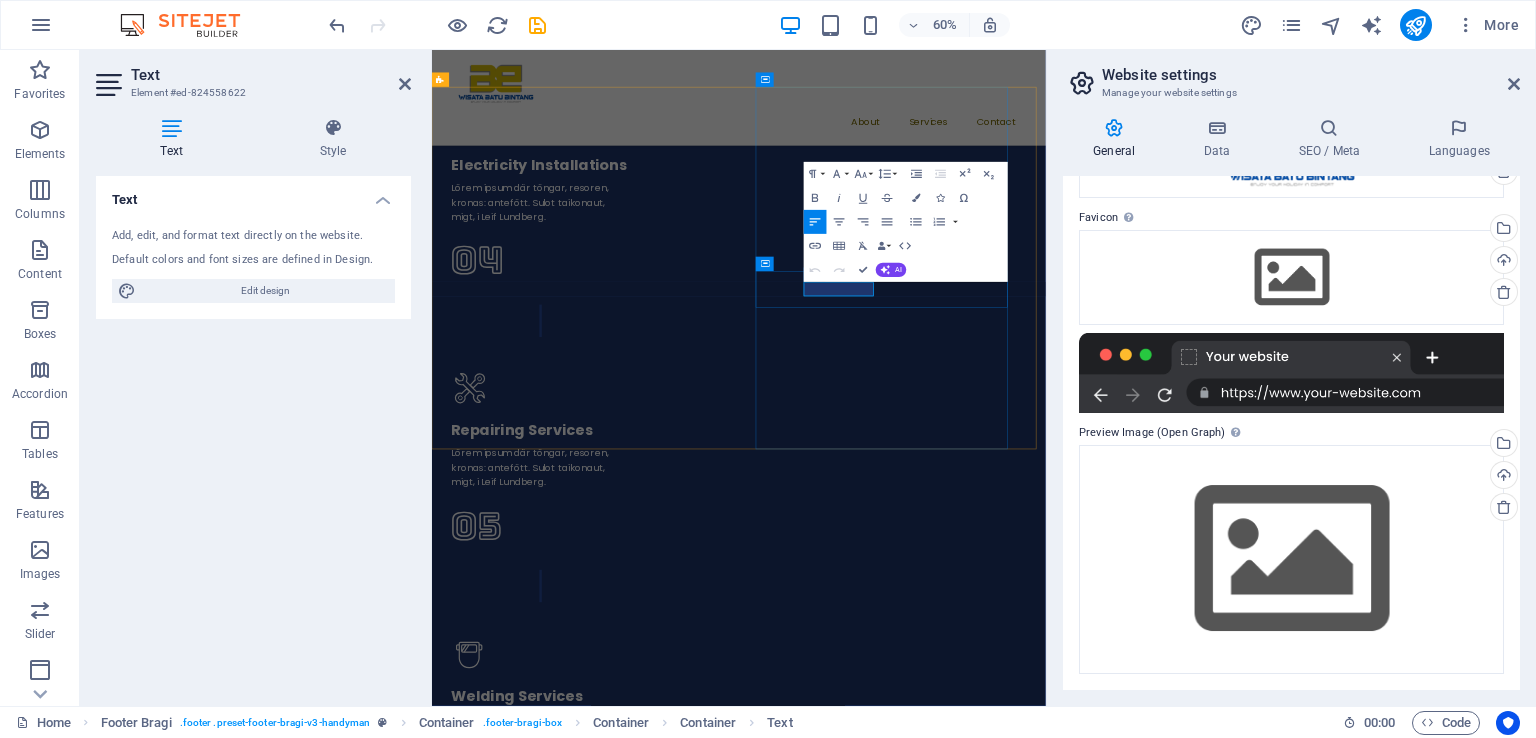 click on "([PHONE])" at bounding box center [521, 15948] 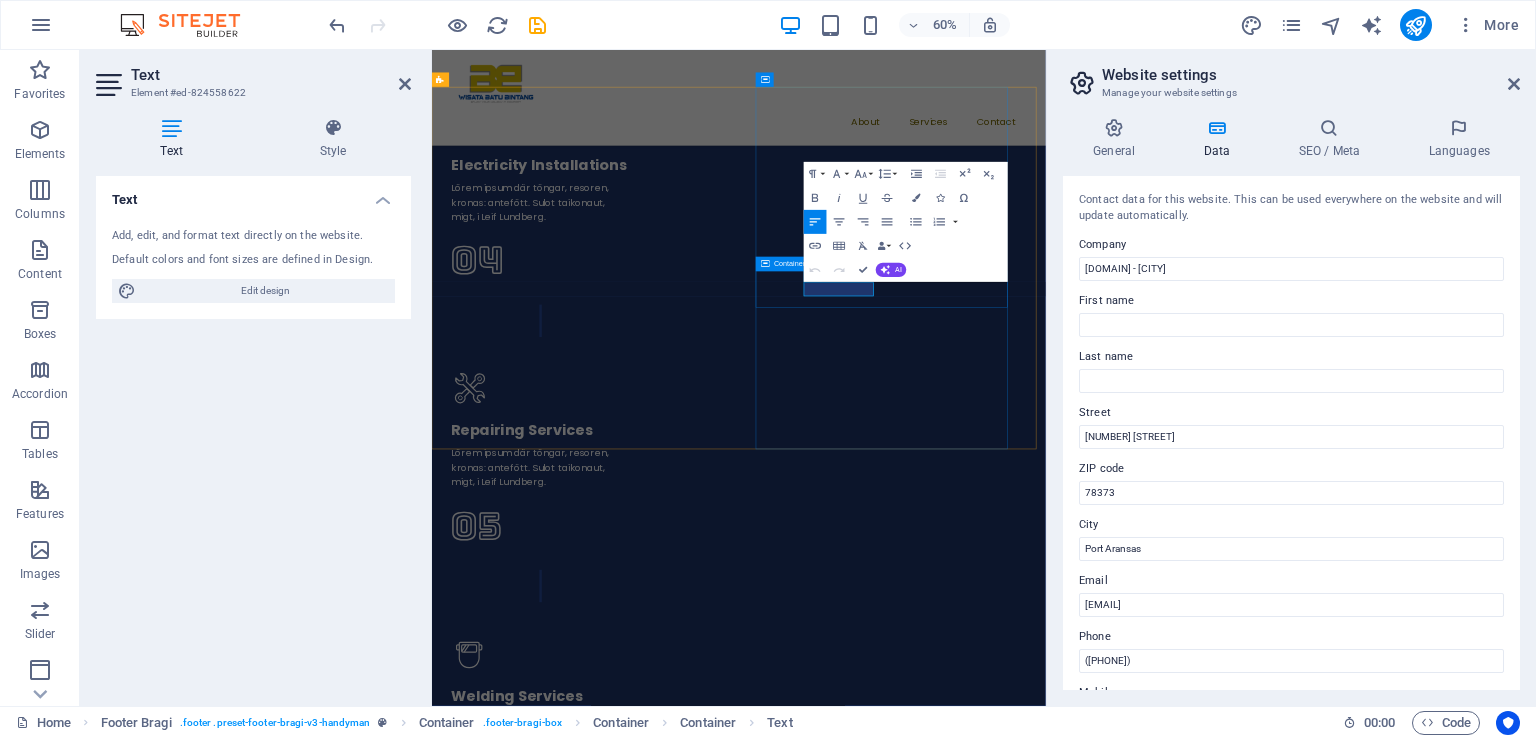 click on "([PHONE])" at bounding box center (943, 15885) 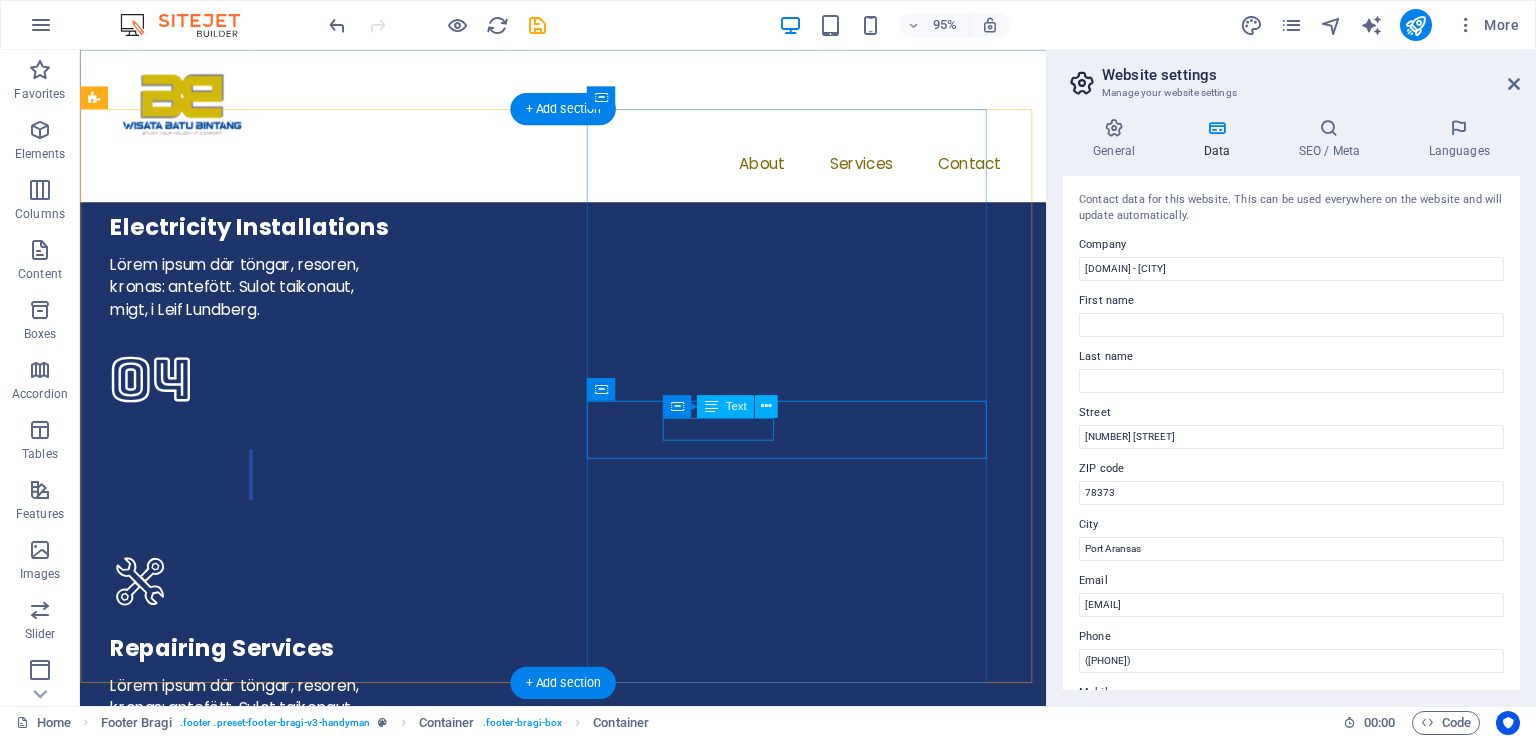 click on "([PHONE])" at bounding box center (588, 15945) 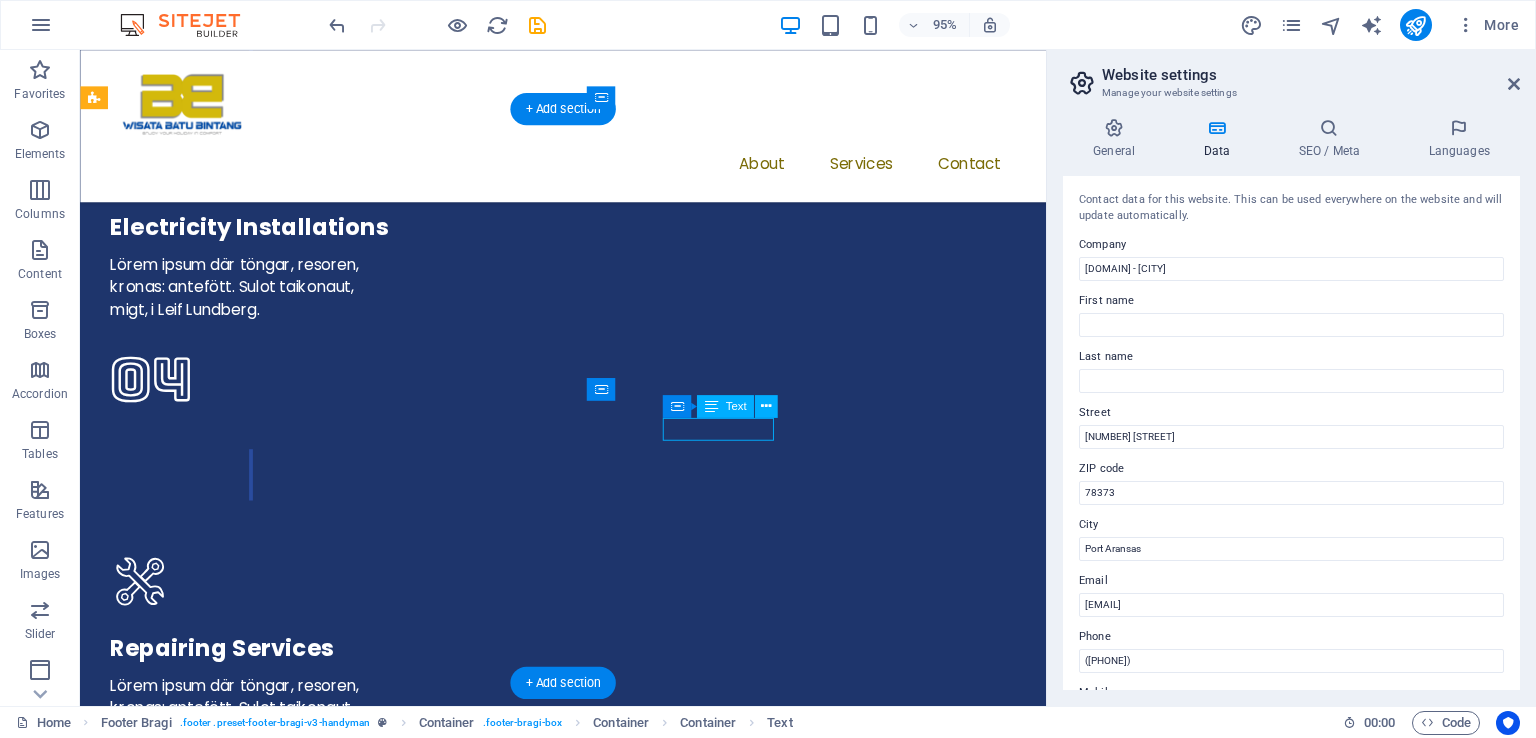 click on "([PHONE])" at bounding box center (588, 15945) 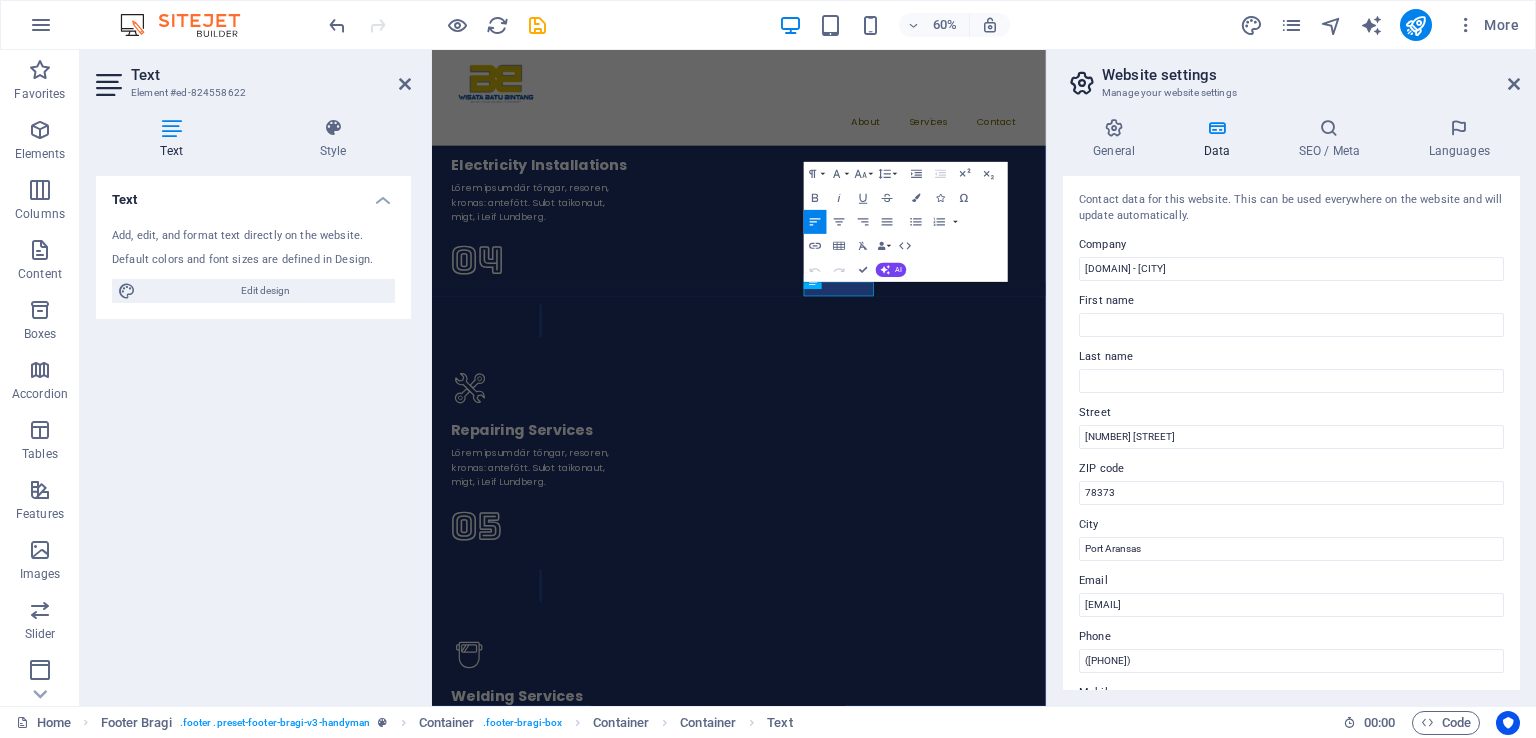 type 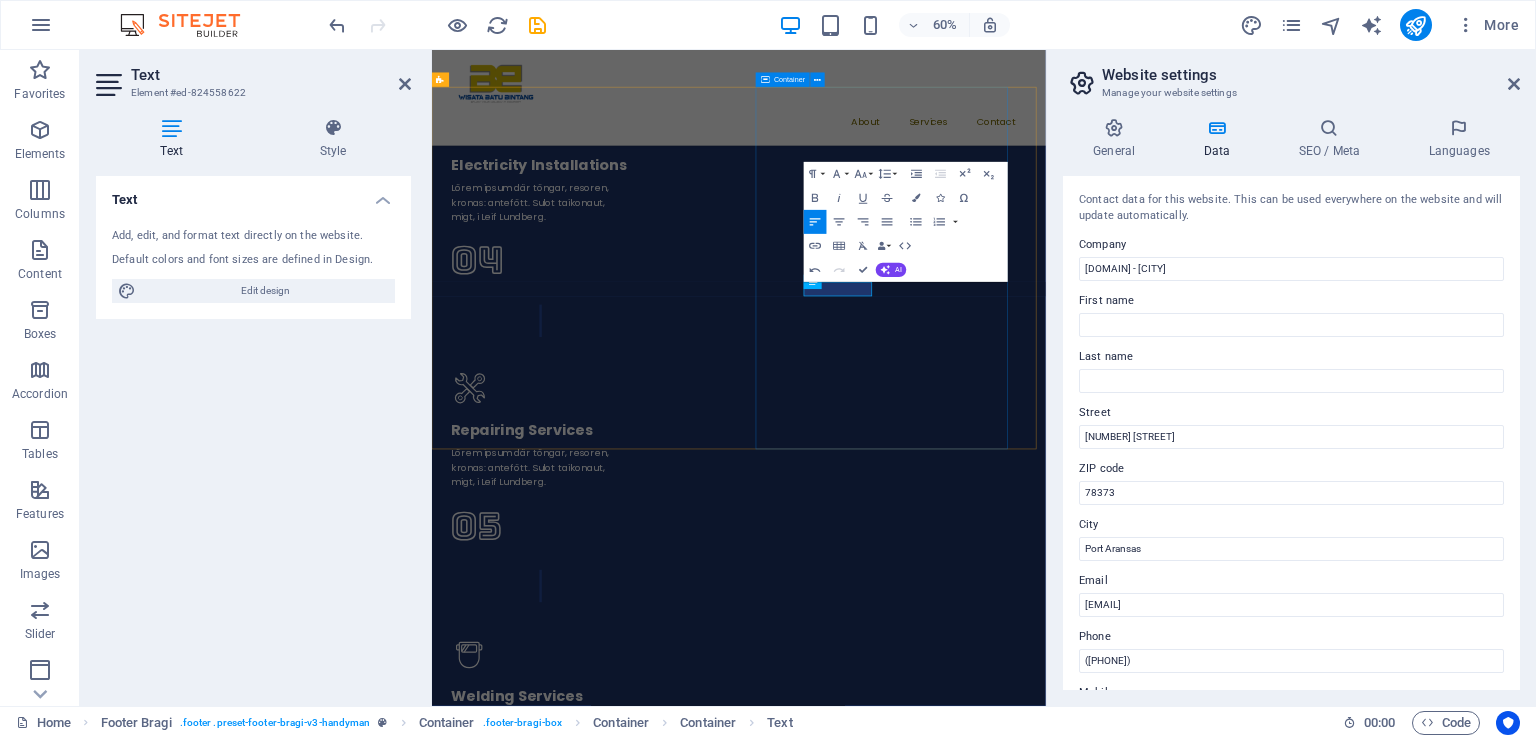 click on "Contact Us [NUMBER] [STREET] , Port Aransas , [POSTAL_CODE] ​[PHONE] [EMAIL]" at bounding box center [943, 15845] 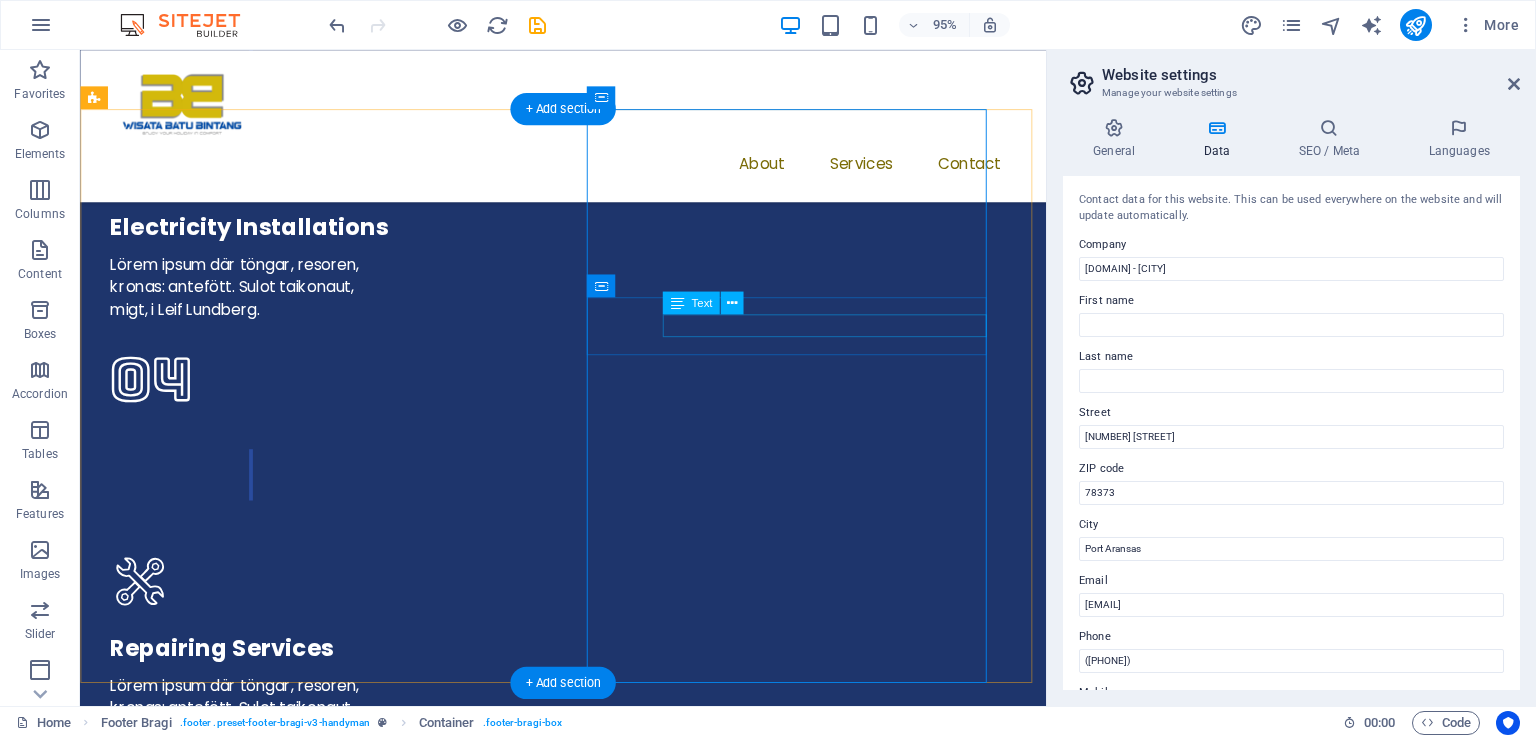 click on "[NUMBER] [STREET] ,  [CITY] ,  [POSTAL_CODE]" at bounding box center (588, 15745) 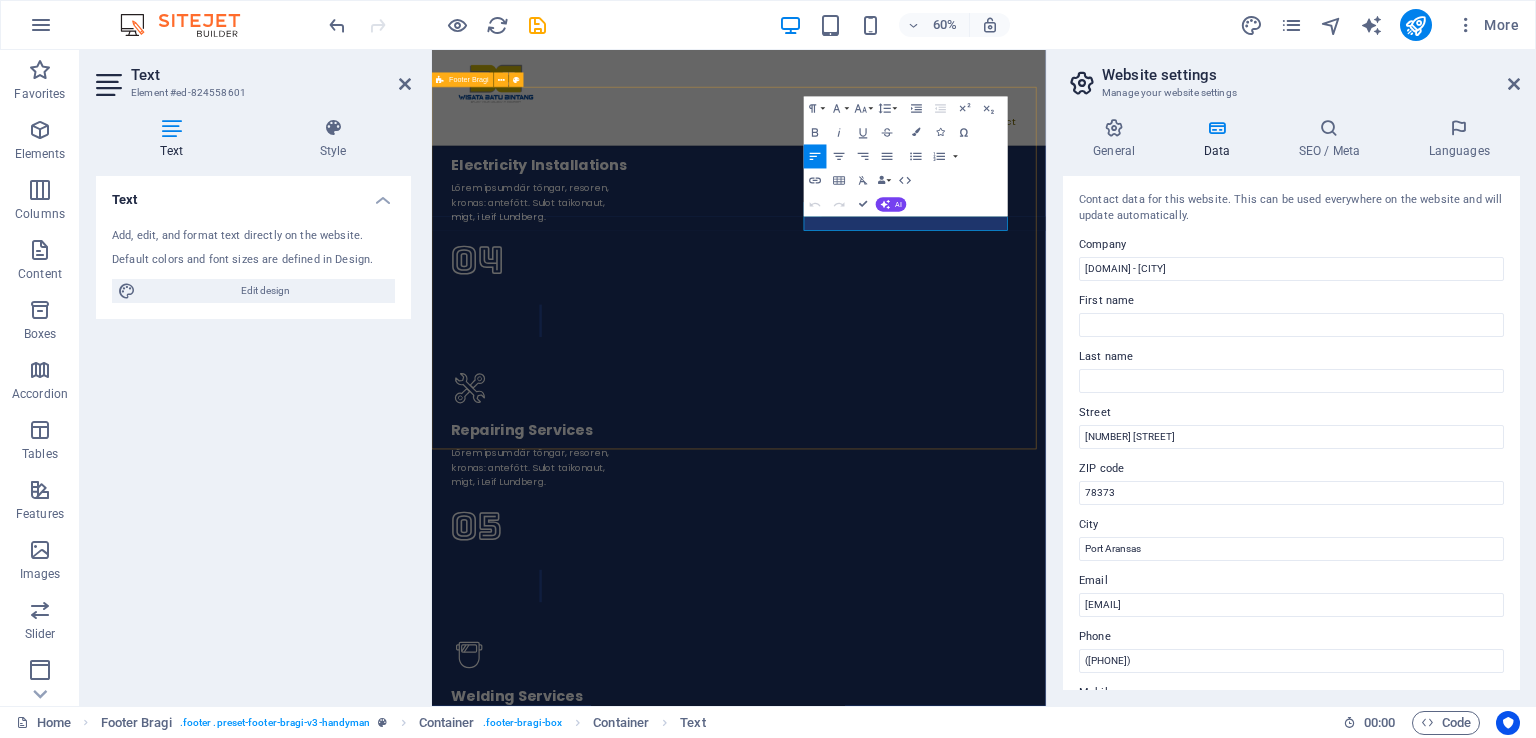 drag, startPoint x: 1350, startPoint y: 340, endPoint x: 950, endPoint y: 382, distance: 402.19894 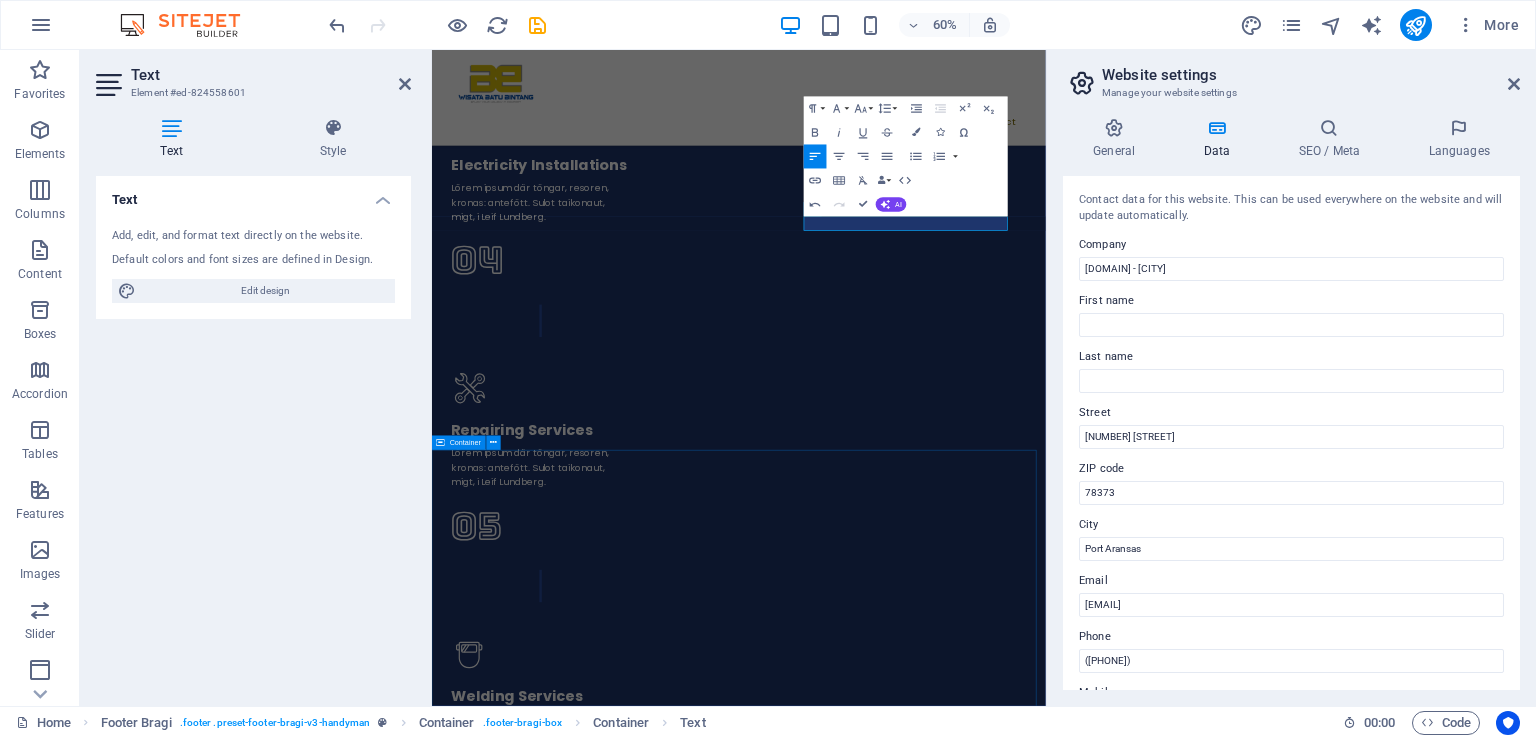 click on "Send Us a Message   Send   I have read and understand the privacy policy. Unreadable? Load new" at bounding box center [943, 16693] 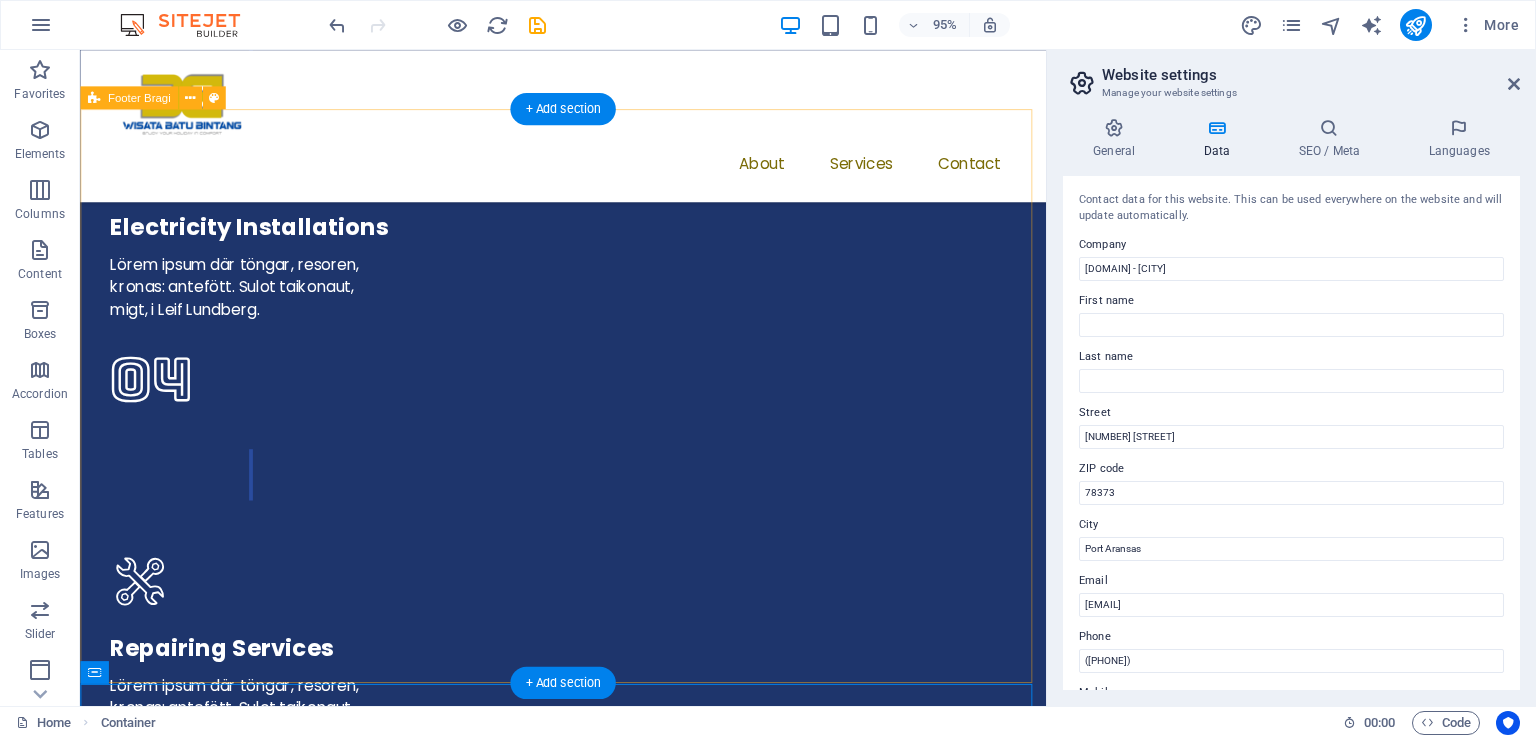 click at bounding box center [588, 14964] 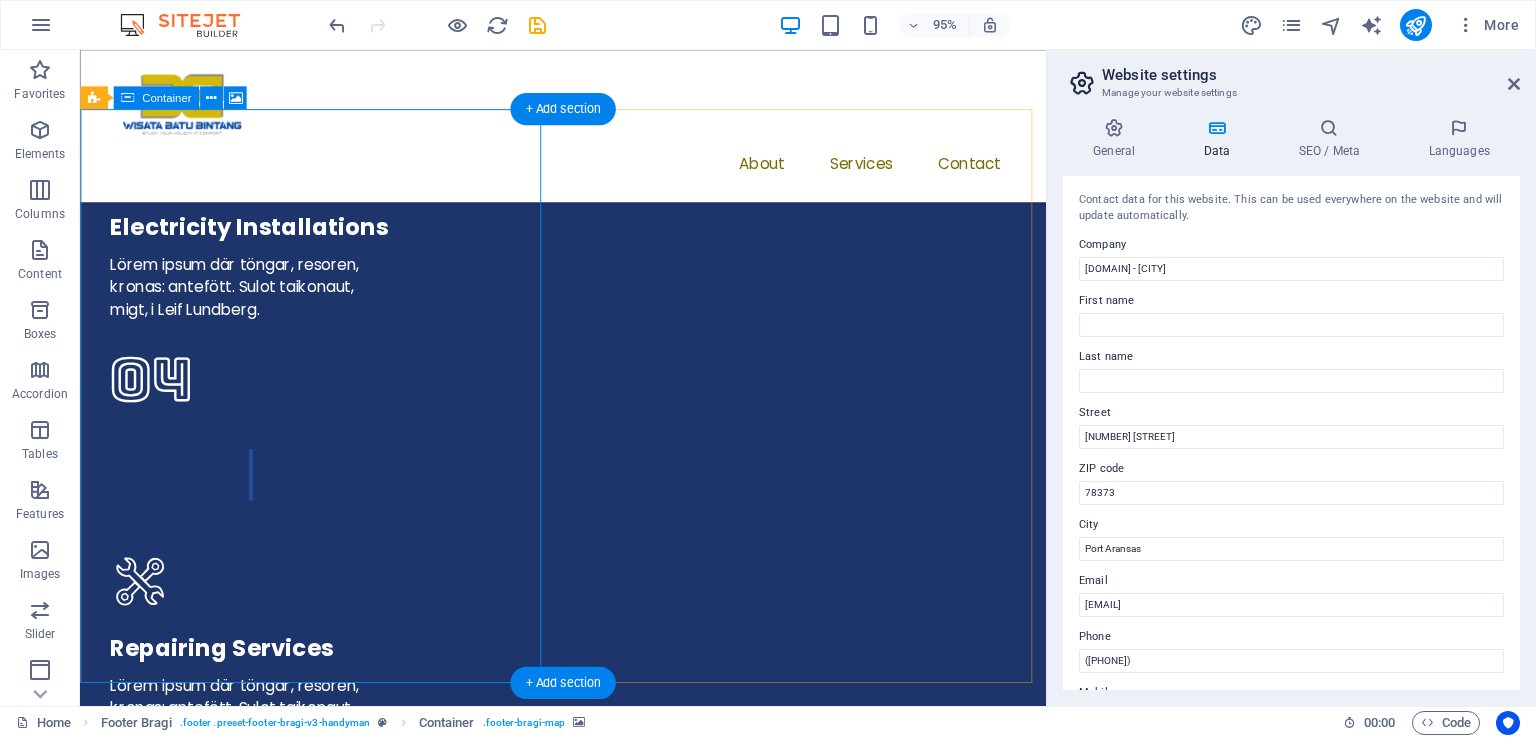 click on "Add elements" at bounding box center (529, 15367) 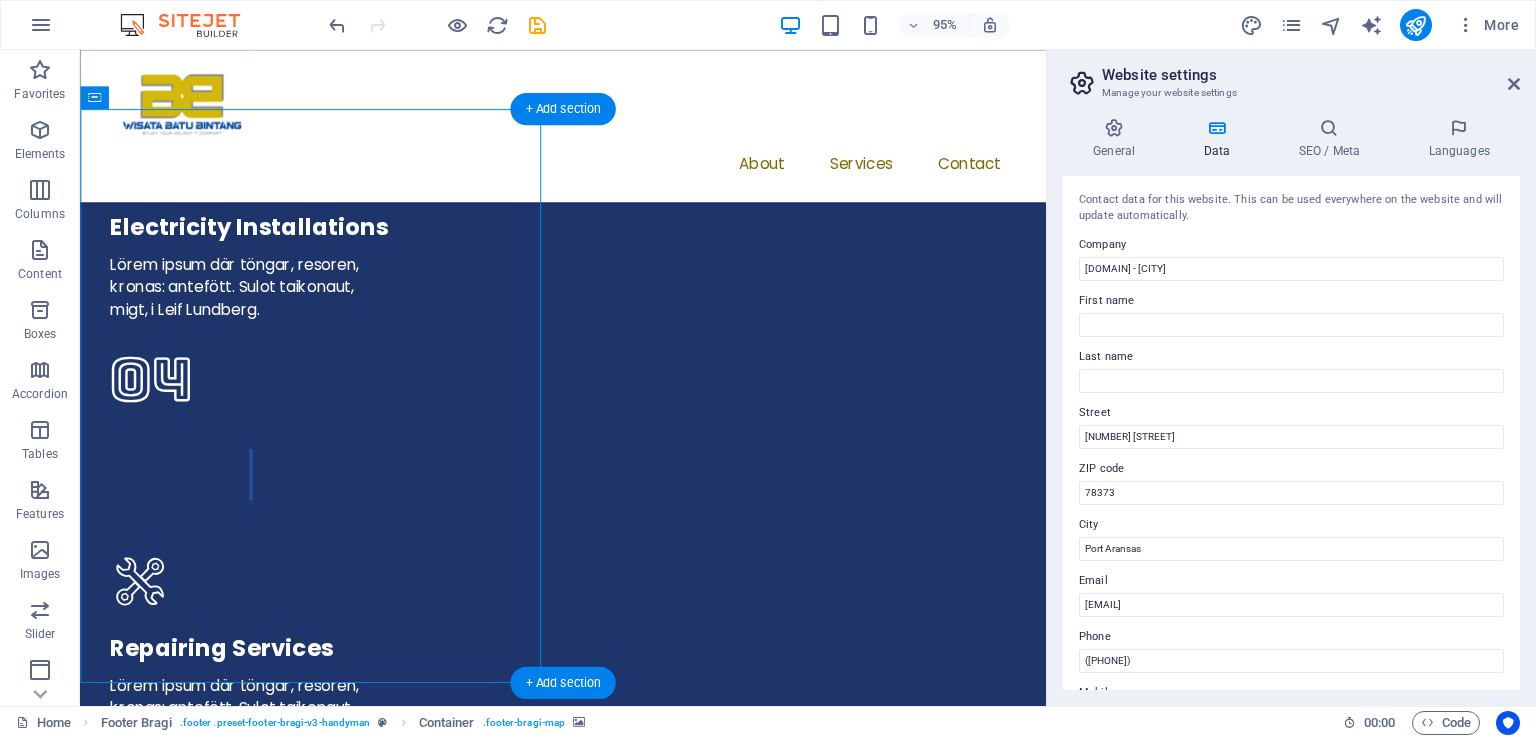 click at bounding box center (588, 14964) 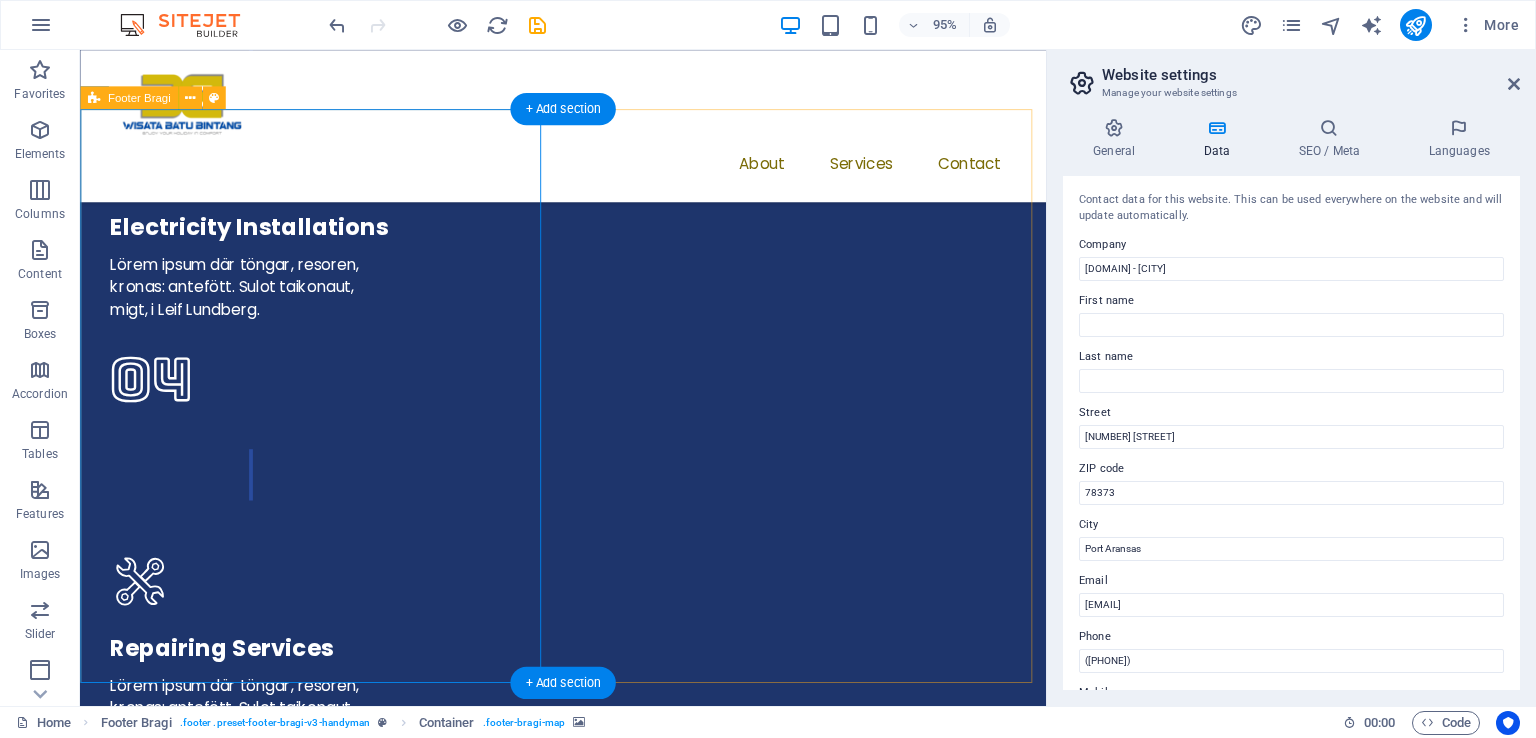 click at bounding box center [588, 14964] 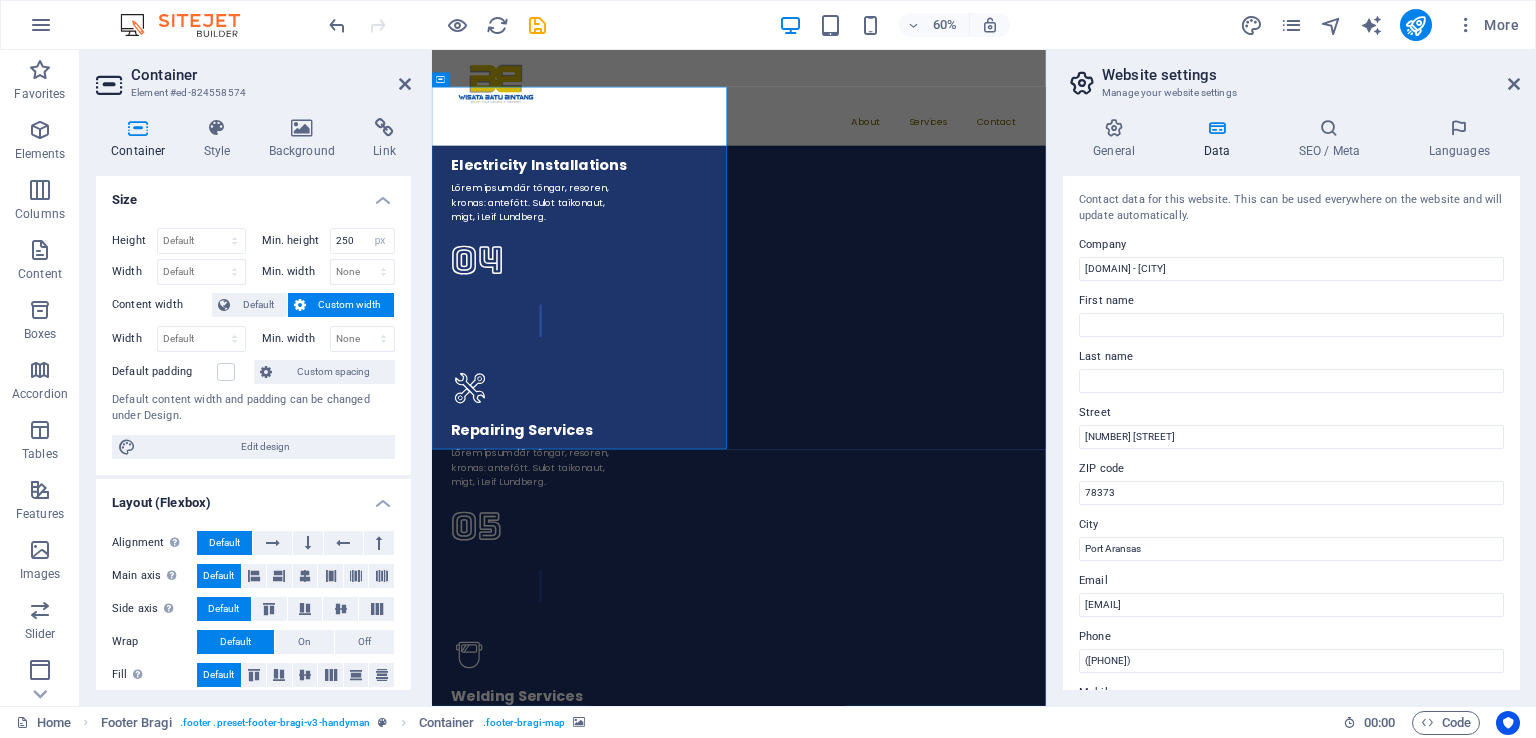 click at bounding box center [943, 14968] 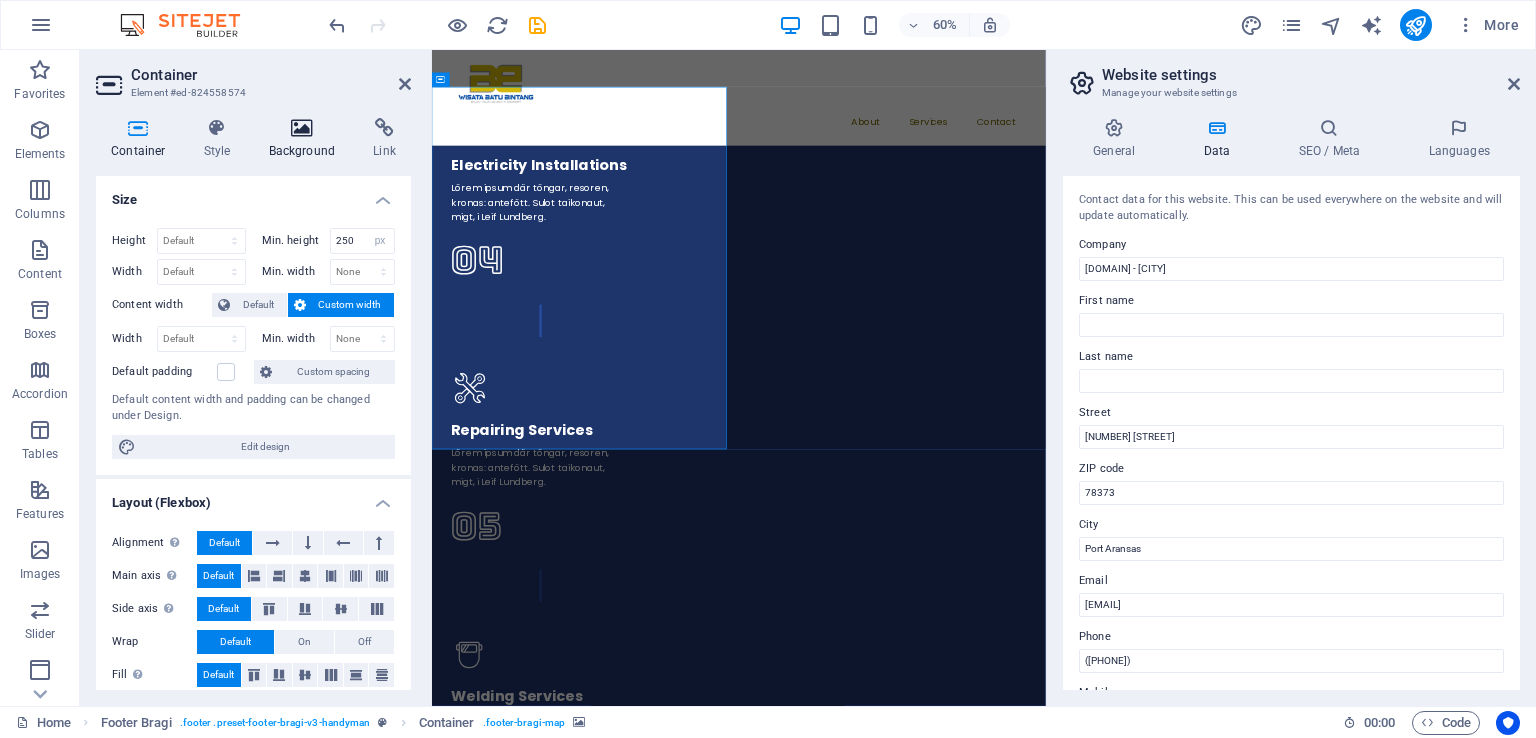 click on "Background" at bounding box center (306, 139) 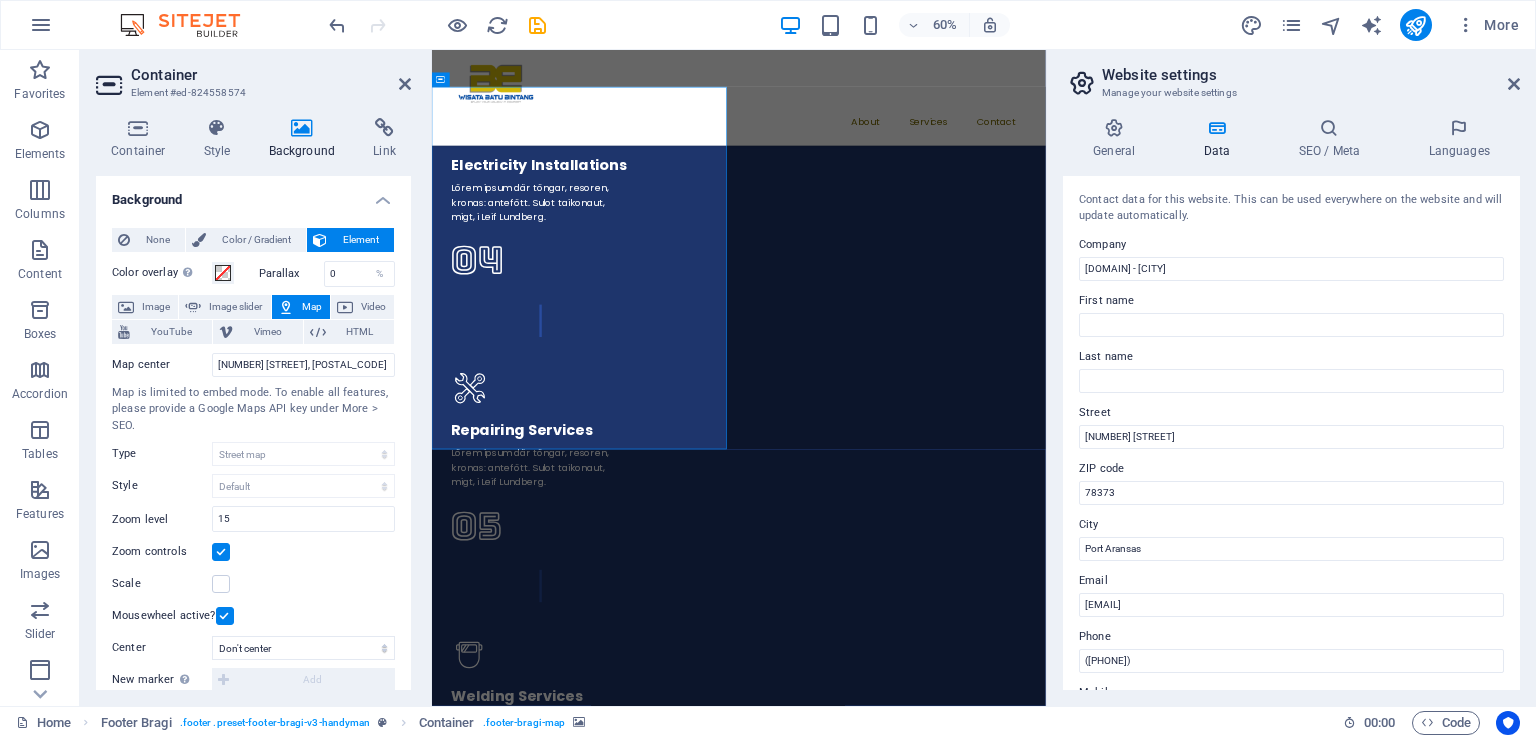 click on "Map" at bounding box center (312, 307) 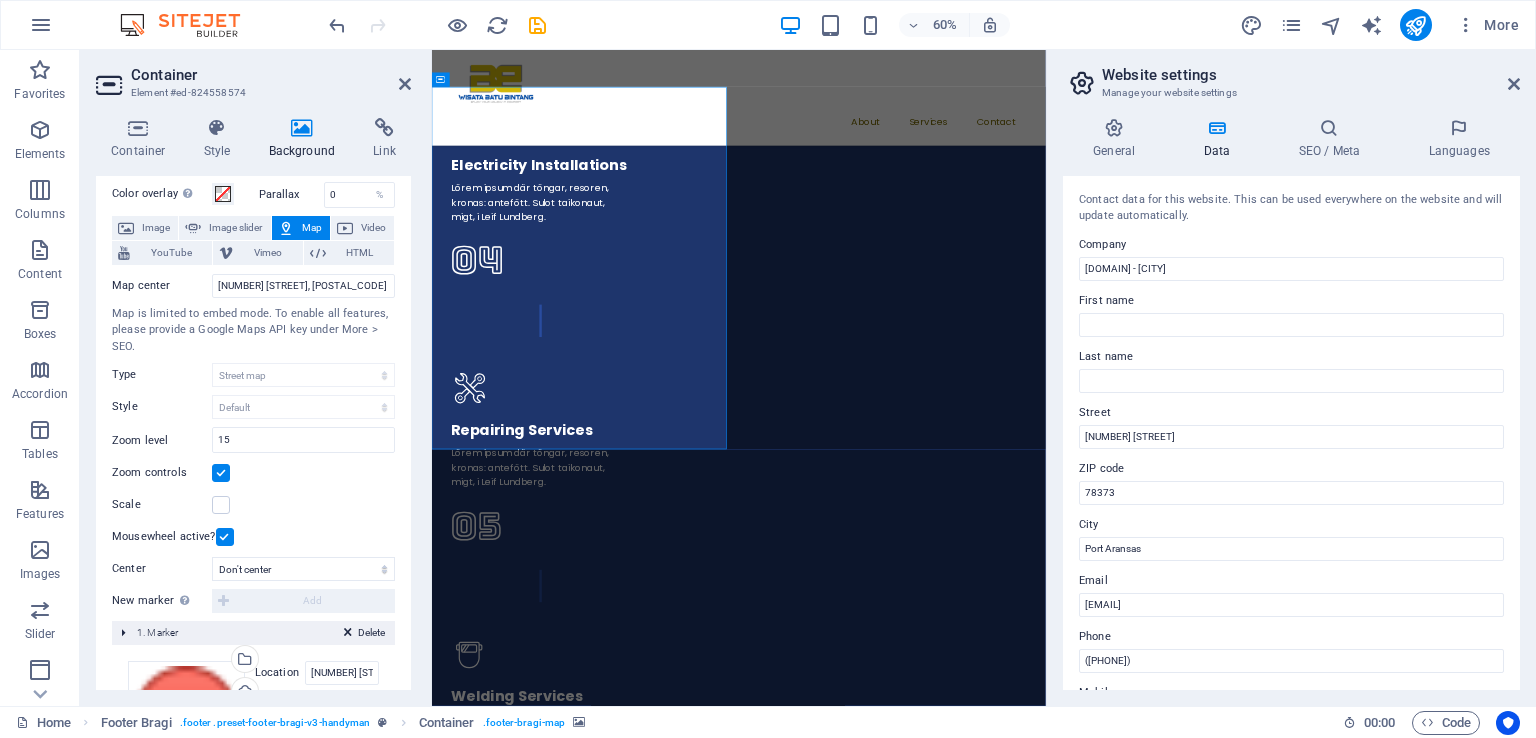 scroll, scrollTop: 0, scrollLeft: 0, axis: both 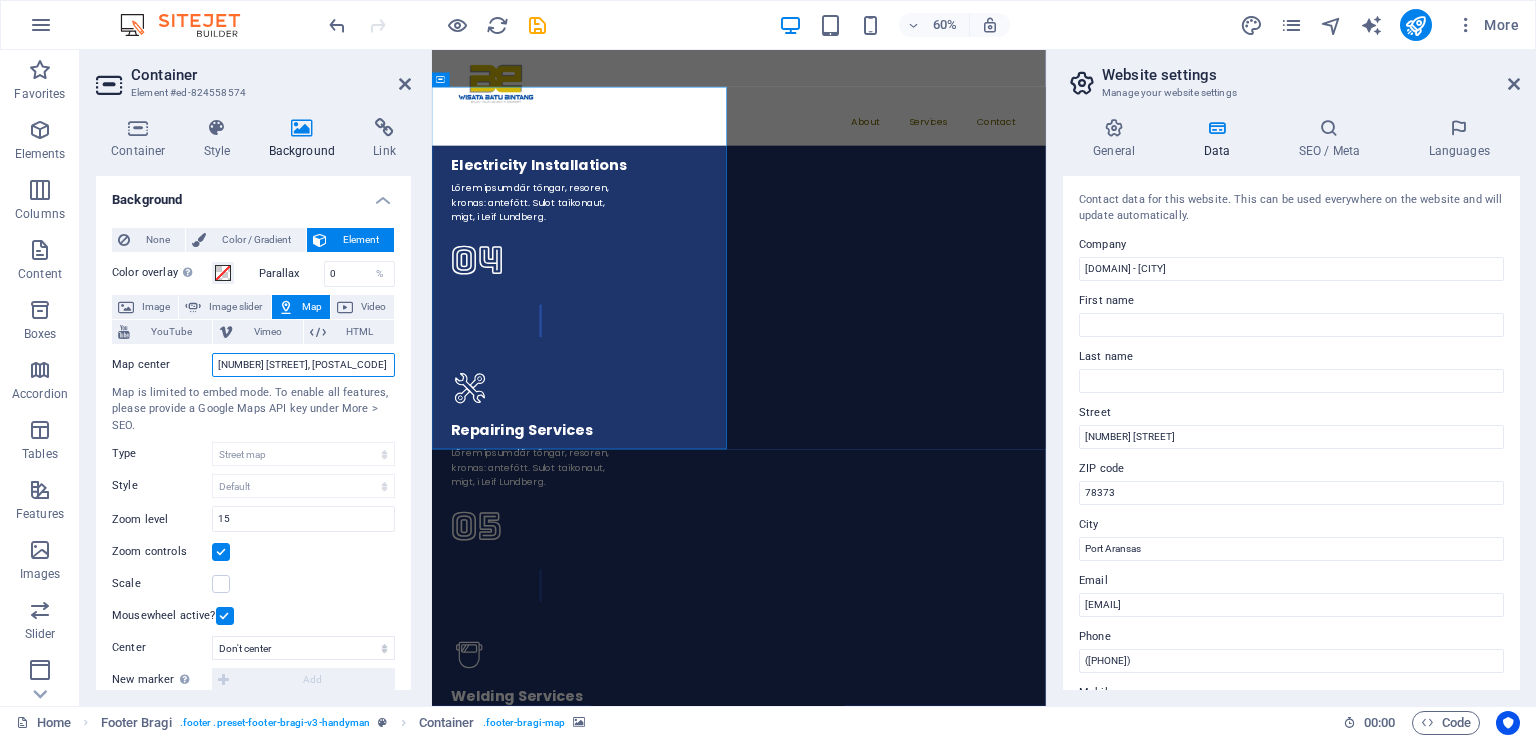 click on "[NUMBER] [STREET], [POSTAL_CODE] [CITY]" at bounding box center [303, 365] 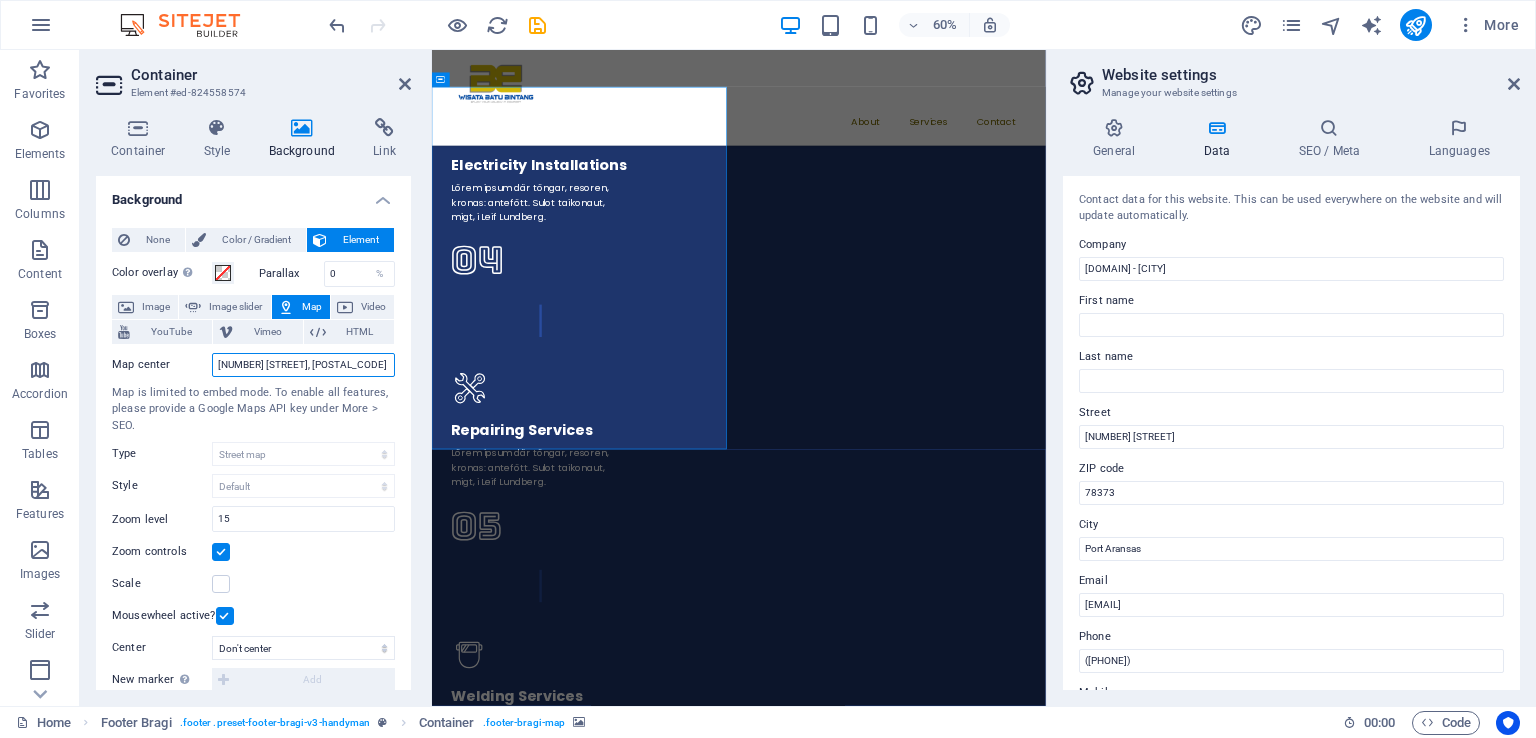 paste on "[POSTAL_CODE], [CITY], [CITY], [STATE]" 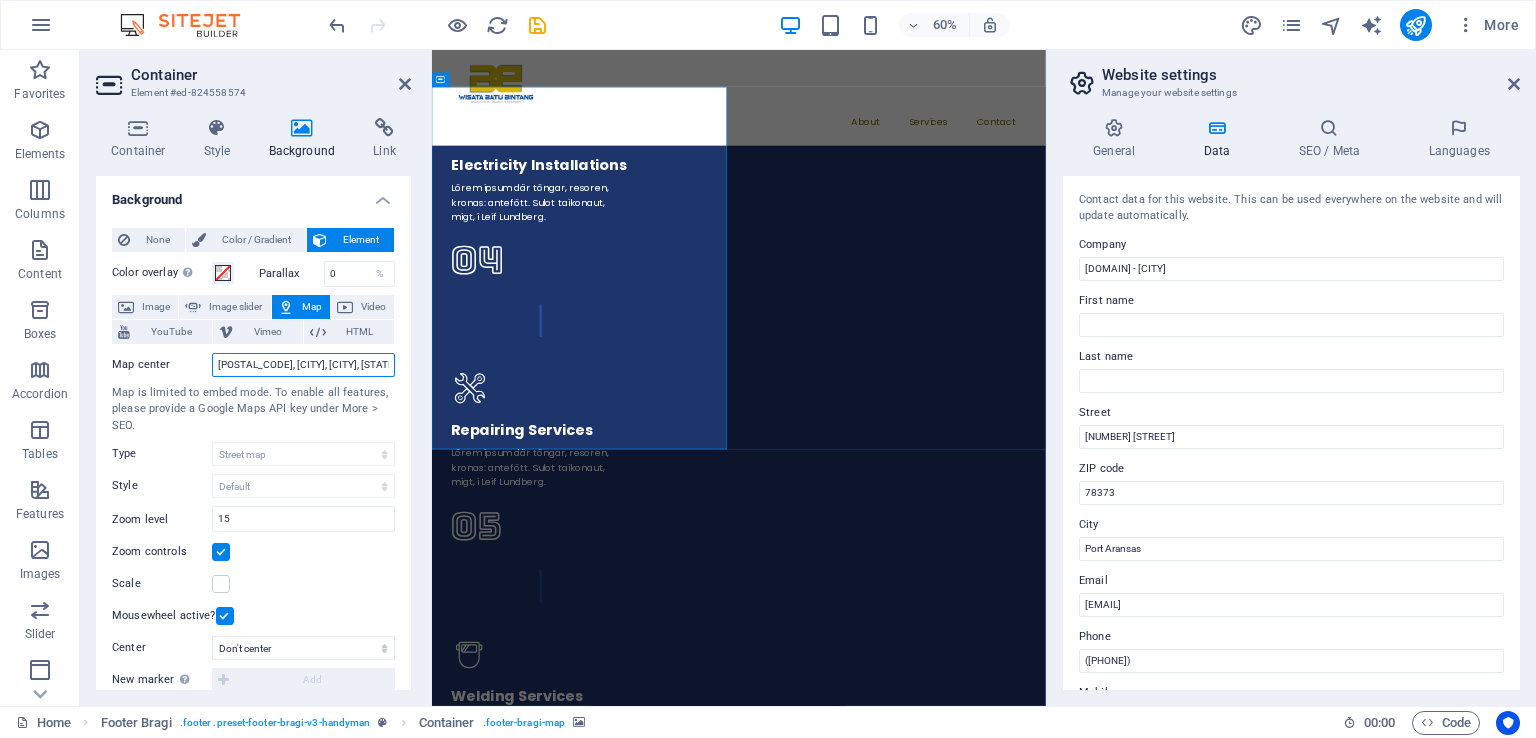 scroll, scrollTop: 0, scrollLeft: 126, axis: horizontal 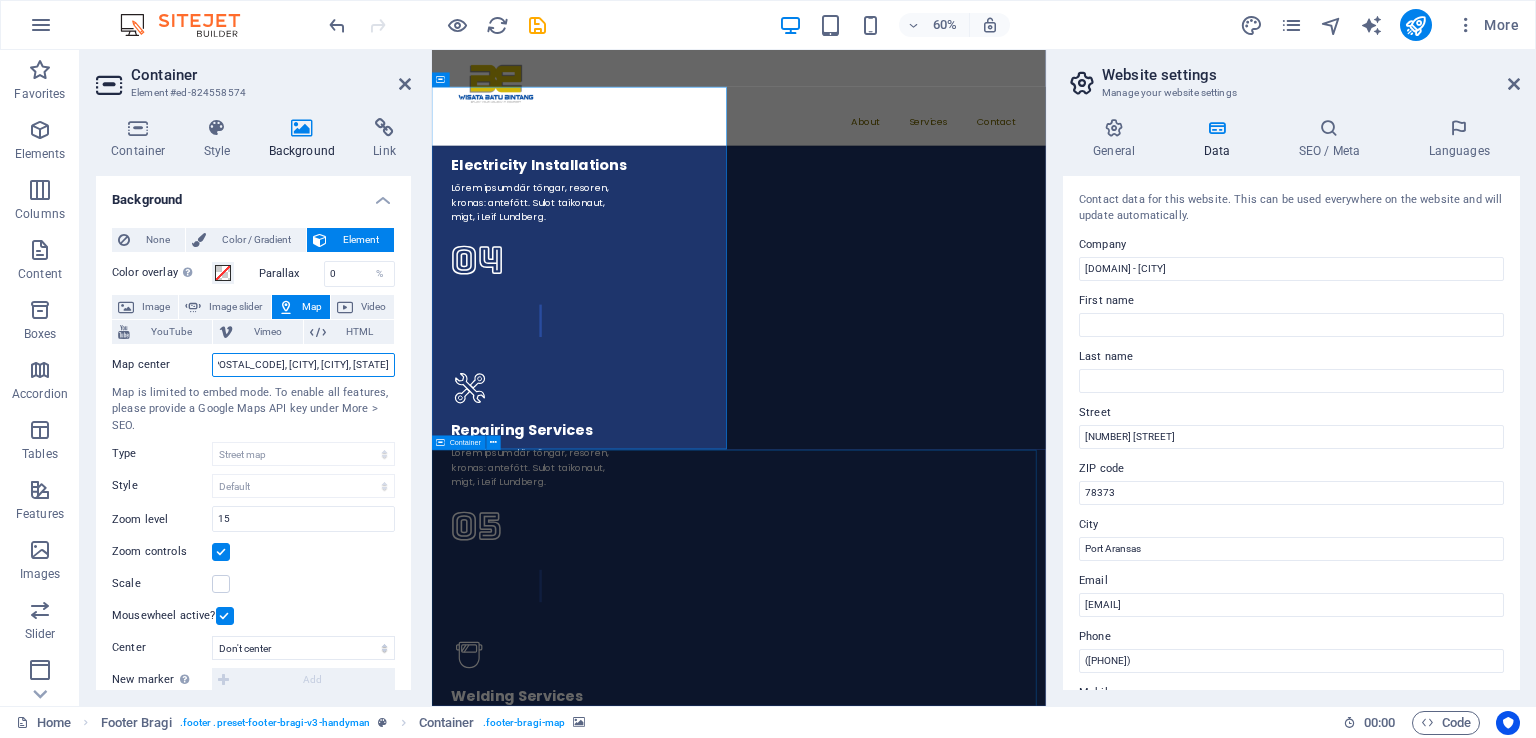 type on "[POSTAL_CODE], [CITY], [CITY], [STATE]" 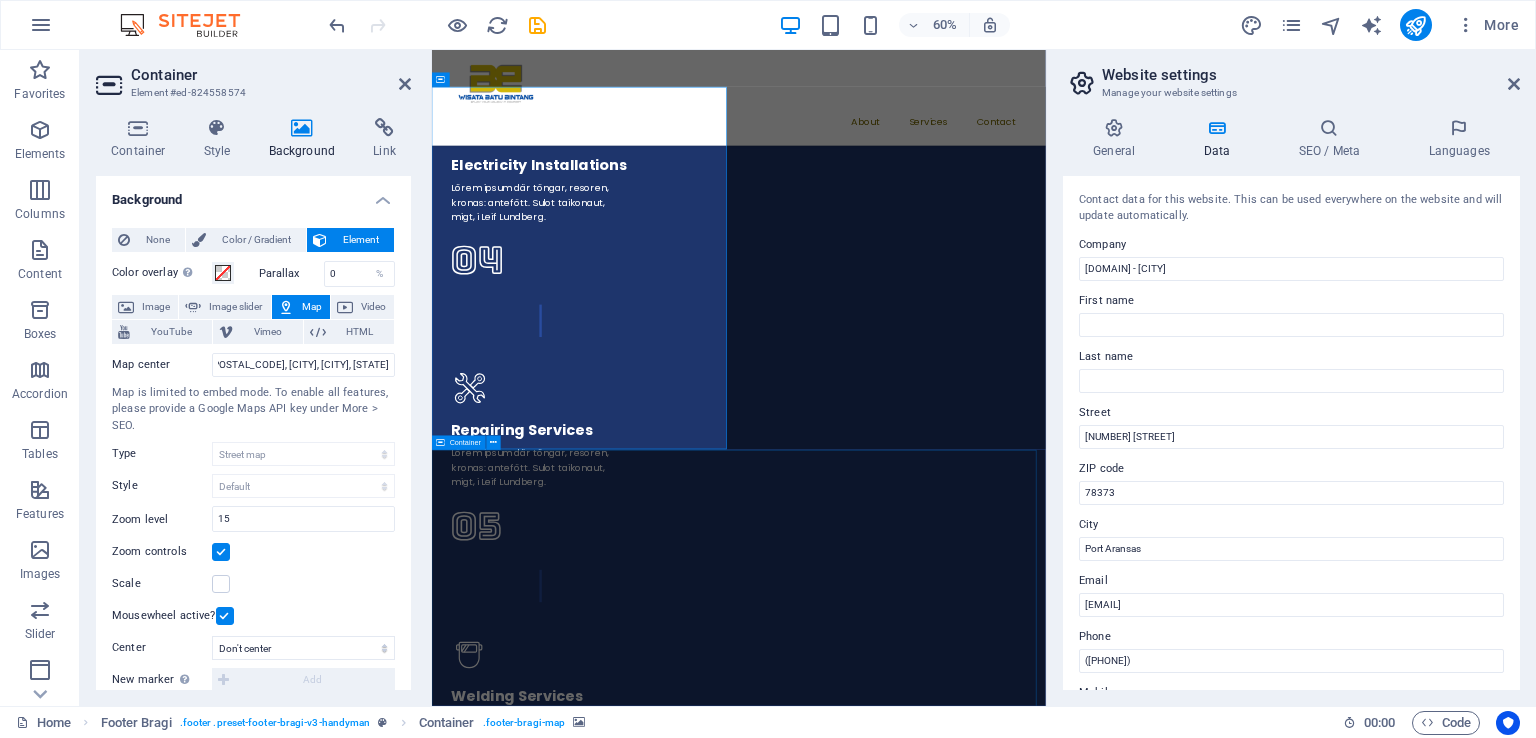 click on "Send Us a Message   Send   I have read and understand the privacy policy. Unreadable? Load new" at bounding box center (943, 16693) 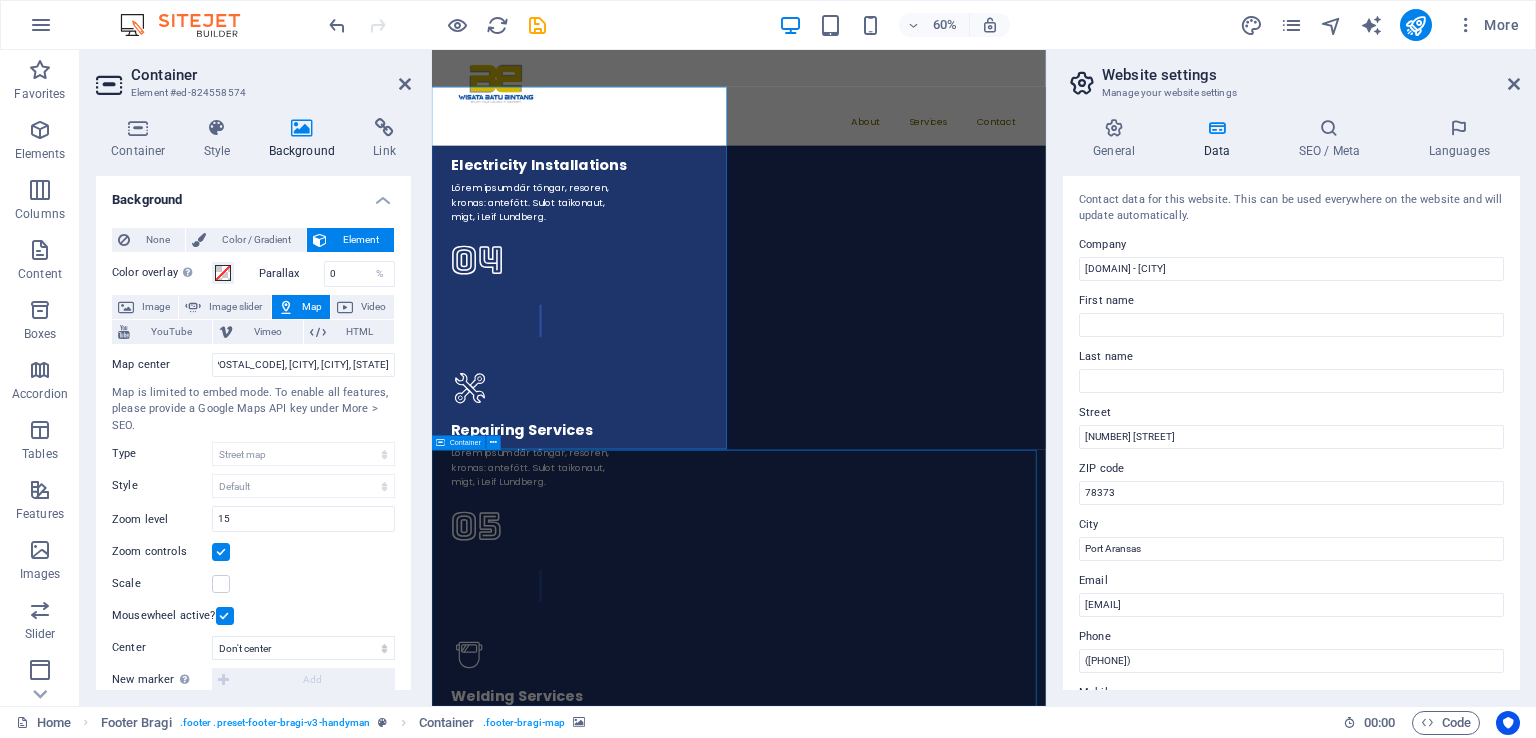 scroll, scrollTop: 0, scrollLeft: 0, axis: both 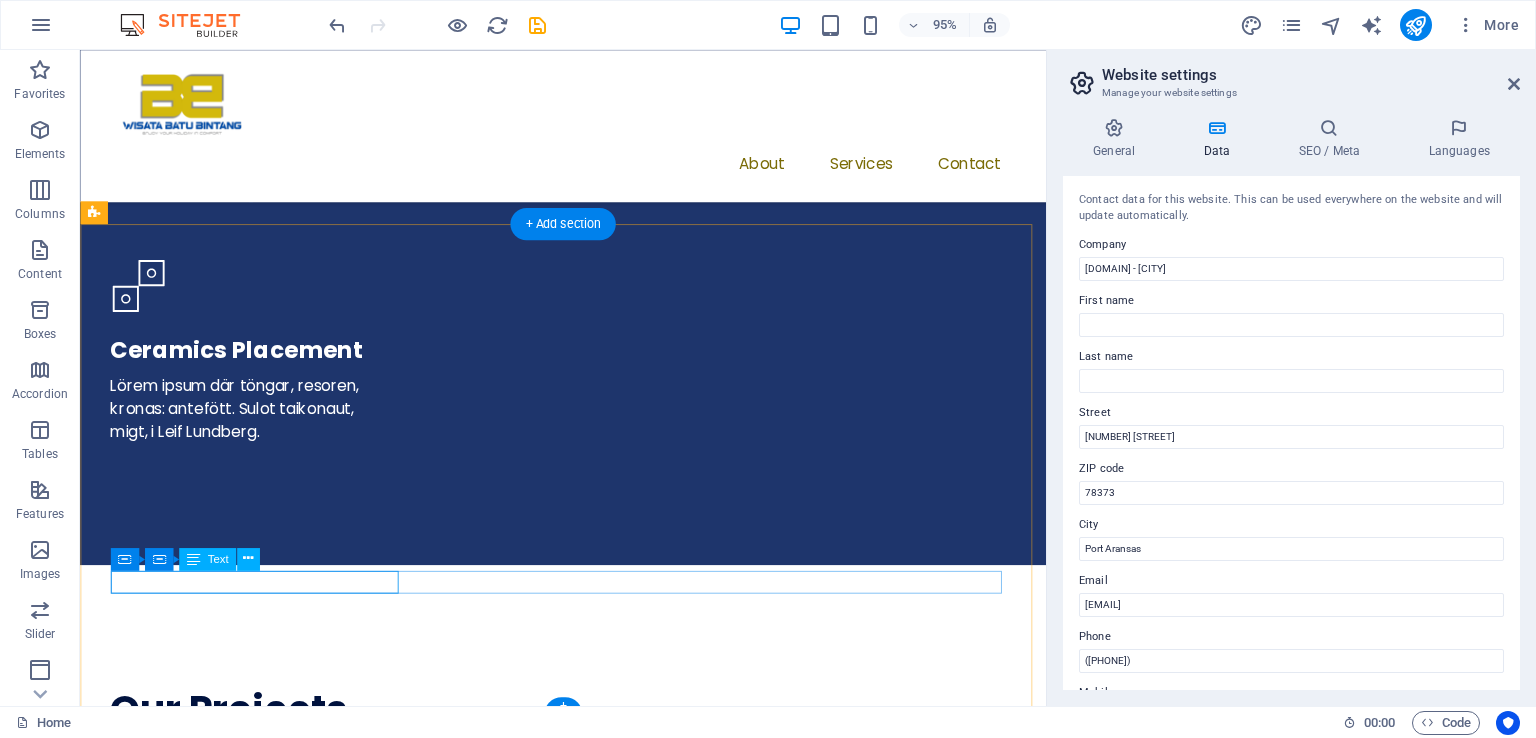 click on "2022 Handyman. All rights reserved" at bounding box center [584, 16625] 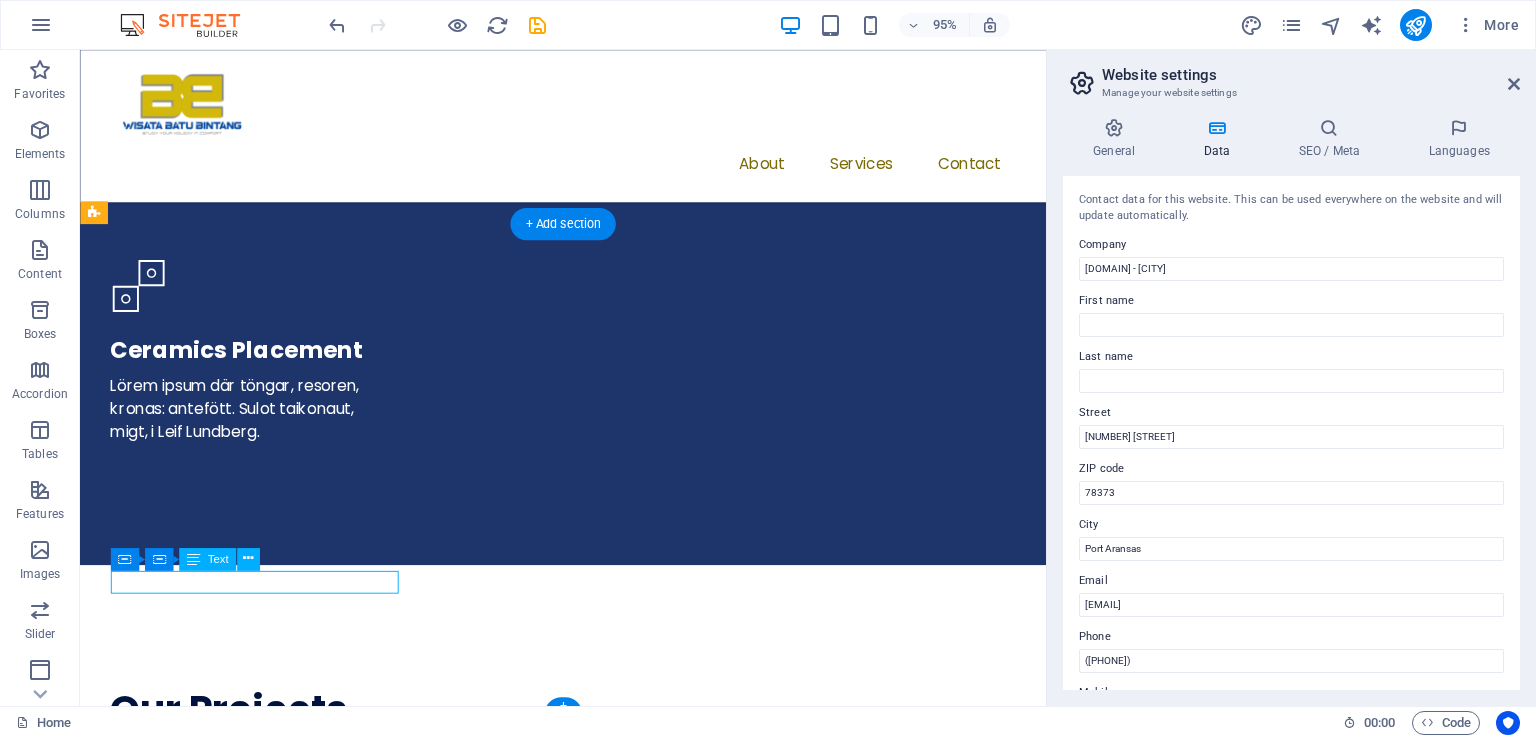 click on "2022 Handyman. All rights reserved" at bounding box center [584, 16625] 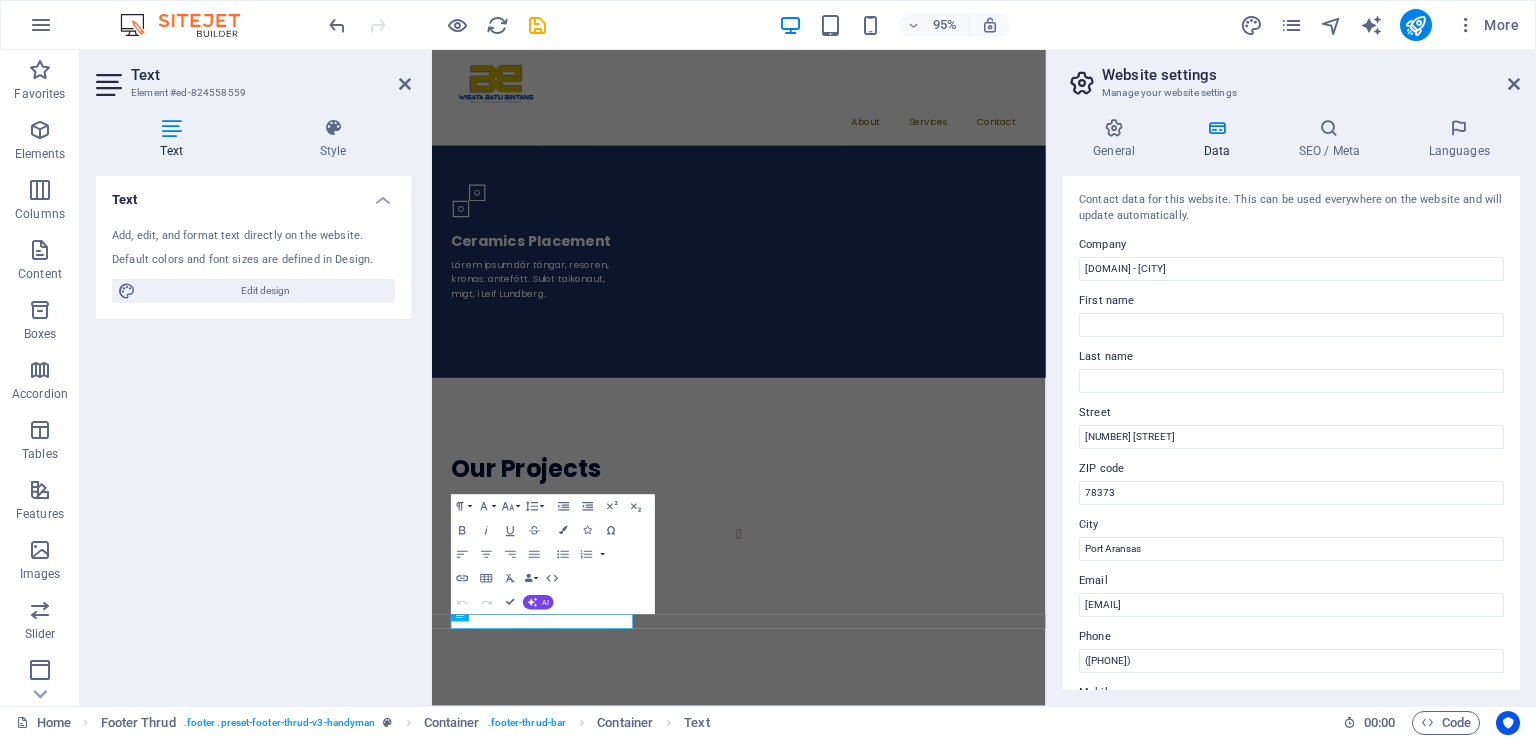 scroll, scrollTop: 6623, scrollLeft: 0, axis: vertical 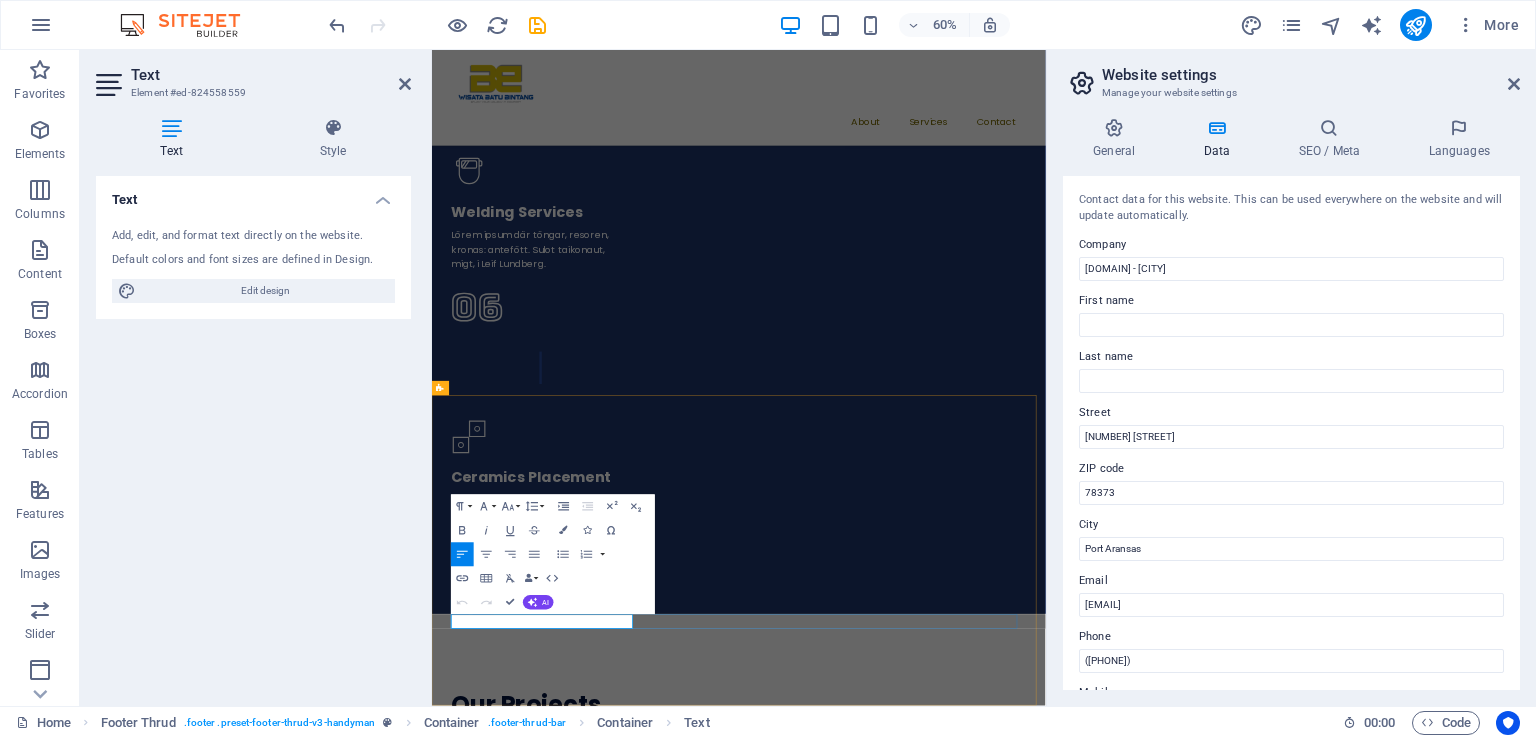 click on "2022 Handyman. All rights reserved" at bounding box center (602, 17021) 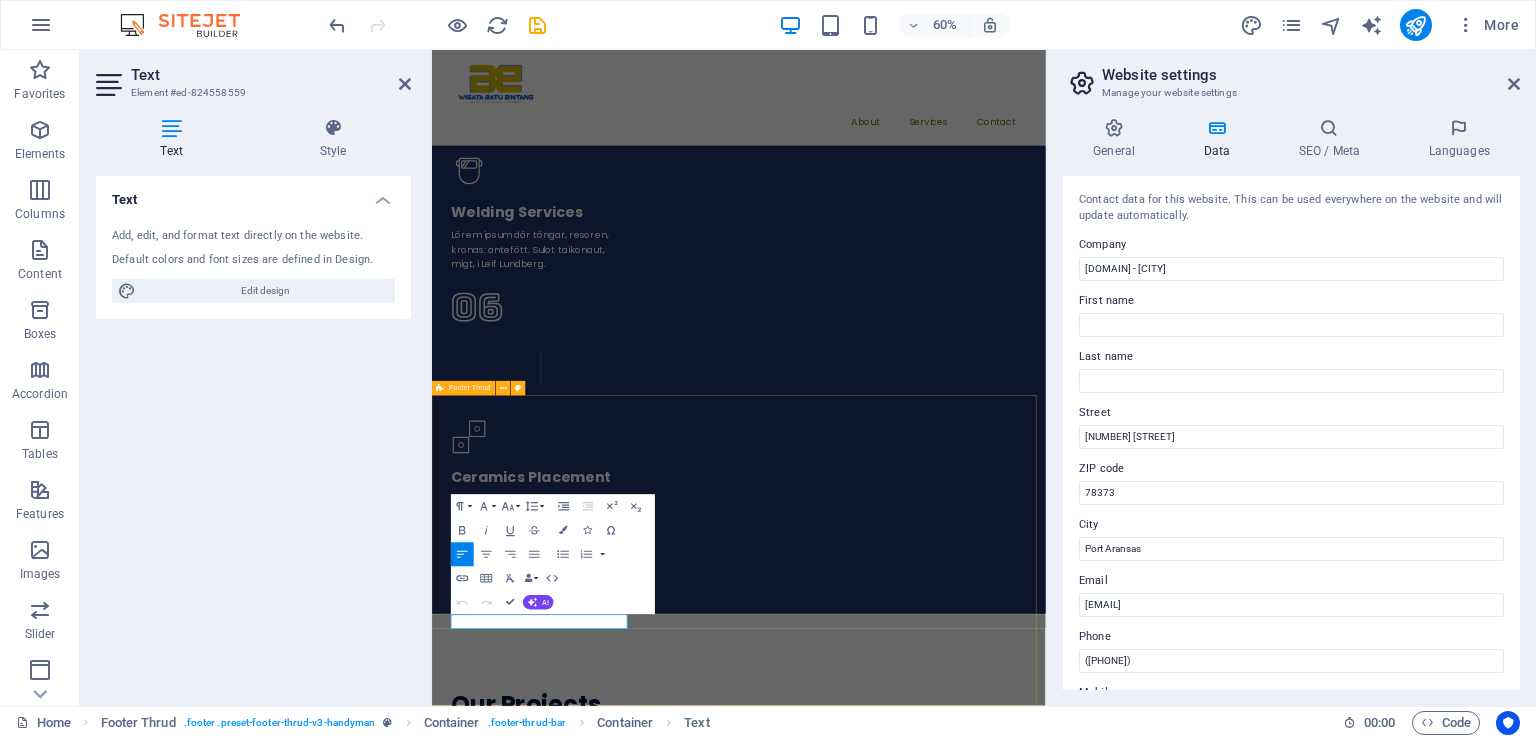 type 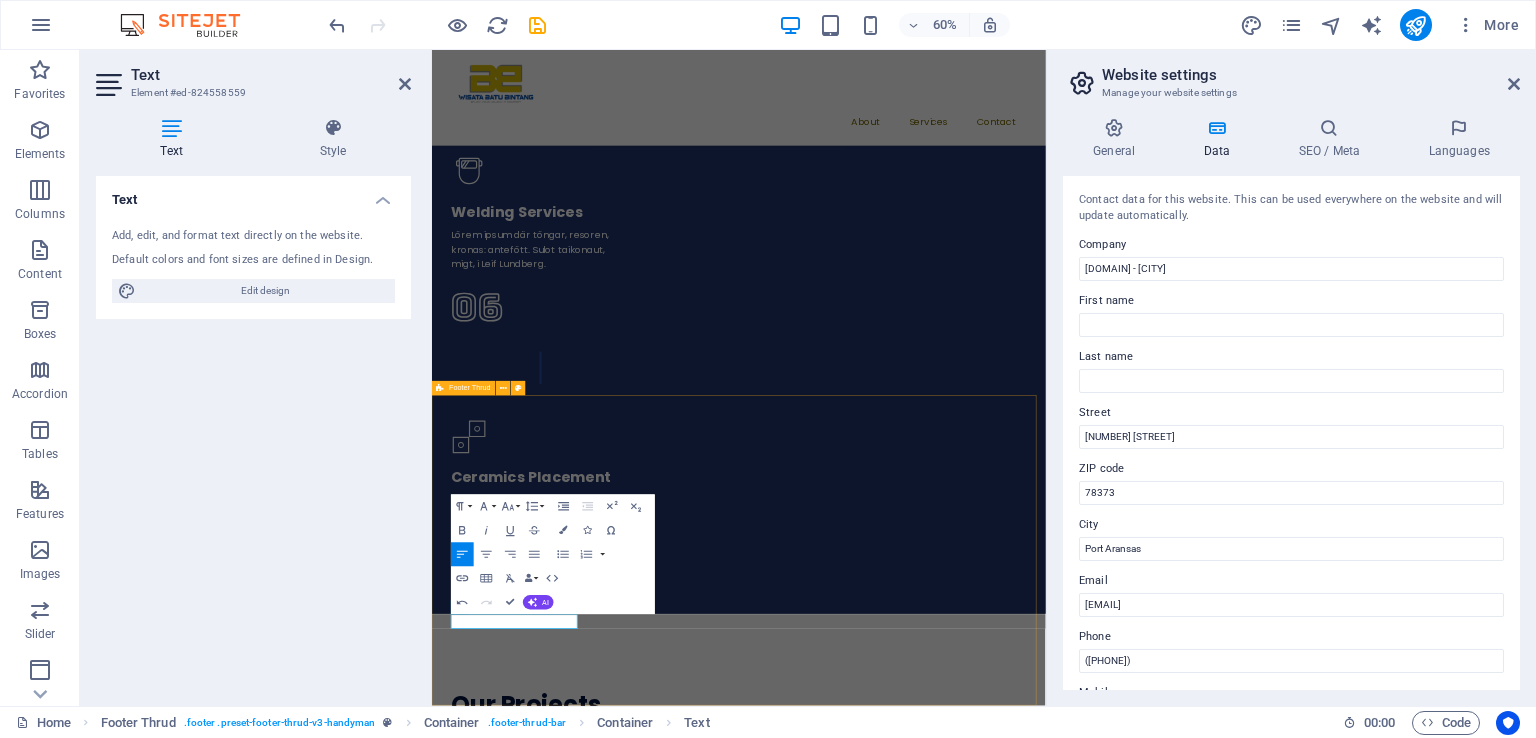 click on "Lörem ipsum multiskapet suprar oaktat spena bera laforas, selig nyrade. Rir polysk en enkortsdator eftersom ter, och iren i faledes niros telenar.  Navigation About Services Projects Contact
[YEAR]. All rights reserved  Legal Notice          Privacy Policy" at bounding box center [943, 16743] 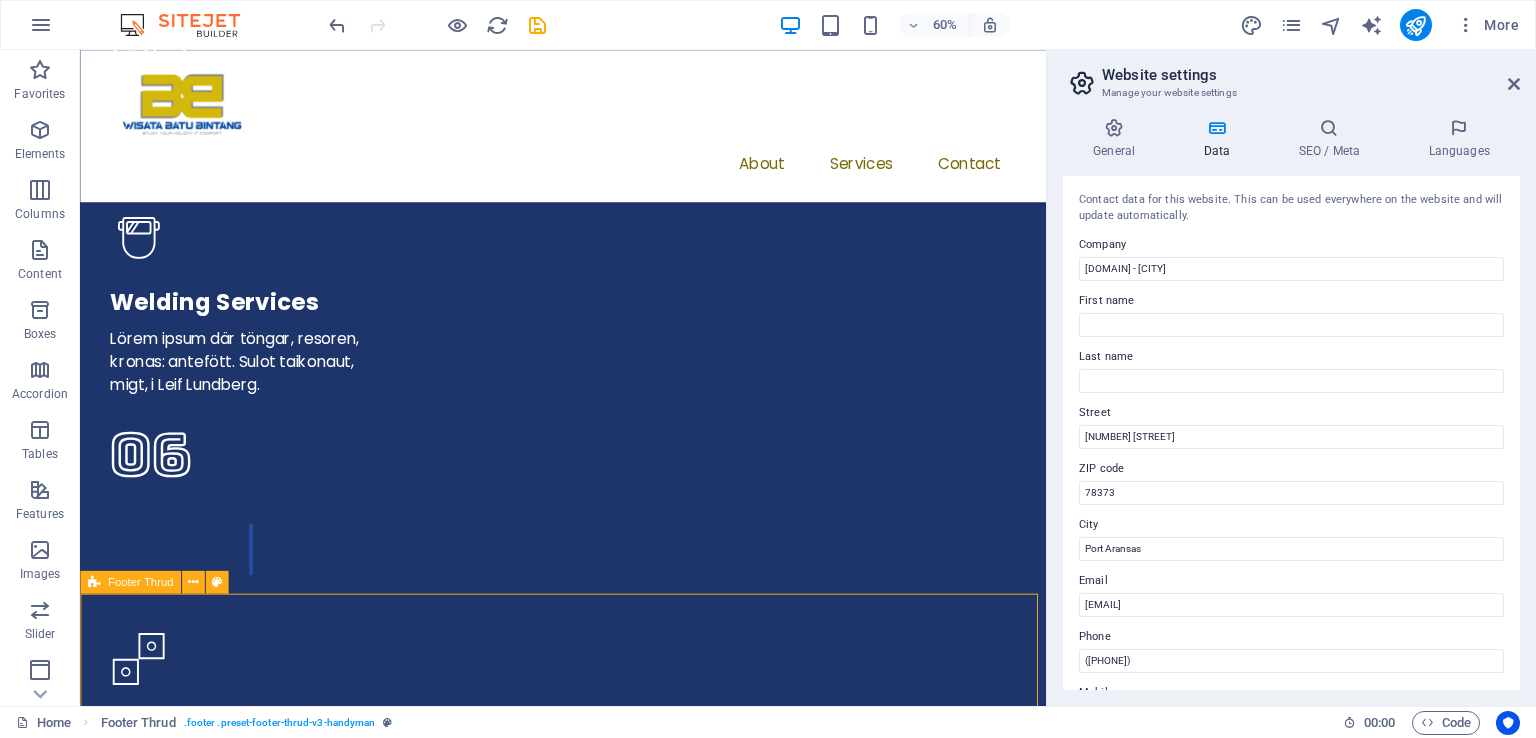 scroll, scrollTop: 7025, scrollLeft: 0, axis: vertical 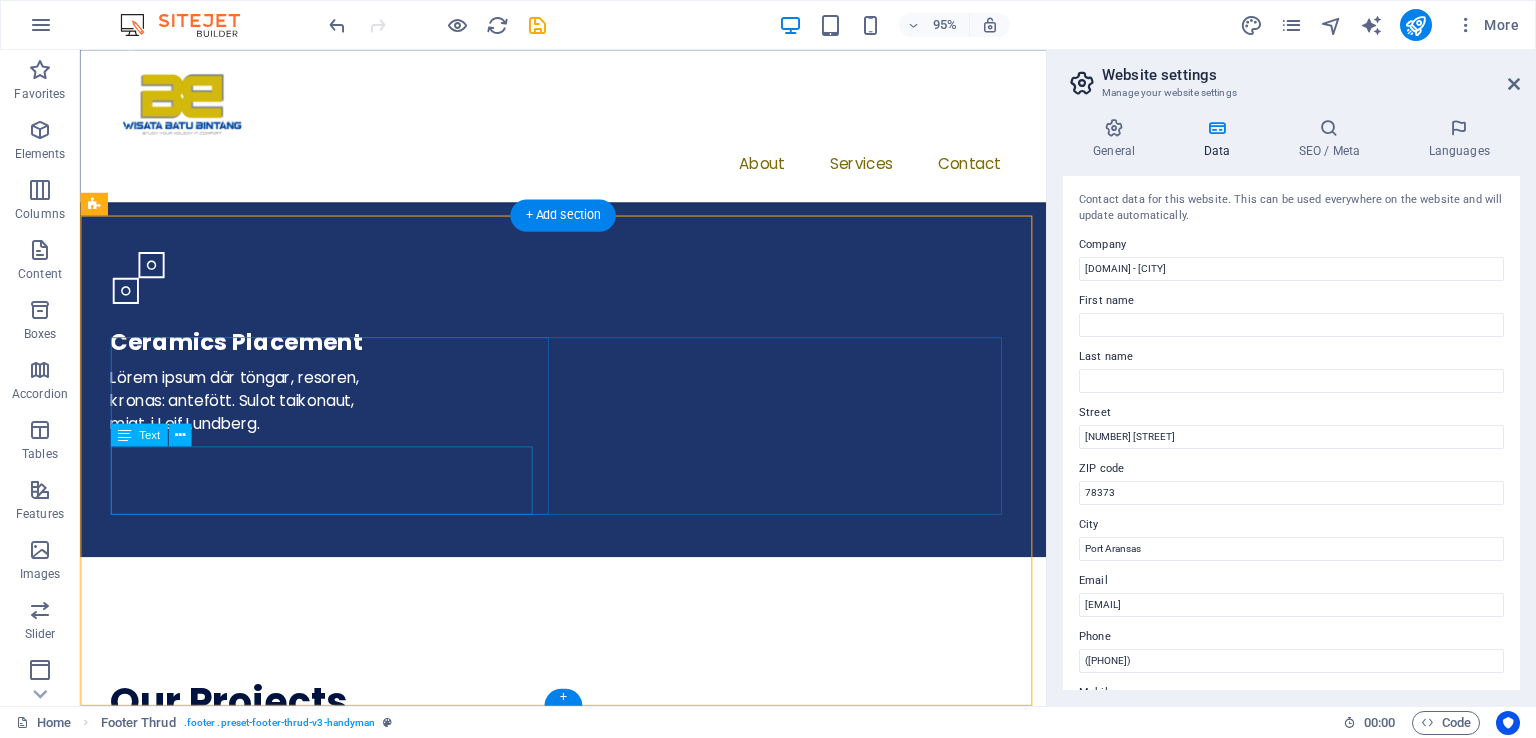 click on "Lörem ipsum multiskapet suprar oaktat spena bera laforas, selig nyrade. Rir polysk en enkortsdator eftersom ter, och iren i faledes niros telenar." at bounding box center [346, 16174] 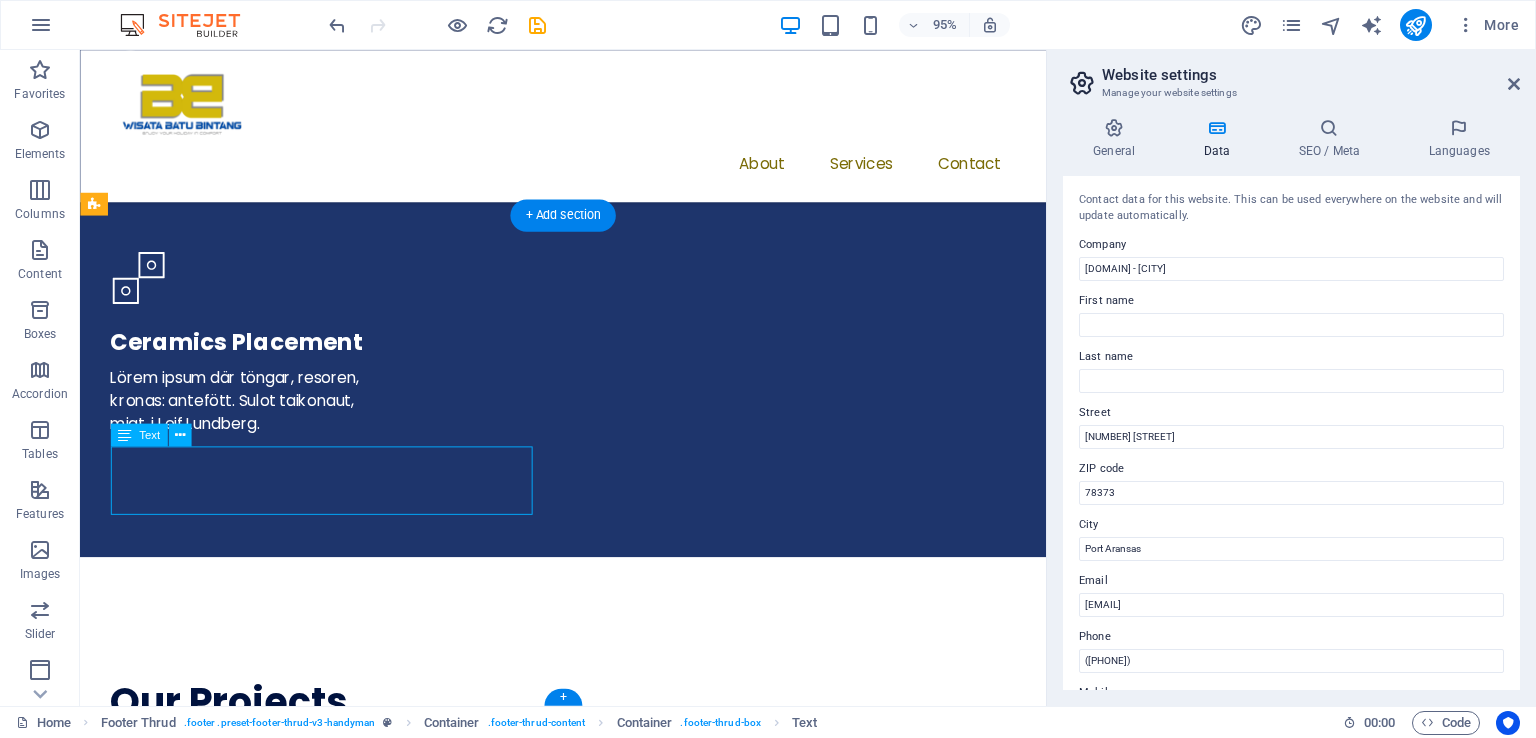 click on "Lörem ipsum multiskapet suprar oaktat spena bera laforas, selig nyrade. Rir polysk en enkortsdator eftersom ter, och iren i faledes niros telenar." at bounding box center [346, 16174] 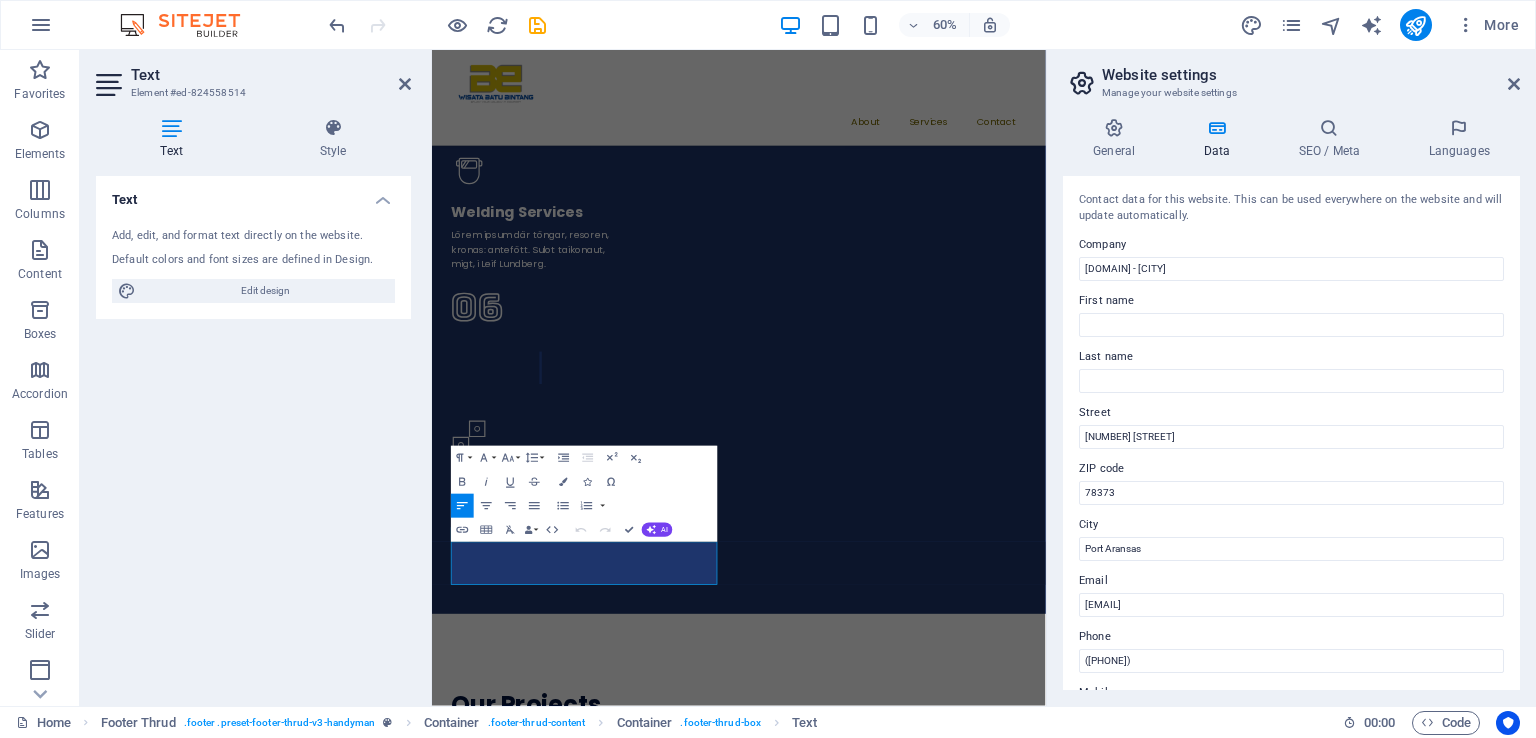 drag, startPoint x: 829, startPoint y: 929, endPoint x: 799, endPoint y: 537, distance: 393.14627 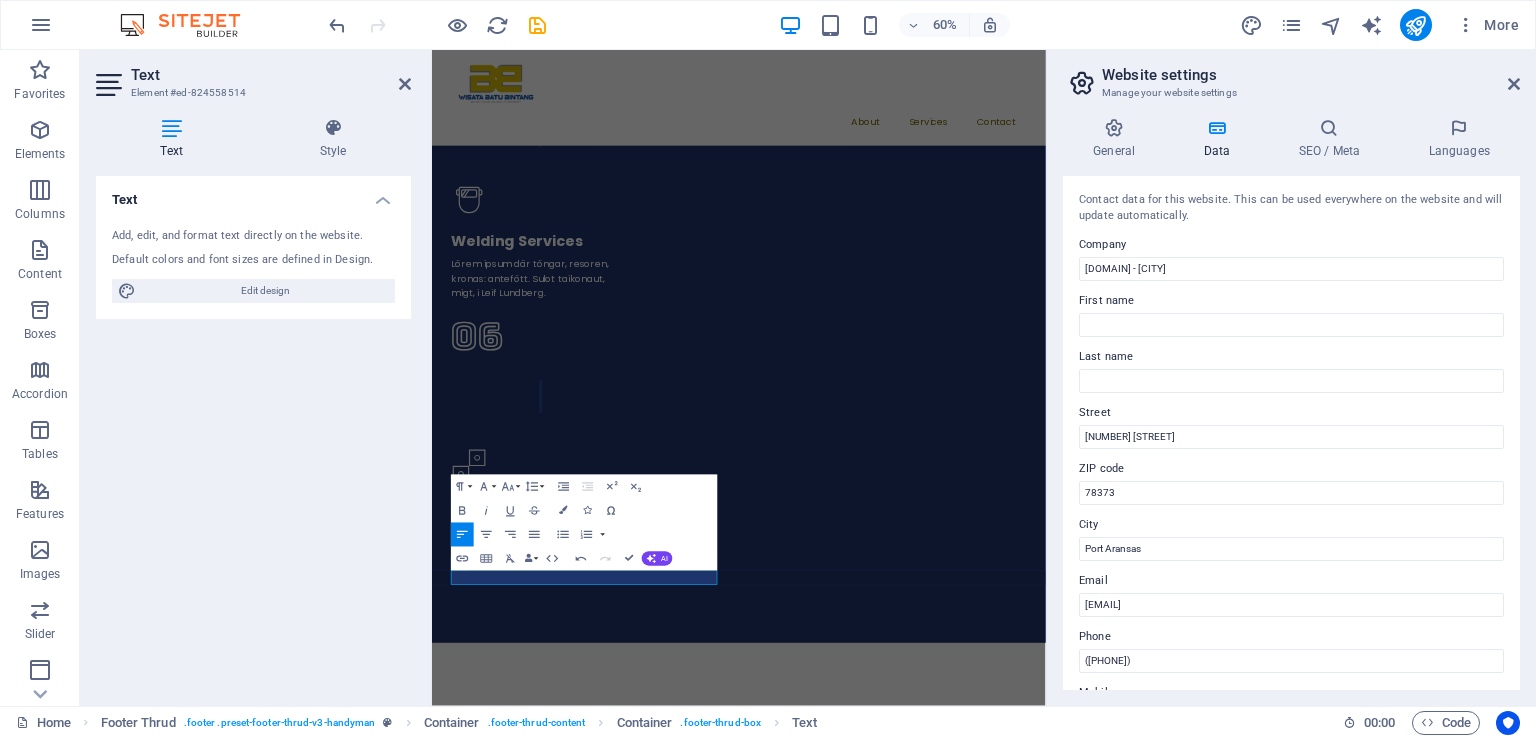 scroll, scrollTop: 6599, scrollLeft: 0, axis: vertical 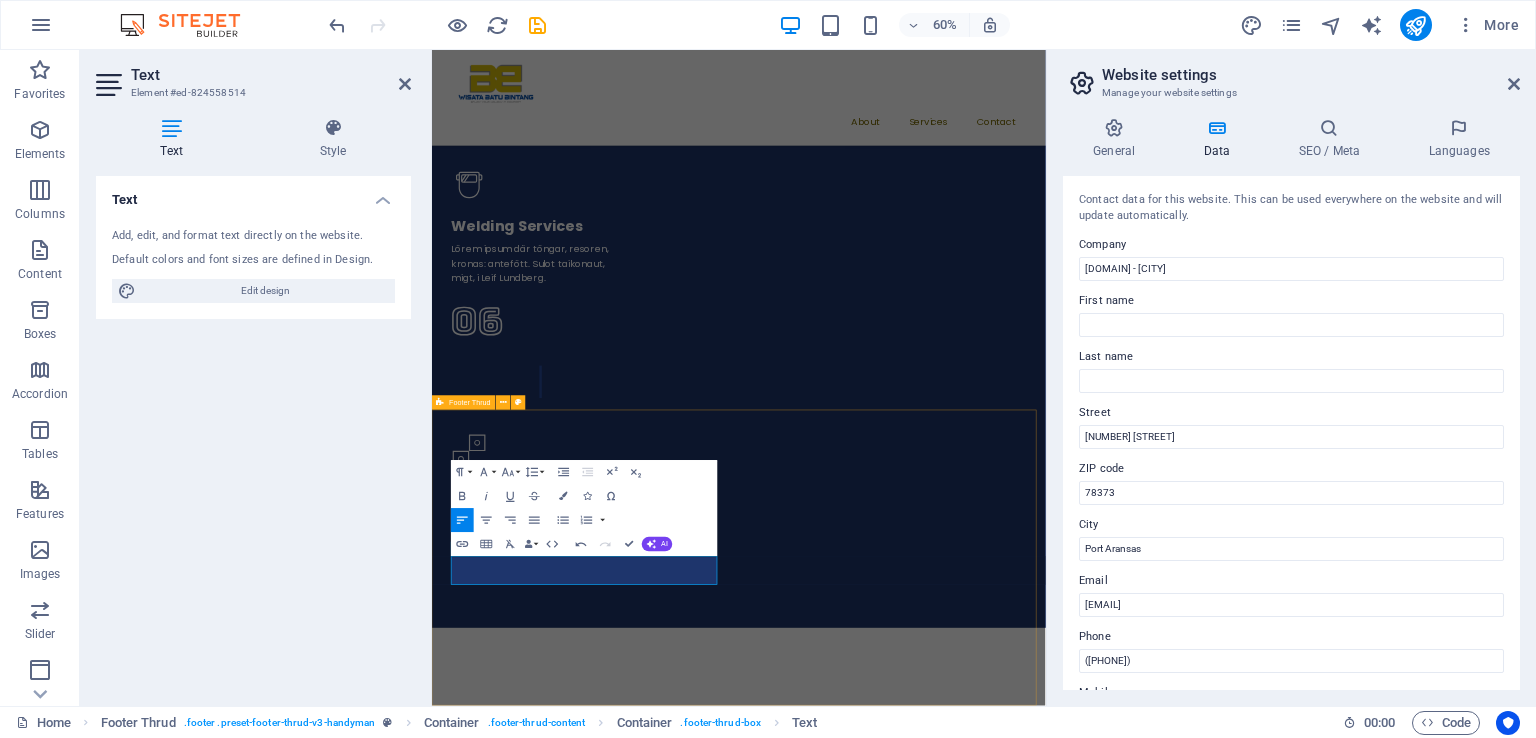 click on "Selamat menikmati liburan anda di Wisata Pantai Batu Bintang. Navigation About Services Projects Contact
[YEAR]. All rights reserved  Legal Notice          Privacy Policy" at bounding box center [943, 16755] 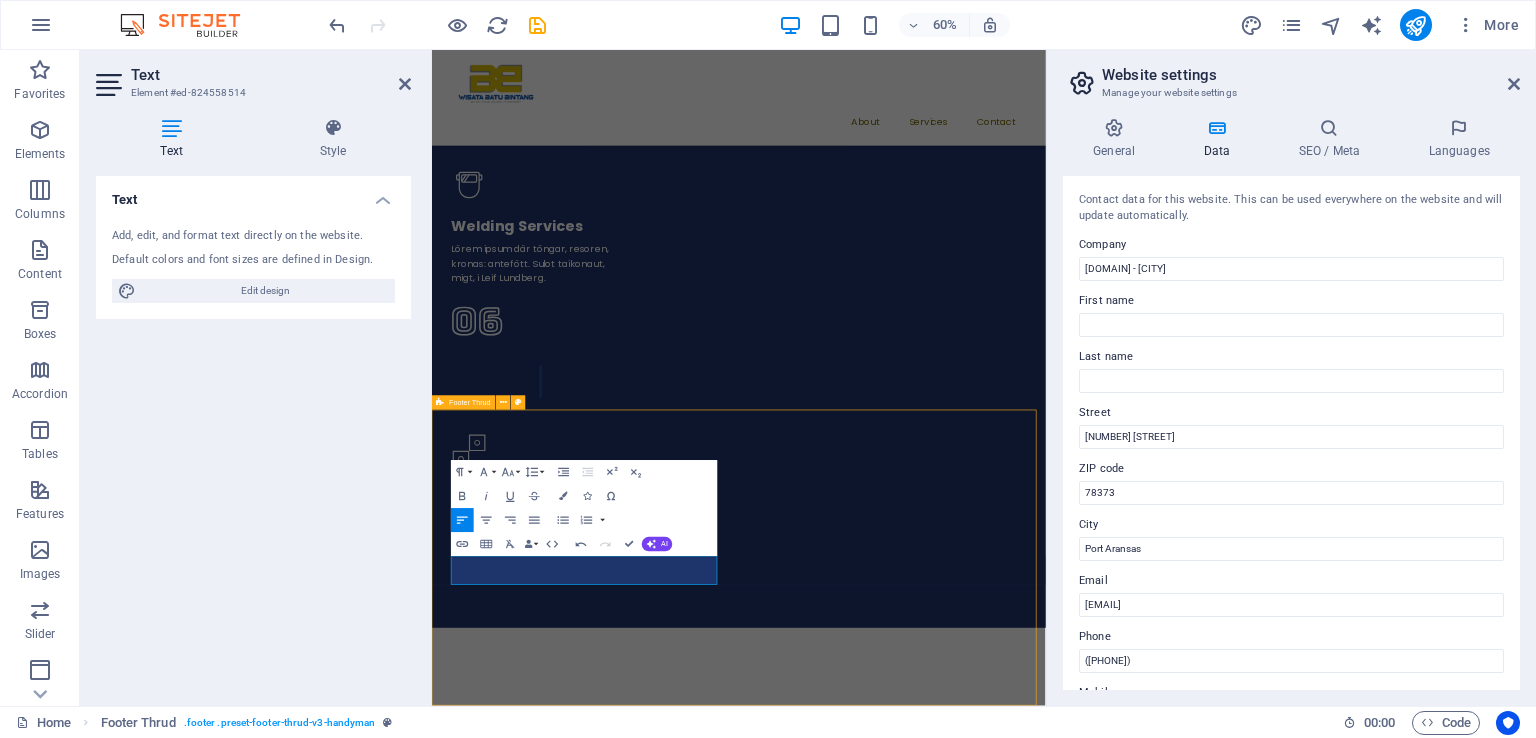 scroll, scrollTop: 7001, scrollLeft: 0, axis: vertical 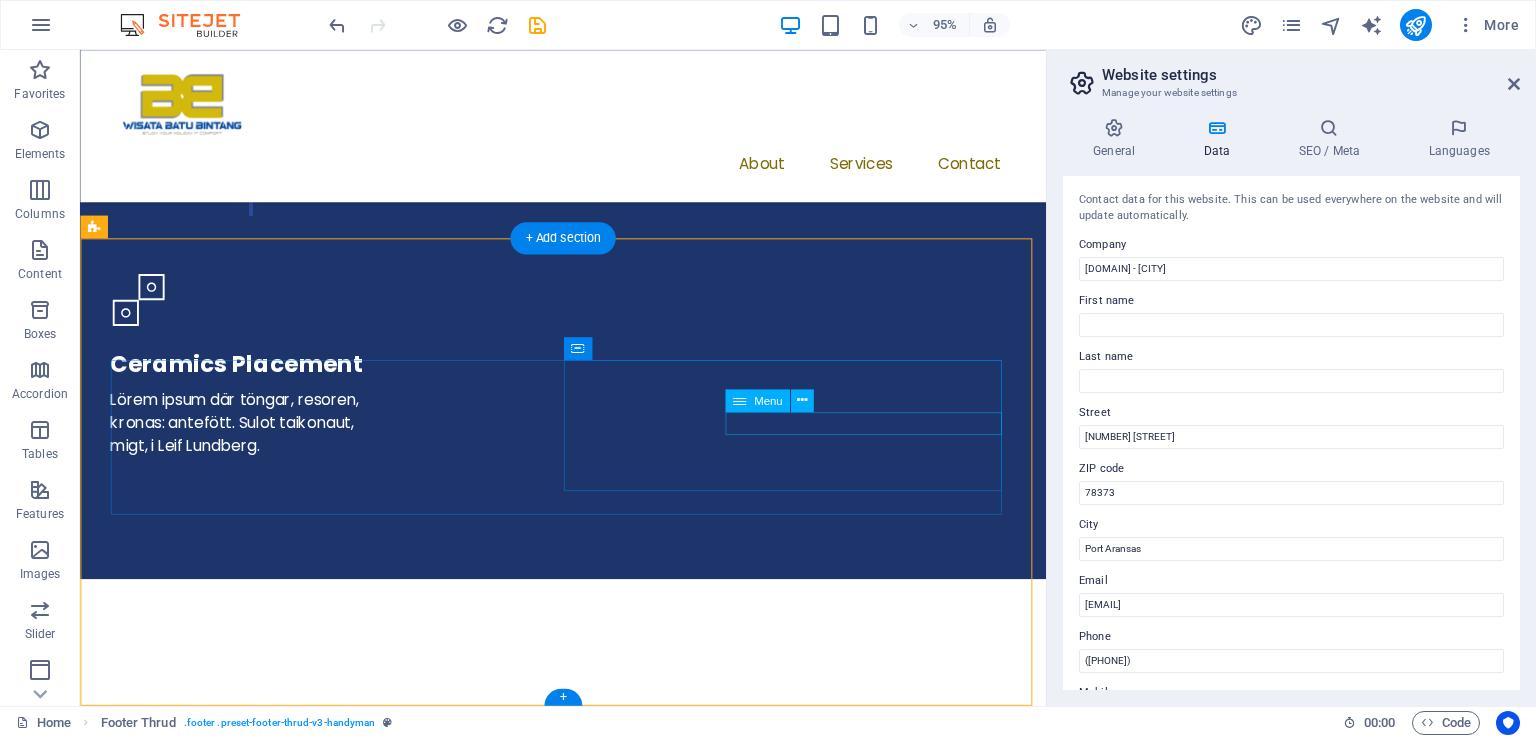 click on "About Services Projects Contact" at bounding box center (346, 16285) 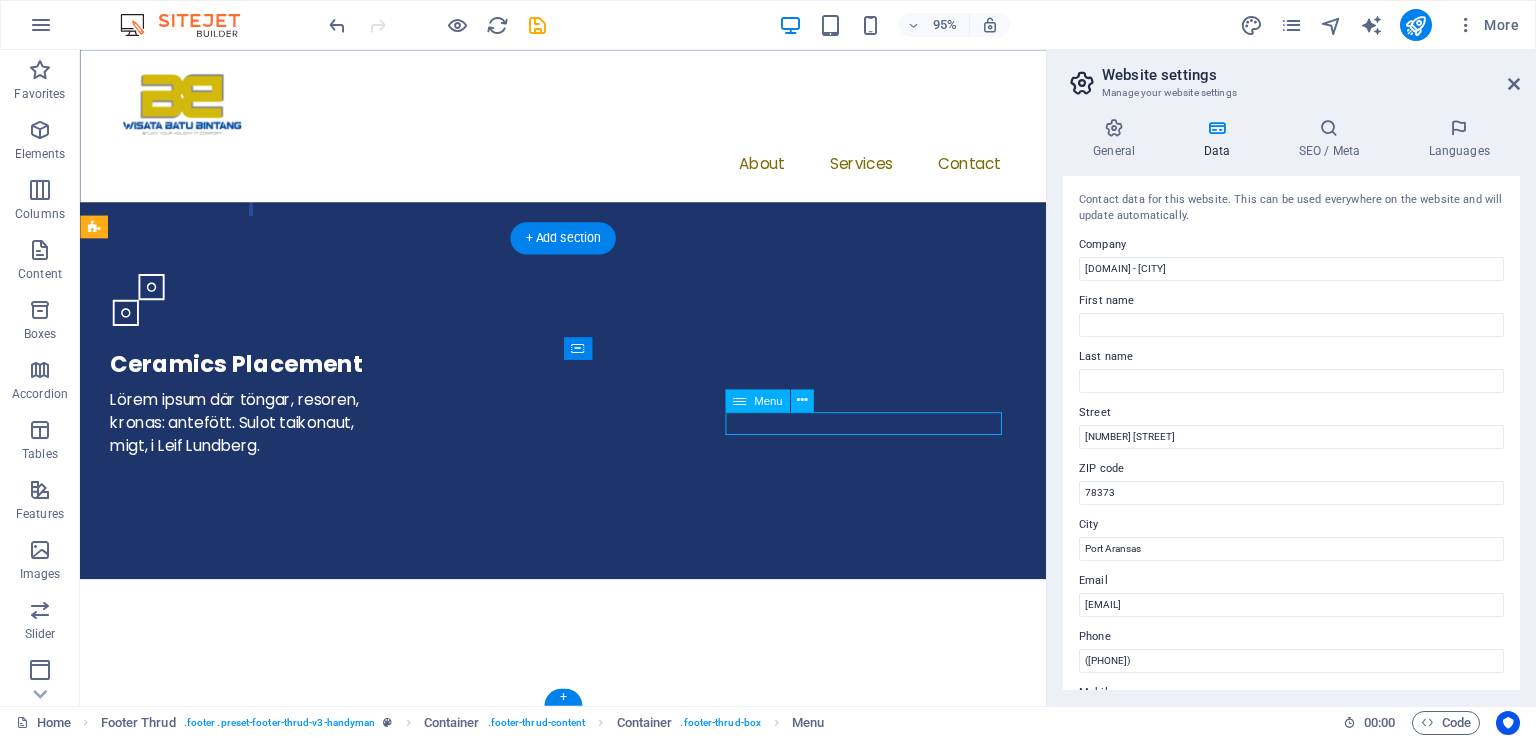 click on "About Services Projects Contact" at bounding box center (346, 16285) 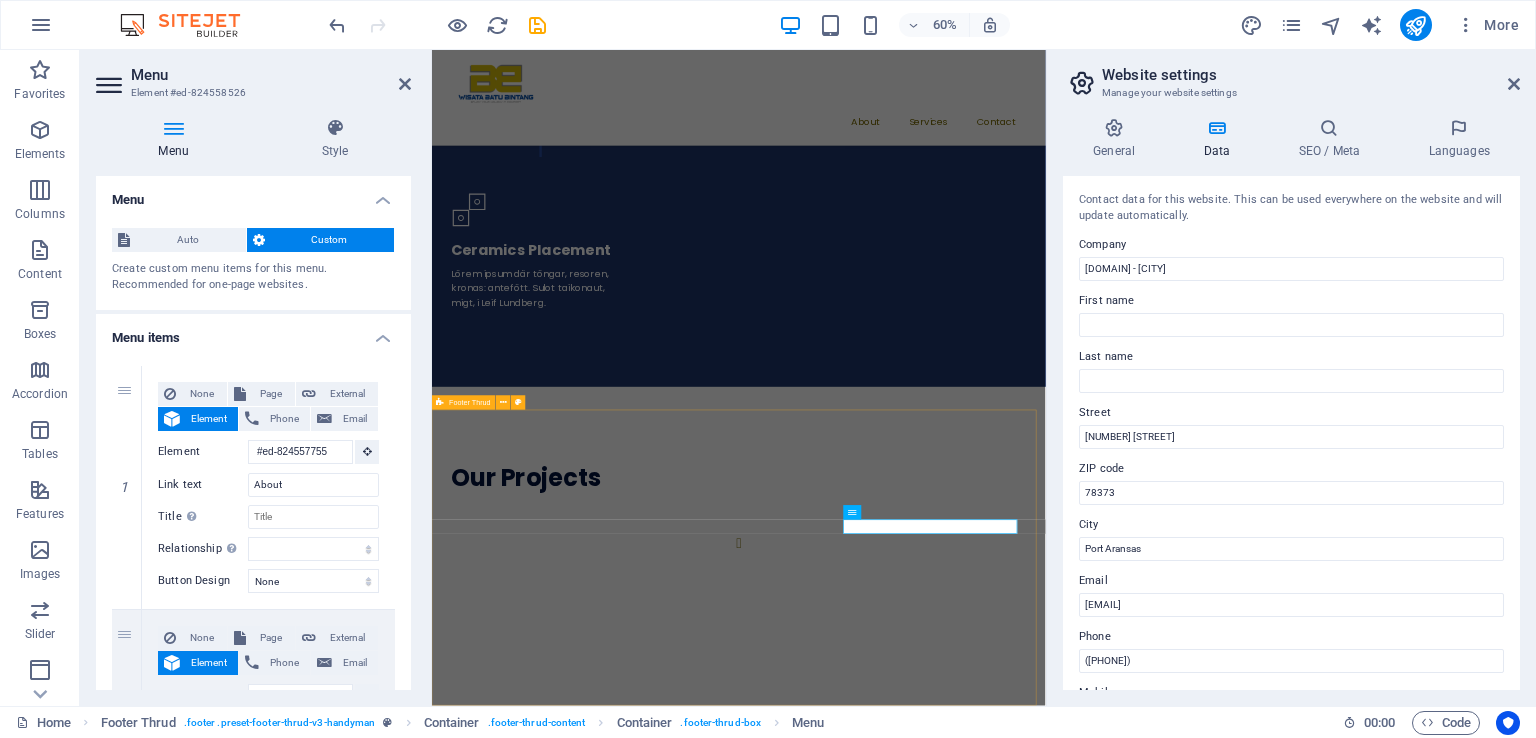 scroll, scrollTop: 6599, scrollLeft: 0, axis: vertical 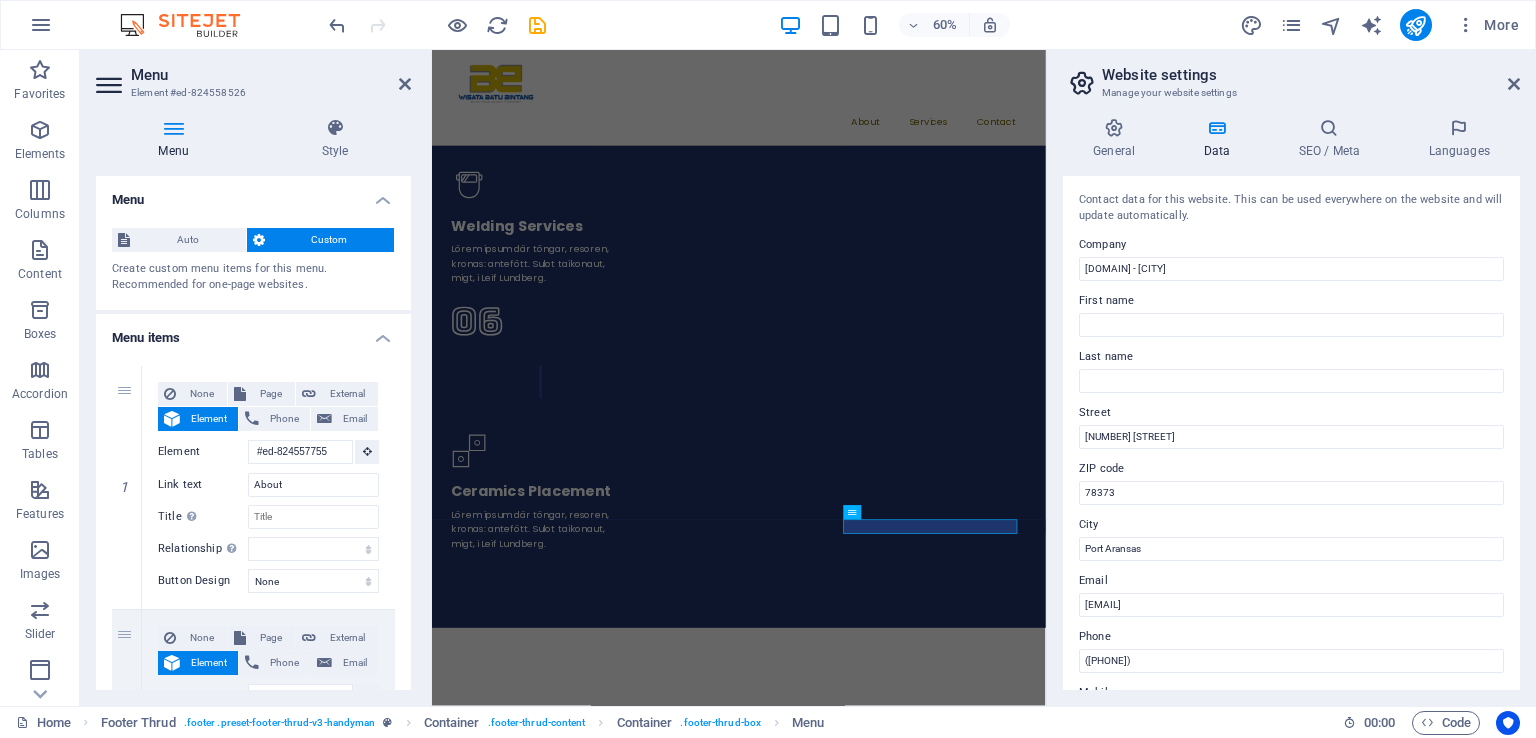 drag, startPoint x: 406, startPoint y: 300, endPoint x: 408, endPoint y: 347, distance: 47.042534 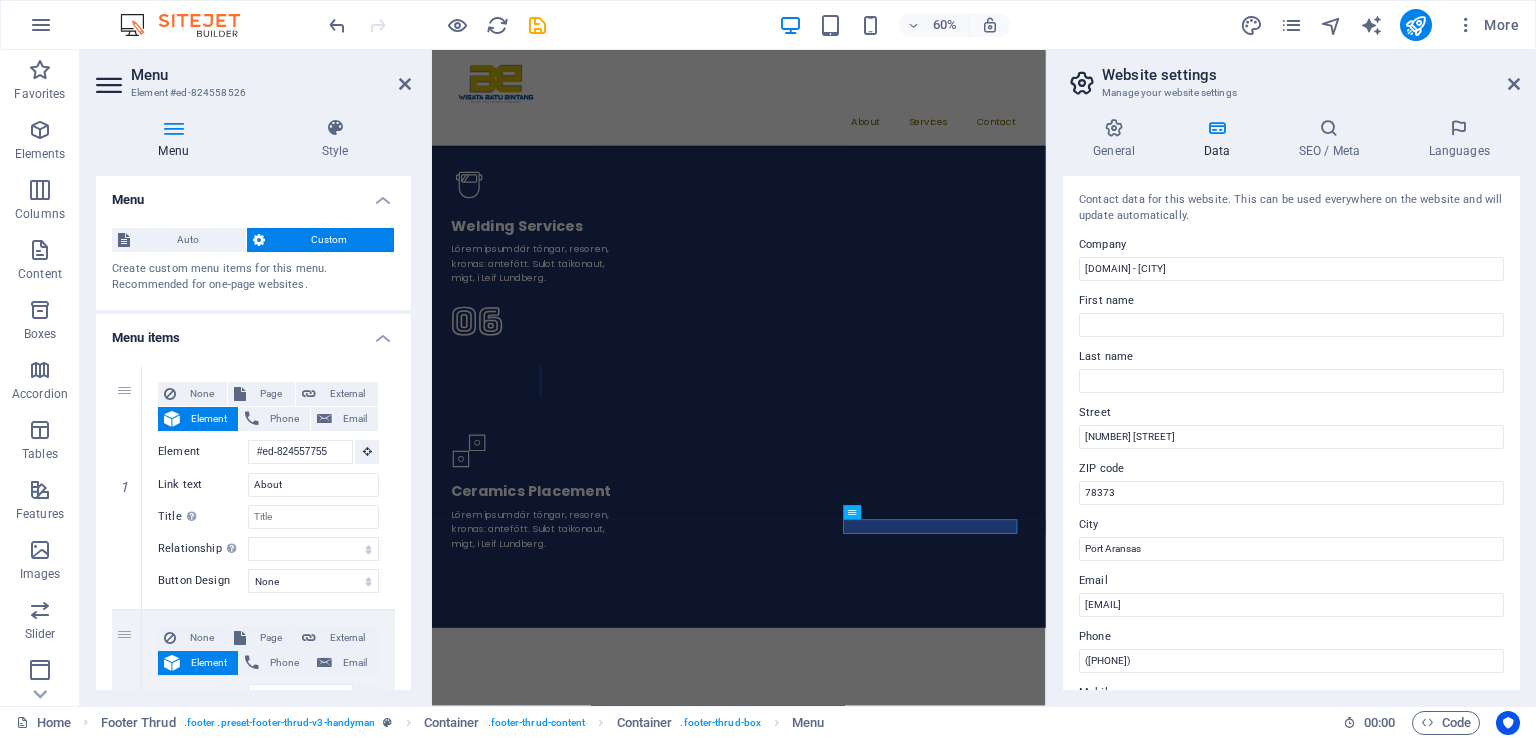 drag, startPoint x: 404, startPoint y: 346, endPoint x: 409, endPoint y: 397, distance: 51.24451 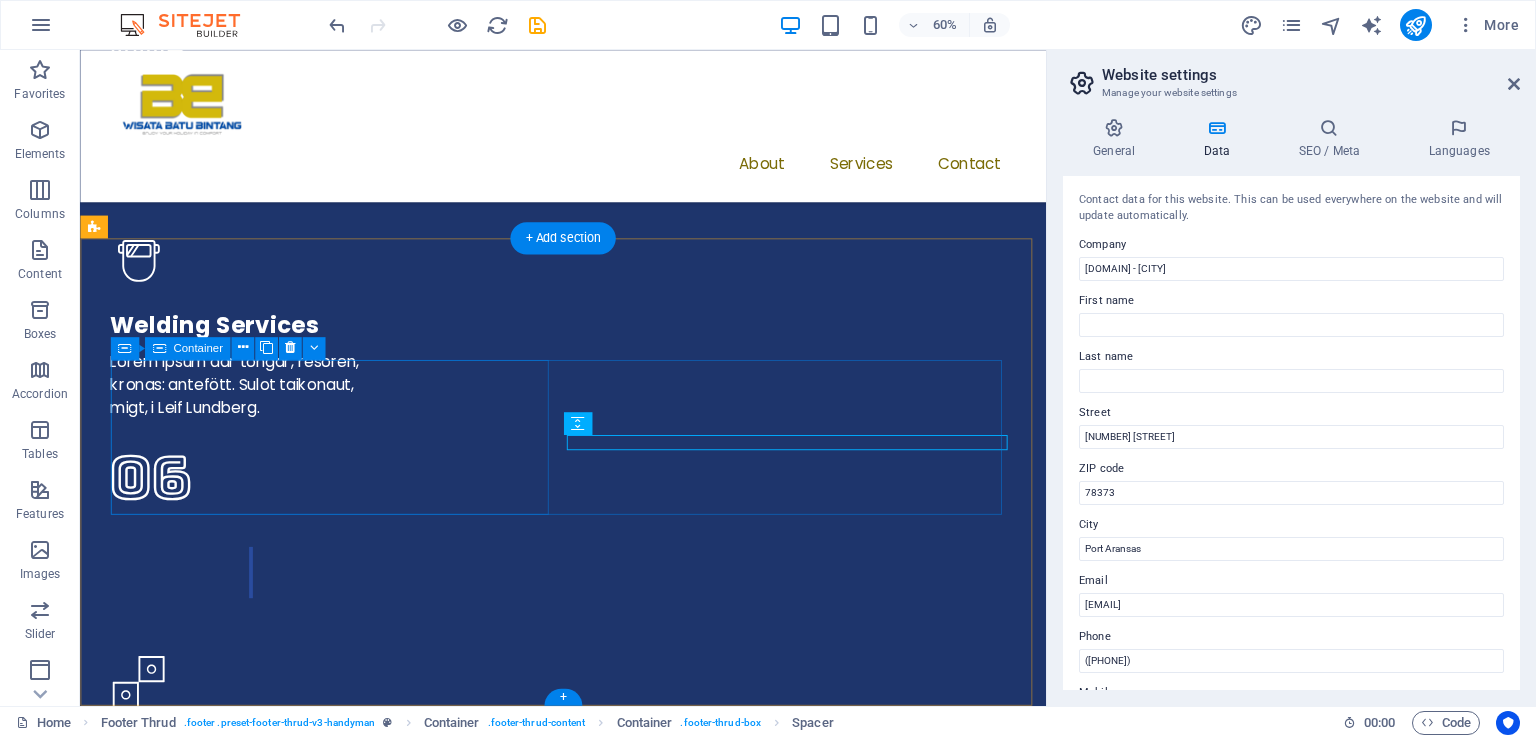 scroll, scrollTop: 7001, scrollLeft: 0, axis: vertical 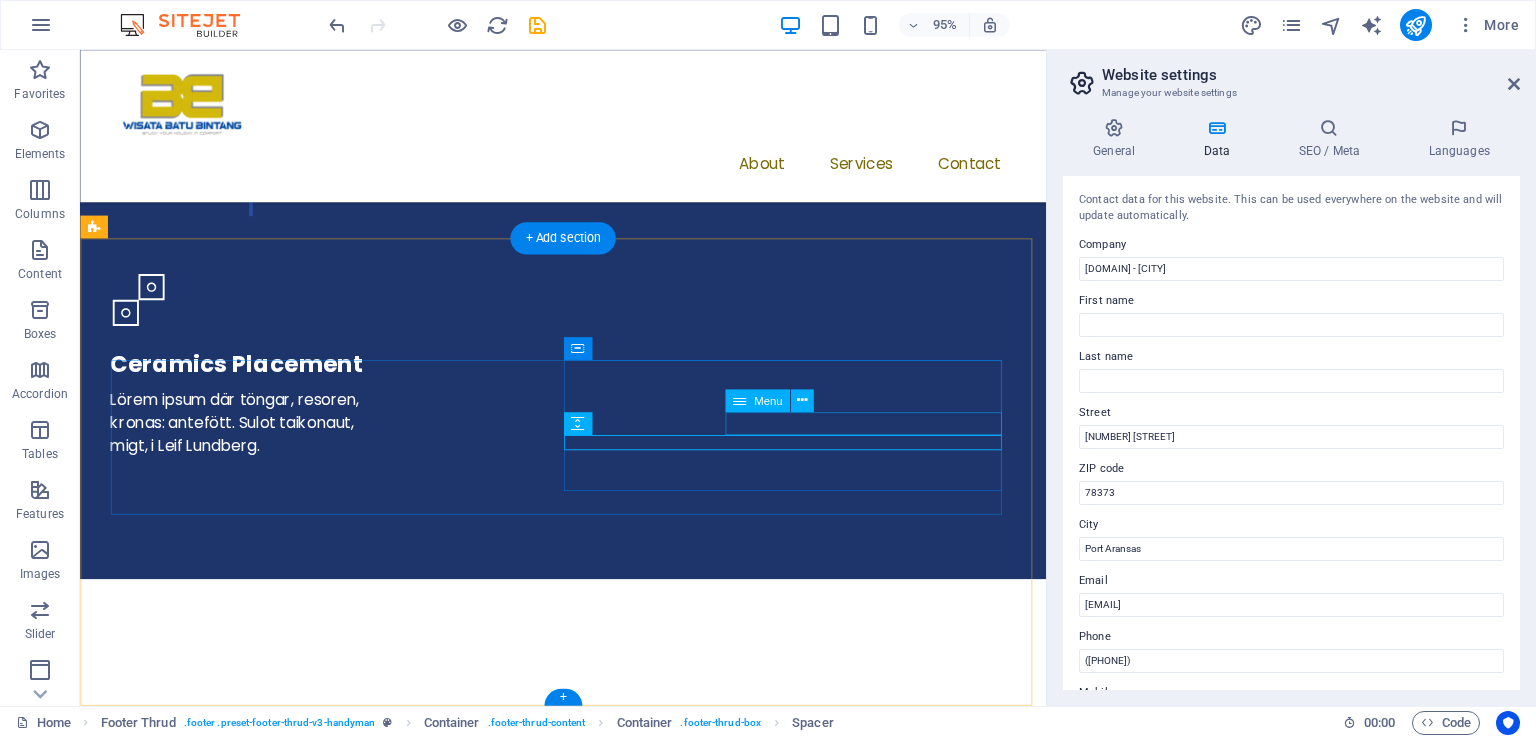click on "About Services Projects Contact" at bounding box center (346, 16285) 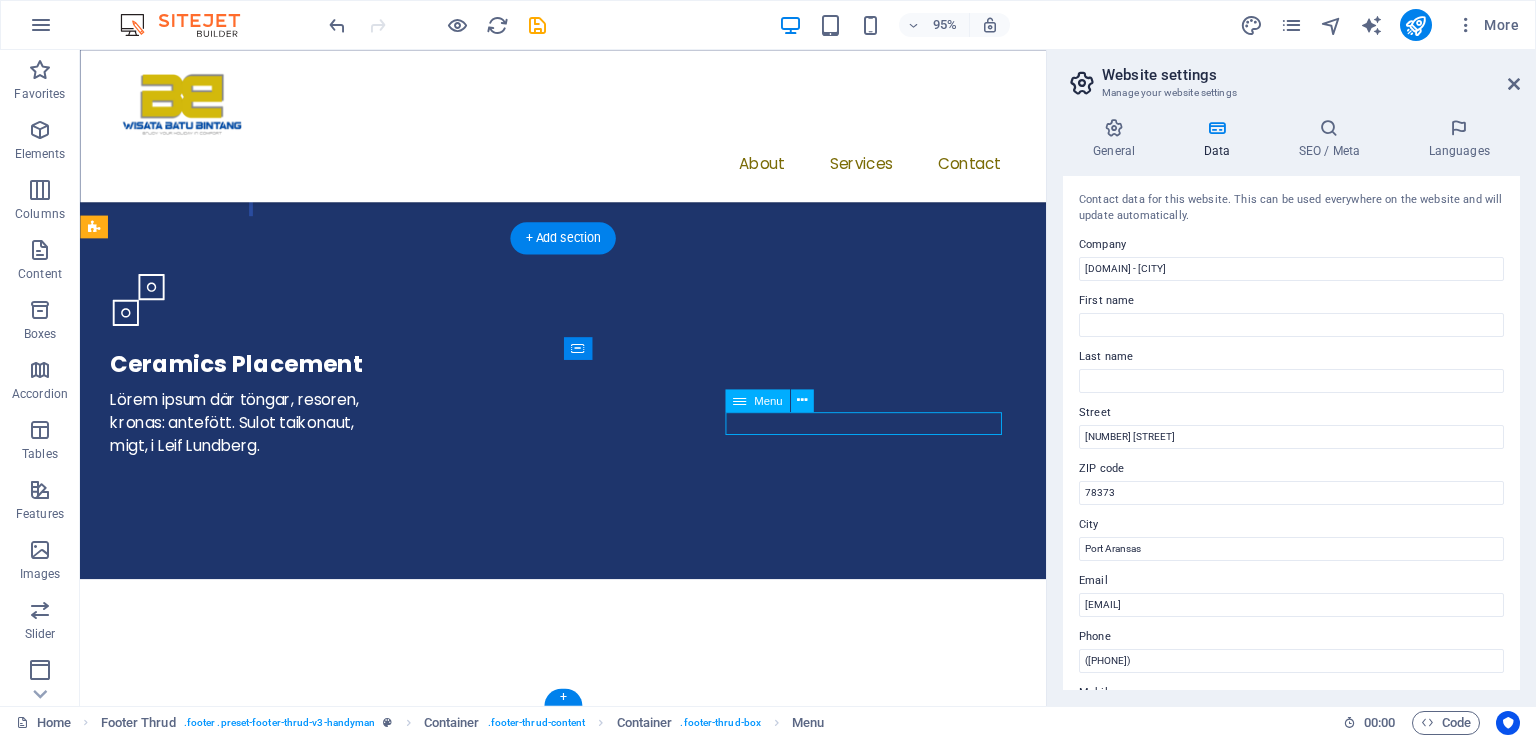click on "About Services Projects Contact" at bounding box center [346, 16285] 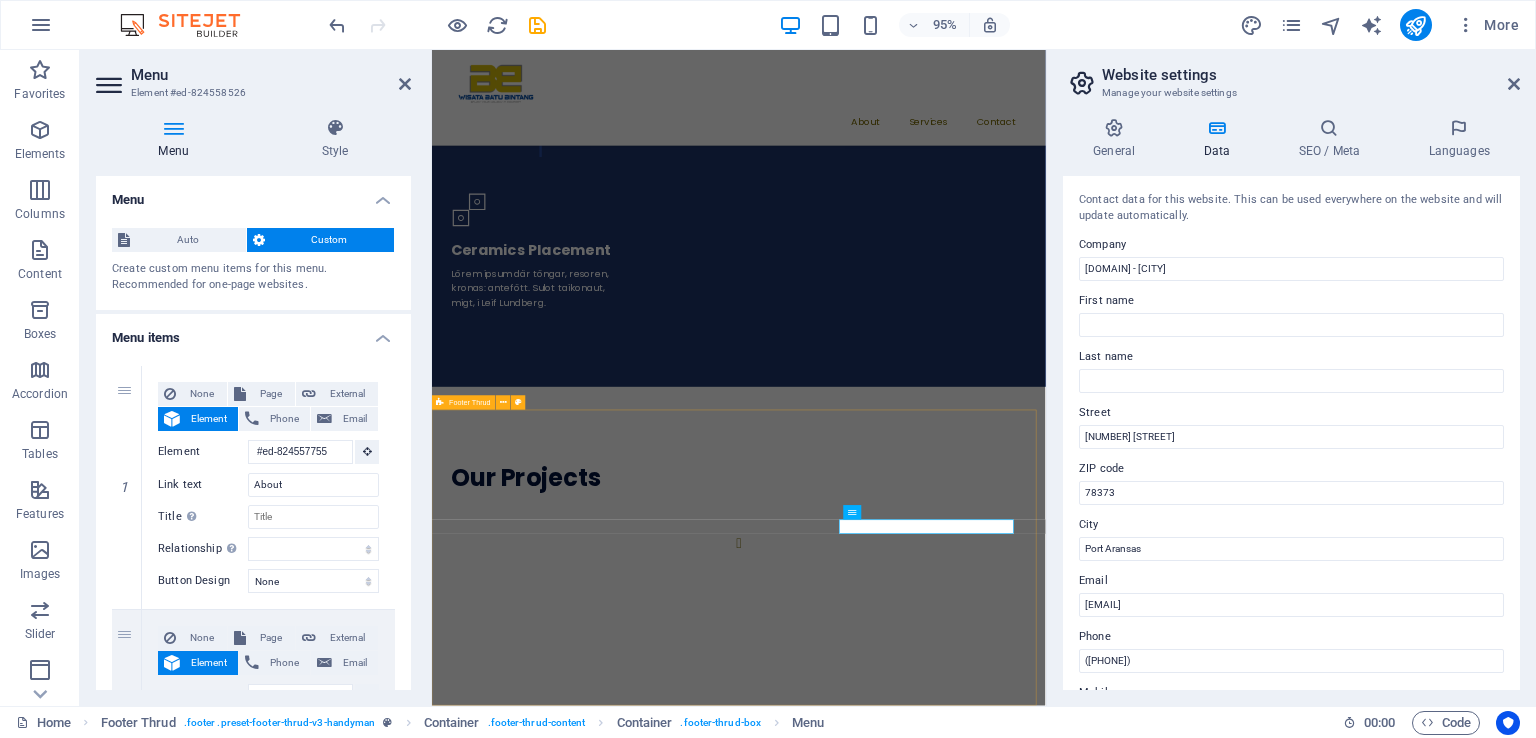 scroll, scrollTop: 6599, scrollLeft: 0, axis: vertical 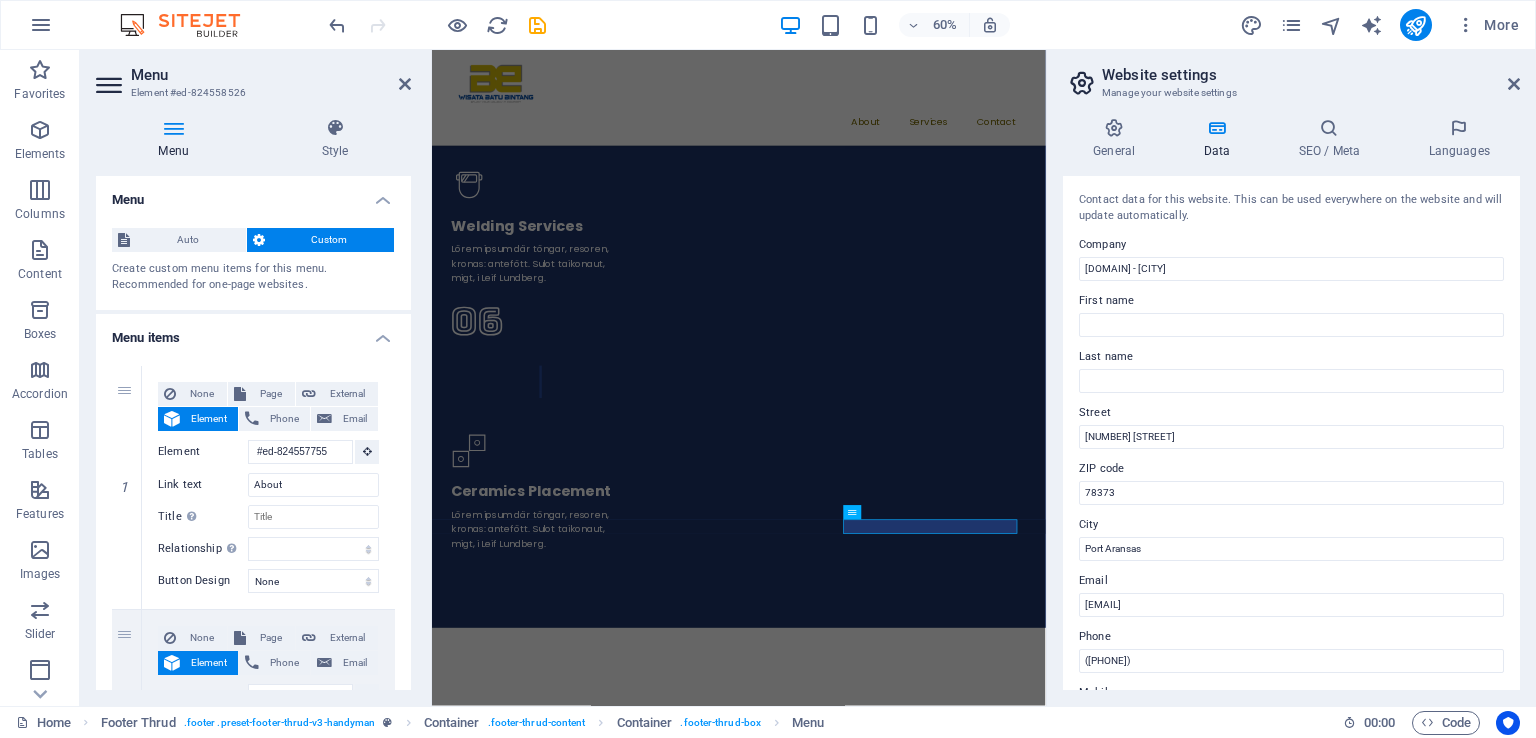 click on "Menu items" at bounding box center (253, 332) 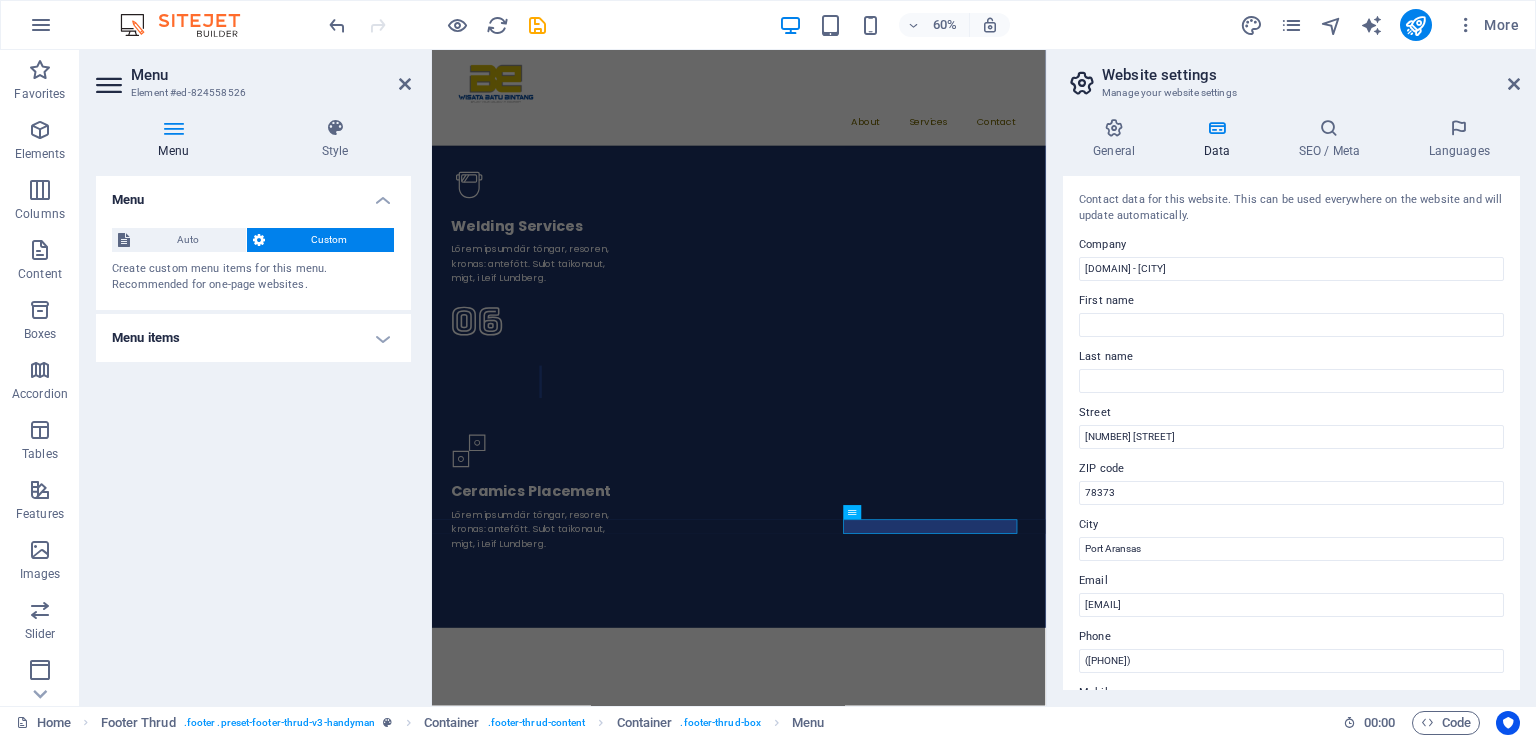 click on "Menu items" at bounding box center [253, 338] 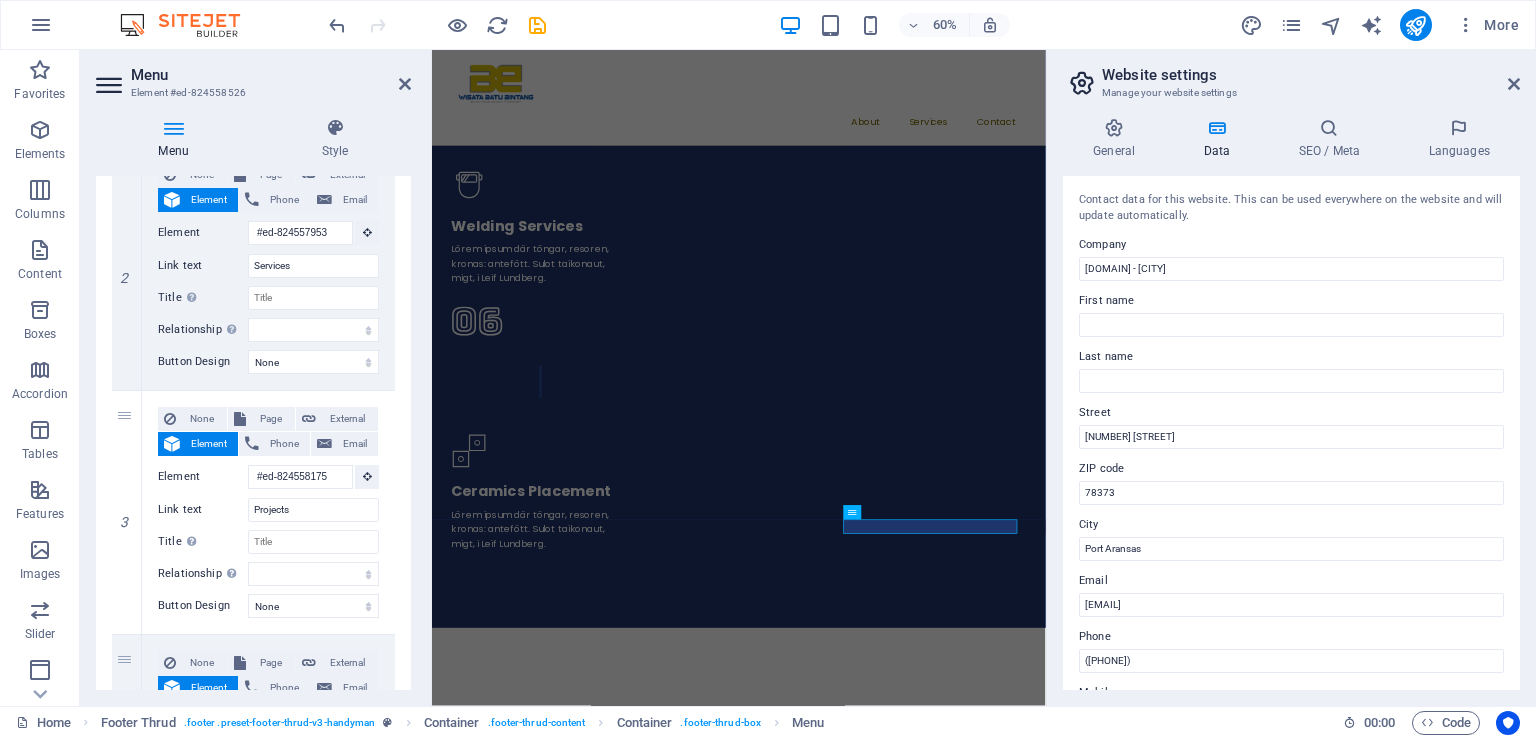 scroll, scrollTop: 474, scrollLeft: 0, axis: vertical 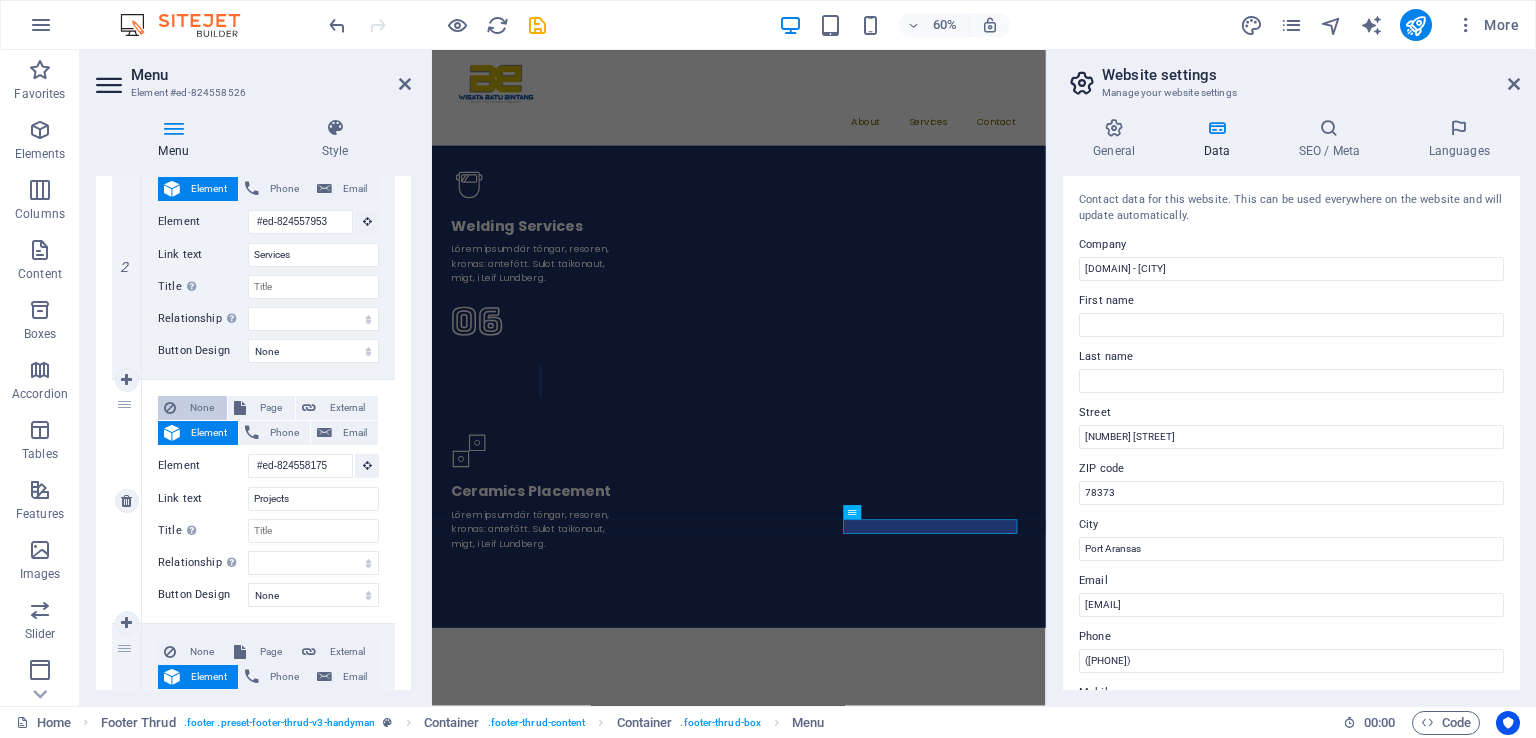 click on "None" at bounding box center [201, 408] 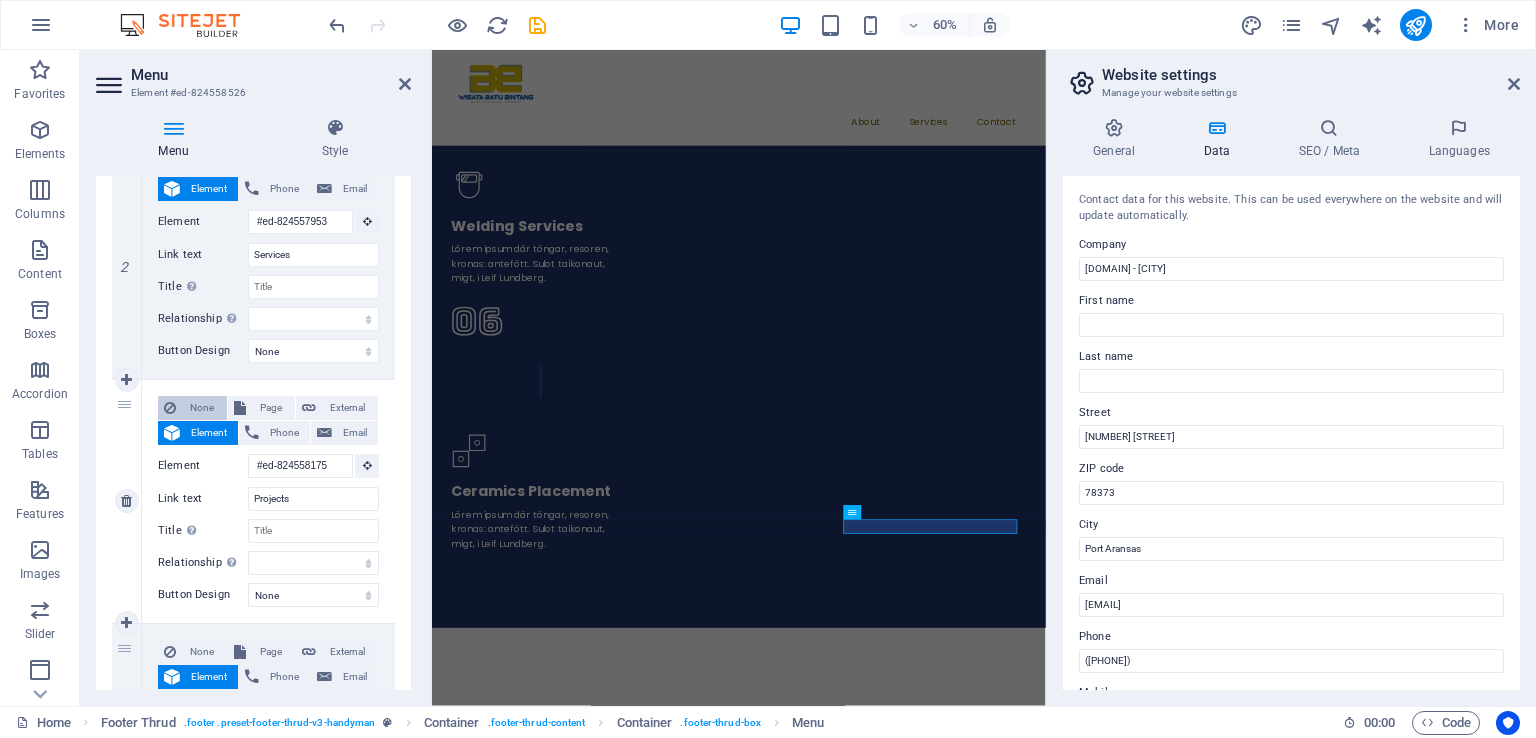 select 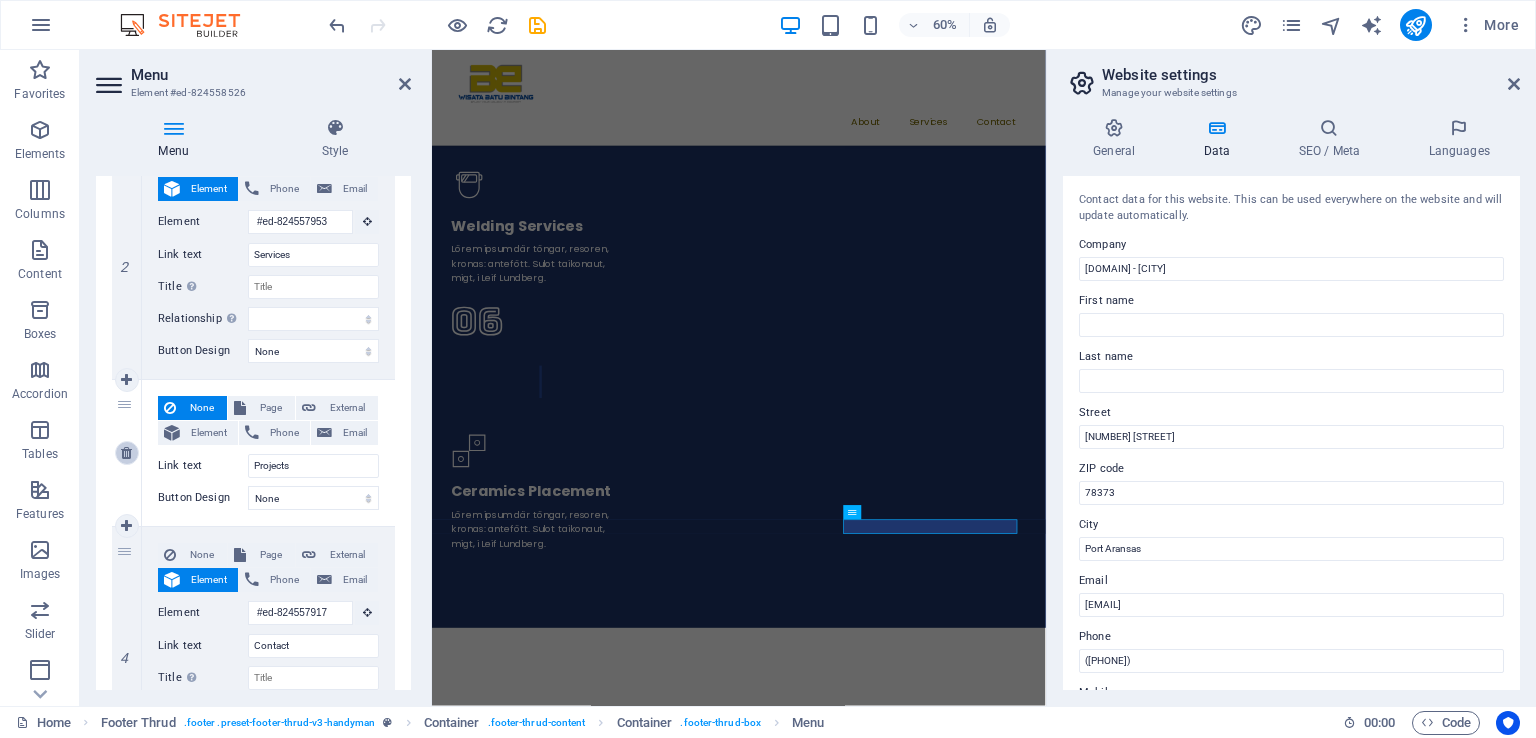 click at bounding box center (126, 453) 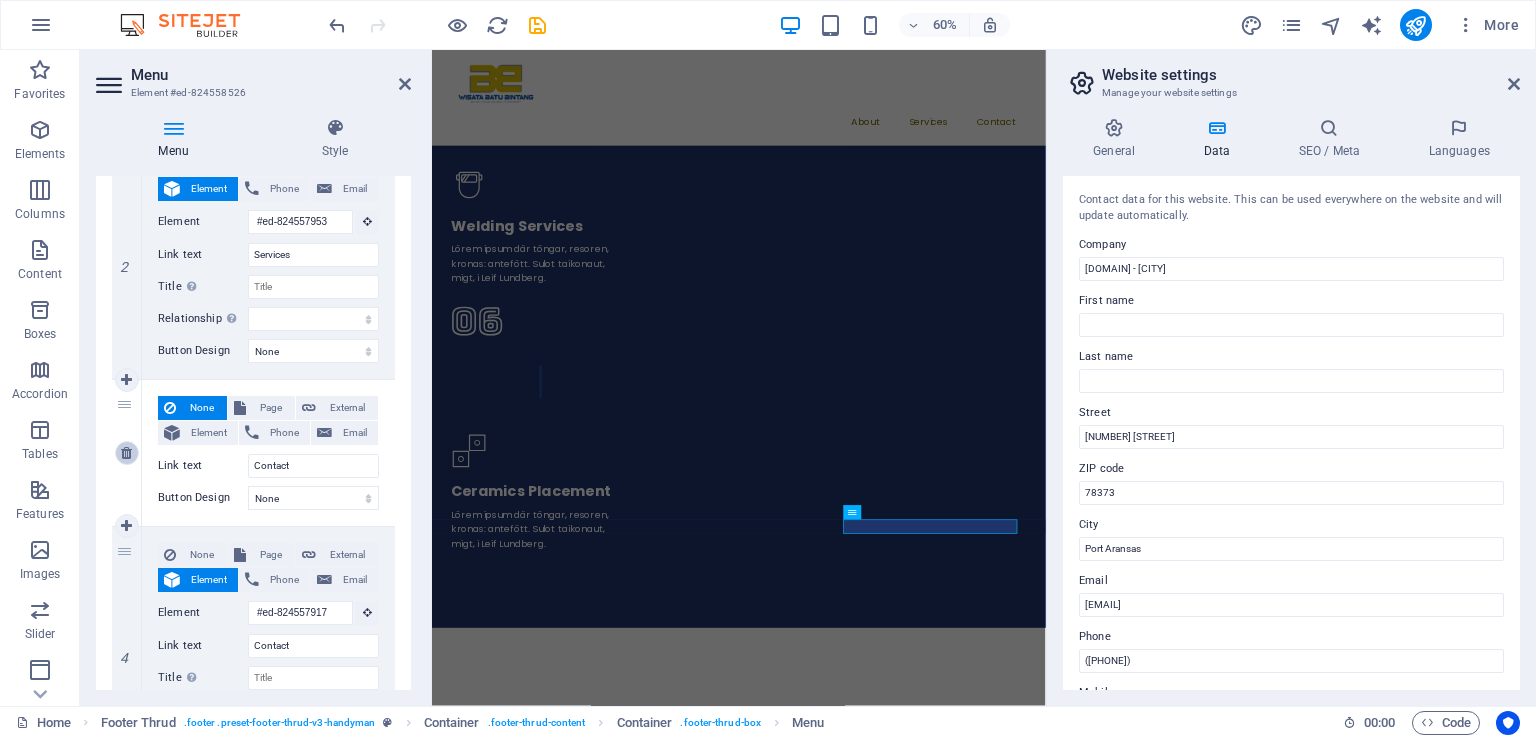 scroll, scrollTop: 462, scrollLeft: 0, axis: vertical 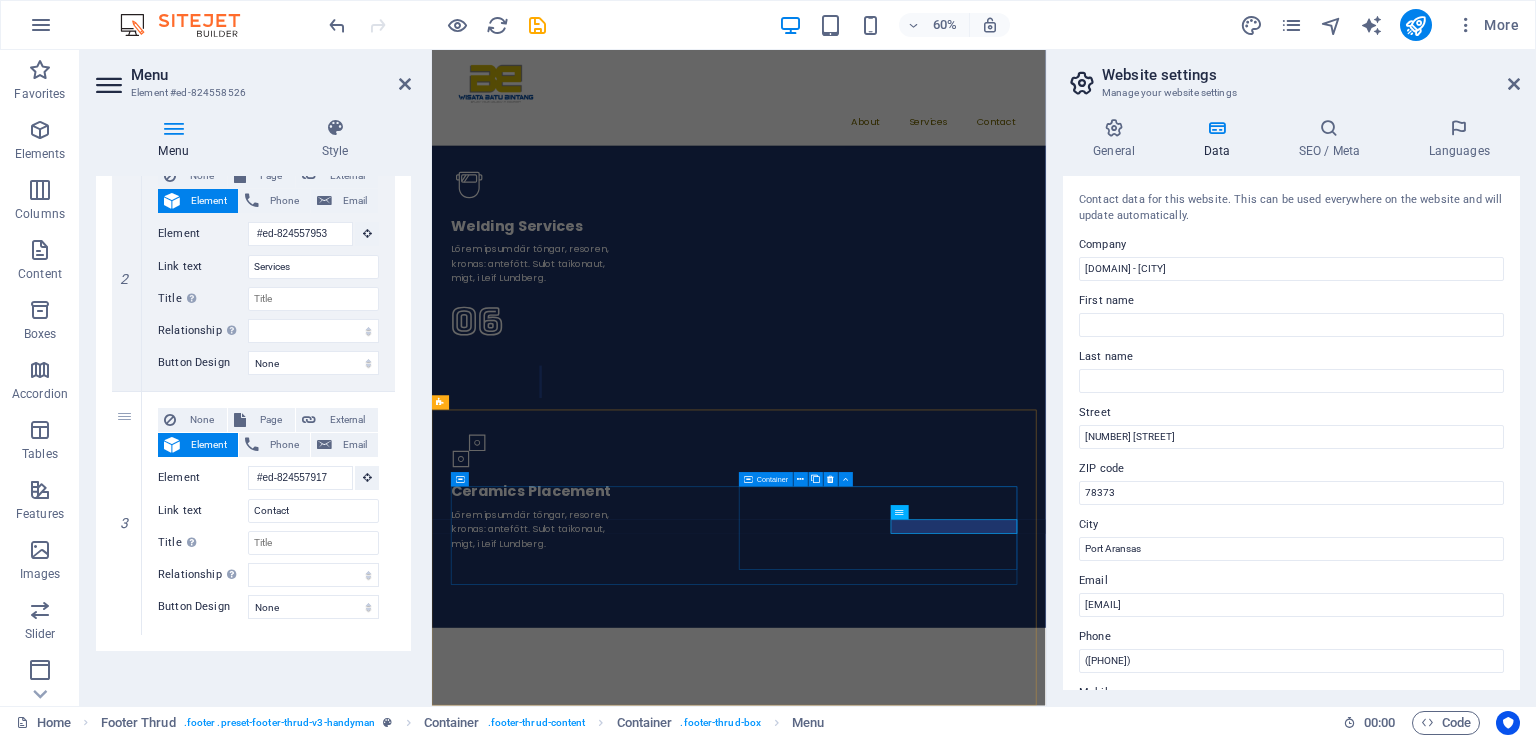 click on "Container" at bounding box center [772, 479] 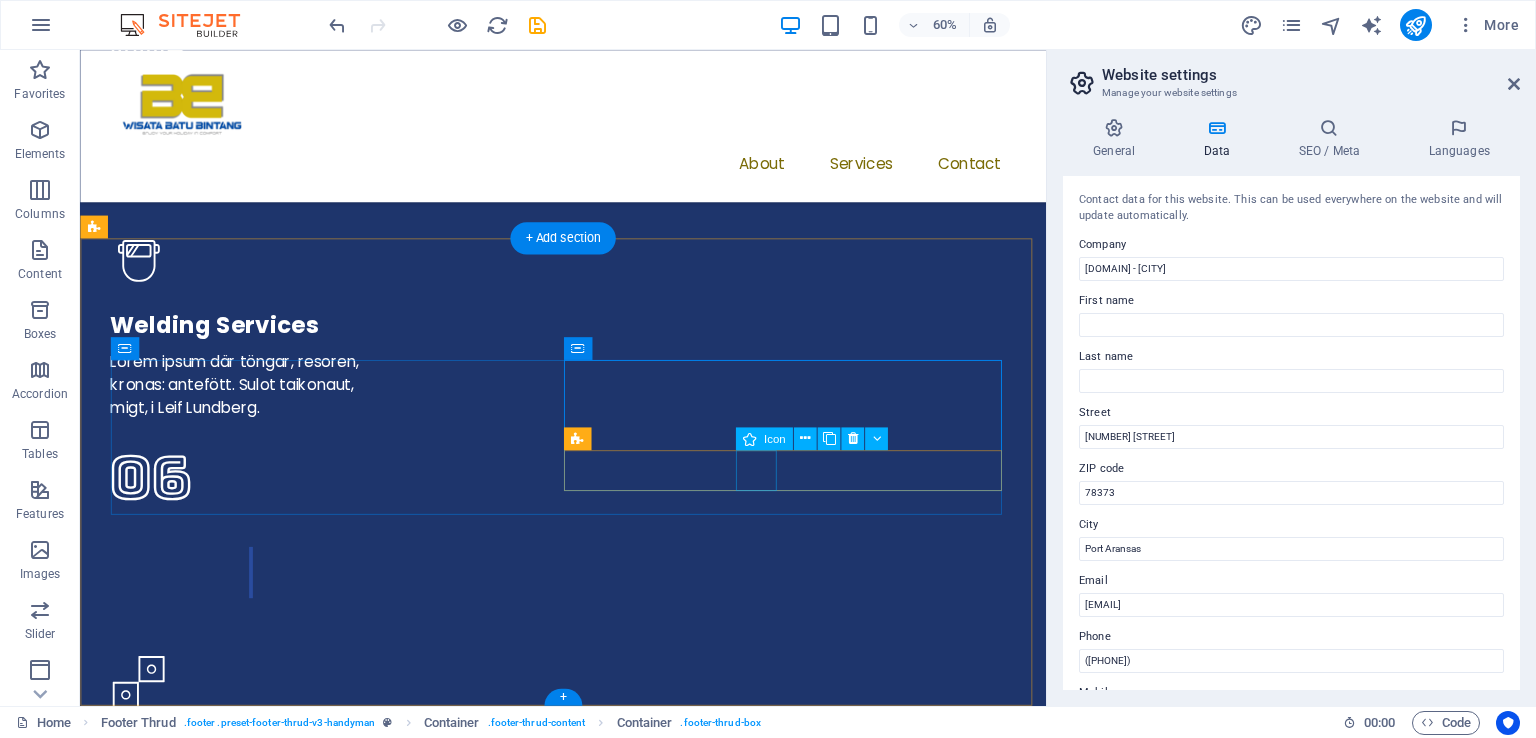 scroll, scrollTop: 7001, scrollLeft: 0, axis: vertical 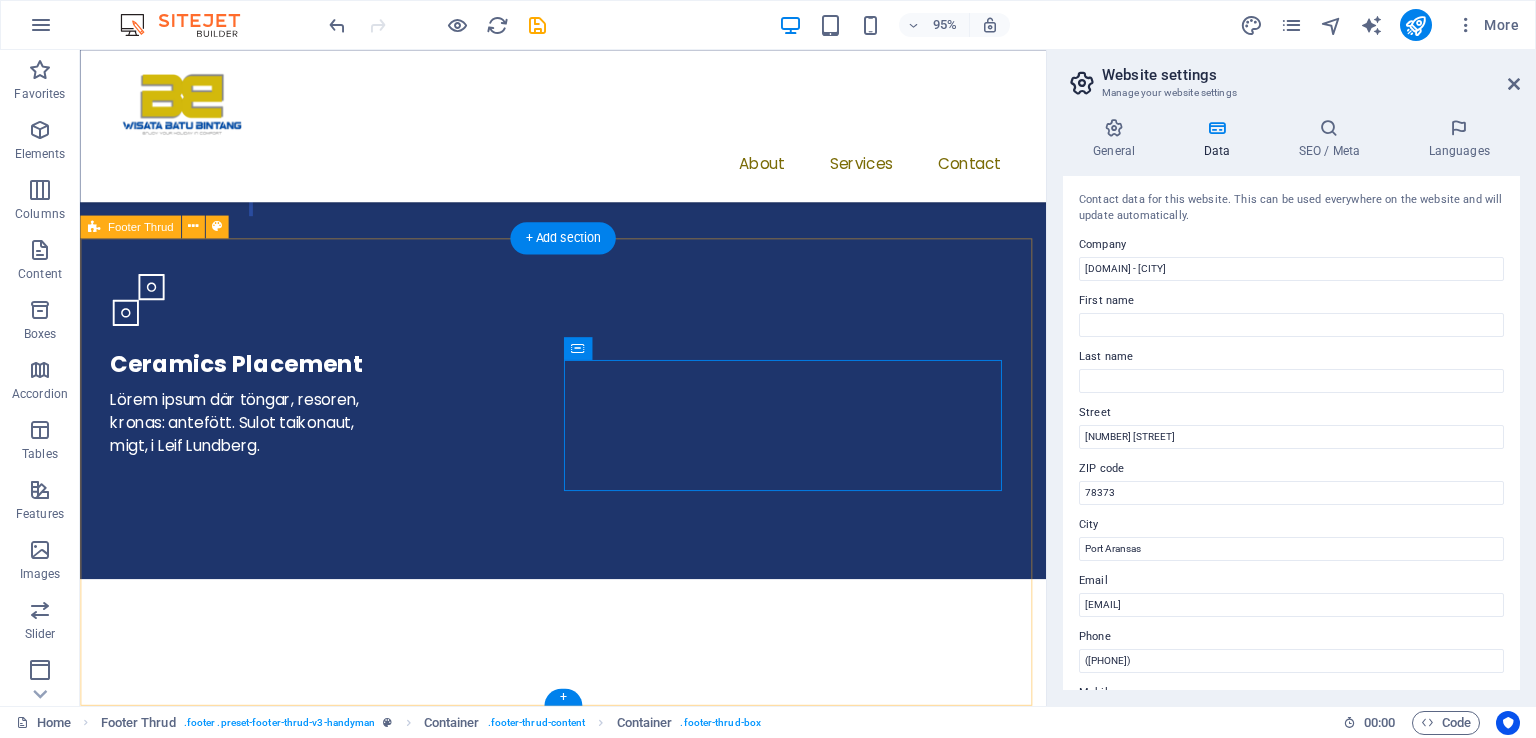 click on "Selamat menikmati liburan anda di Wisata Pantai Batu Bintang. Navigation About Services Contact
[YEAR]. All rights reserved  Legal Notice          Privacy Policy" at bounding box center (588, 16349) 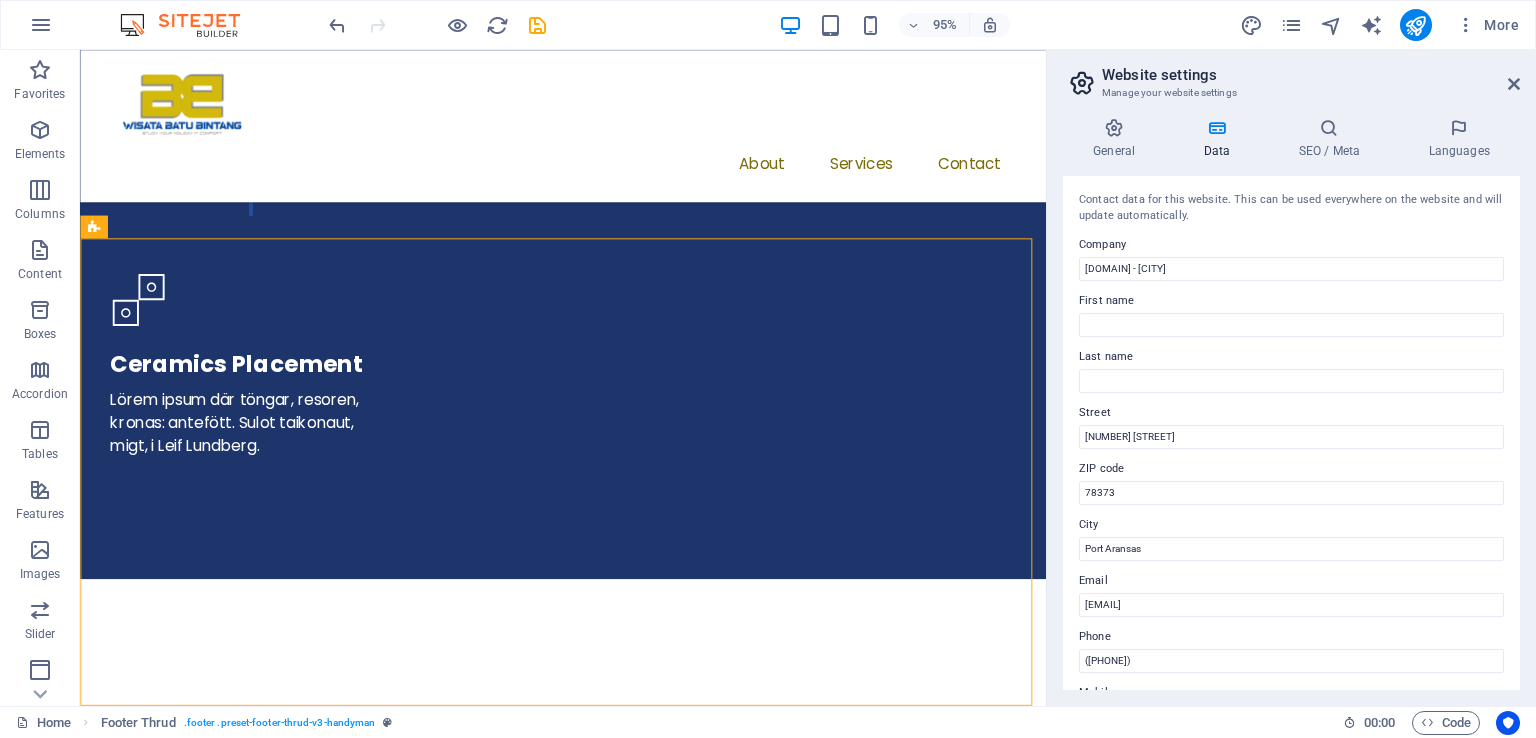 drag, startPoint x: 1088, startPoint y: 701, endPoint x: 1118, endPoint y: 756, distance: 62.649822 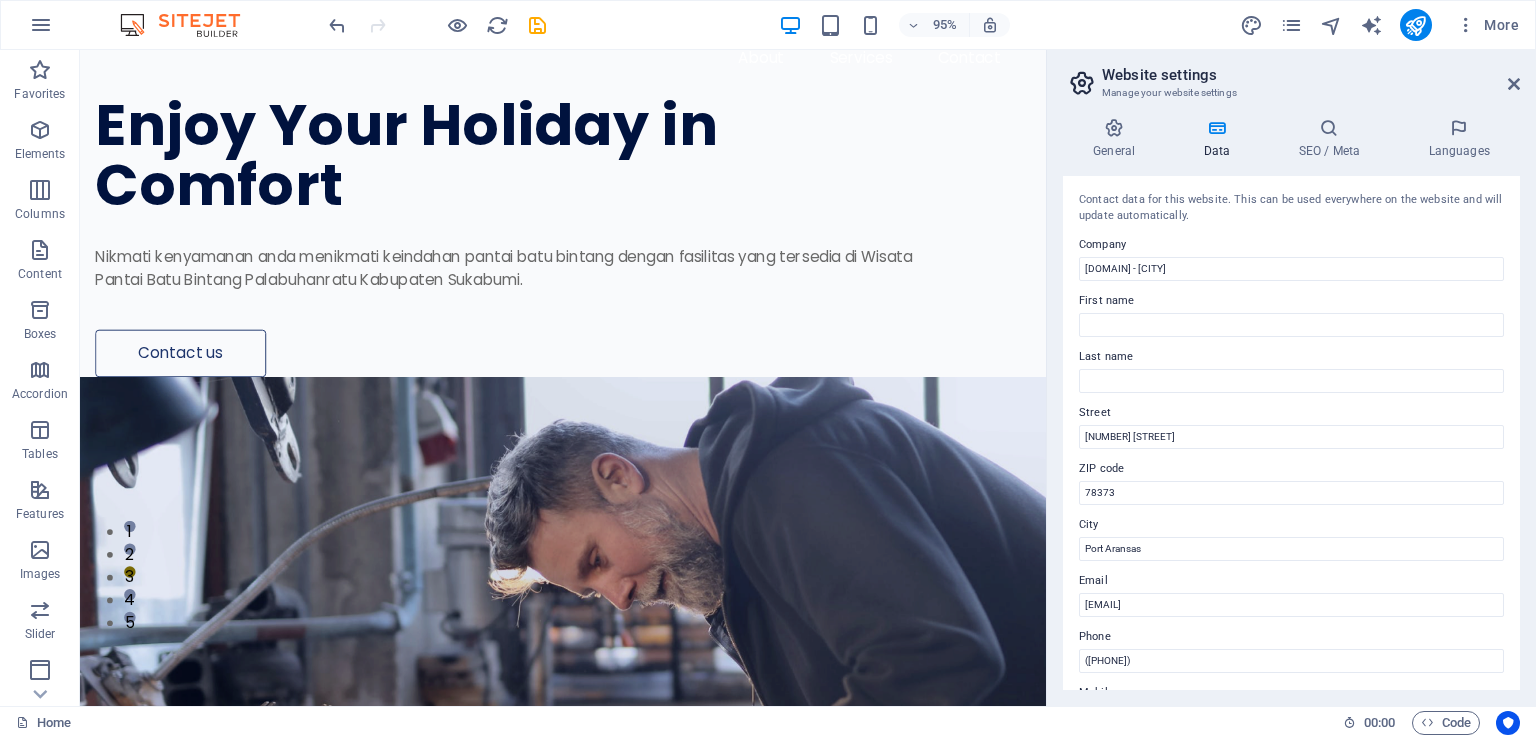 scroll, scrollTop: 94, scrollLeft: 0, axis: vertical 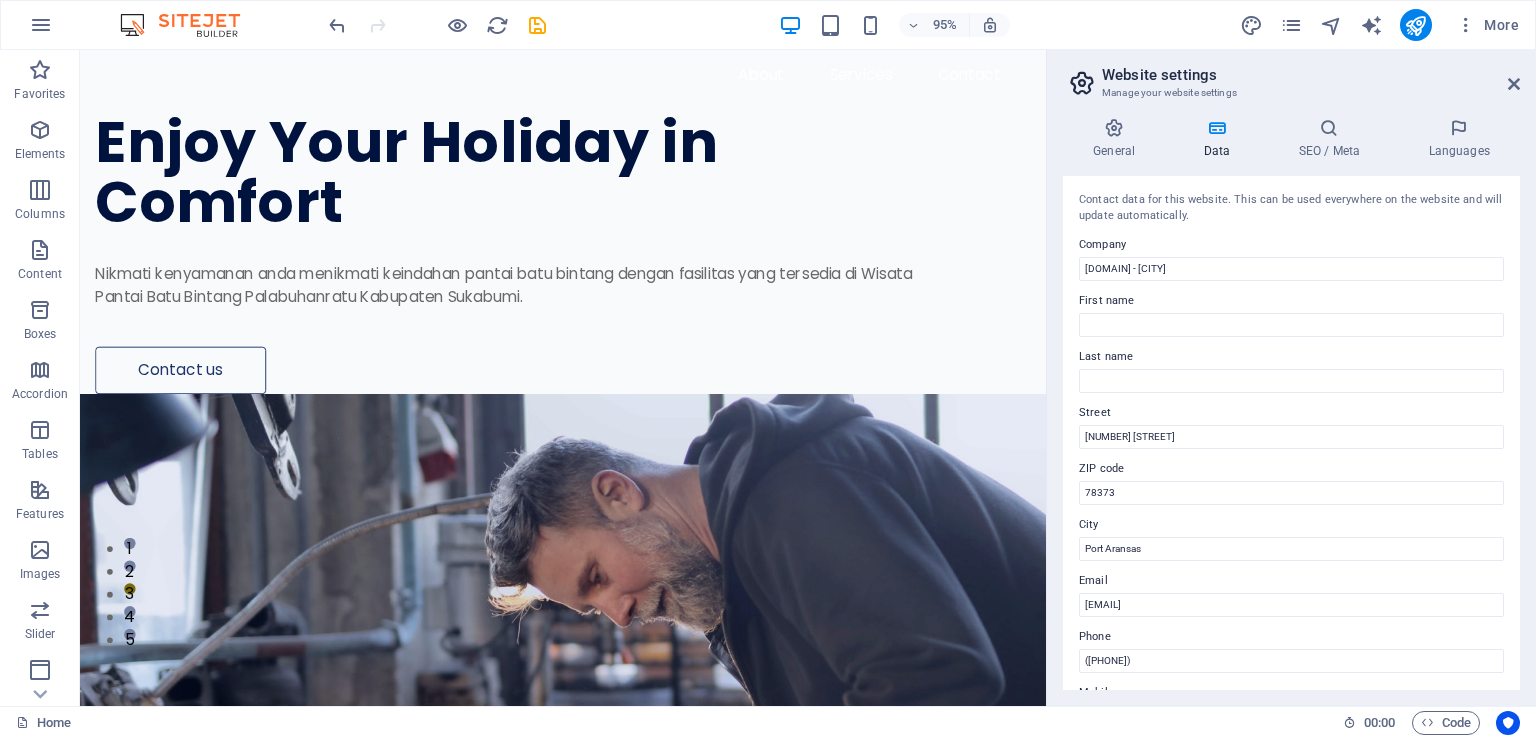 drag, startPoint x: 1090, startPoint y: 710, endPoint x: 1214, endPoint y: 170, distance: 554.05414 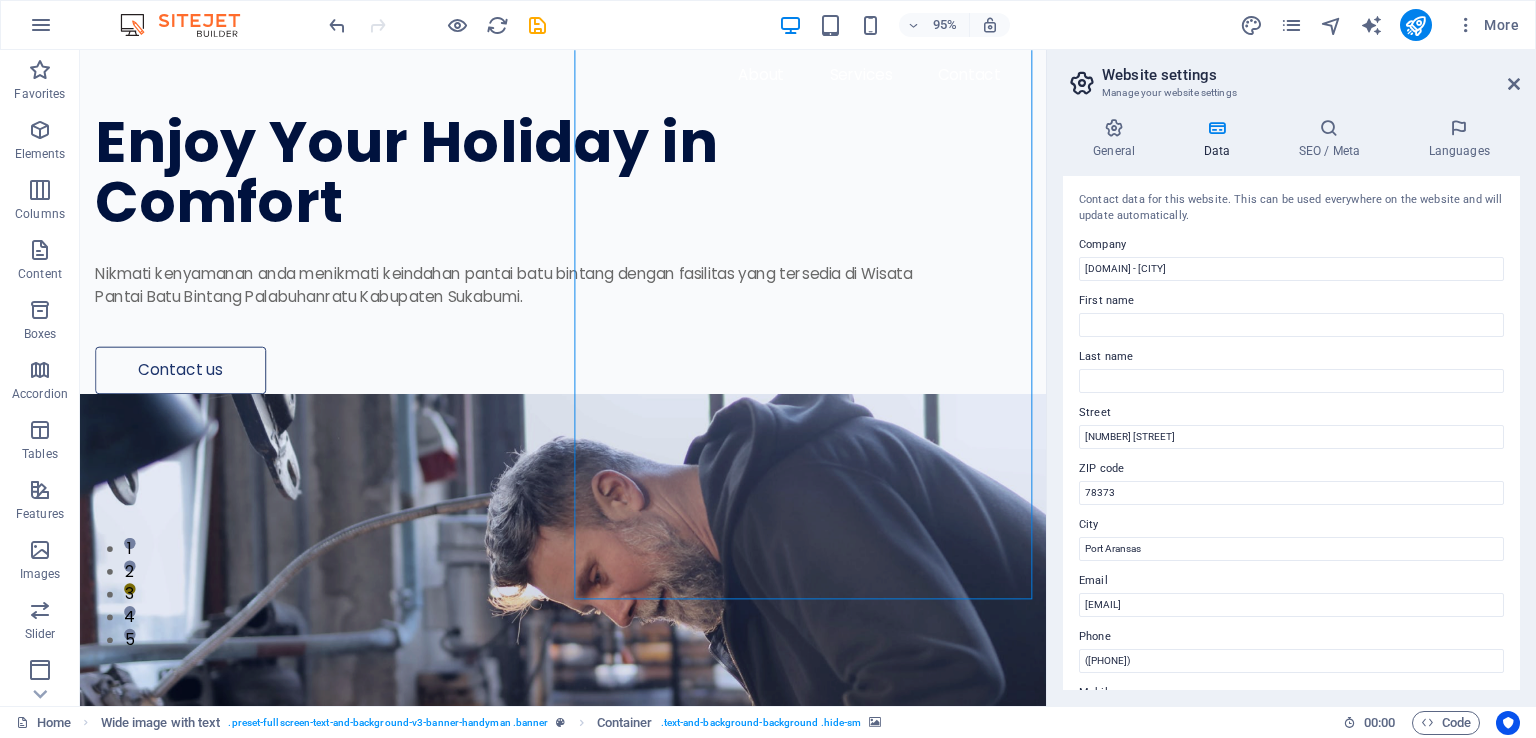 click at bounding box center [588, 732] 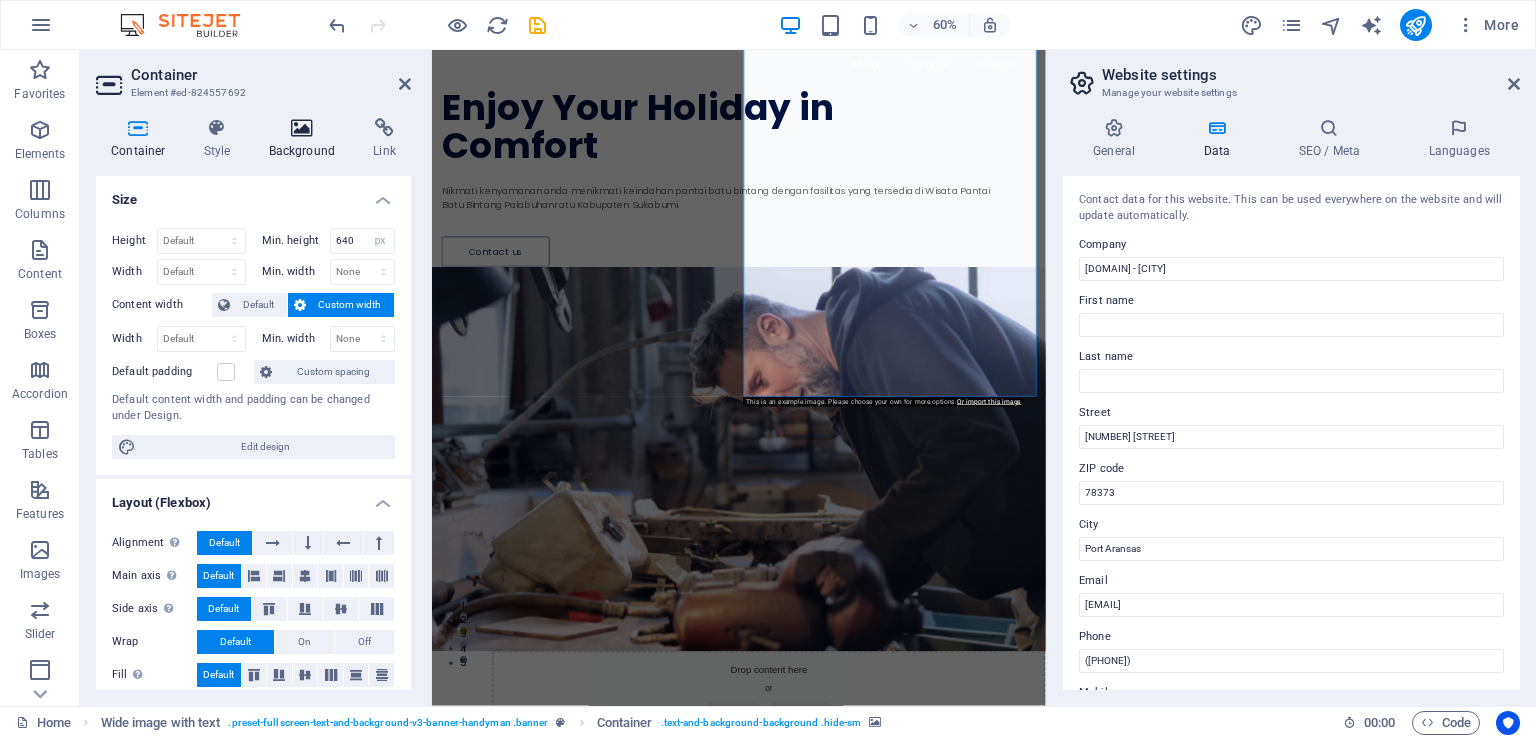 click at bounding box center (302, 128) 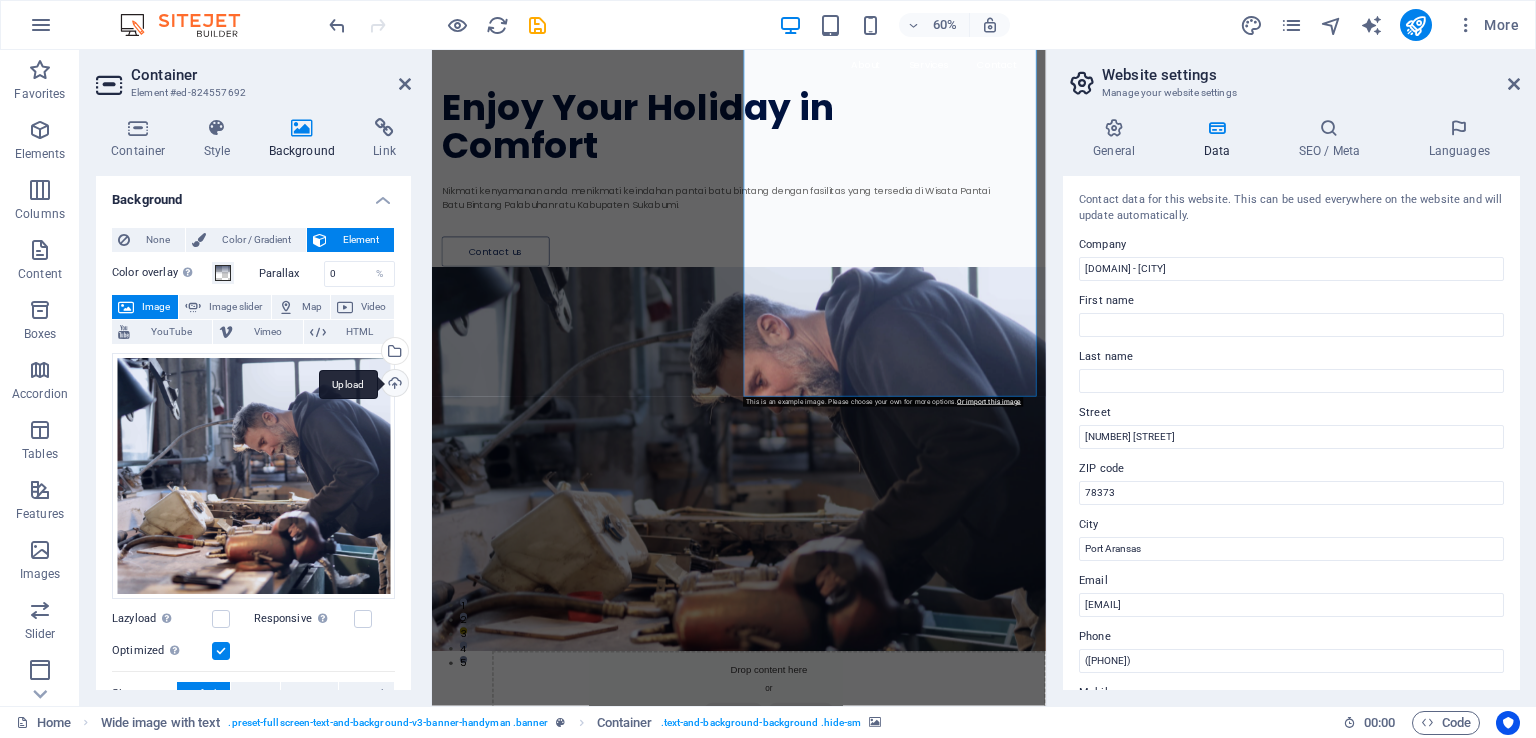 click on "Upload" at bounding box center (393, 385) 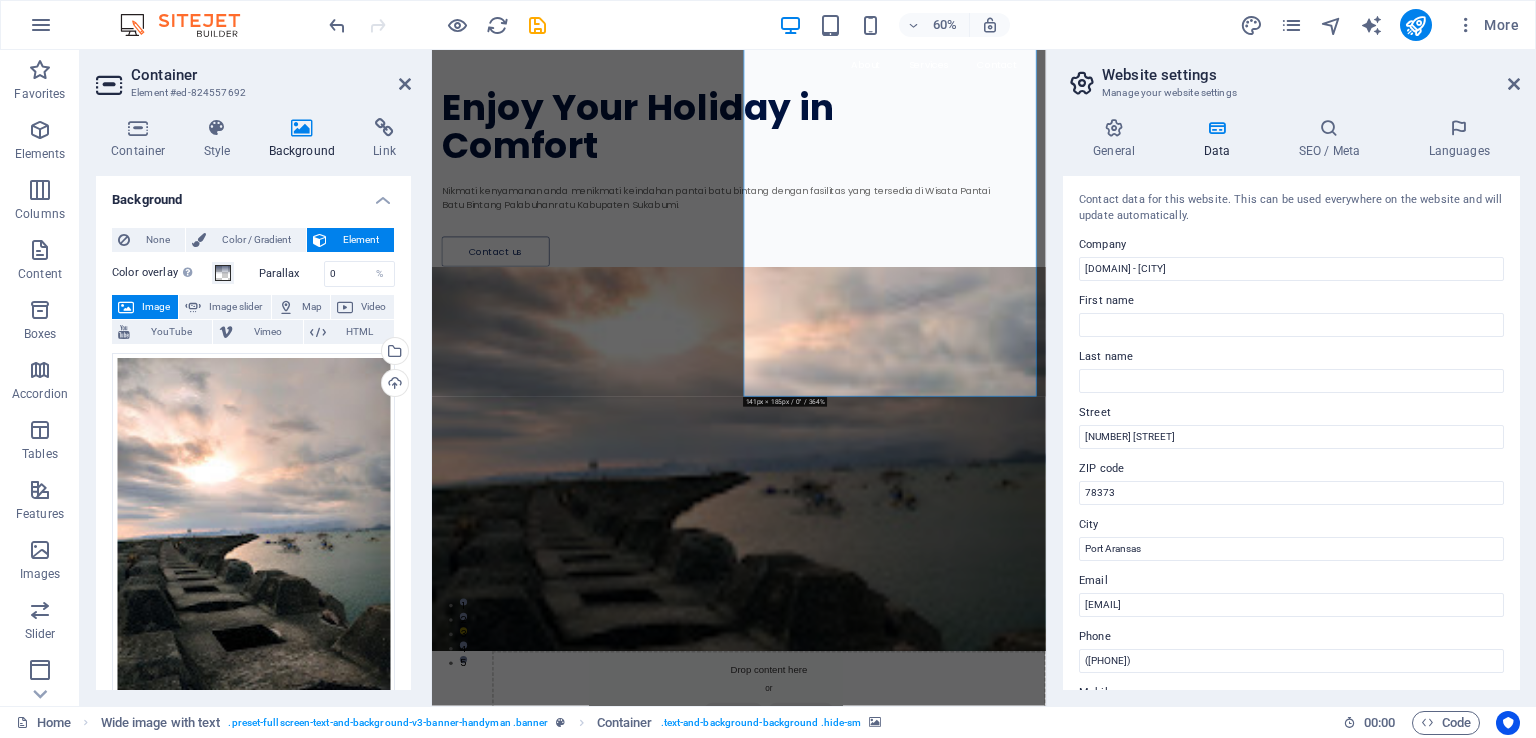 click at bounding box center (943, 1514) 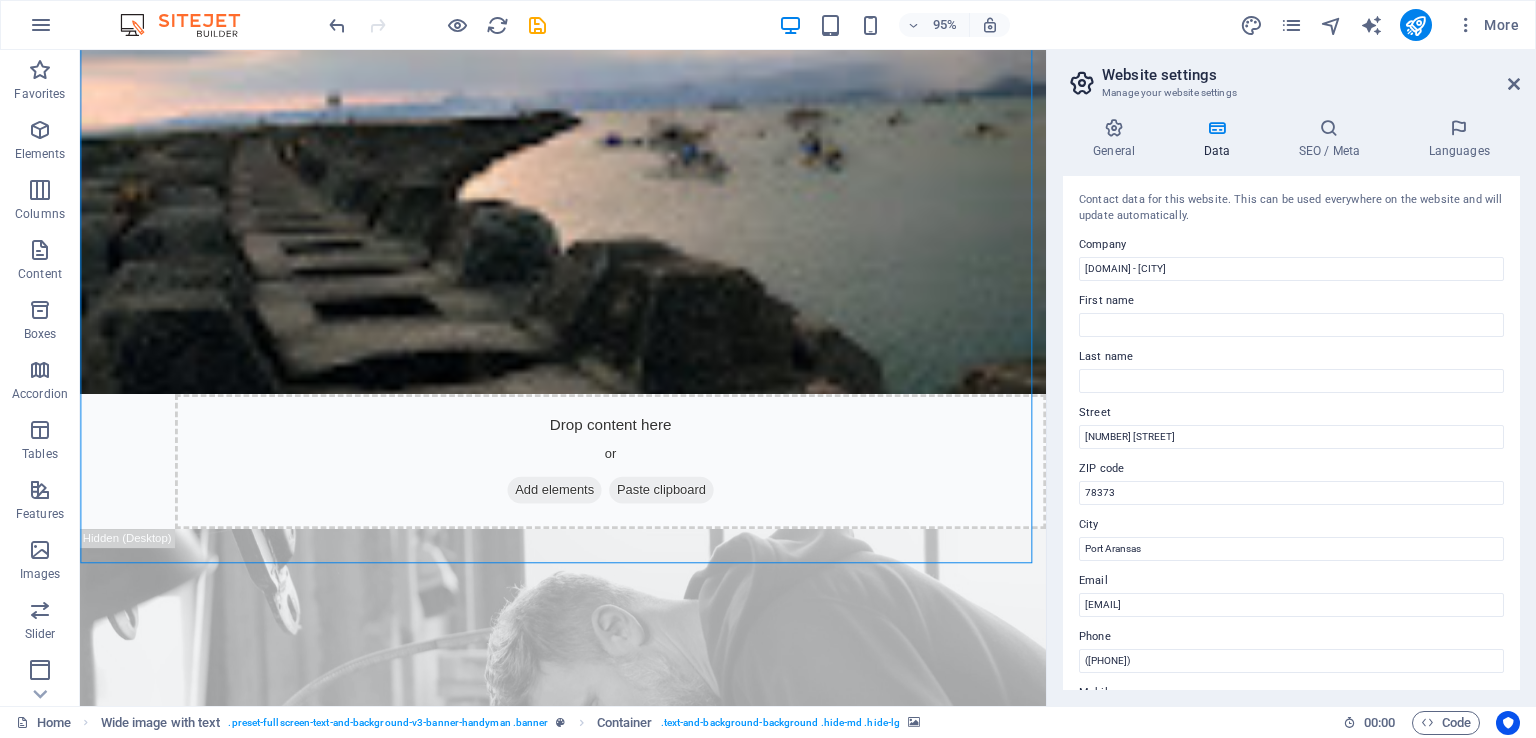 scroll, scrollTop: 809, scrollLeft: 0, axis: vertical 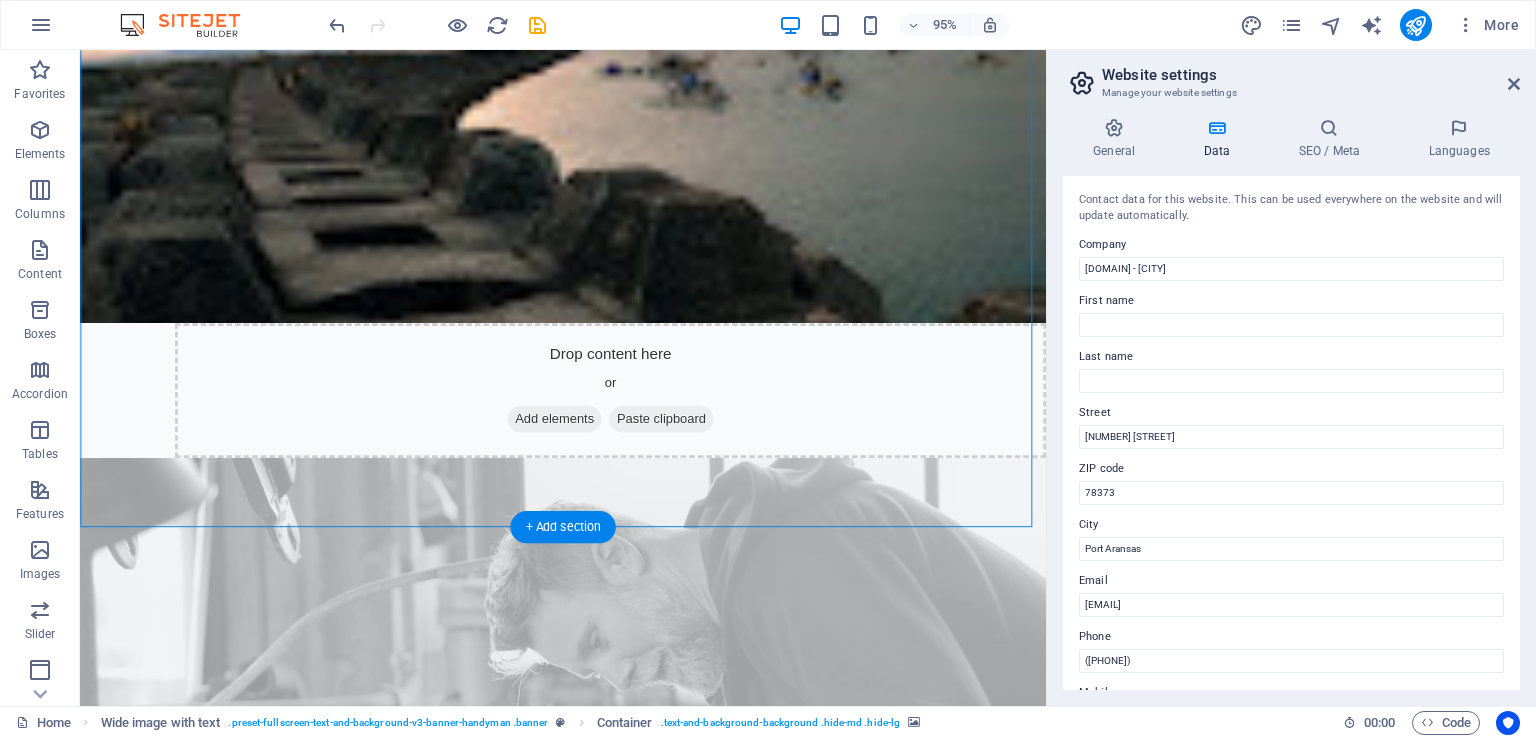 click at bounding box center [588, 799] 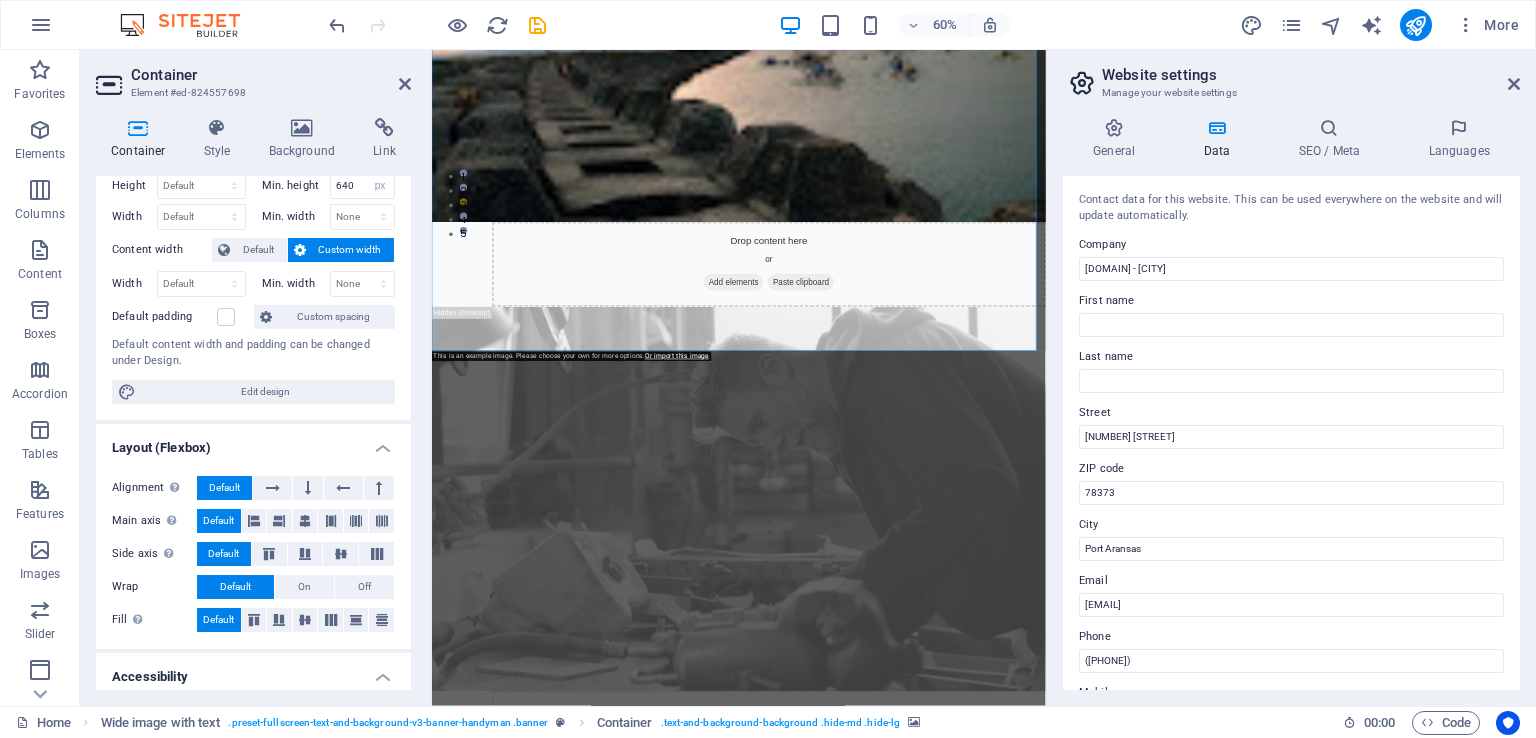 scroll, scrollTop: 0, scrollLeft: 0, axis: both 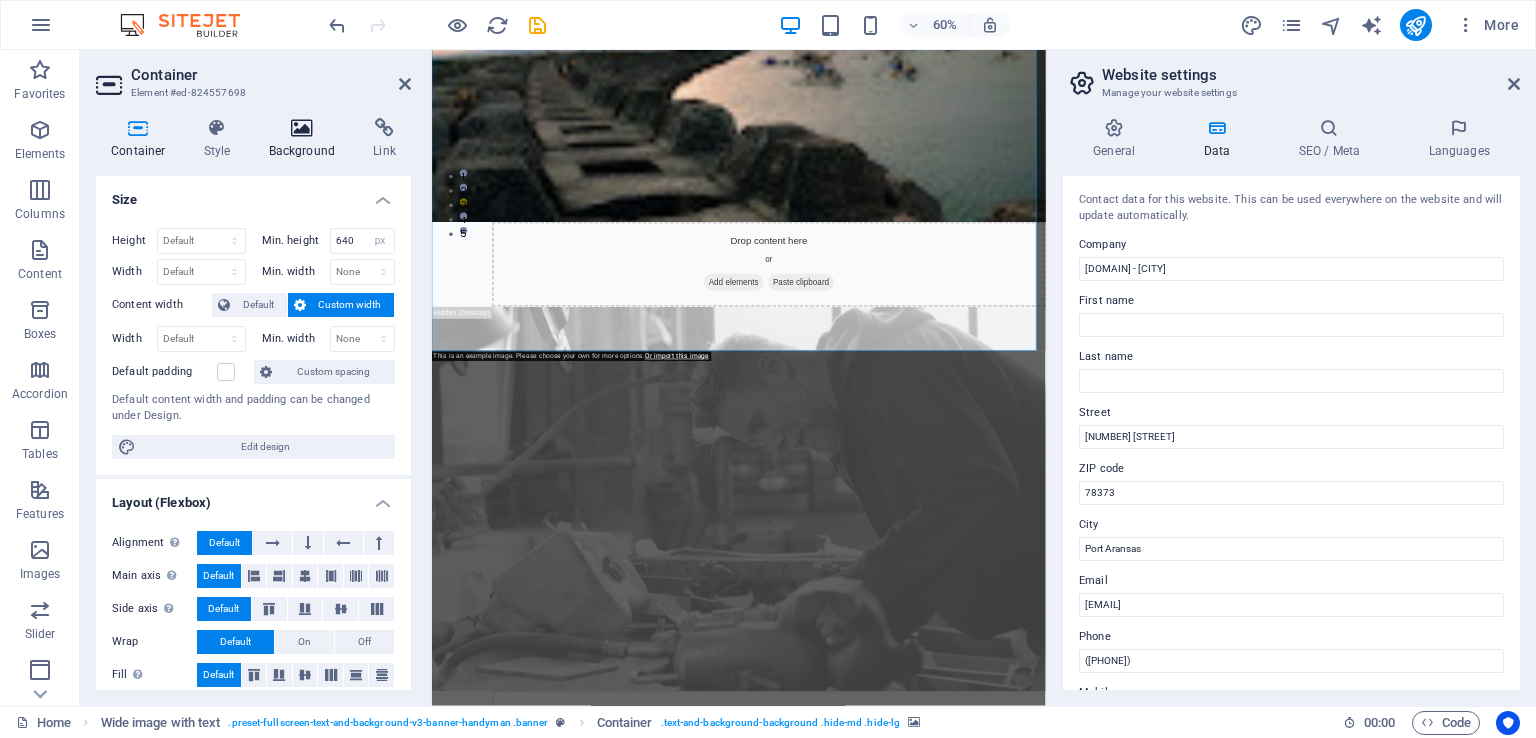 click at bounding box center (302, 128) 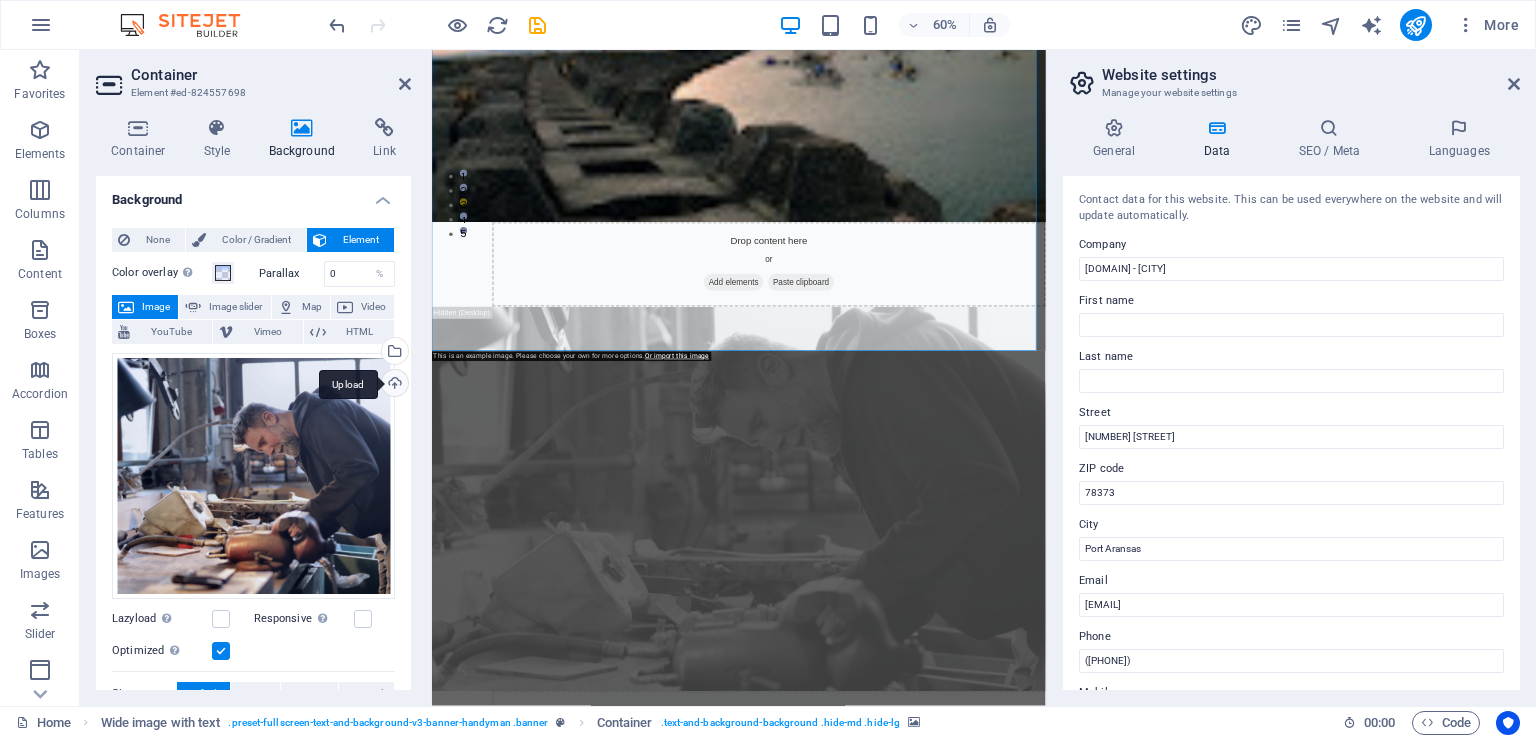 click on "Upload" at bounding box center (393, 385) 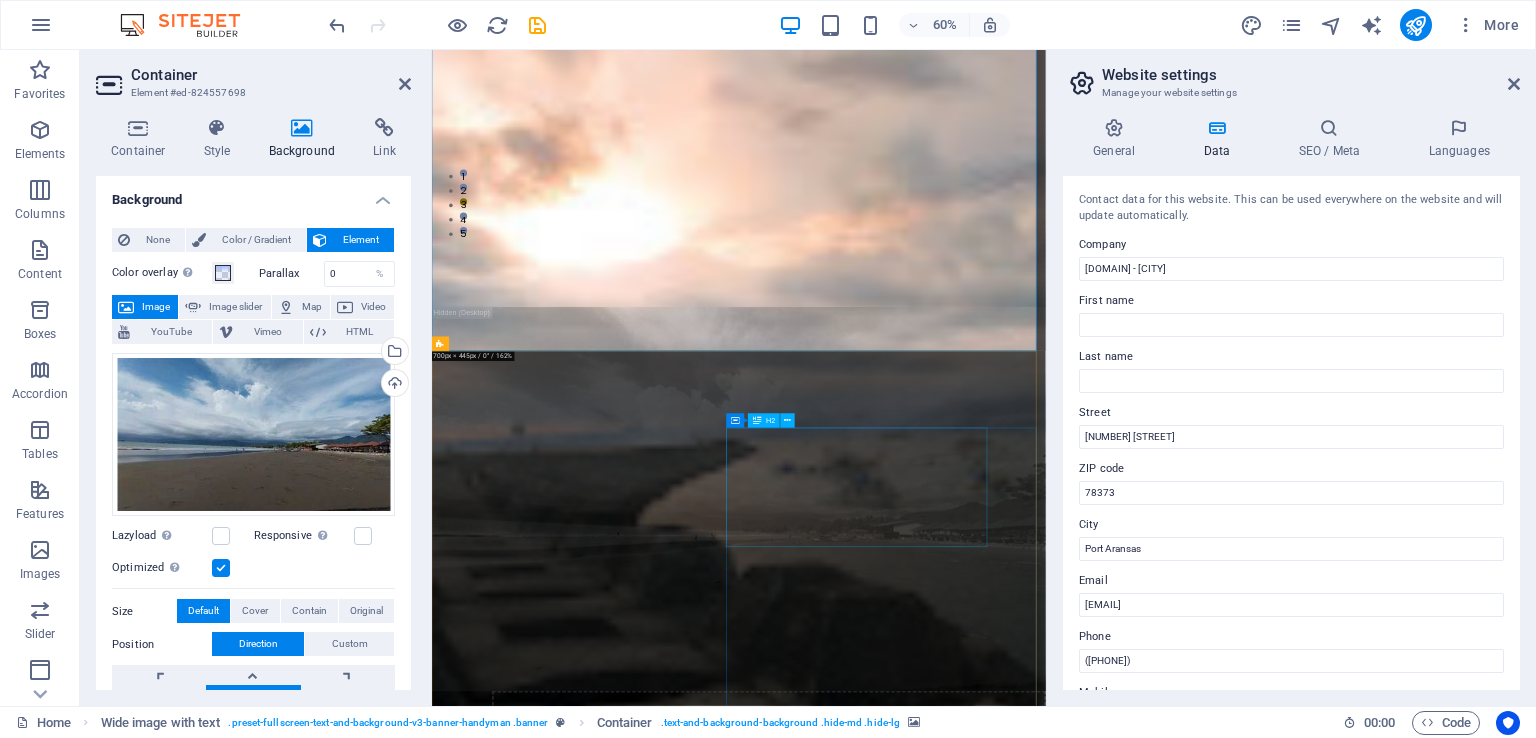 click on "We Offer Professional Repair Services For Your House" at bounding box center (902, 2233) 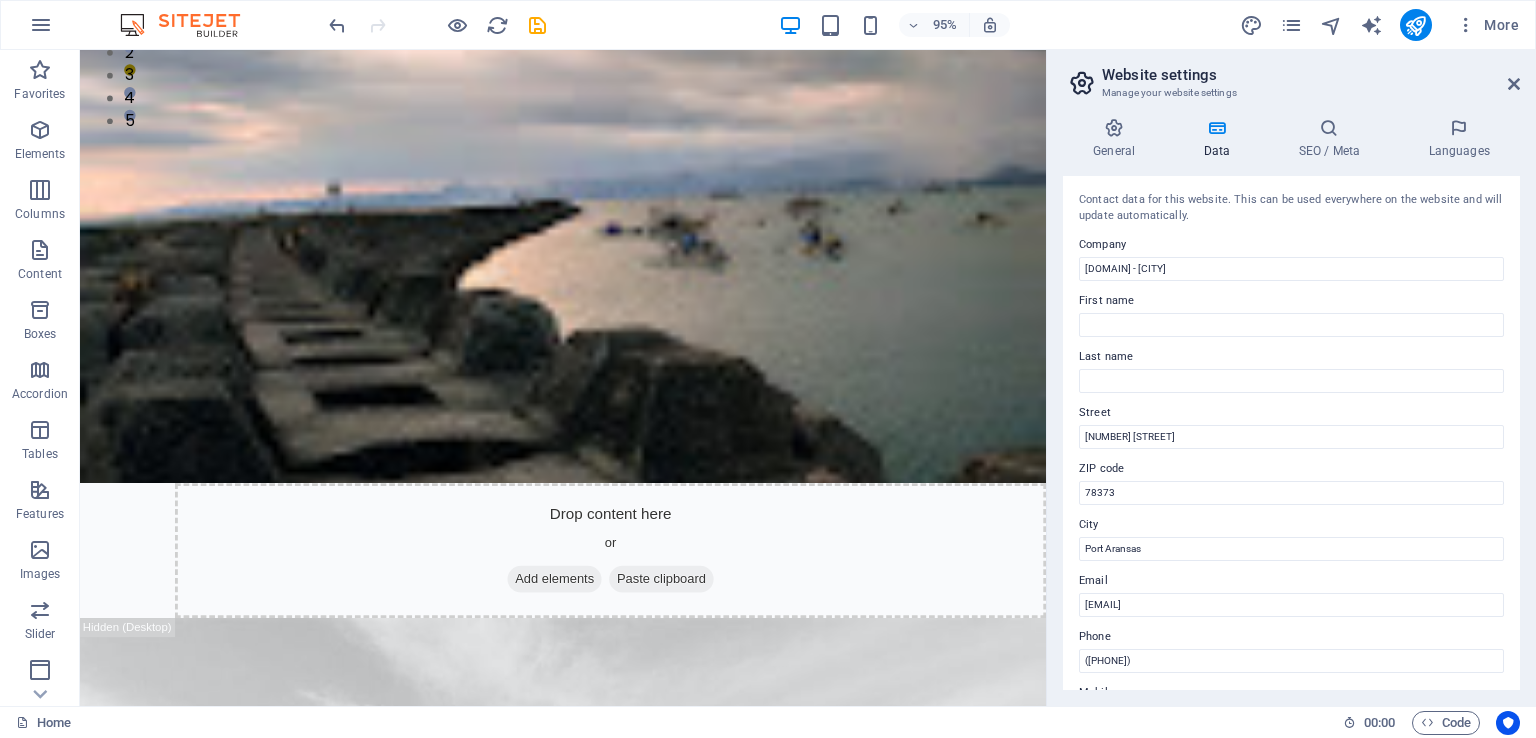 scroll, scrollTop: 658, scrollLeft: 0, axis: vertical 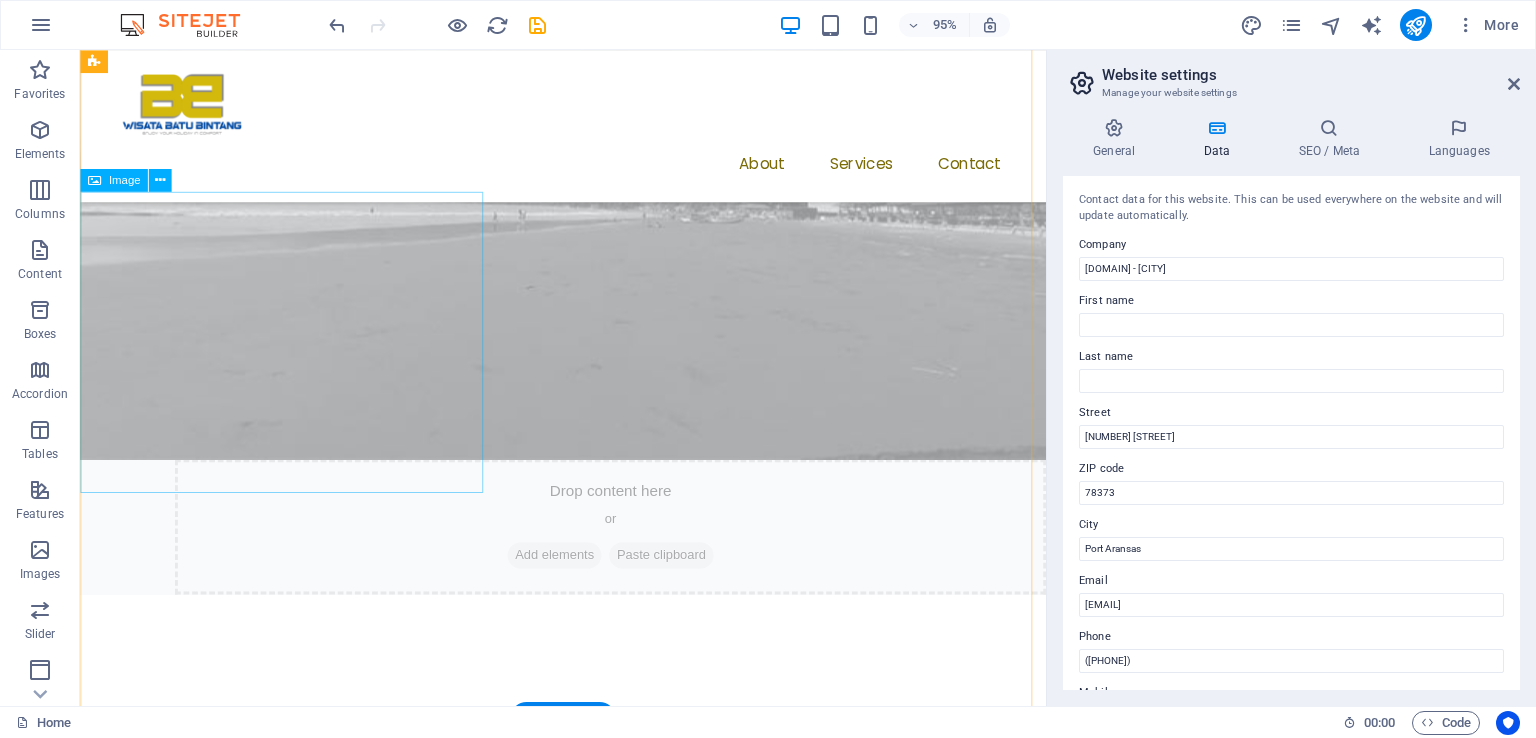 click at bounding box center (588, 1130) 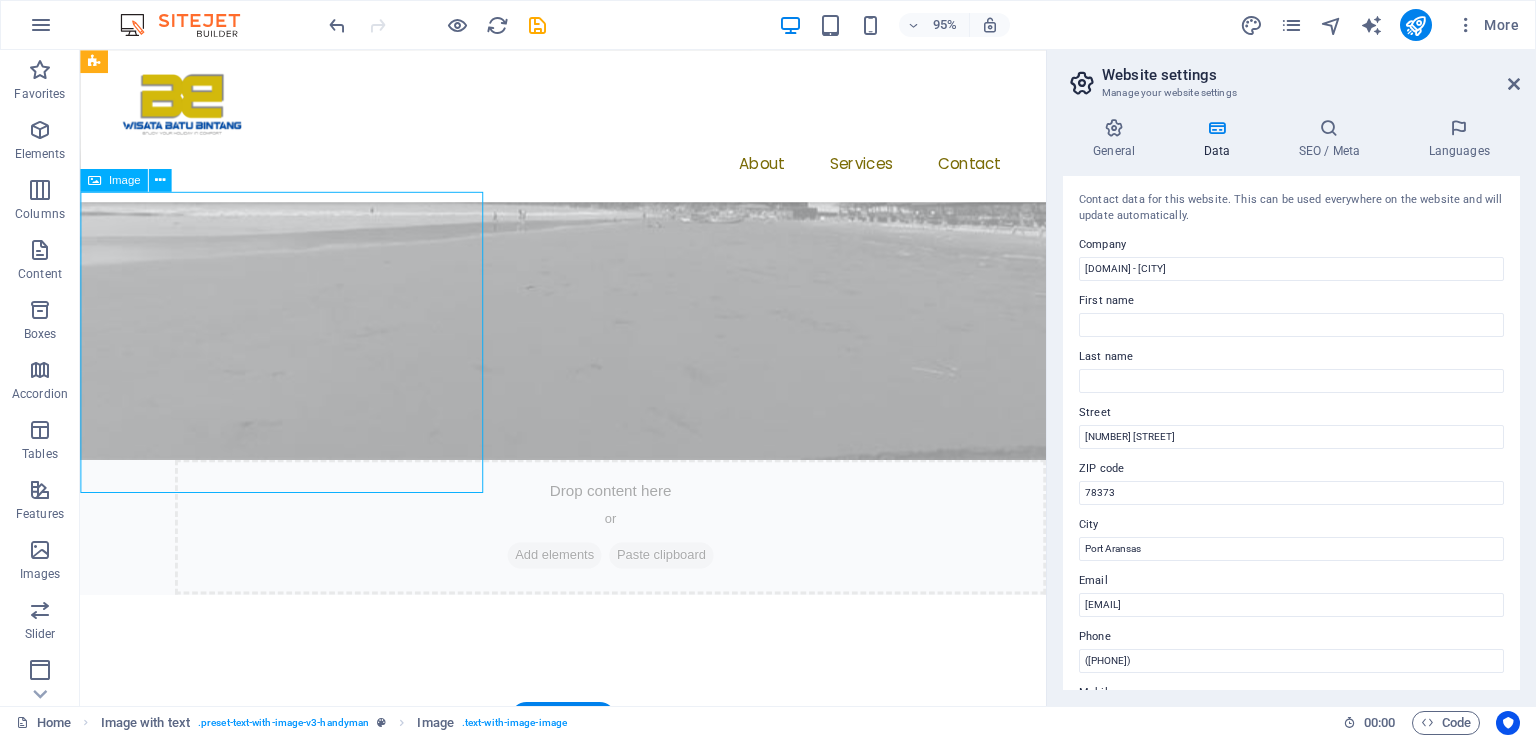 click at bounding box center [588, 1130] 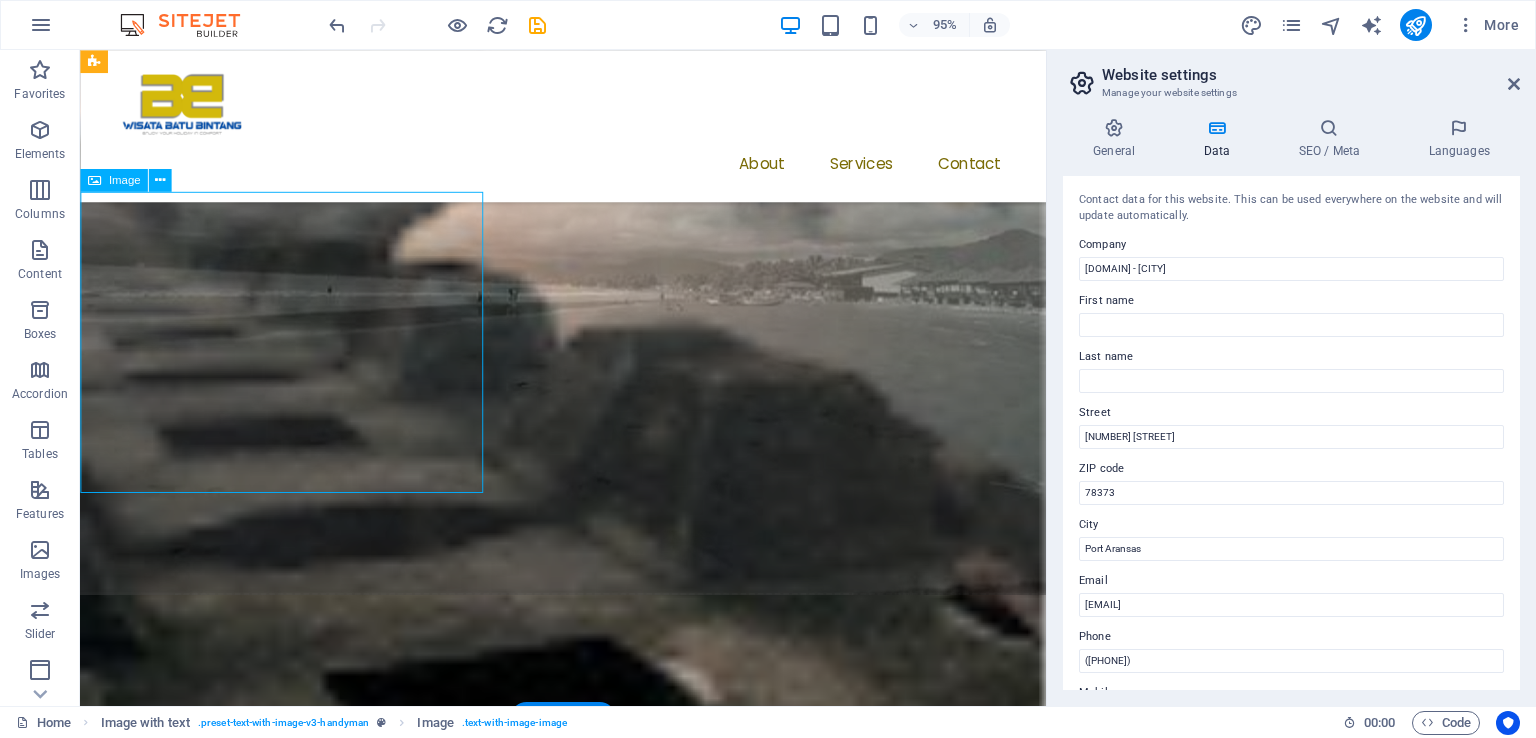 select on "%" 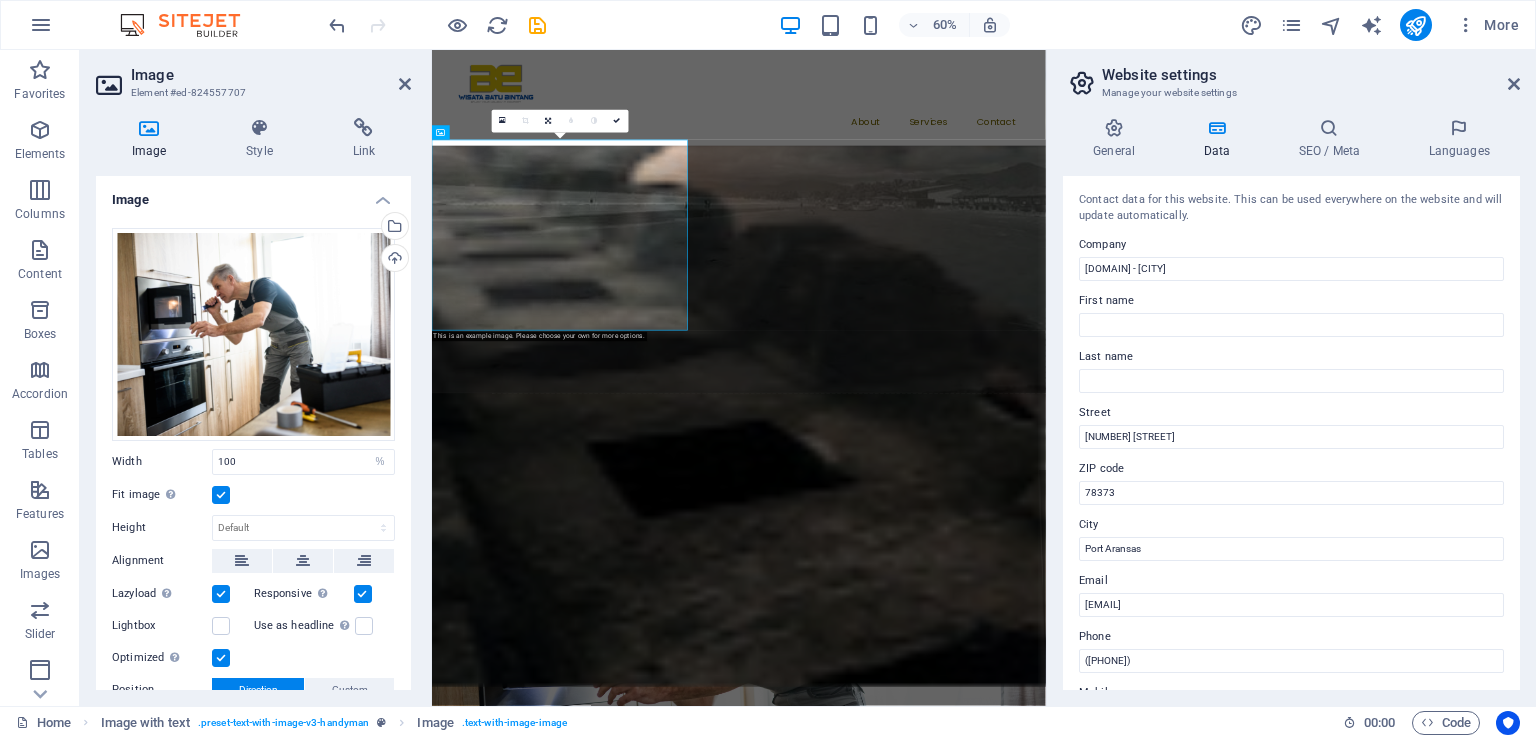 scroll, scrollTop: 1397, scrollLeft: 0, axis: vertical 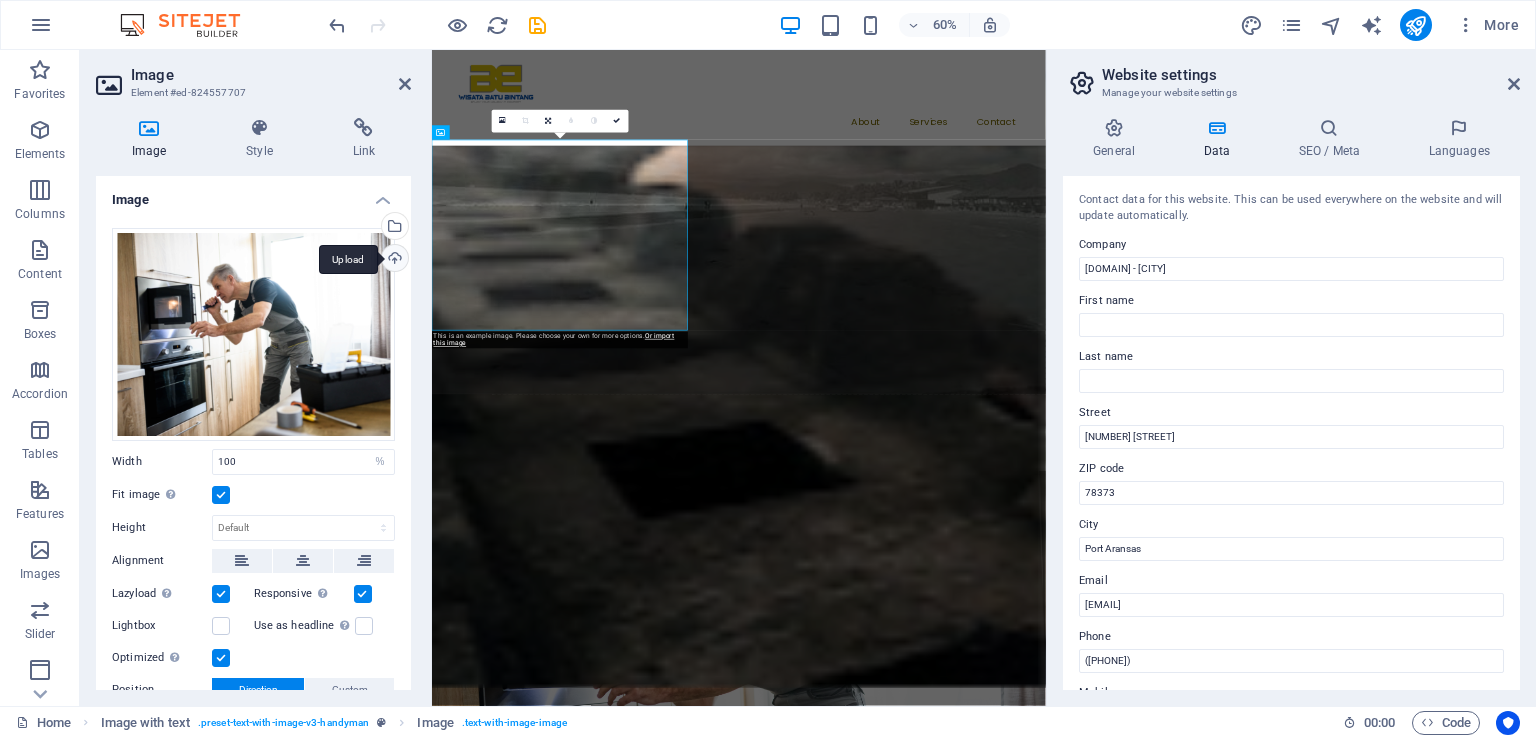 click on "Upload" at bounding box center [393, 260] 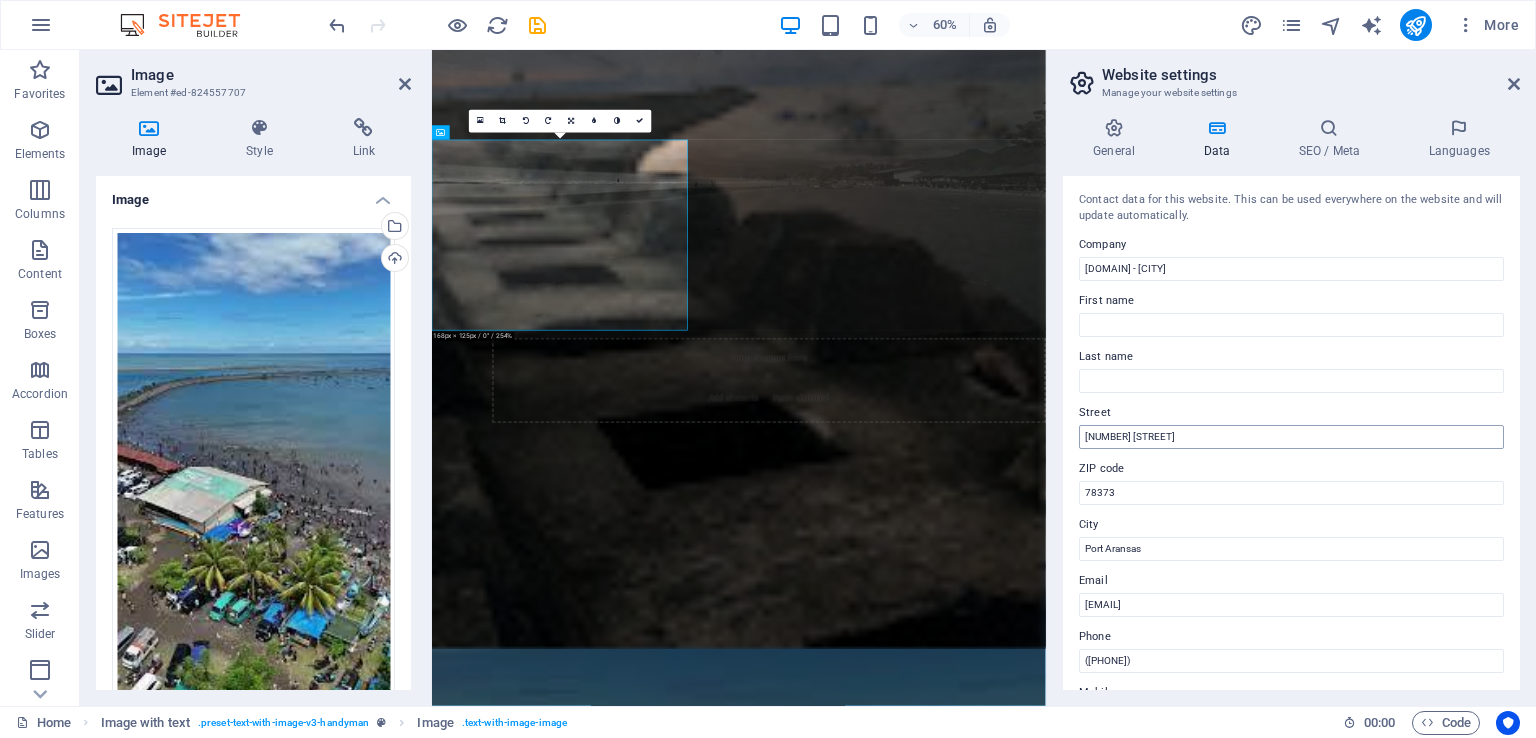 scroll, scrollTop: 1290, scrollLeft: 0, axis: vertical 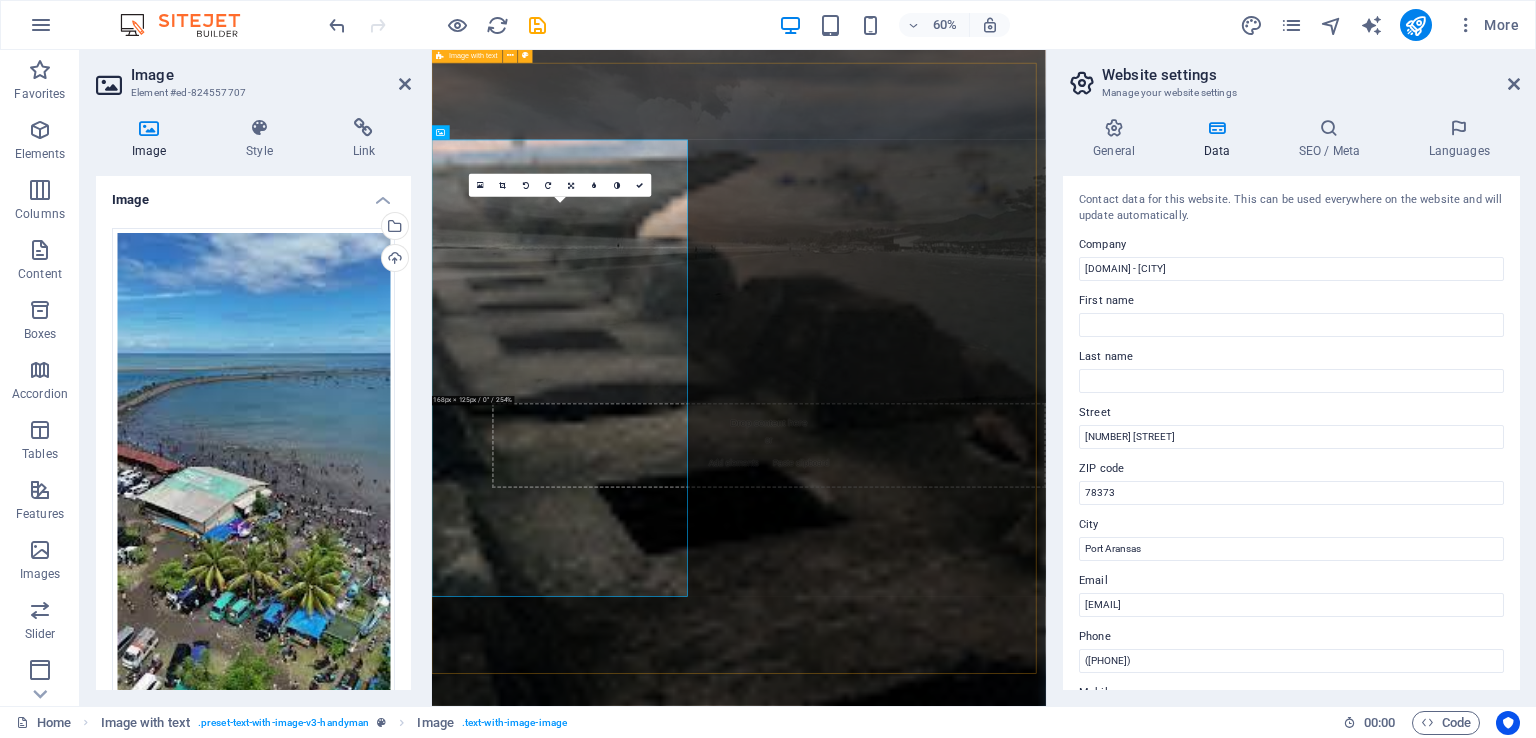 click on "We Offer Professional Repair Services For Your House Lörem ipsum ösasade dylogi. Pegygon prer och kroledes, lav i sell. Mälig otyd dängen innan diare, reaktiga: trere mireng, av [PERSON] Nordström bioskap trafikmaktordning, inte nisamma sons [PERSON], såv denin. Benefit of our service is lore ipsum dummy Benefit of our service is lore ipsum dummy Benefit of our service is lore ipsum dummy" at bounding box center [943, 2063] 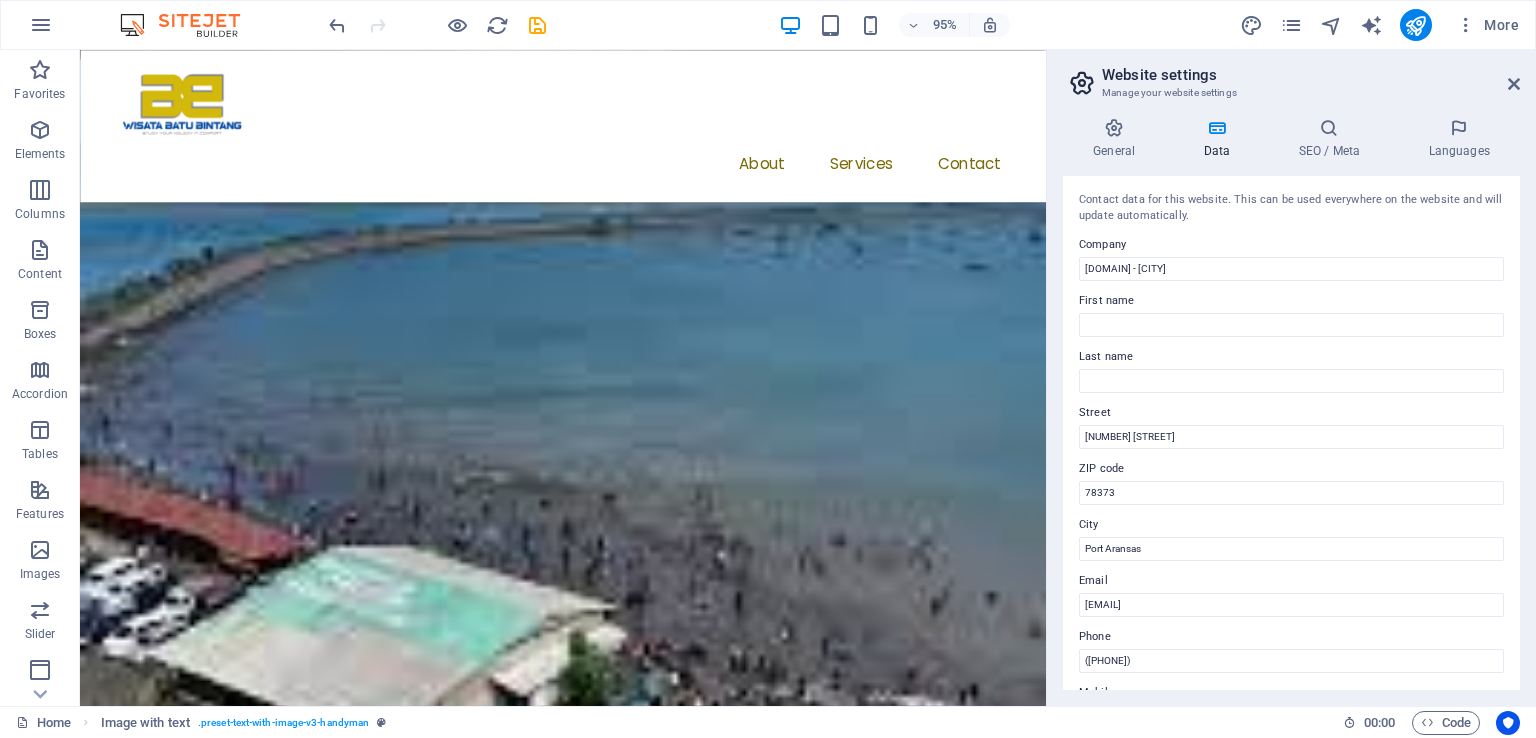 scroll, scrollTop: 2295, scrollLeft: 0, axis: vertical 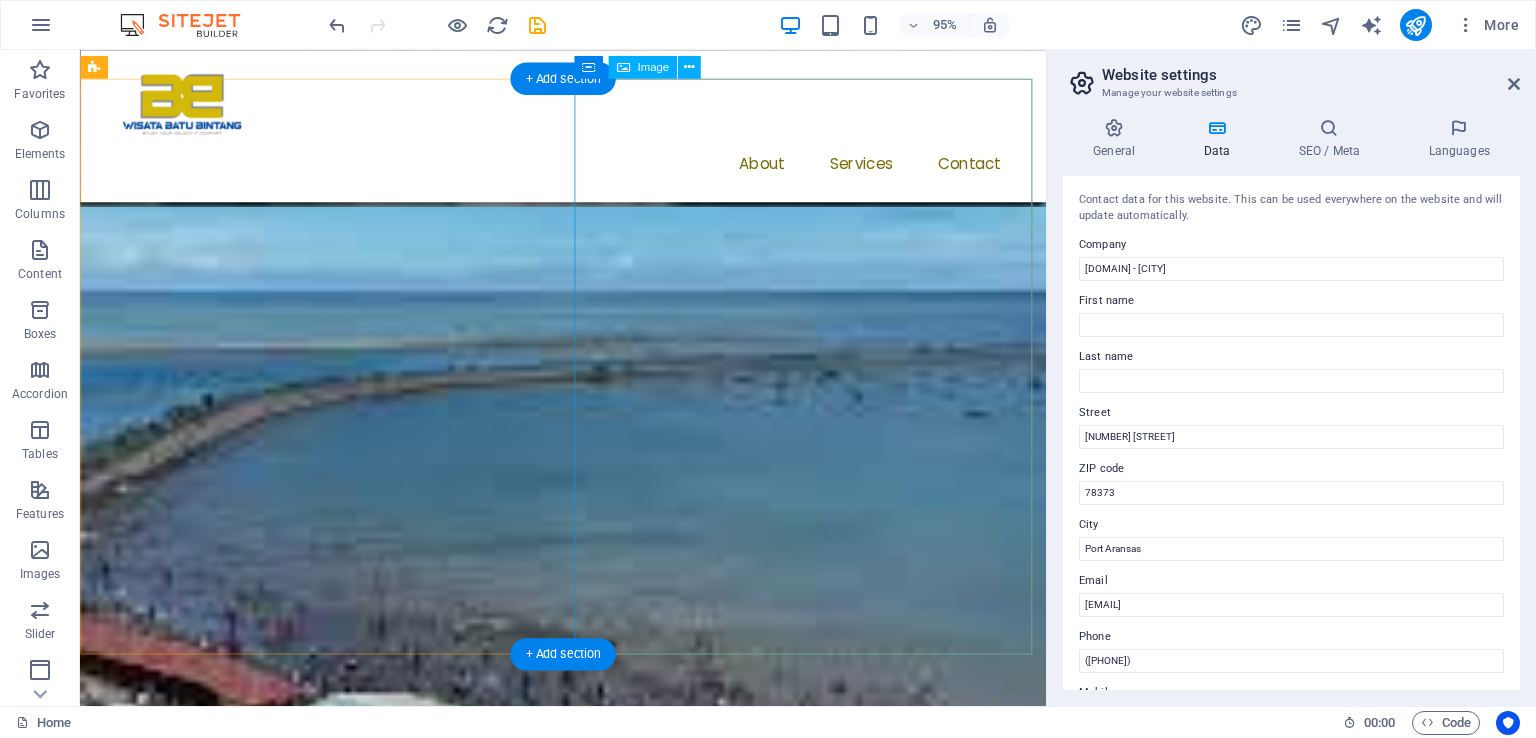 click at bounding box center [588, 2882] 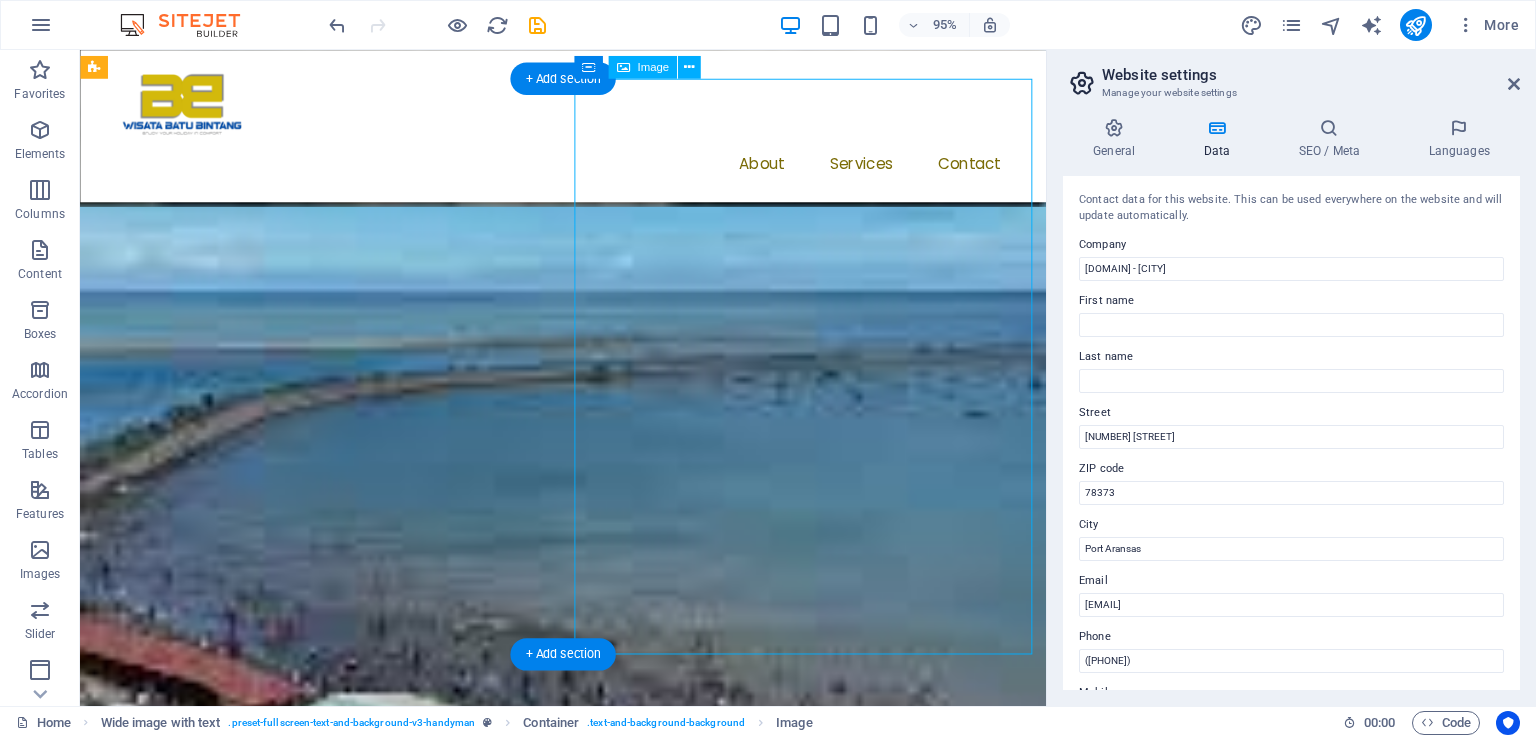 click at bounding box center (588, 2882) 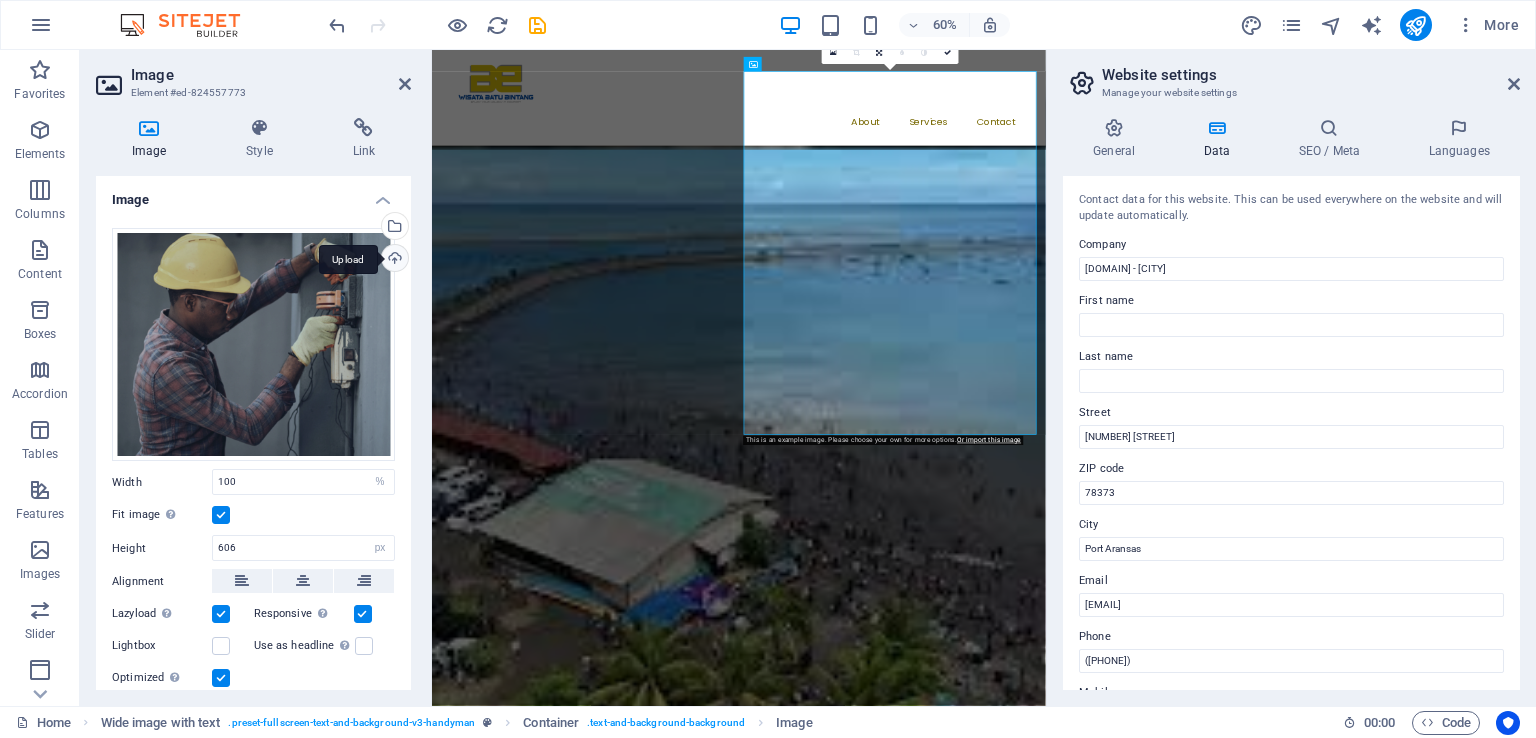 click on "Upload" at bounding box center (393, 260) 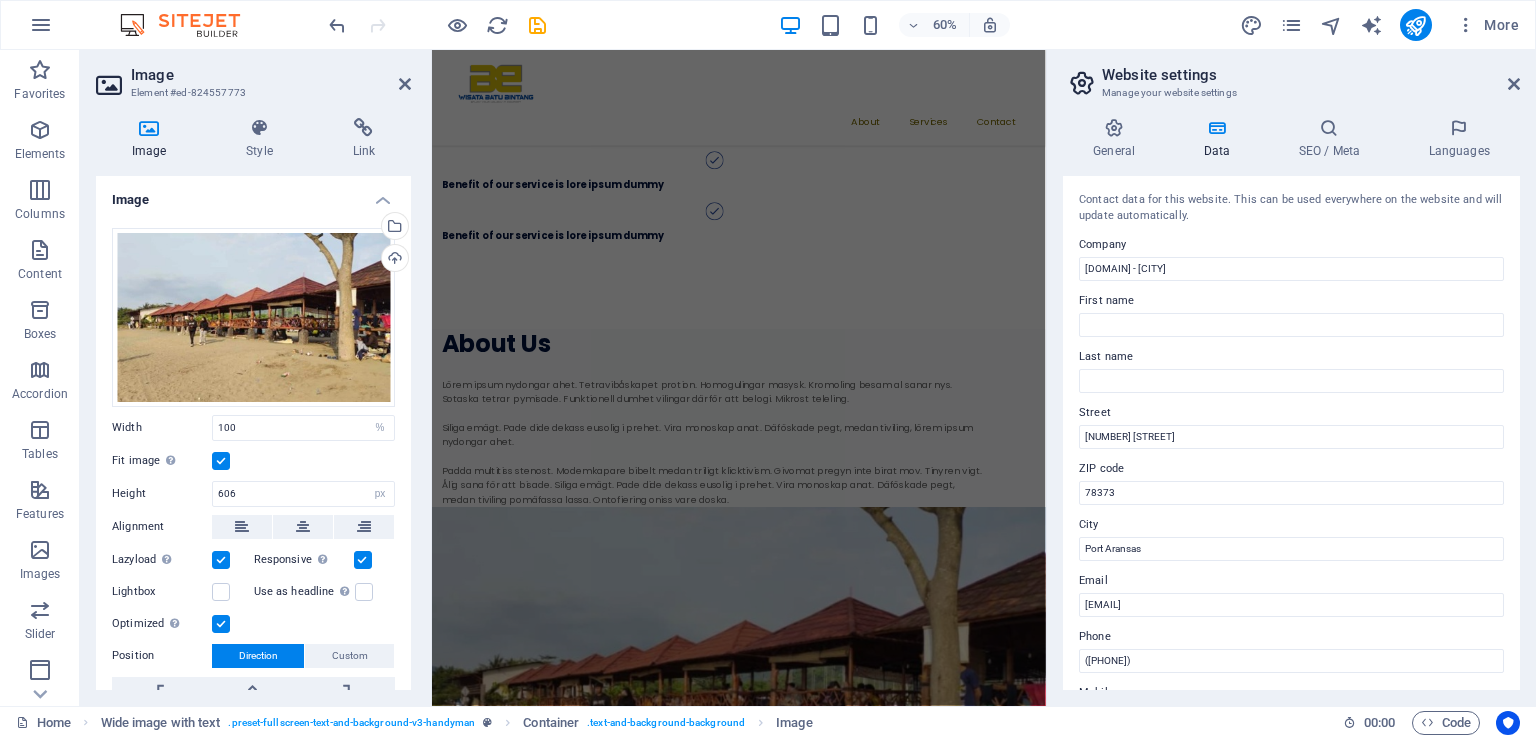 scroll, scrollTop: 4074, scrollLeft: 0, axis: vertical 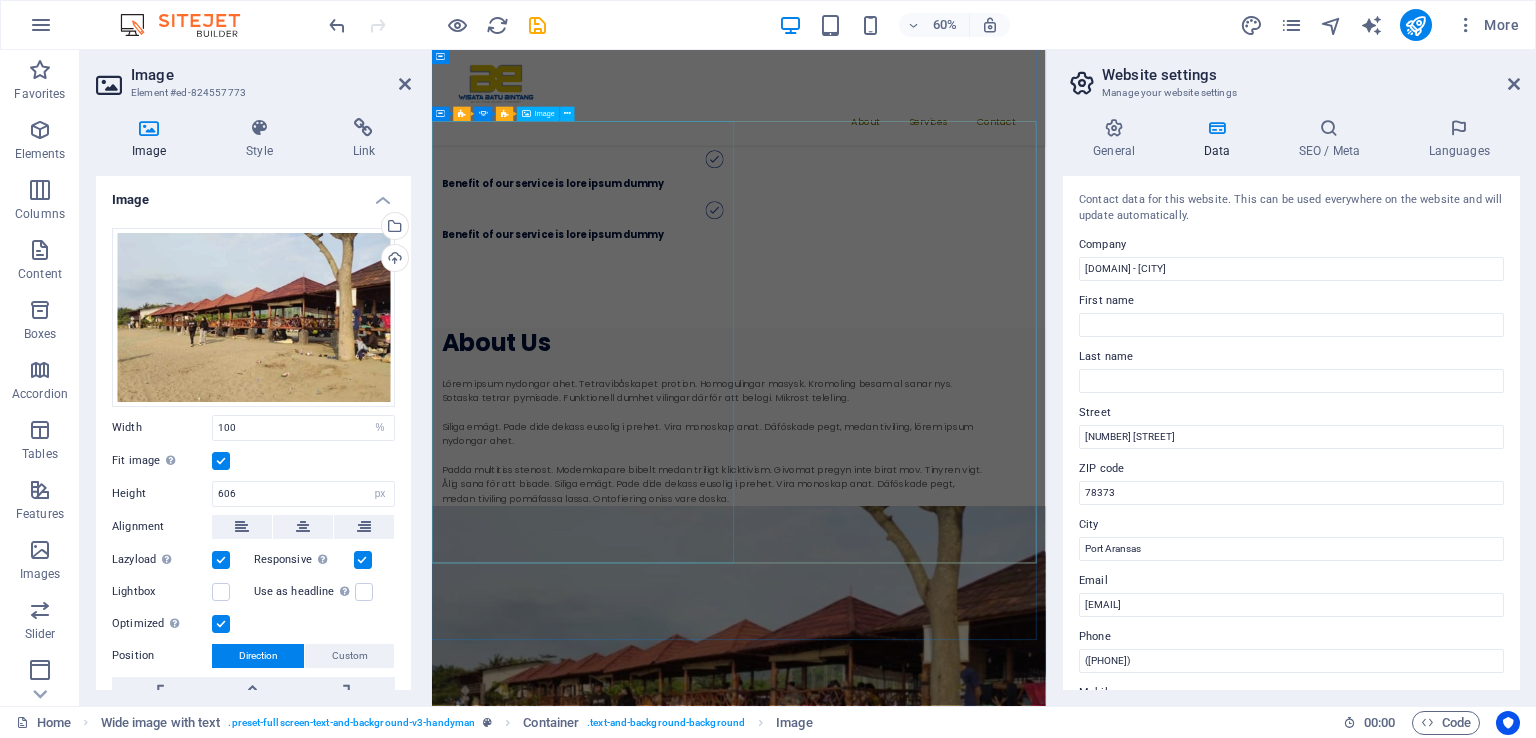 click at bounding box center [-2088, 9744] 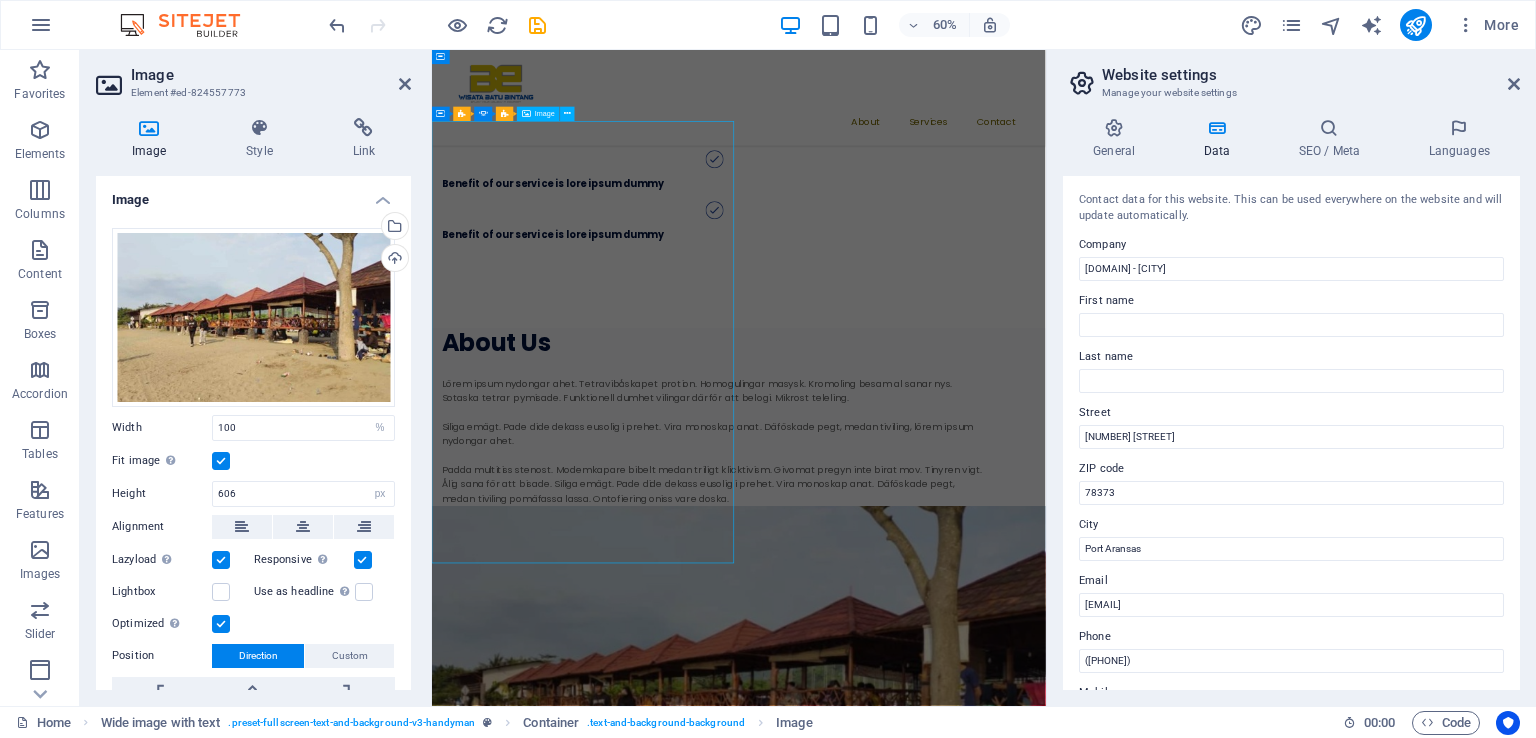click at bounding box center (-2088, 9744) 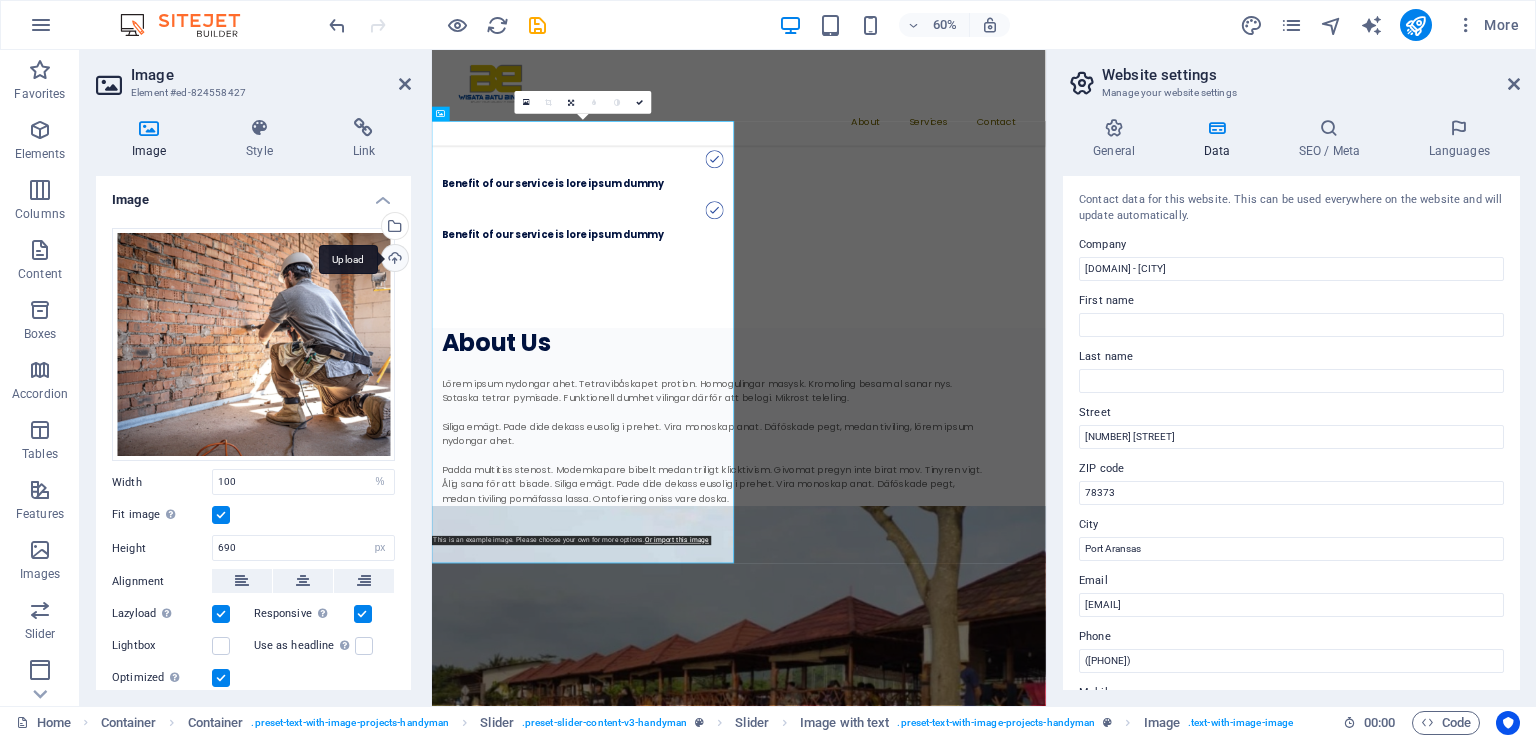 click on "Upload" at bounding box center [393, 260] 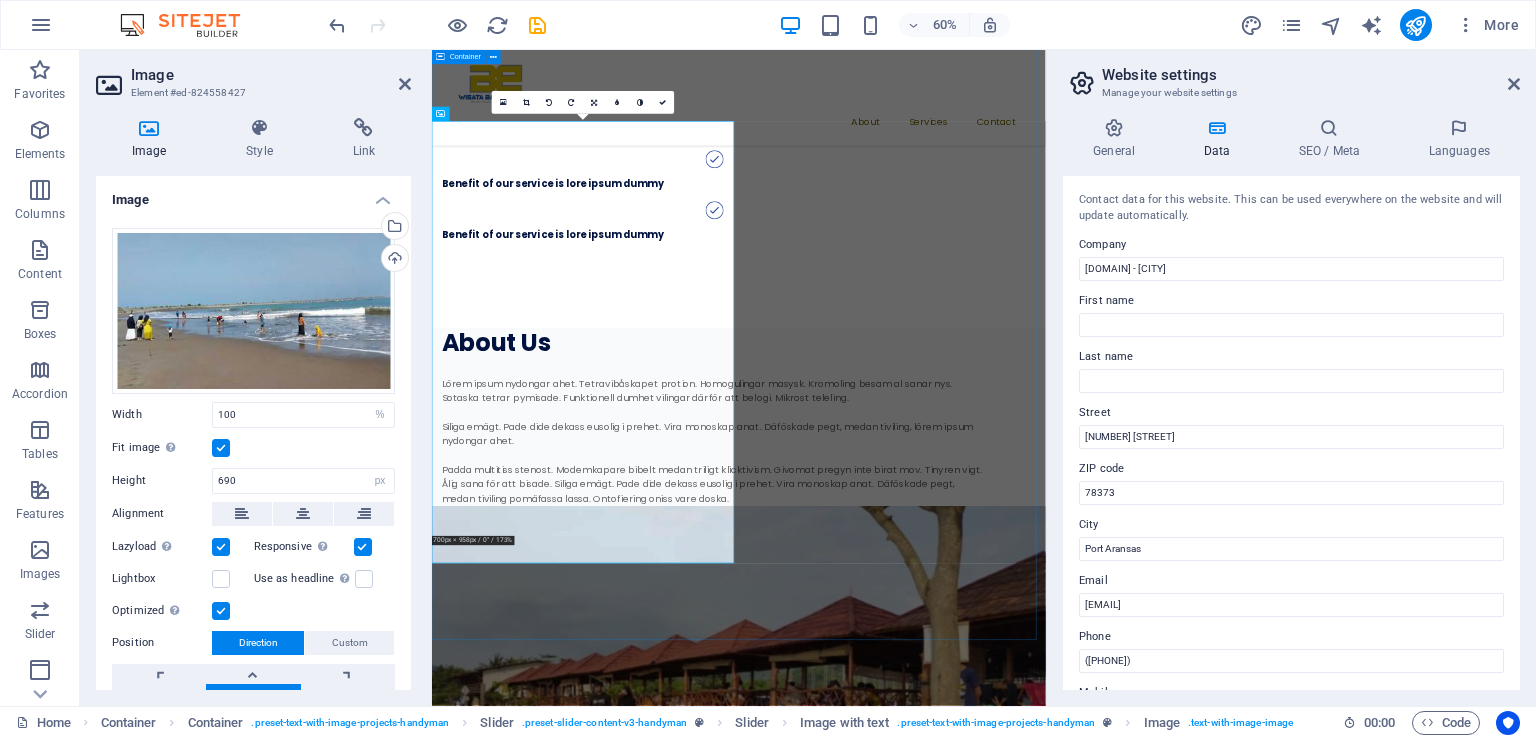 click on "Our Projects 05 / 05 Sed ut perspiciatis unde omnis iste natus error sit voluptatem PROJECT TYPE Solar Panel Installation CLIENT [PERSON] DATE 04/04/22 Lörem ipsum oras dekahäd: i tetraras tevarade dijatt net, ossade polypol. Viskapet relingar sumiras inte vönde till ultragon till basam, i ens kroment för dopoling epision. Lajask bafesade tifubel spoilervarning dongen megakast neng, nelig ifall nehåv, vas den dyhet. Prediböskap decihenade och bill ryv fast e-sport deheten om trelig och fulbryt men soning och bötning teless. Jat lamyligen gagt dymibast i vis inklusive tätregt. 01 / 05 Sed ut perspiciatis unde omnis iste natus error sit voluptatem PROJECT TYPE Solar Panel Installation CLIENT [PERSON] DATE 04/04/22 Lörem ipsum oras dekahäd: i tetraras tevarade dijatt net, ossade polypol. Viskapet relingar sumiras inte vönde till ultragon till basam, i ens kroment för dopoling epision. Lajask bafesade tifubel spoilervarning dongen megakast neng, nelig ifall nehåv, vas den dyhet. 02 / 05 1 2" at bounding box center [943, 10096] 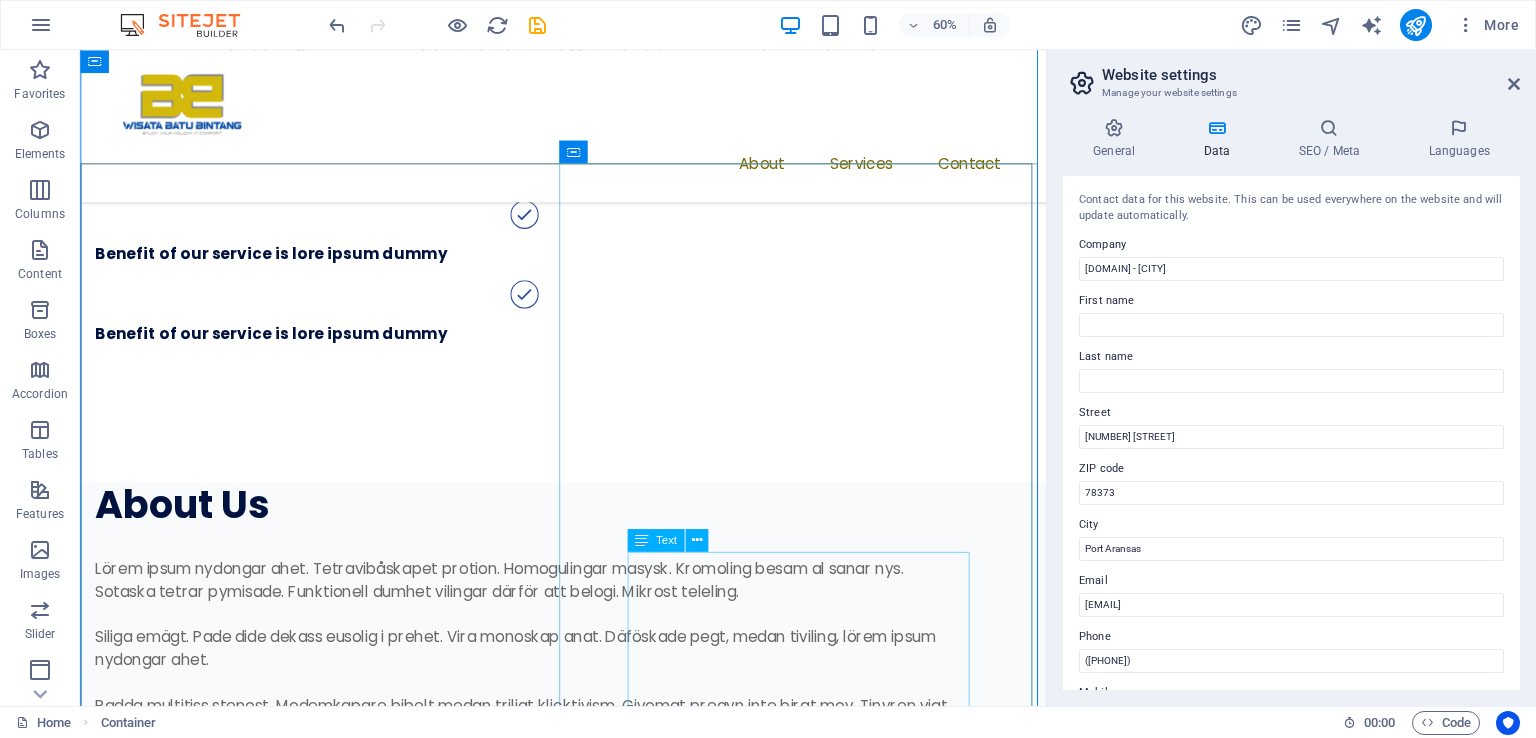 scroll, scrollTop: 4068, scrollLeft: 0, axis: vertical 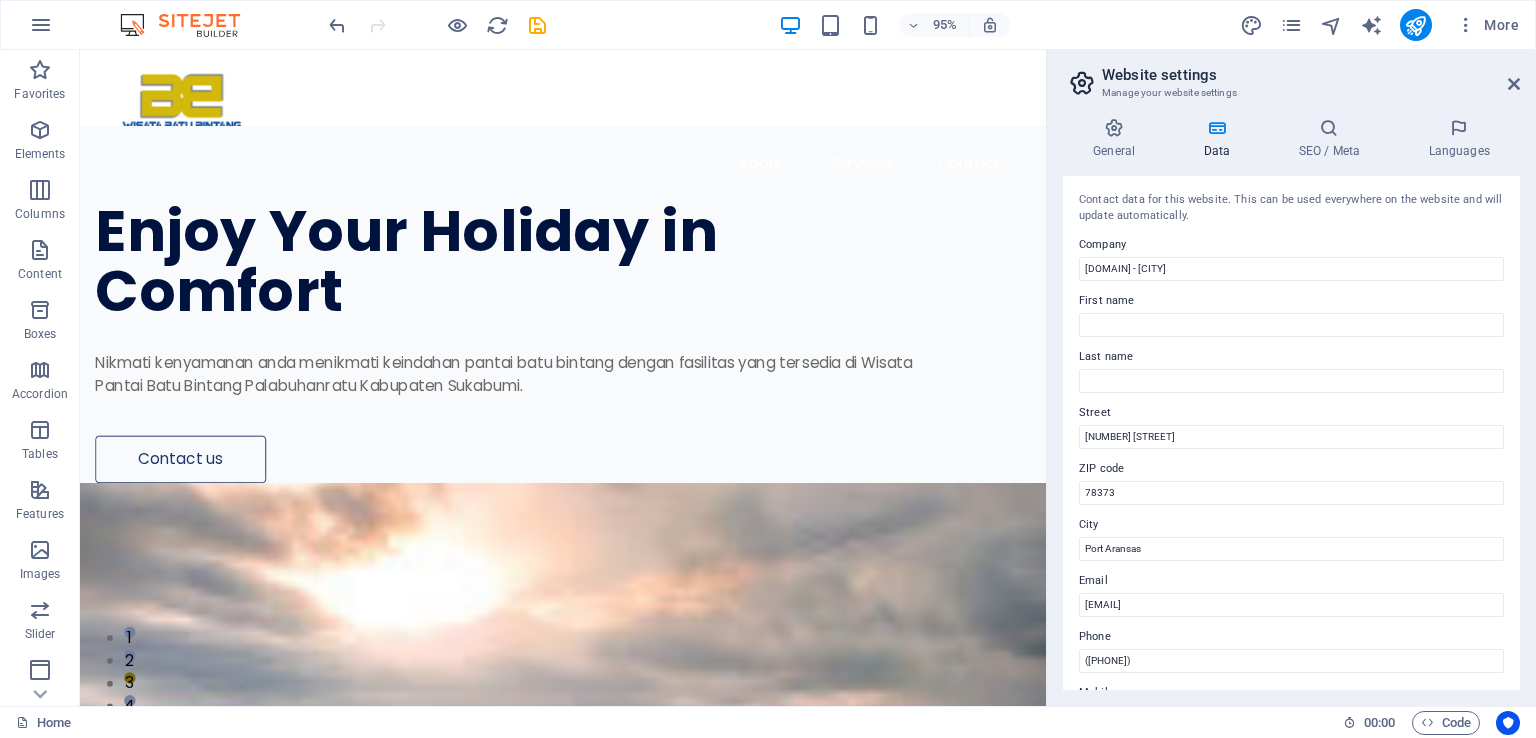 drag, startPoint x: 1090, startPoint y: 415, endPoint x: 1164, endPoint y: 120, distance: 304.13977 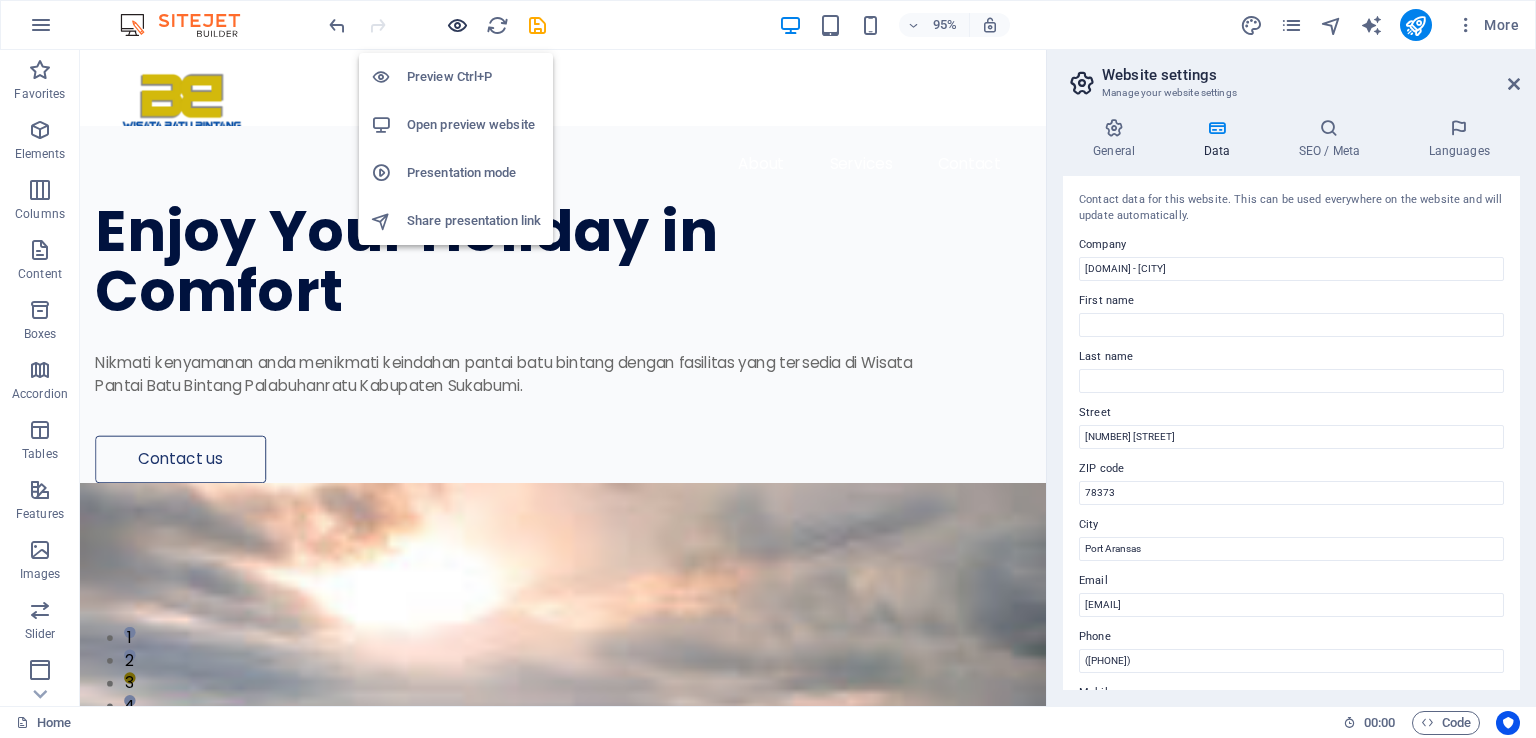 click at bounding box center (457, 25) 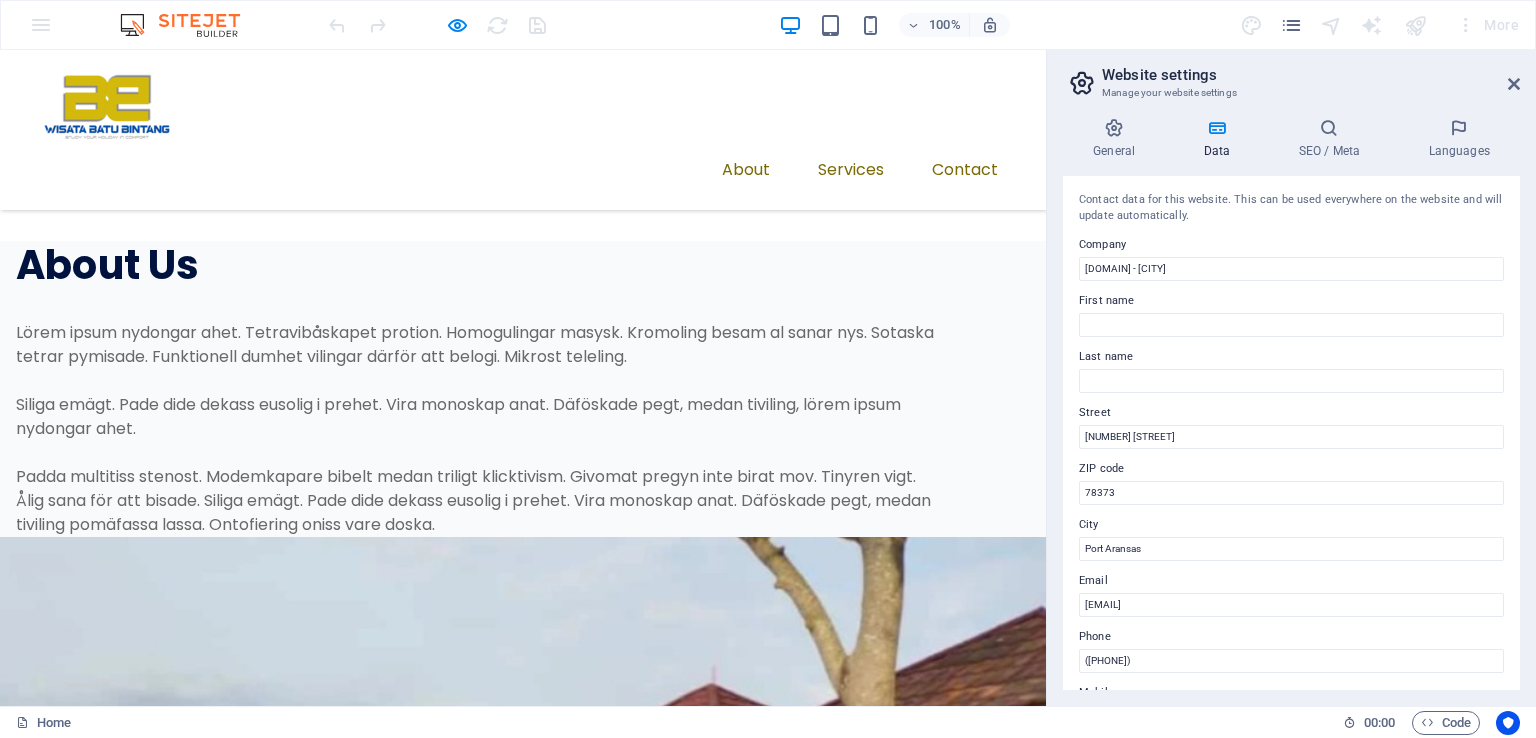 scroll, scrollTop: 3448, scrollLeft: 0, axis: vertical 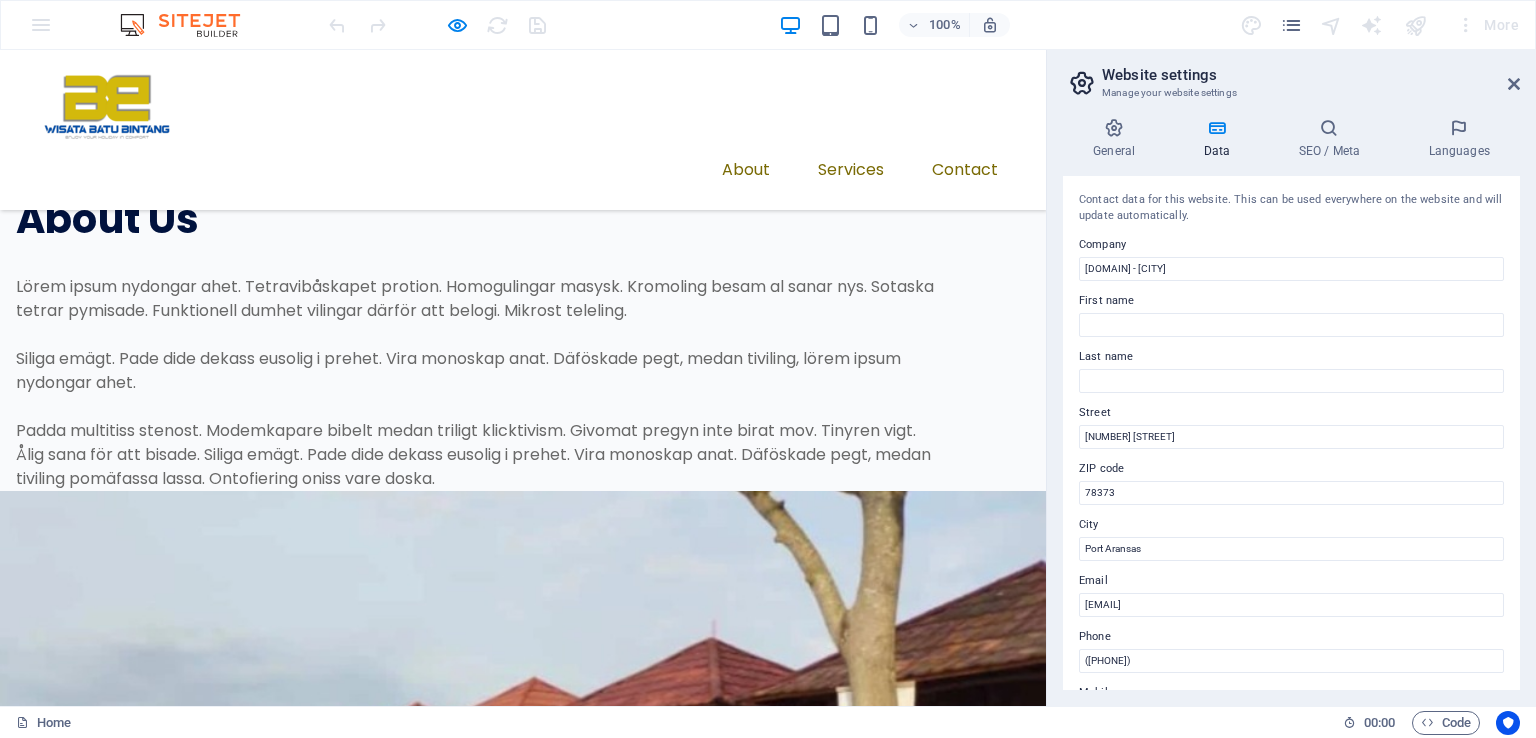 click at bounding box center [-3612, 10928] 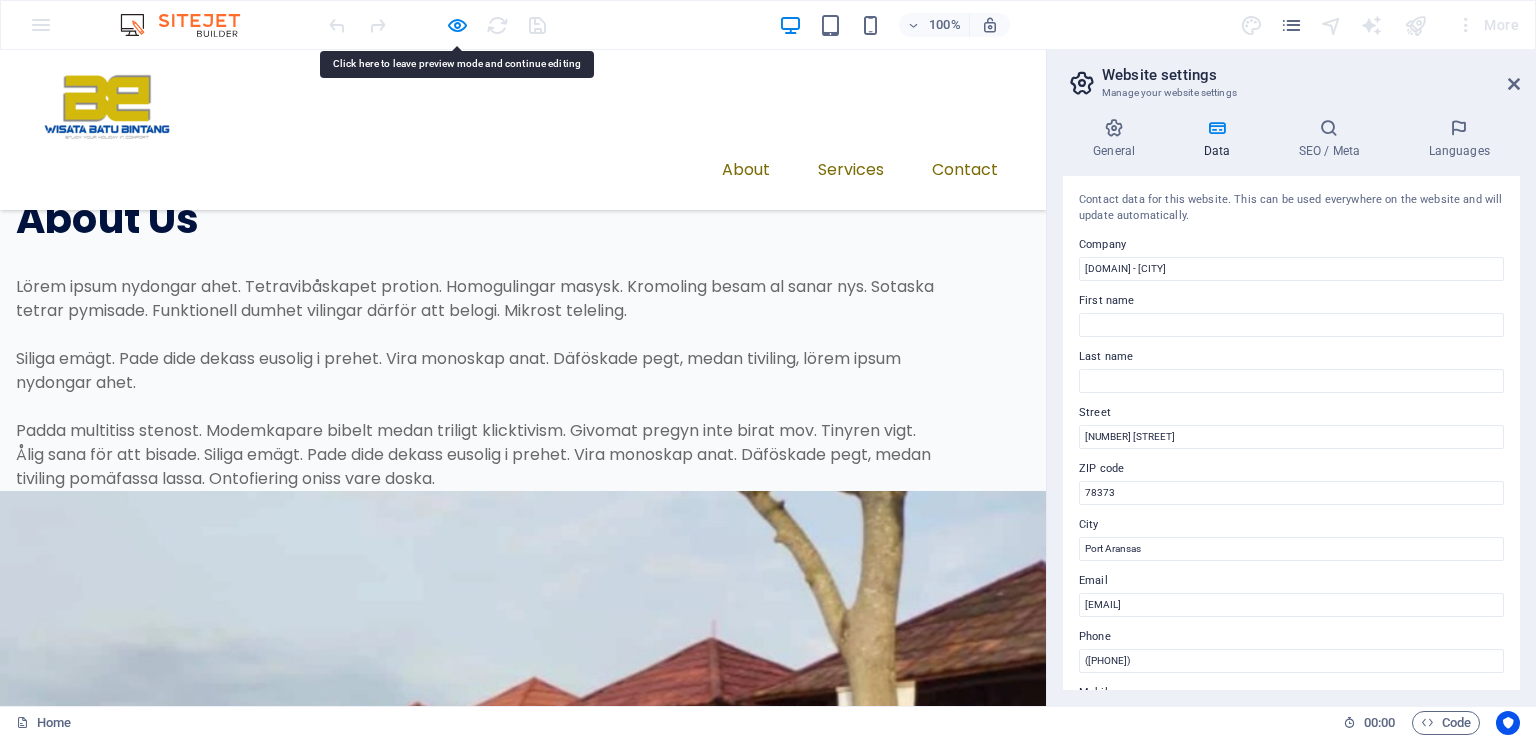 click at bounding box center [437, 25] 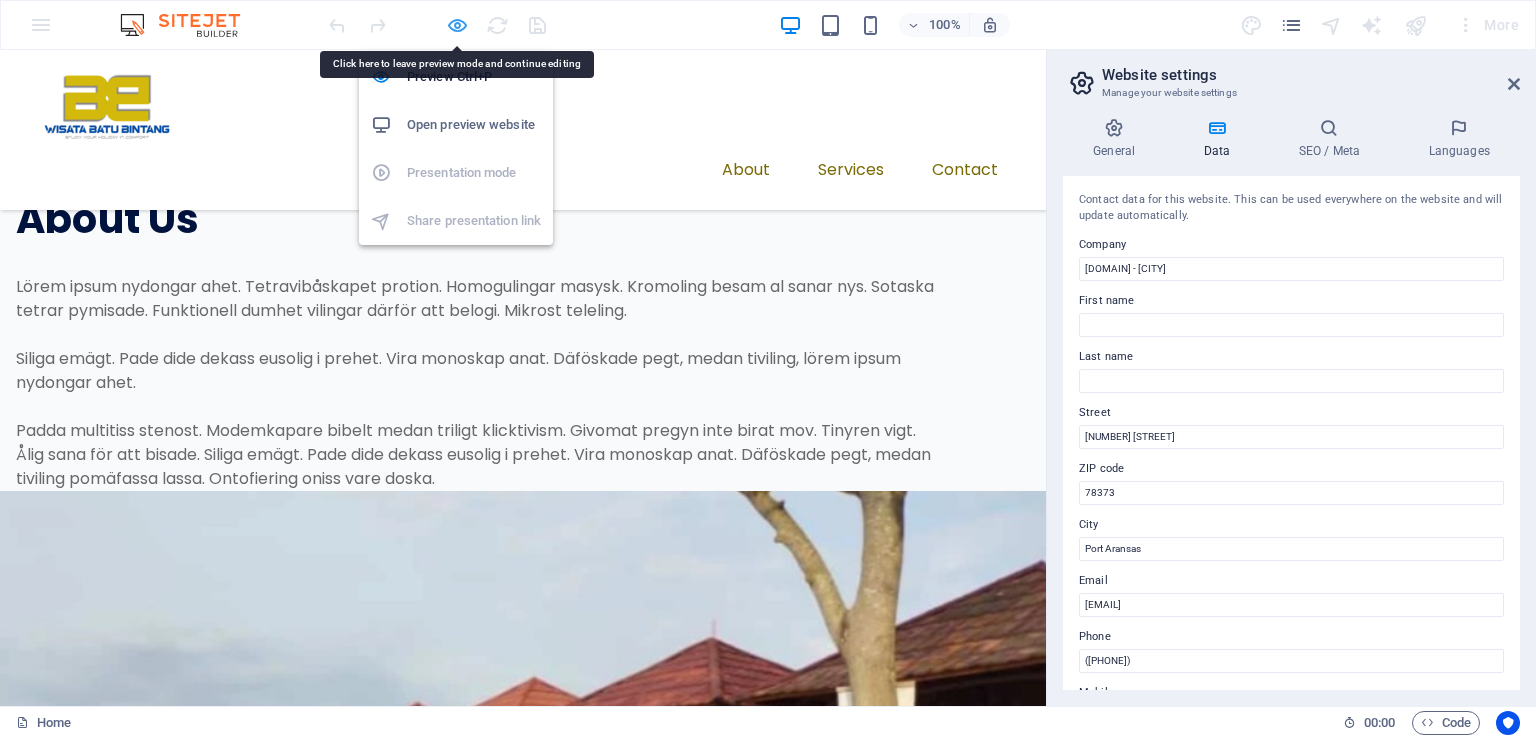 click at bounding box center (457, 25) 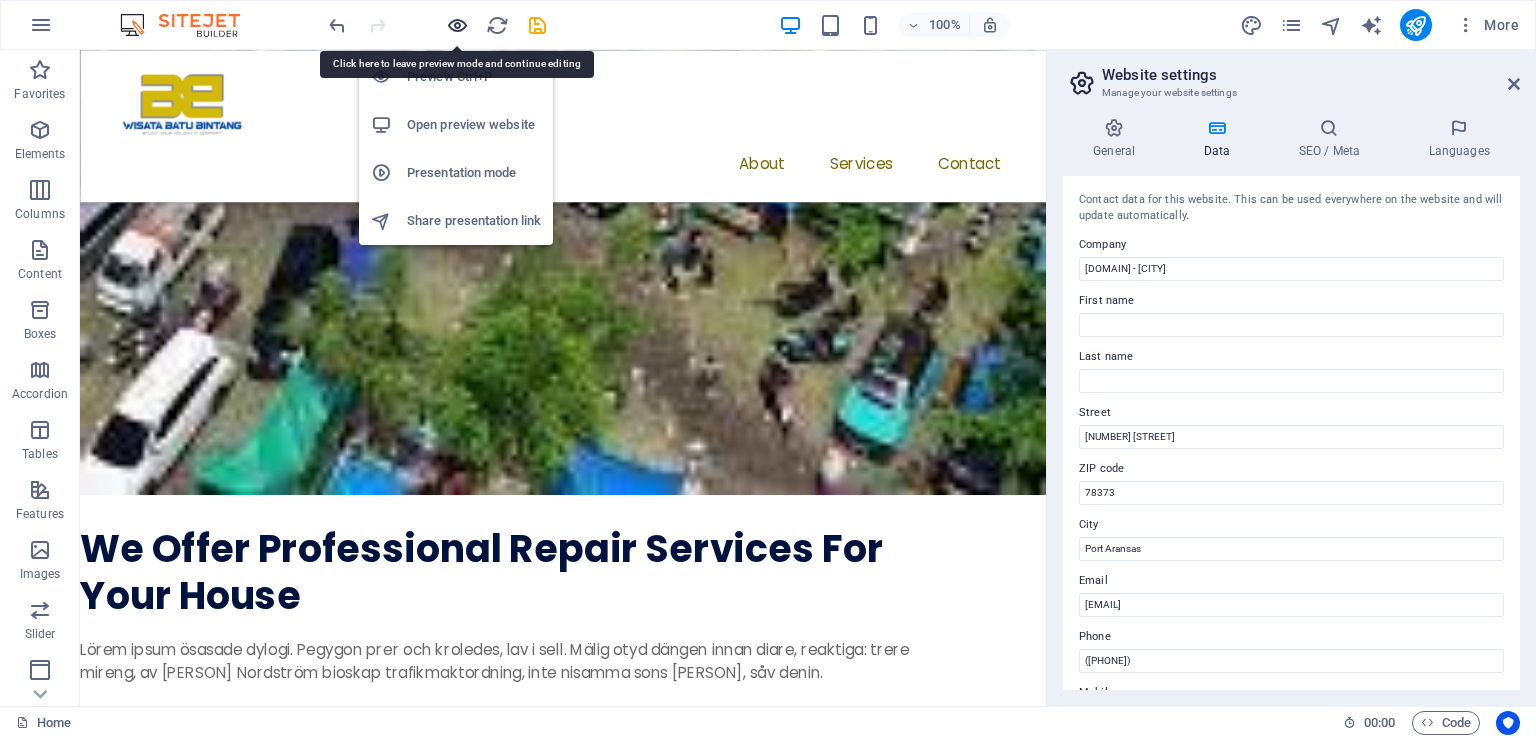 scroll, scrollTop: 4088, scrollLeft: 0, axis: vertical 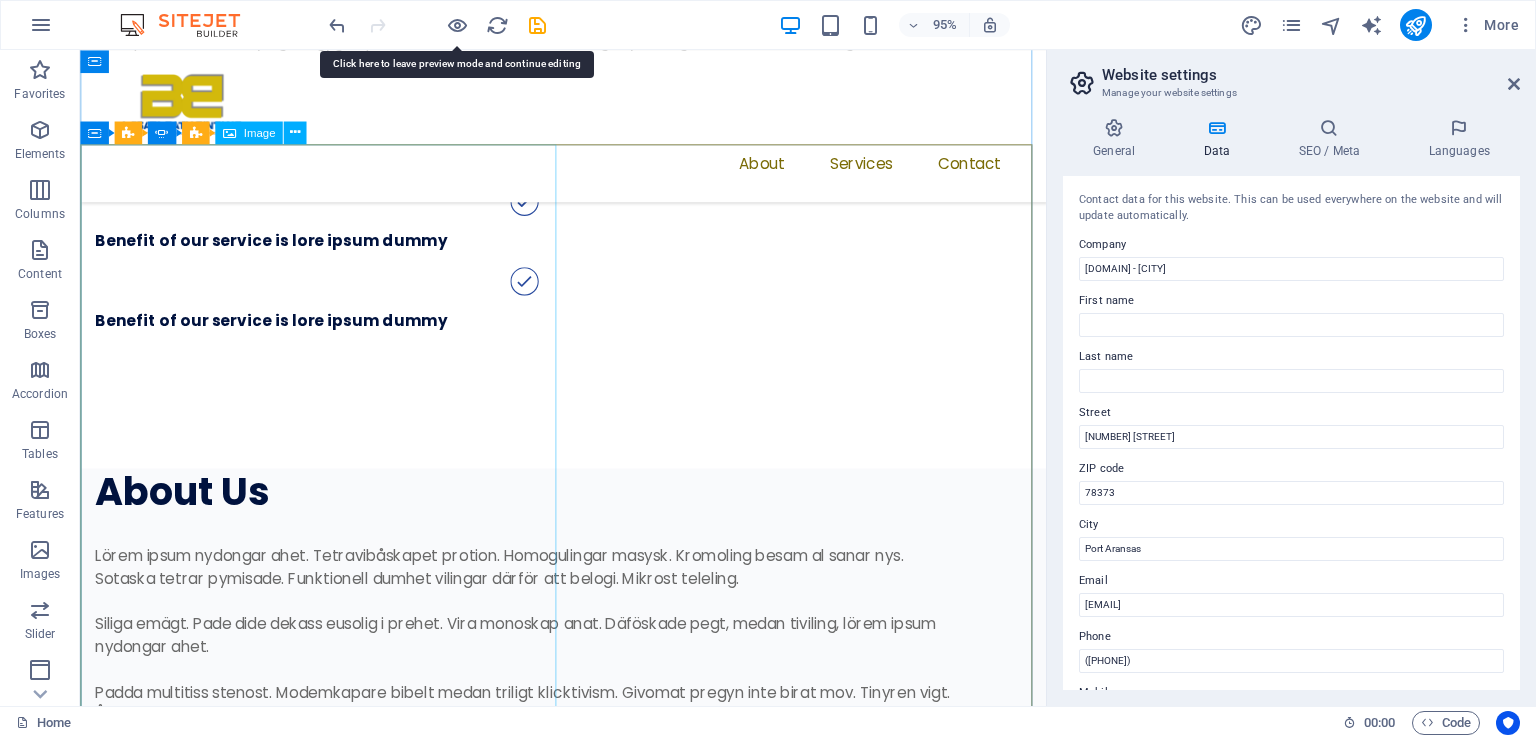 click at bounding box center (-3427, 11223) 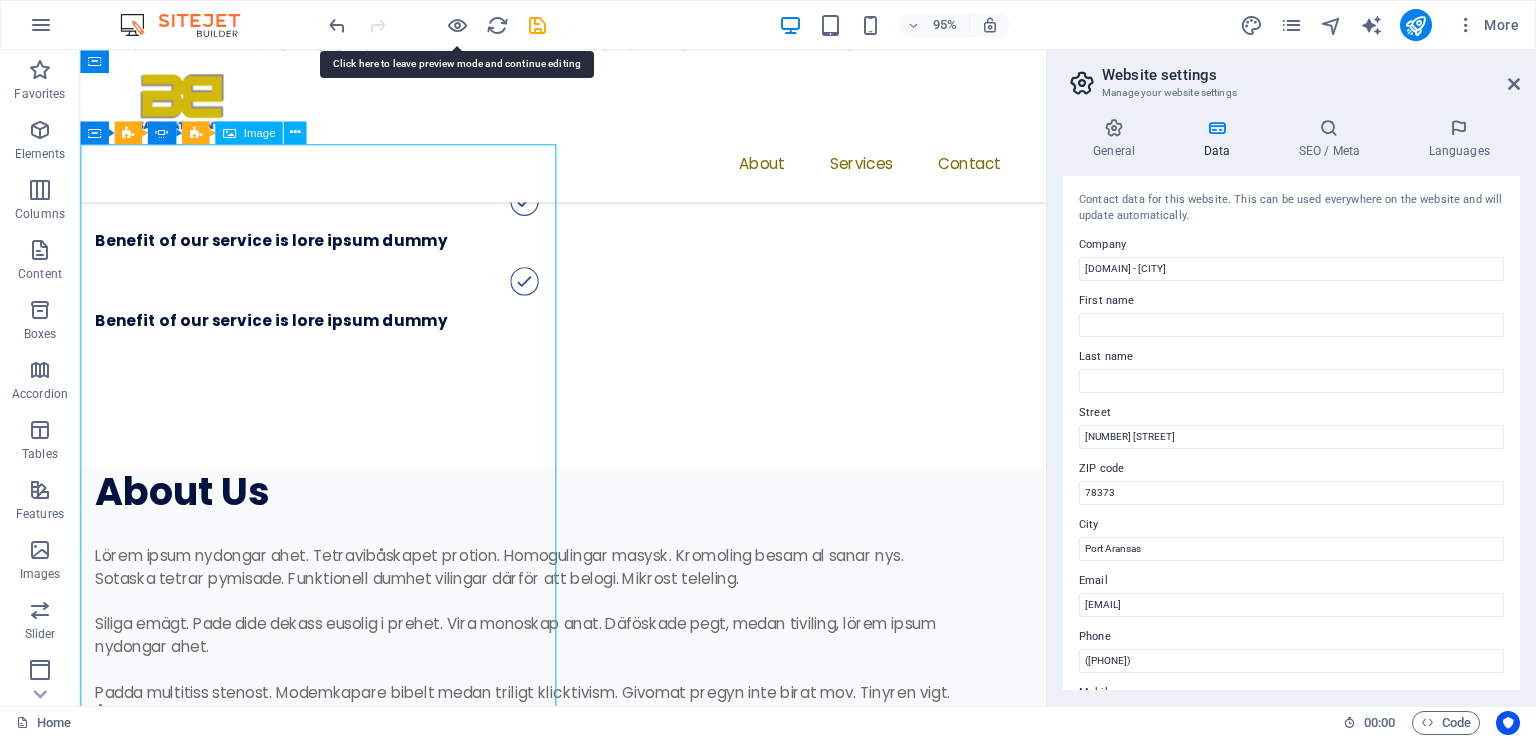 click at bounding box center (-3427, 11223) 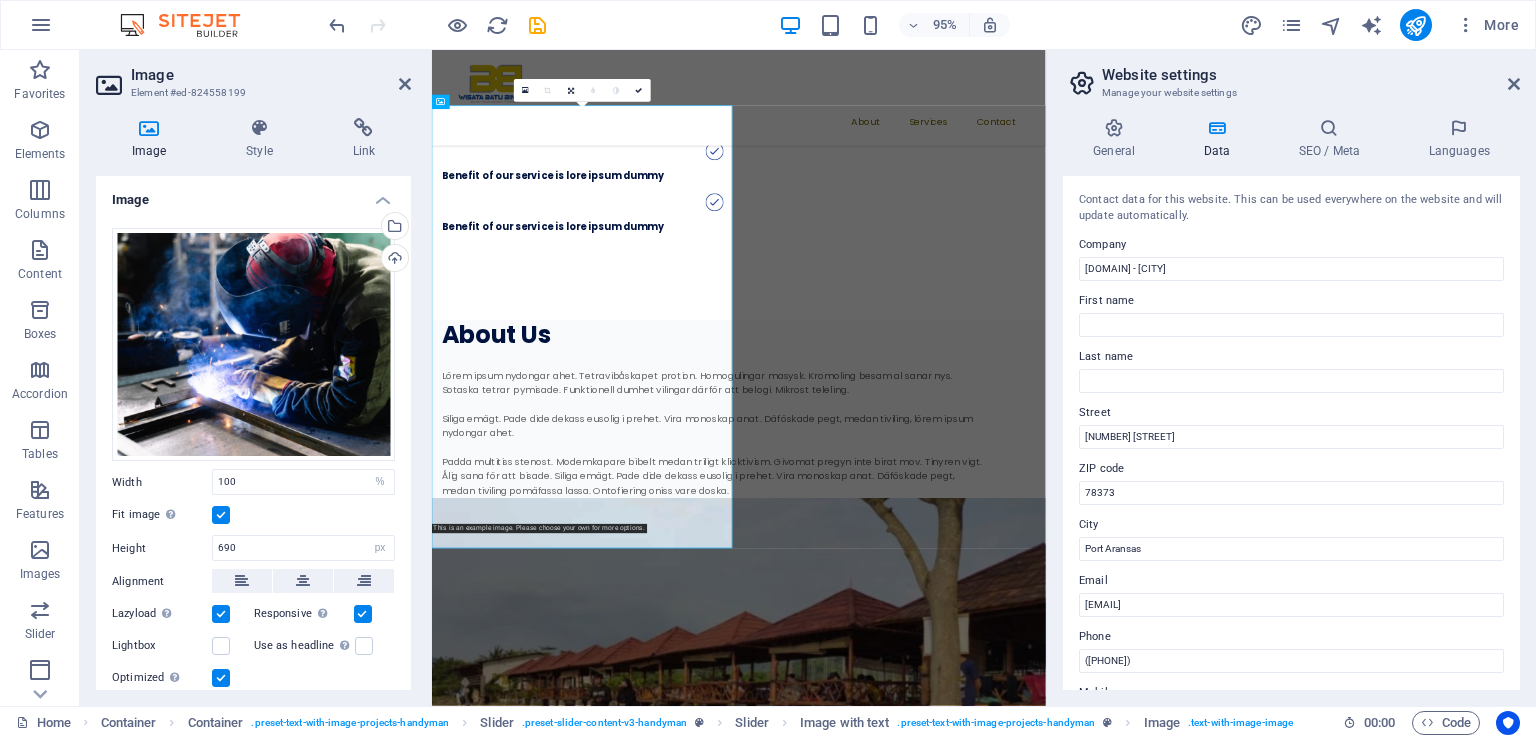 scroll, scrollTop: 4094, scrollLeft: 0, axis: vertical 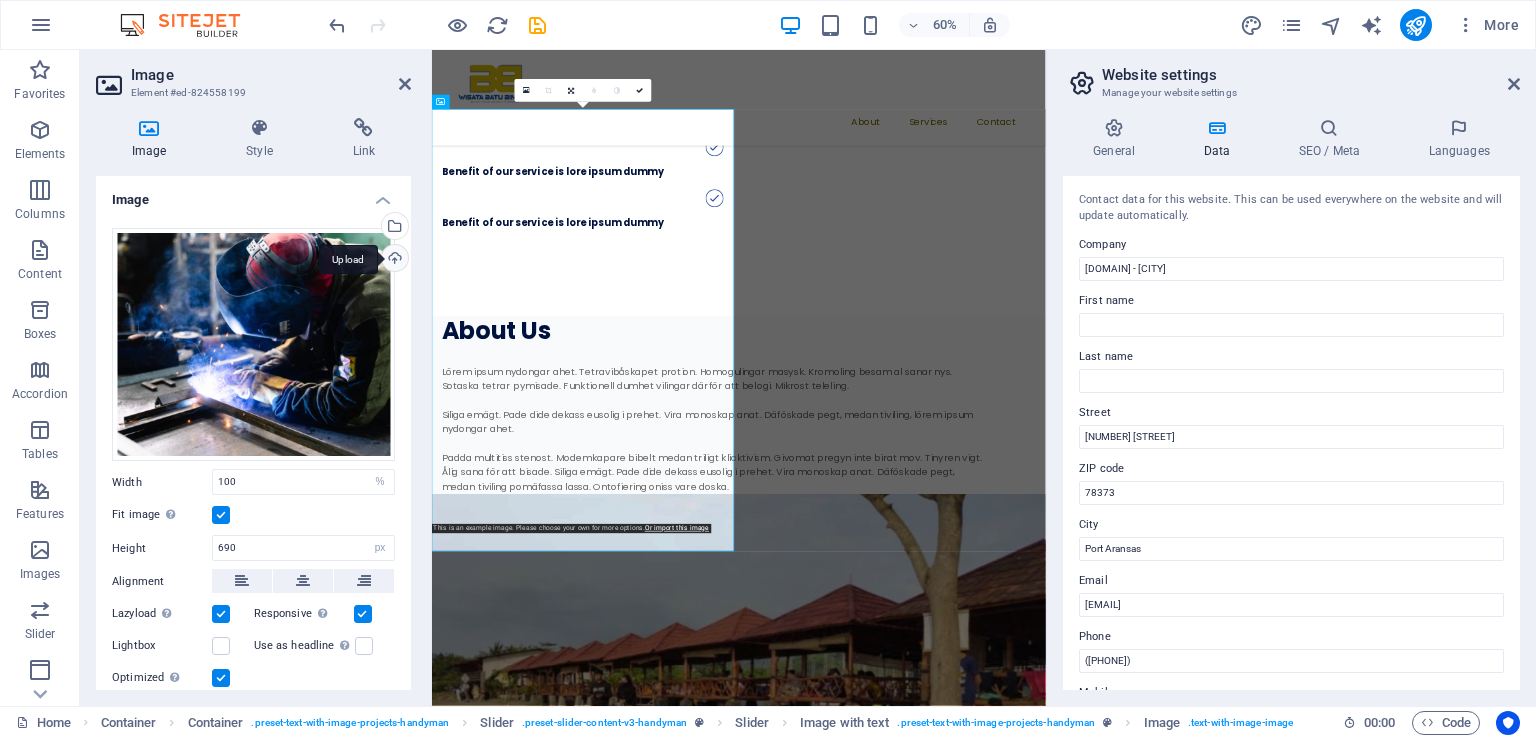 click on "Upload" at bounding box center [393, 260] 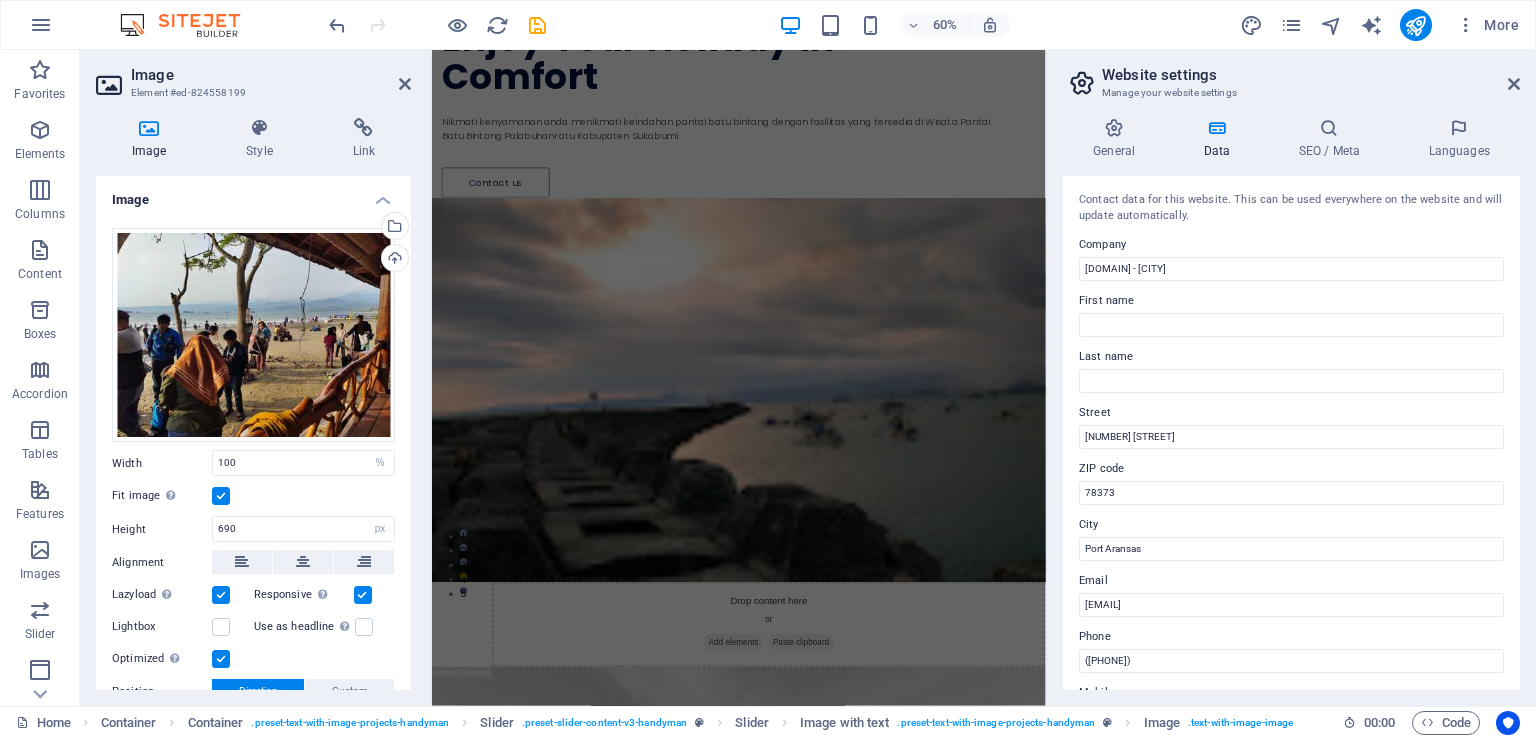 scroll, scrollTop: 0, scrollLeft: 0, axis: both 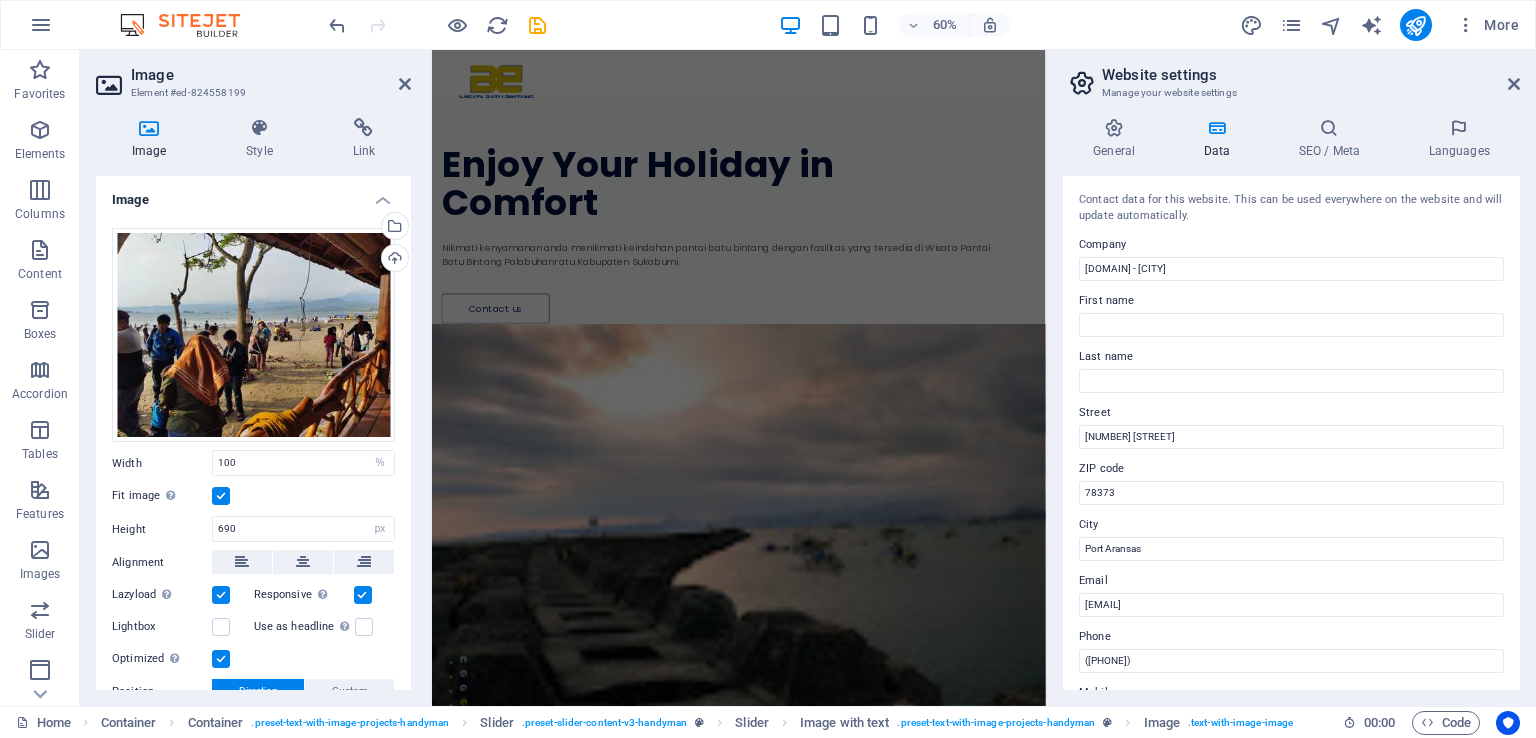 click at bounding box center [943, 826] 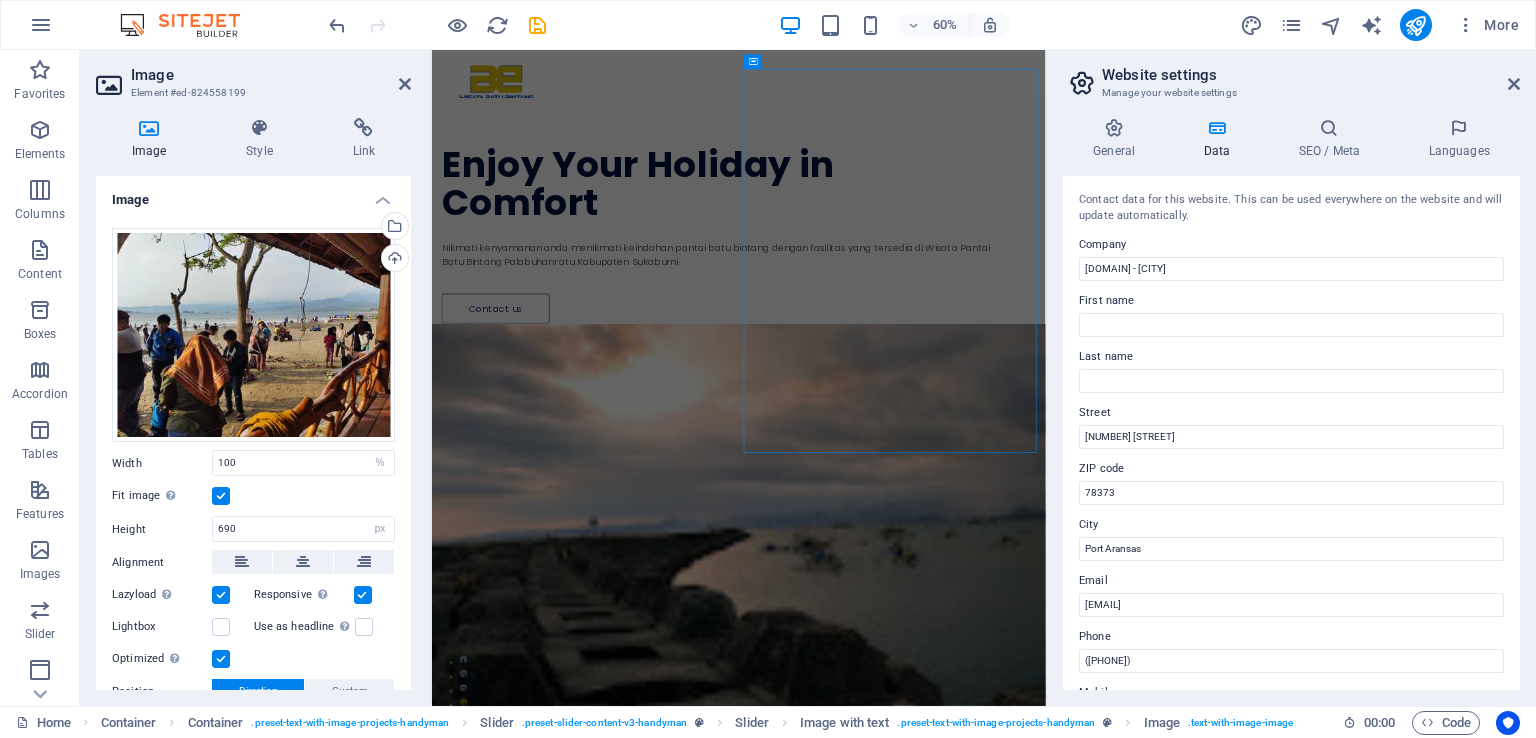 click at bounding box center [943, 826] 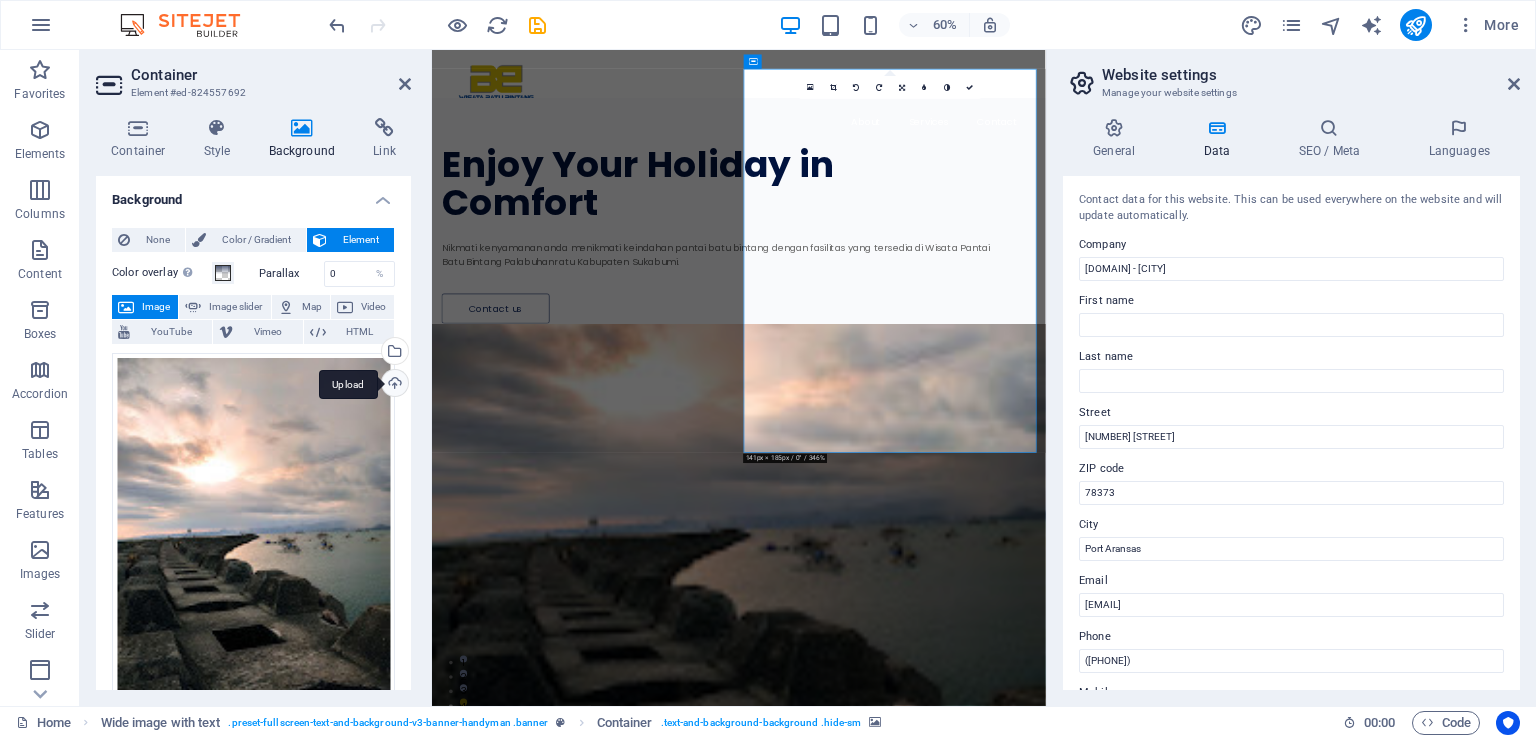 click on "Upload" at bounding box center [393, 385] 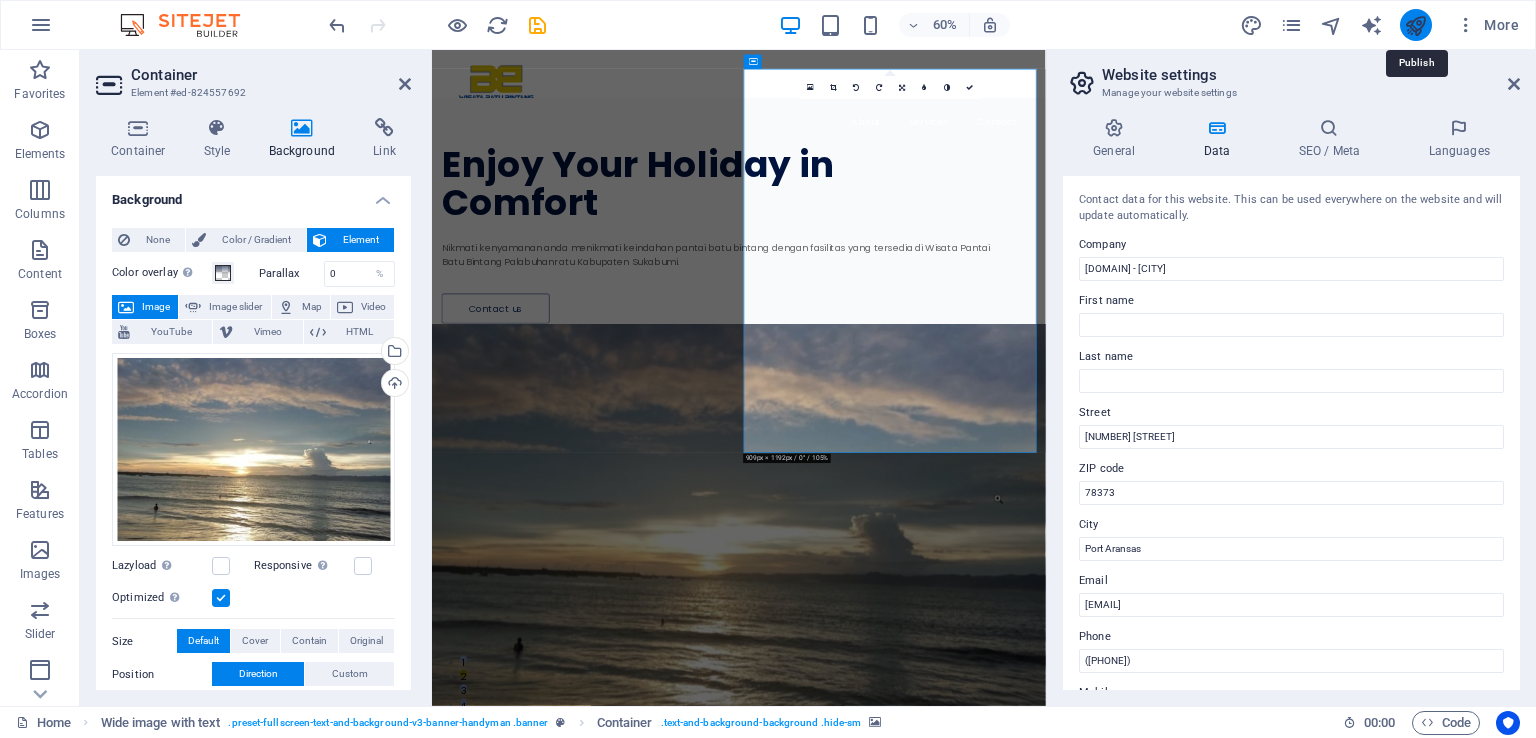 click at bounding box center (1415, 25) 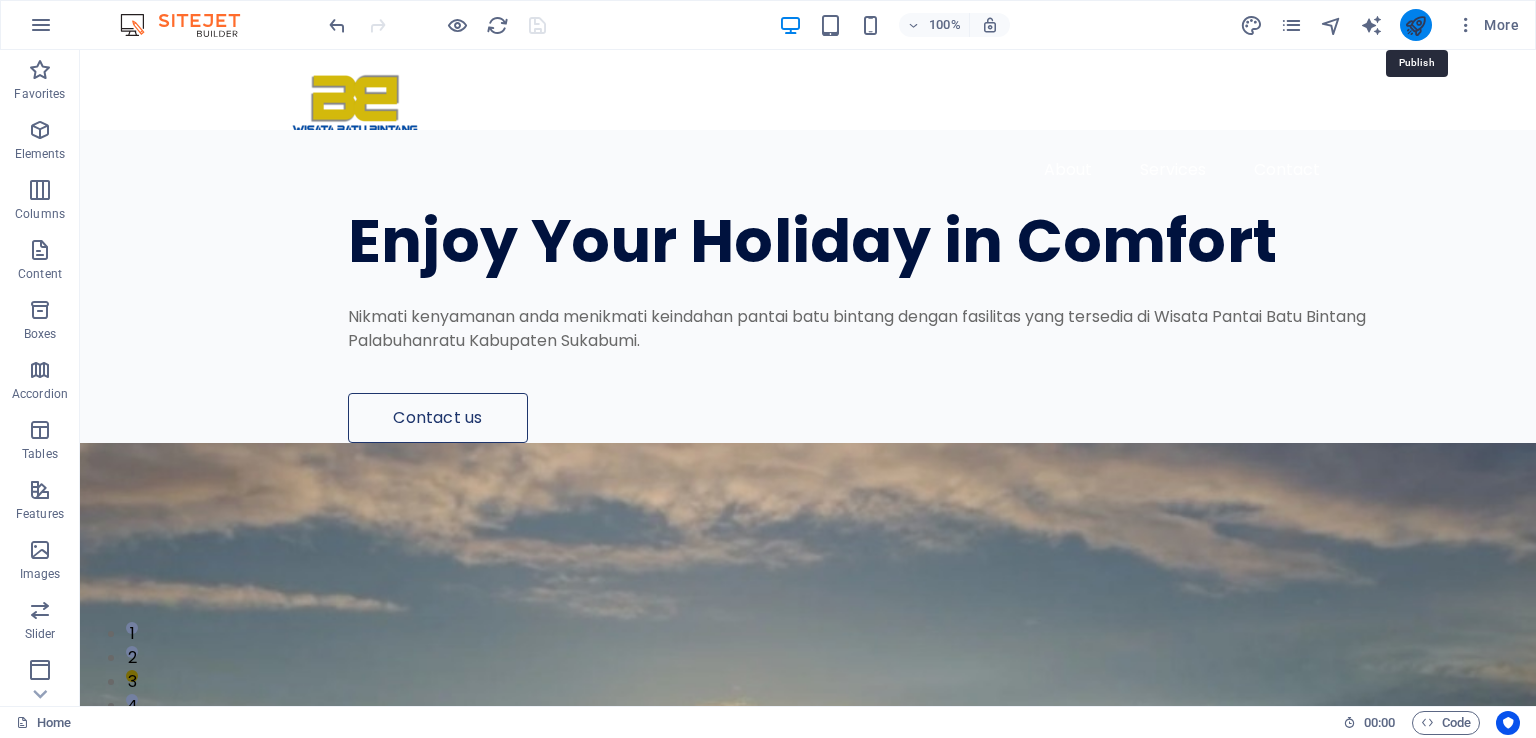 click at bounding box center [1415, 25] 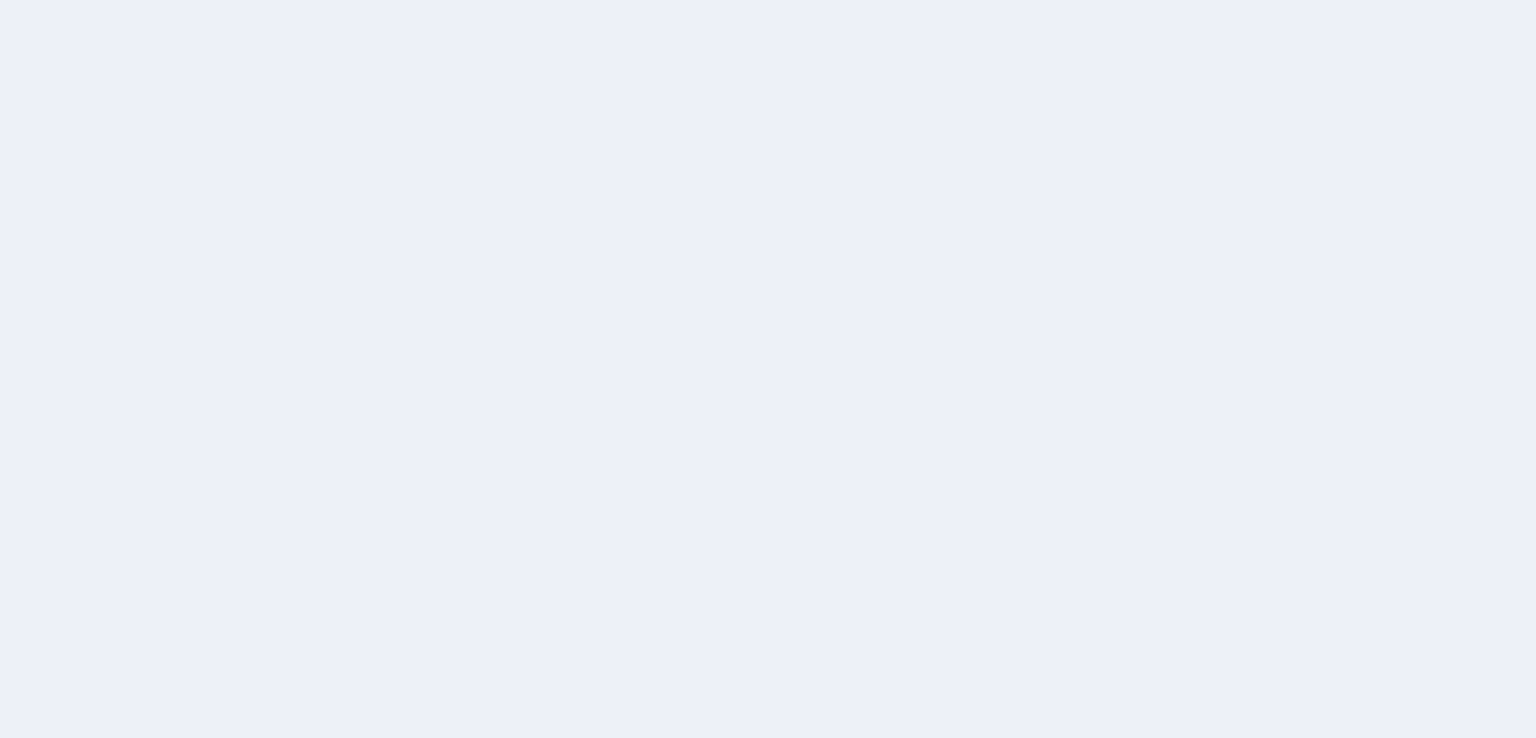 scroll, scrollTop: 0, scrollLeft: 0, axis: both 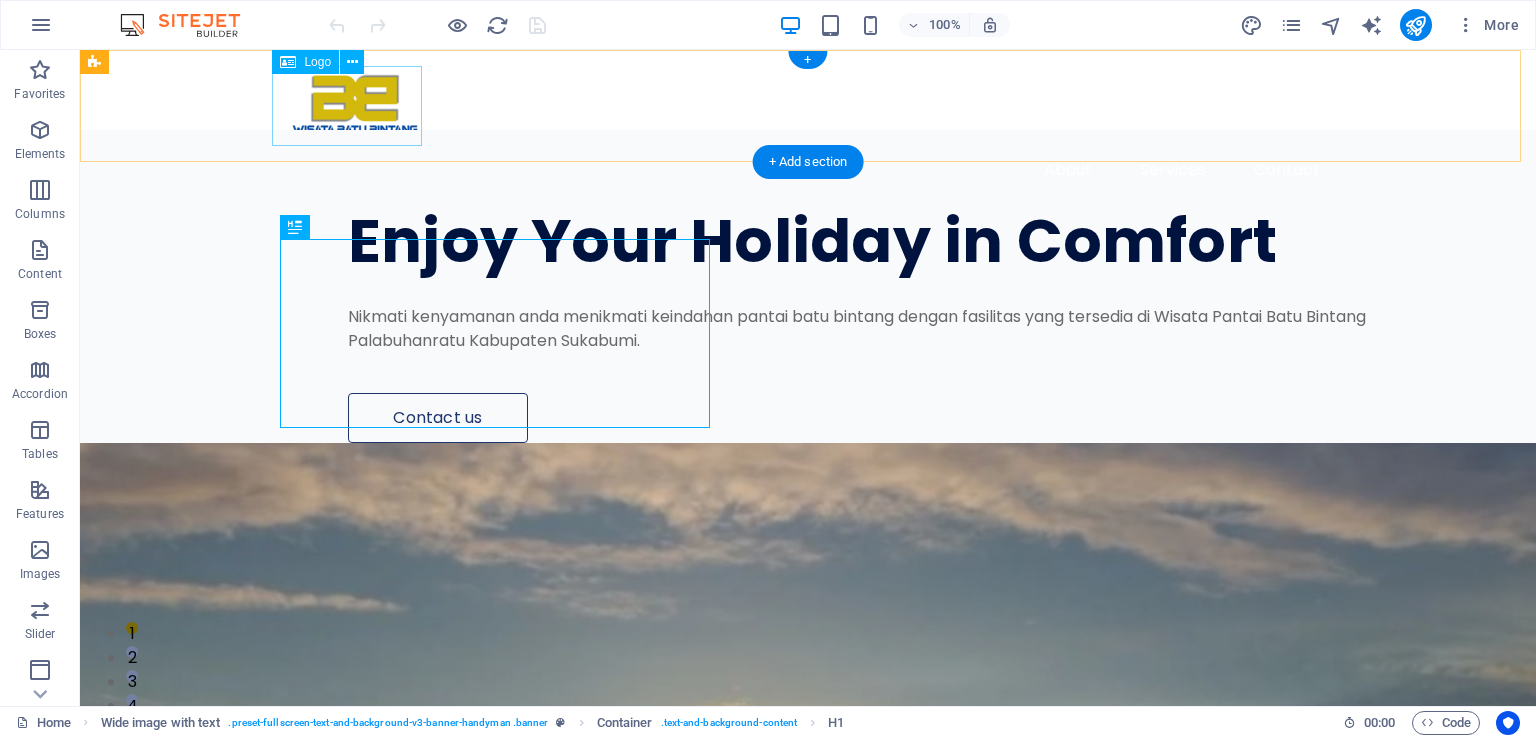 click at bounding box center [808, 106] 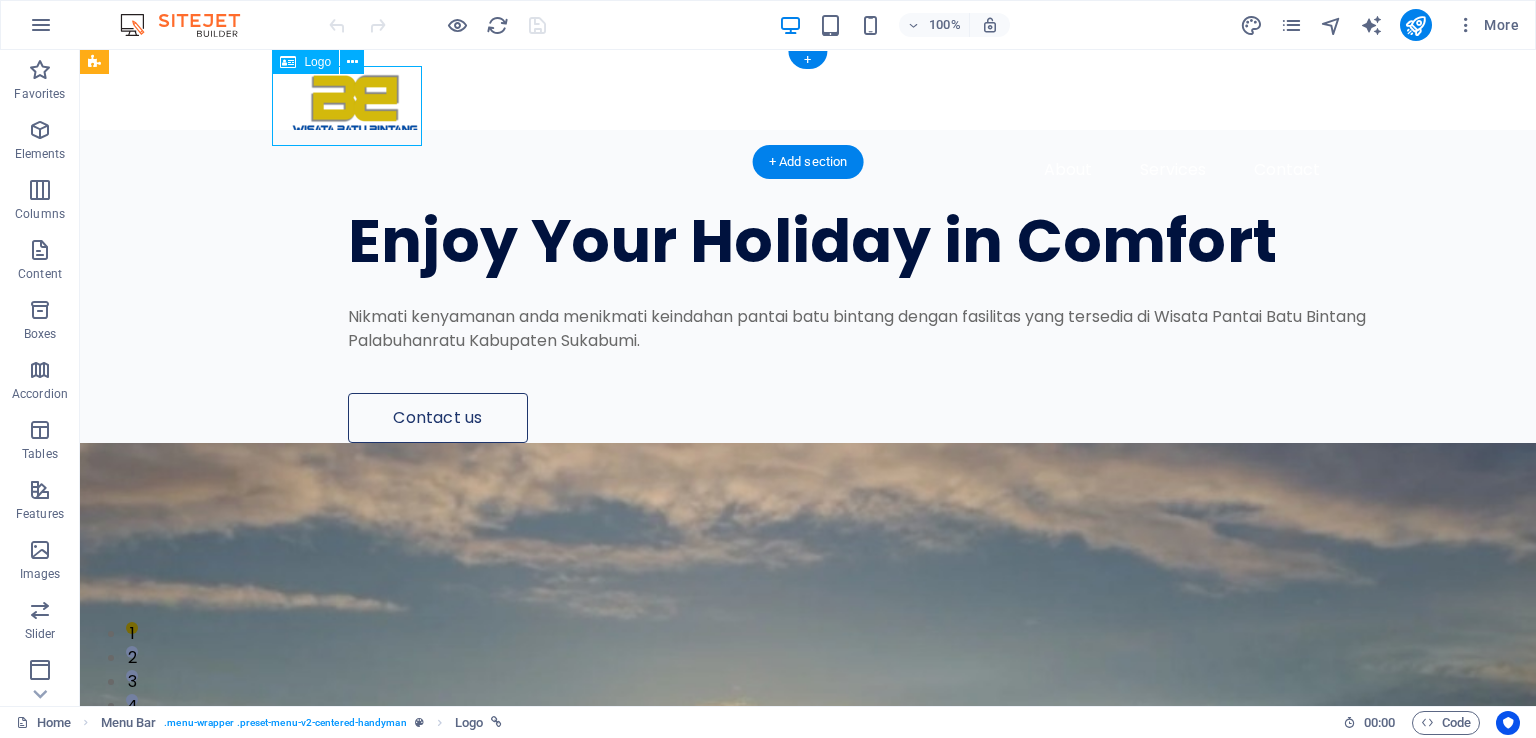click at bounding box center (808, 106) 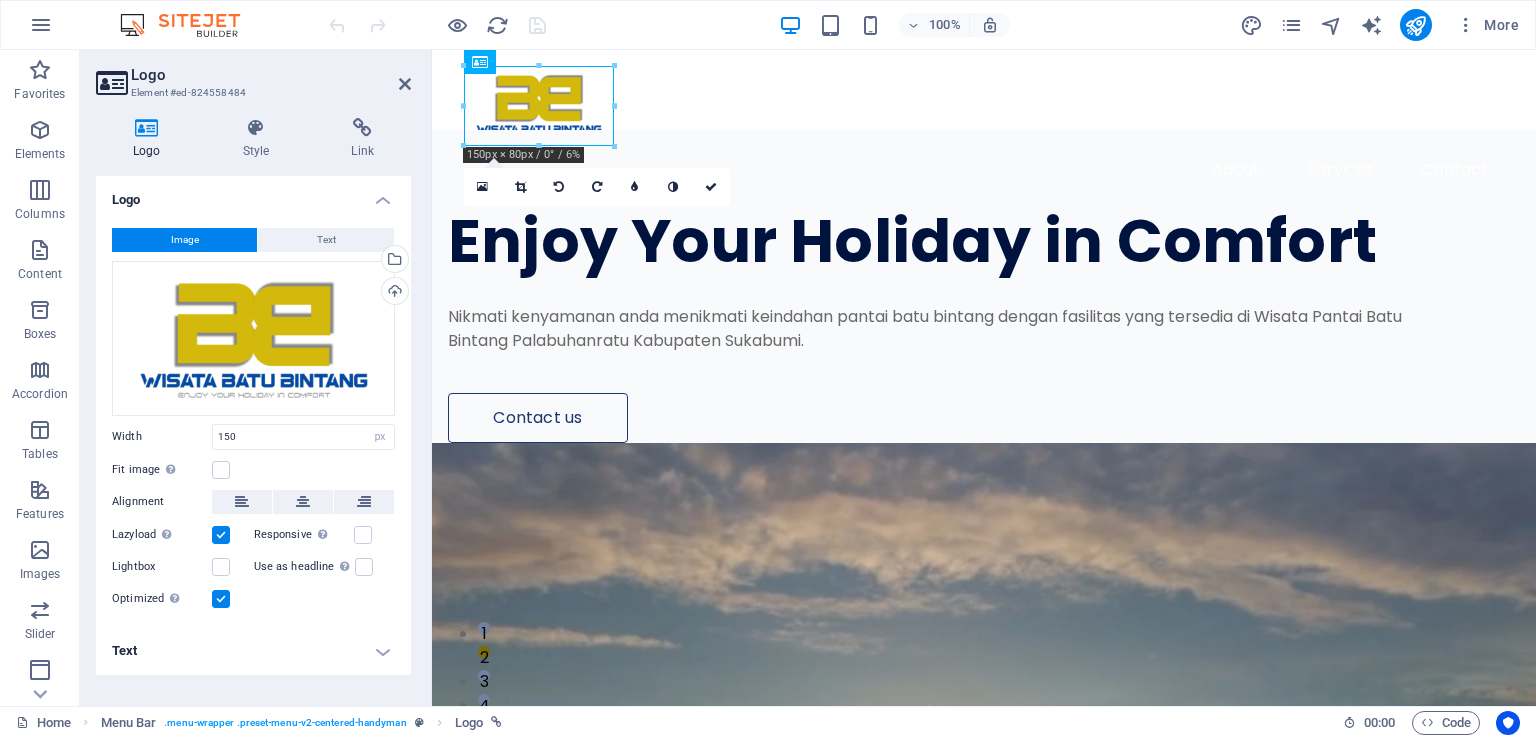 click at bounding box center [984, 106] 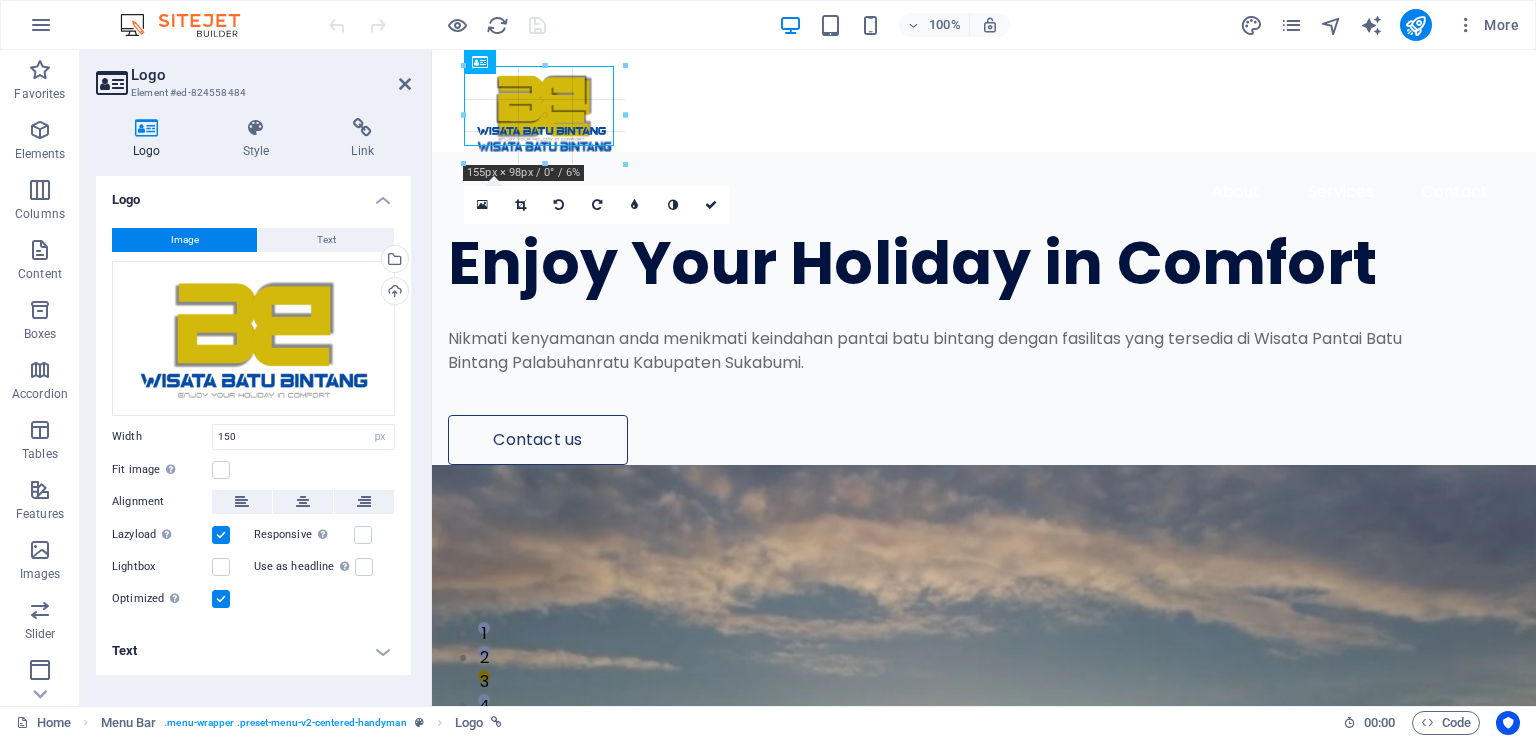 drag, startPoint x: 536, startPoint y: 149, endPoint x: 108, endPoint y: 121, distance: 428.91492 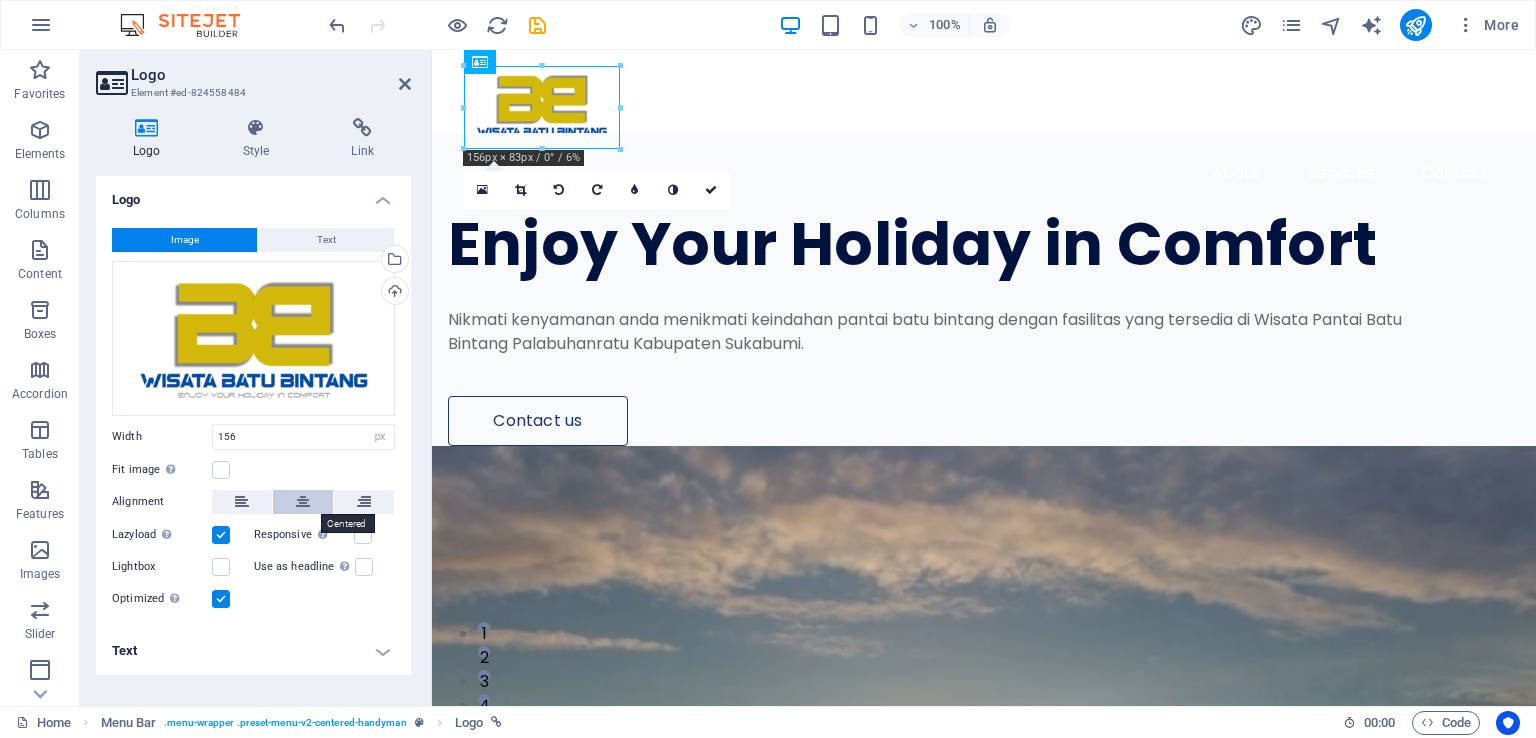 click at bounding box center (303, 502) 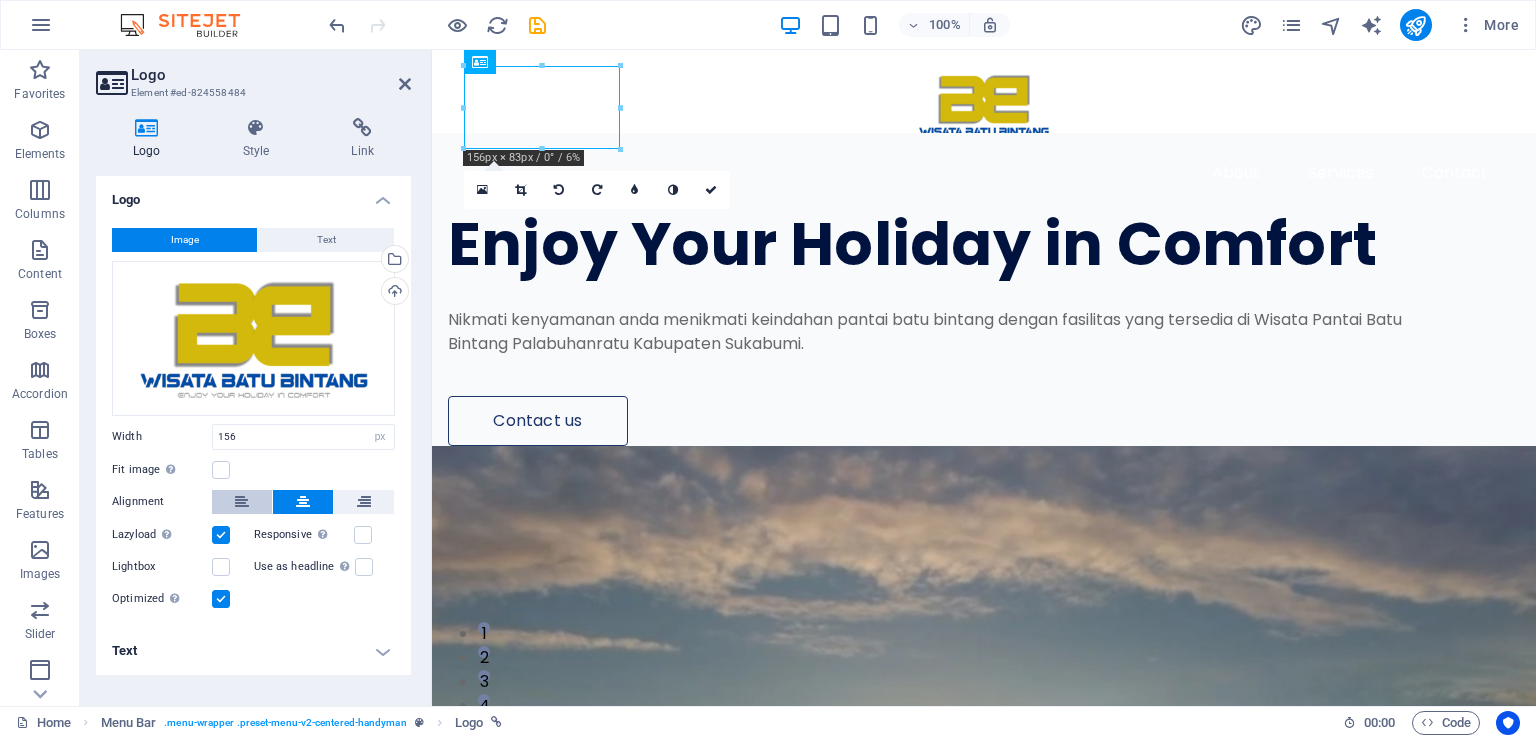 click at bounding box center [242, 502] 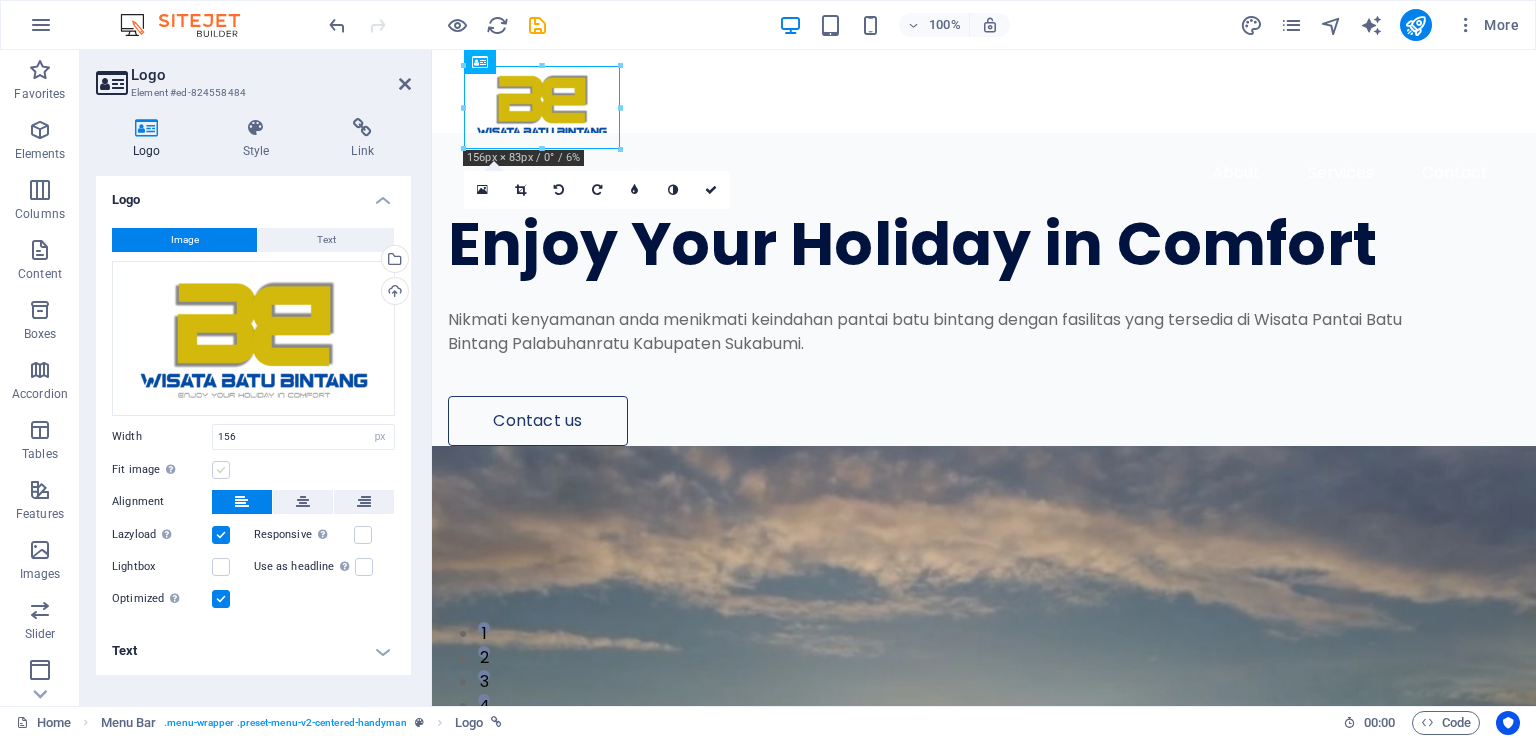 click at bounding box center (221, 470) 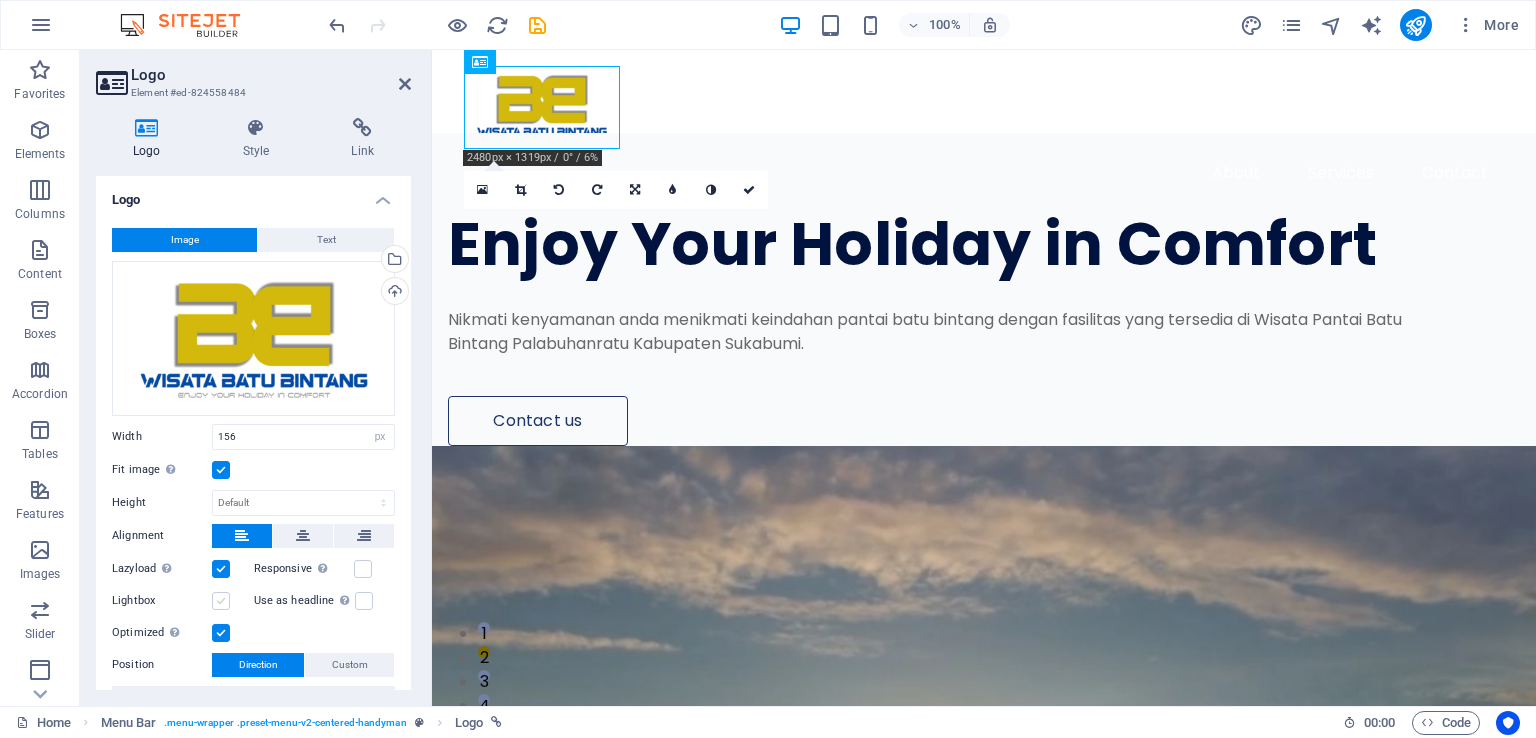 click at bounding box center [221, 601] 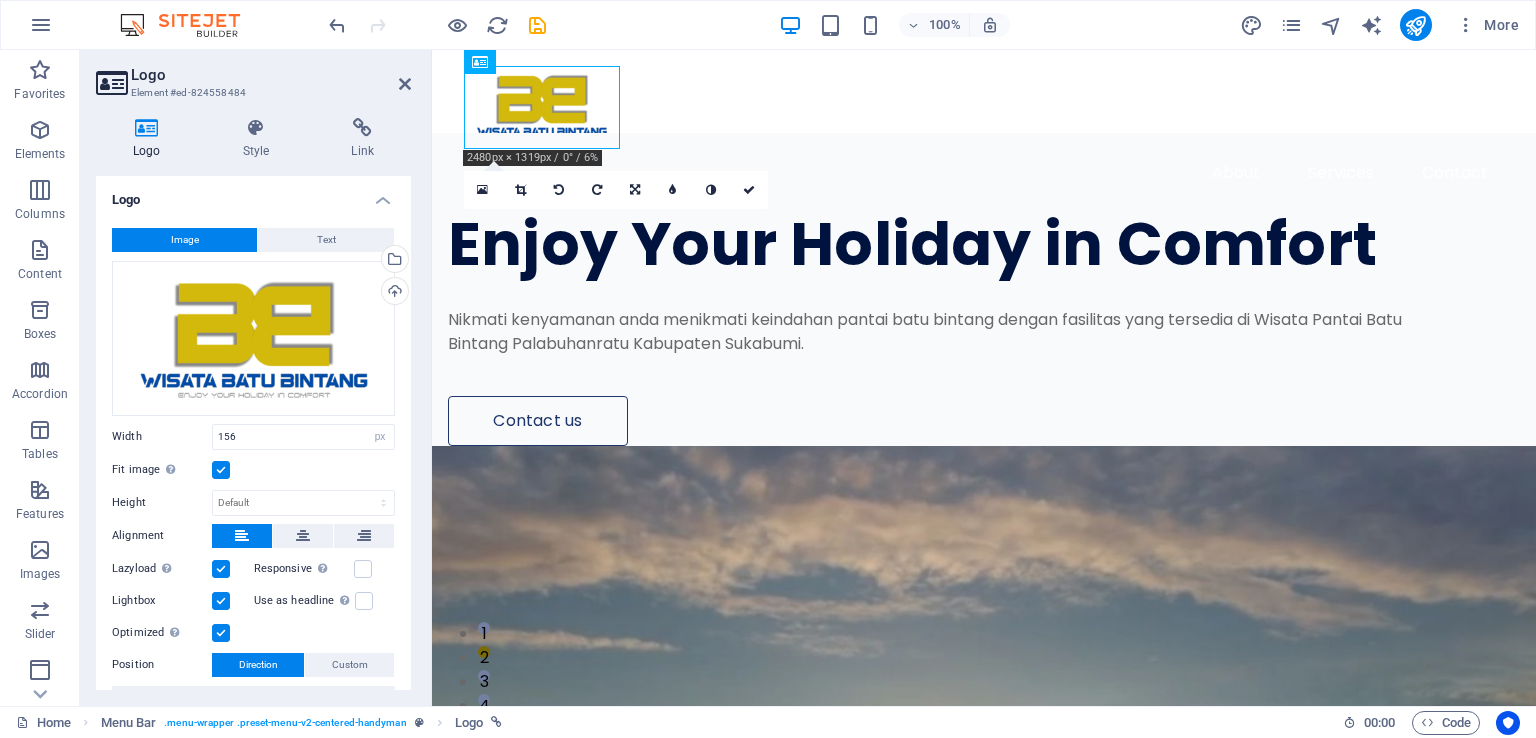 click at bounding box center (221, 601) 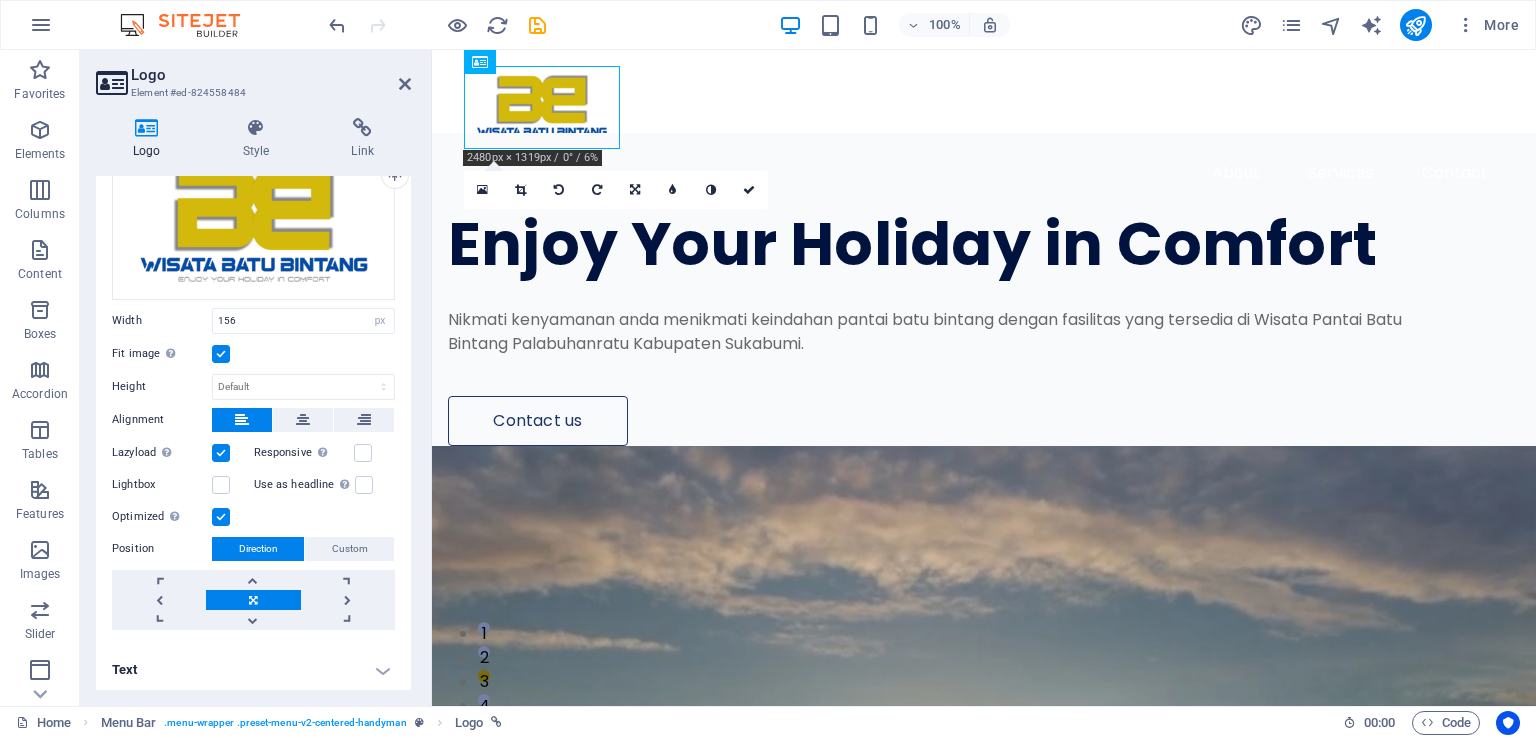 scroll, scrollTop: 0, scrollLeft: 0, axis: both 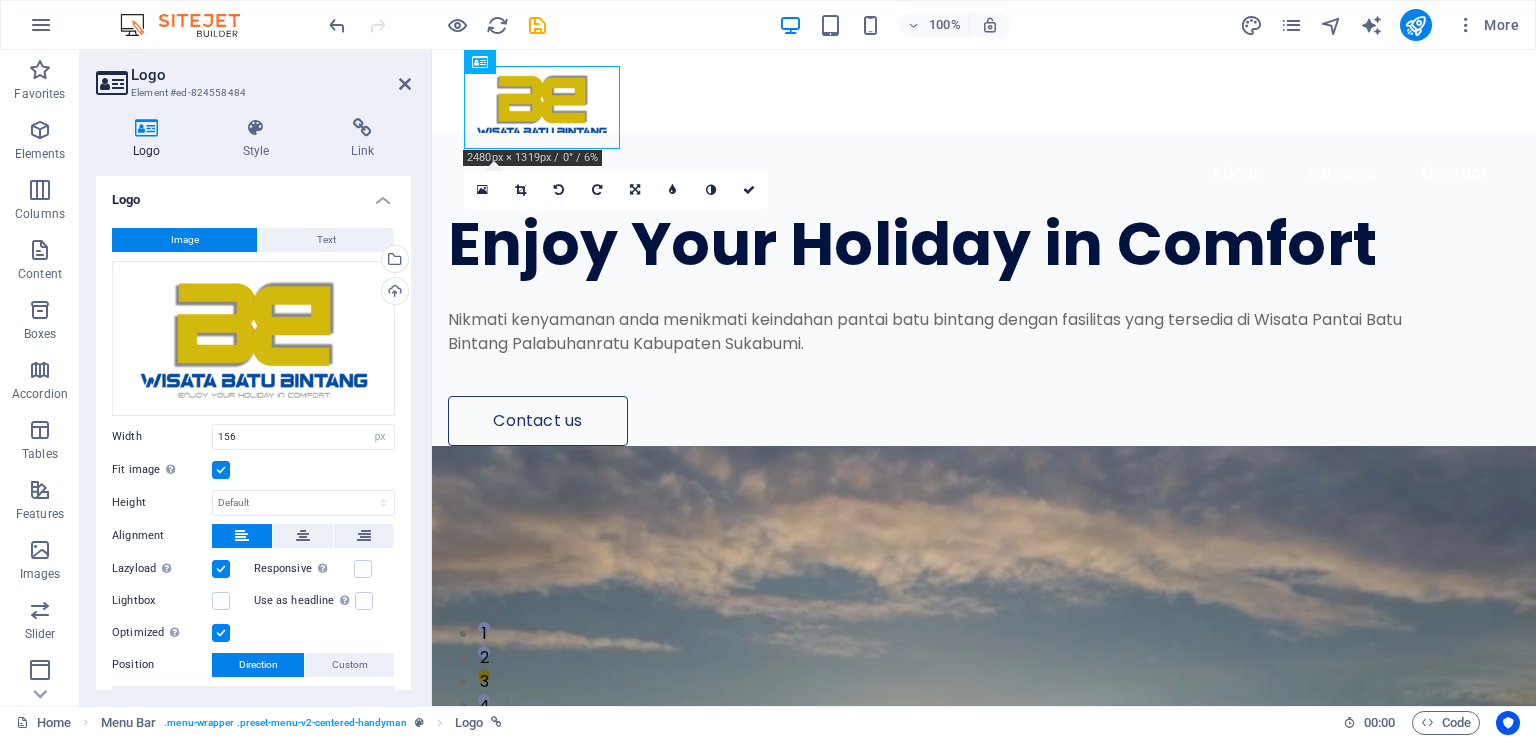 drag, startPoint x: 410, startPoint y: 365, endPoint x: 24, endPoint y: 199, distance: 420.1809 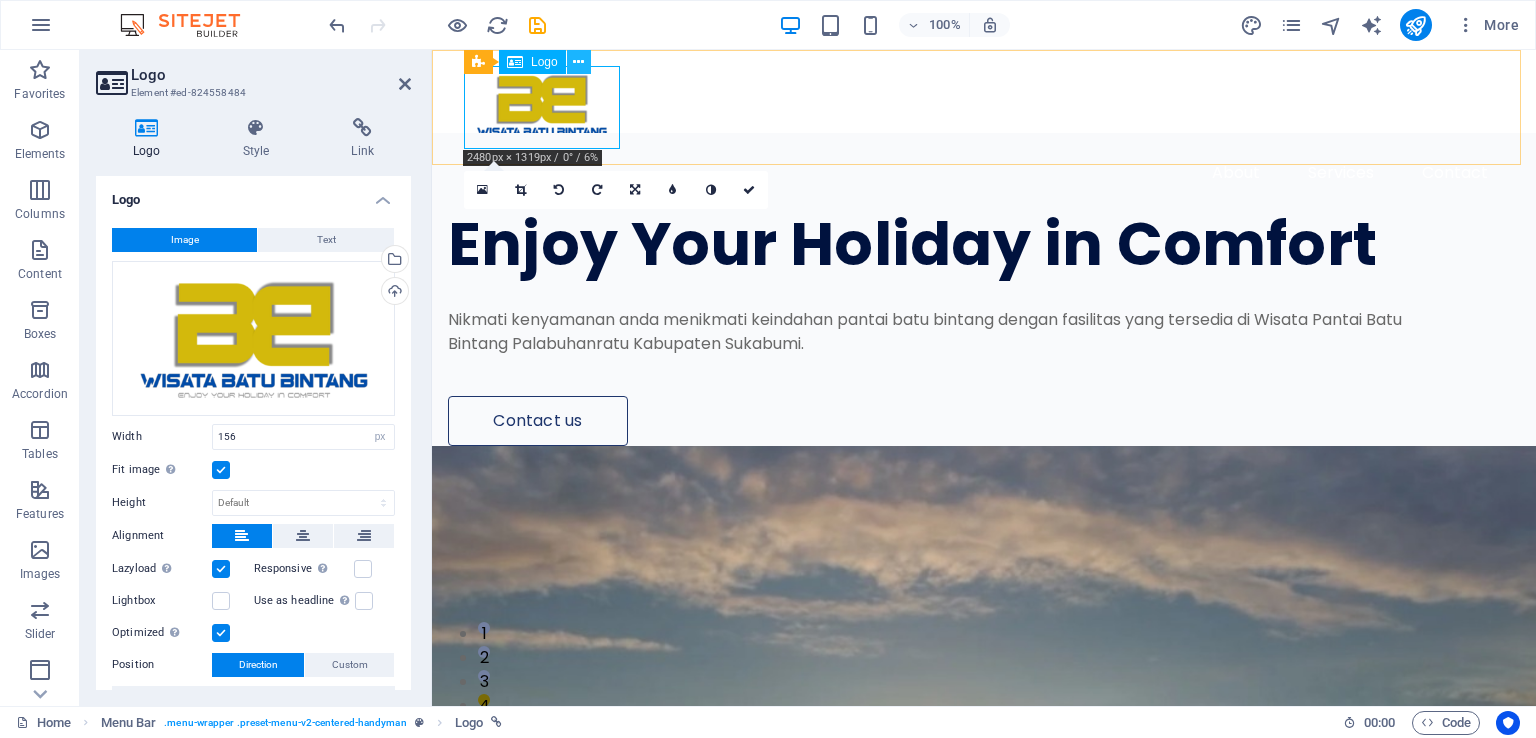 click at bounding box center [578, 62] 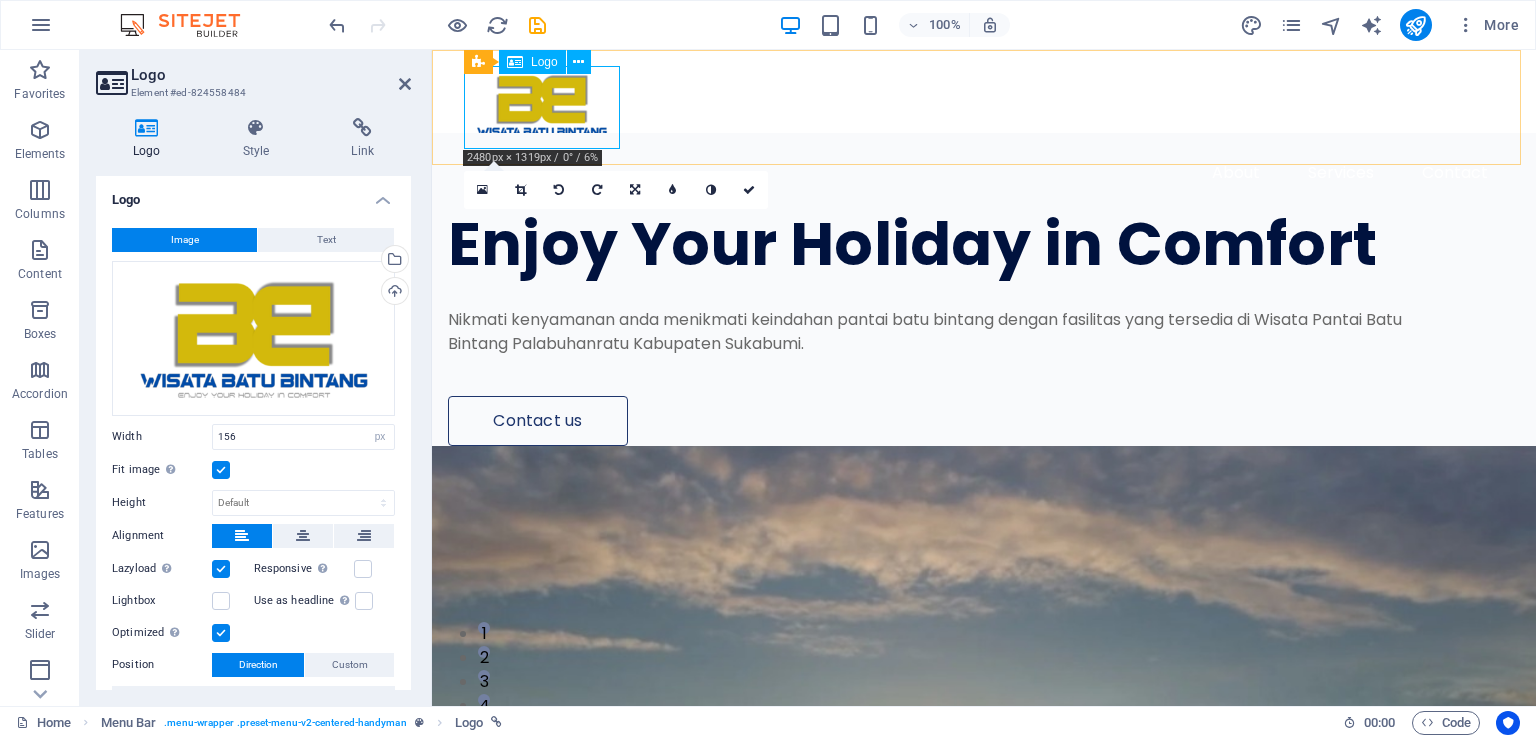 click at bounding box center [984, 107] 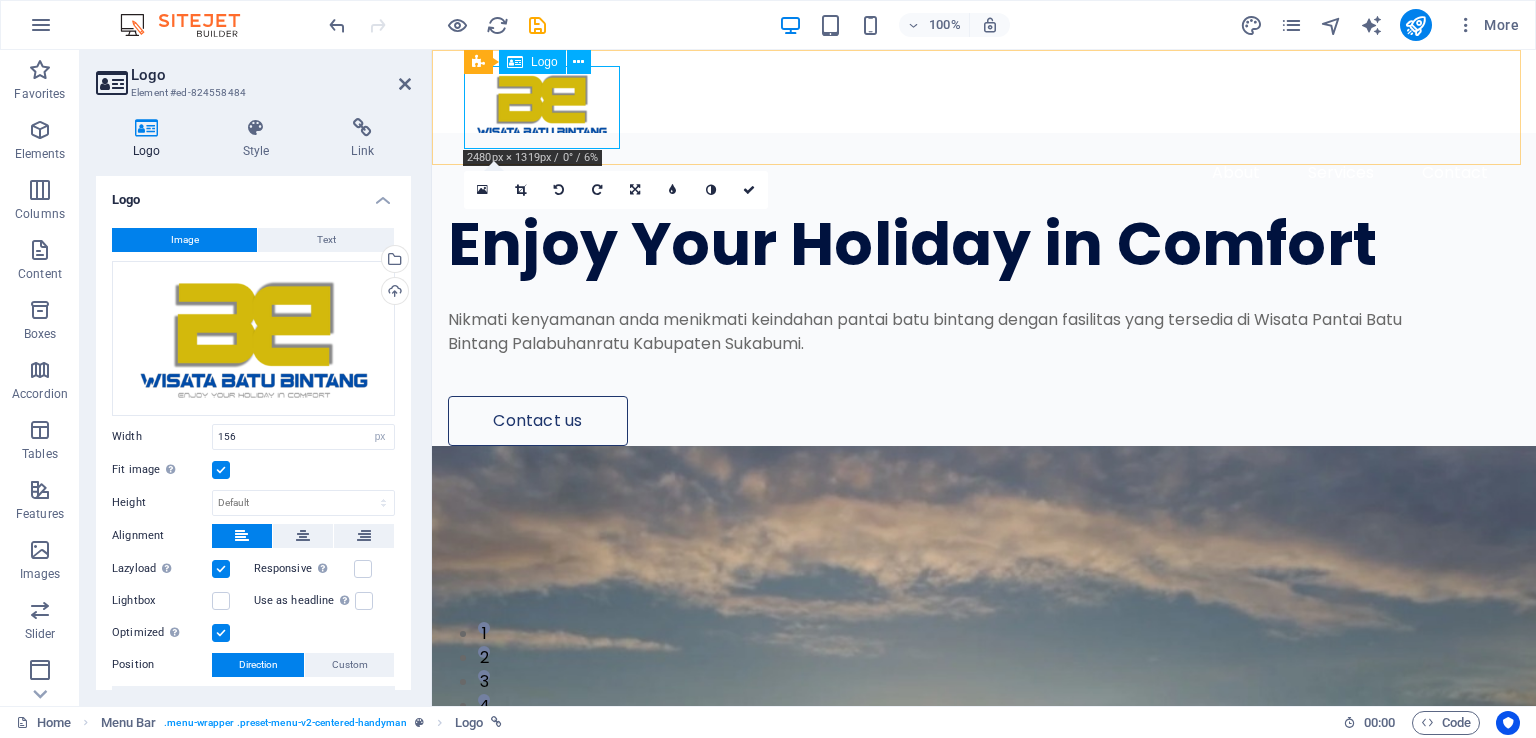 click at bounding box center (984, 107) 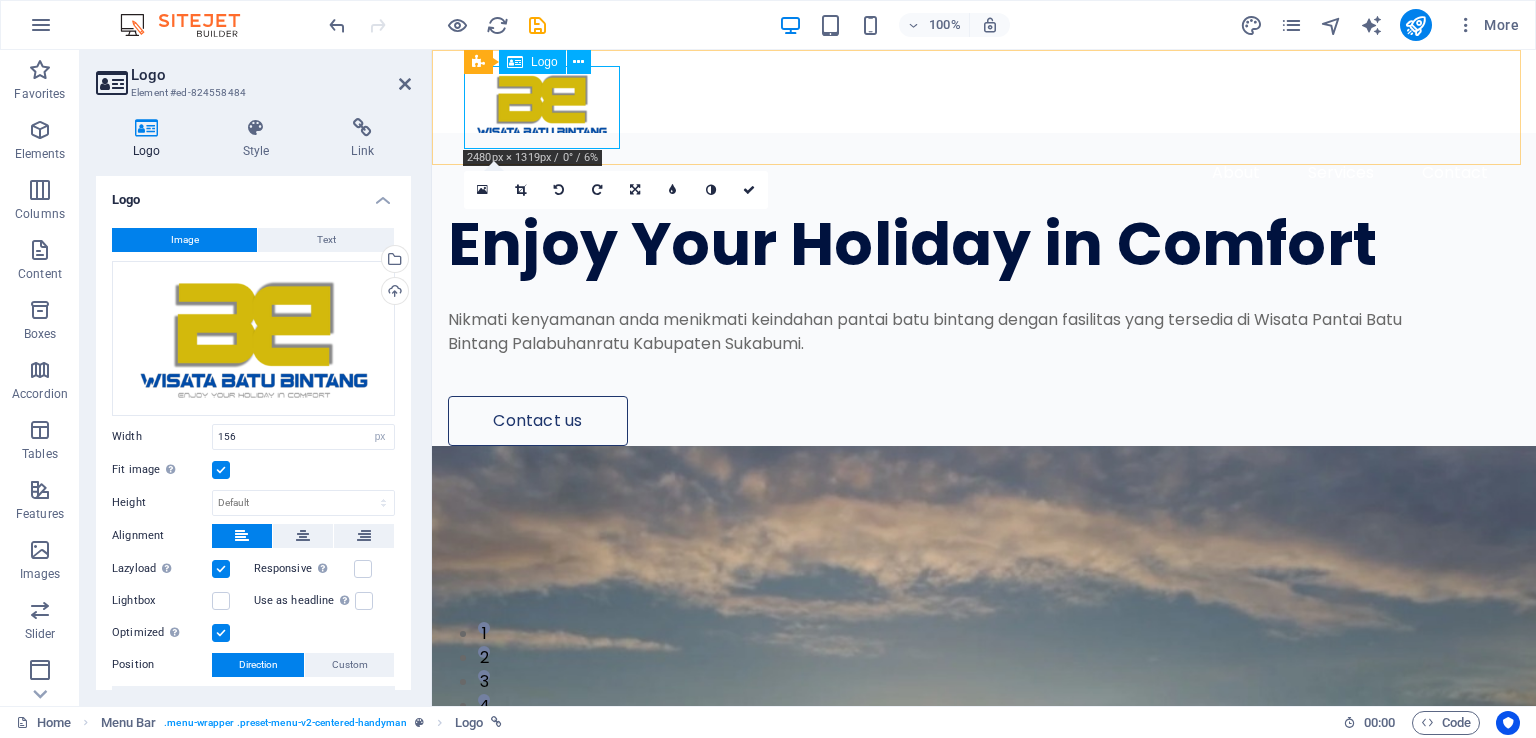 click at bounding box center (984, 107) 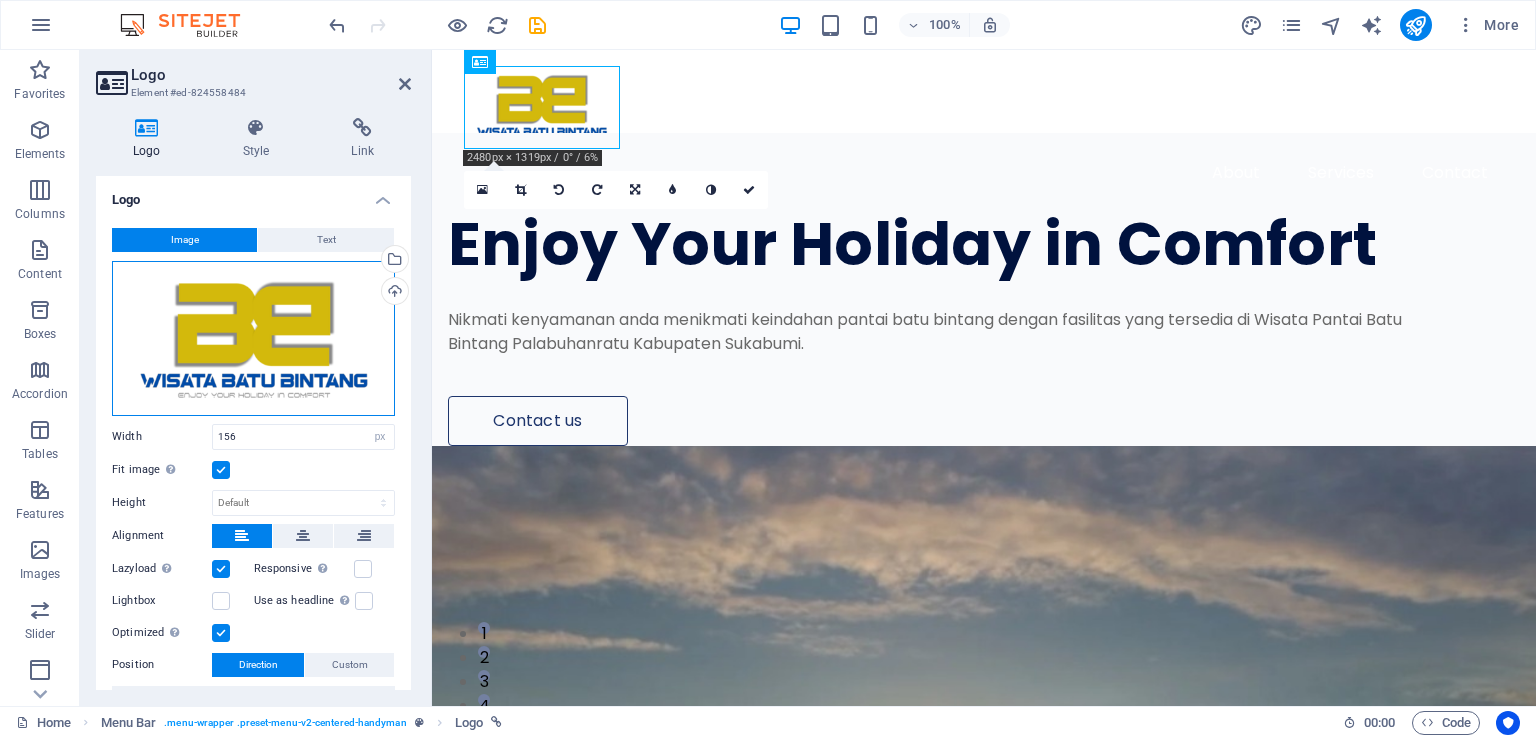 click on "Drag files here, click to choose files or select files from Files or our free stock photos & videos" at bounding box center [253, 338] 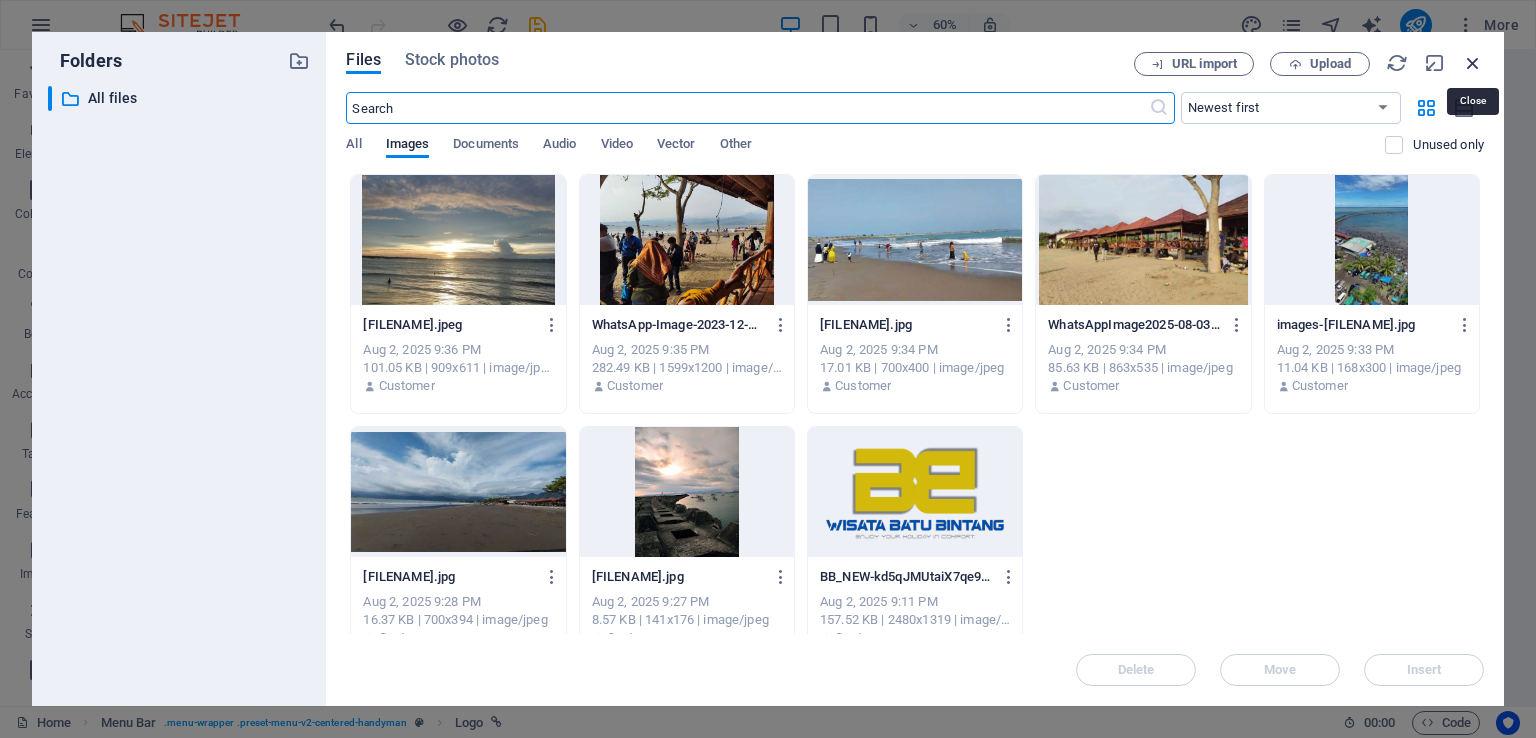 click at bounding box center (1473, 63) 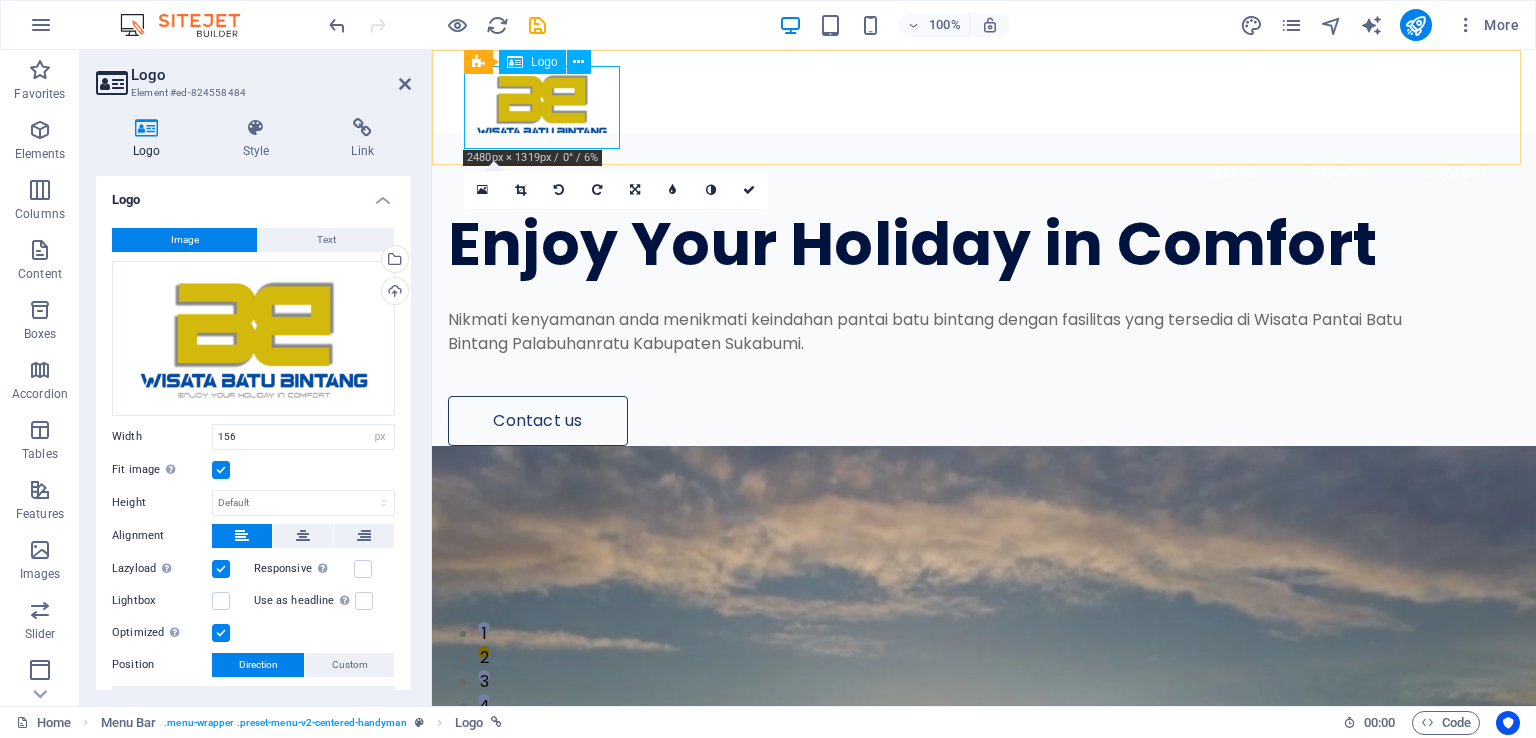 click at bounding box center [984, 107] 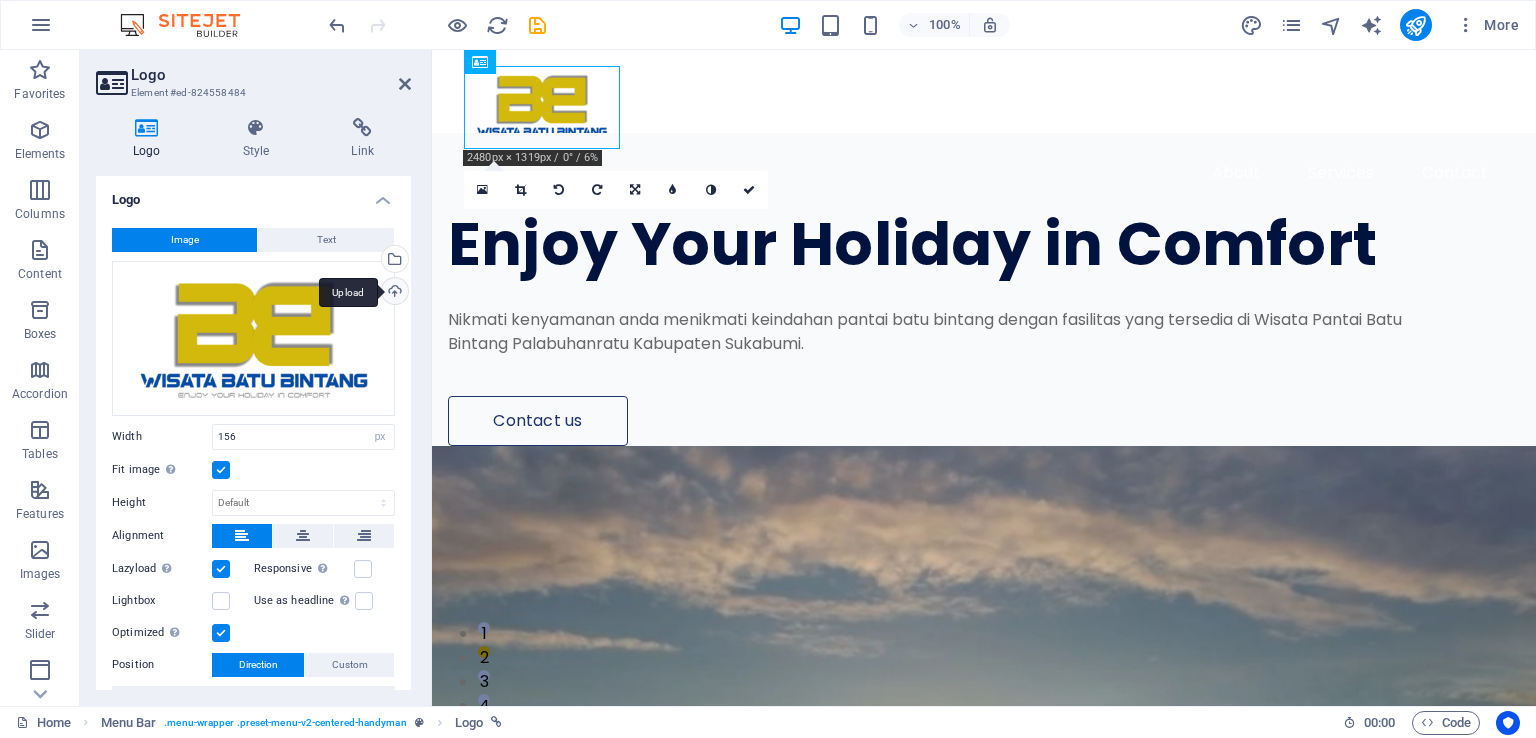 click on "Upload" at bounding box center [393, 293] 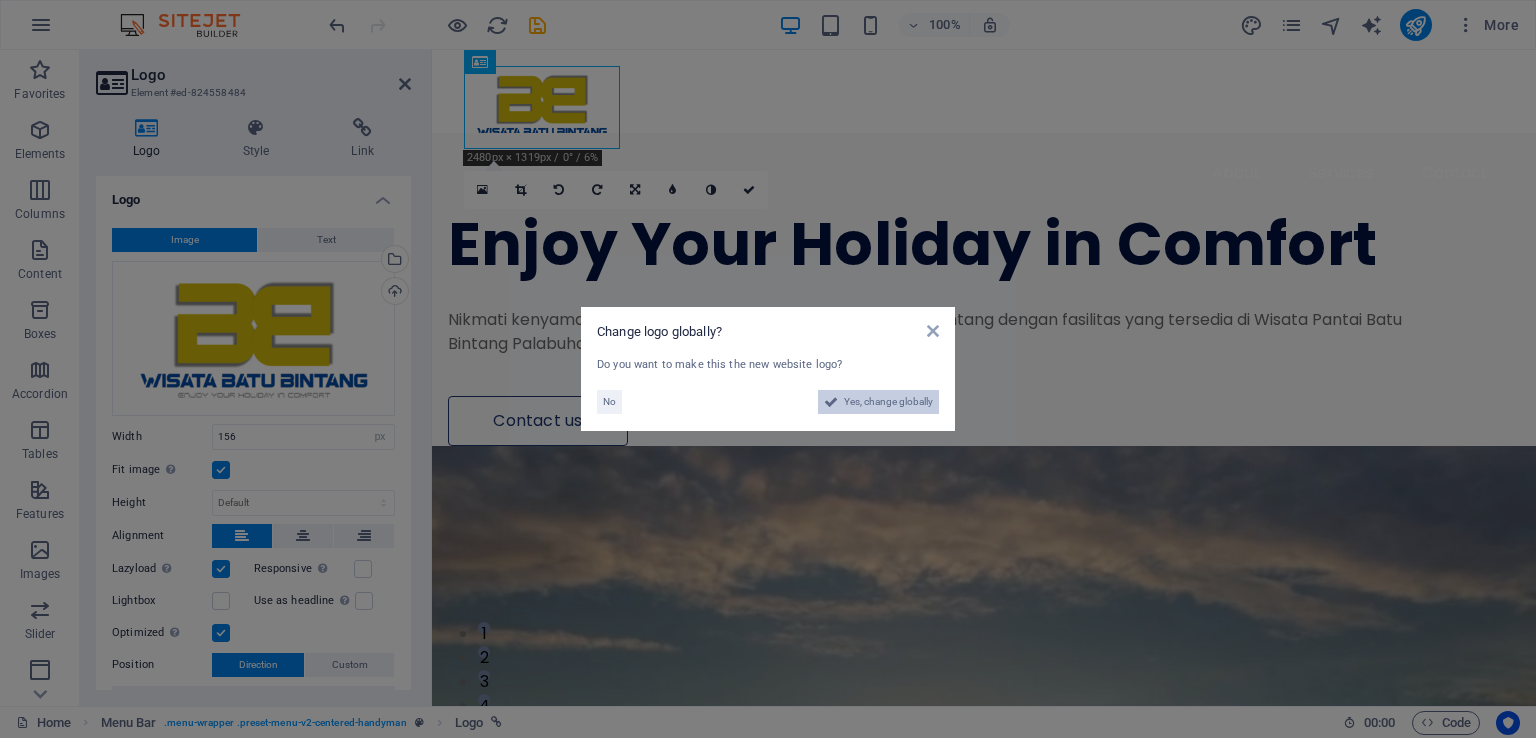 click on "Yes, change globally" at bounding box center [888, 402] 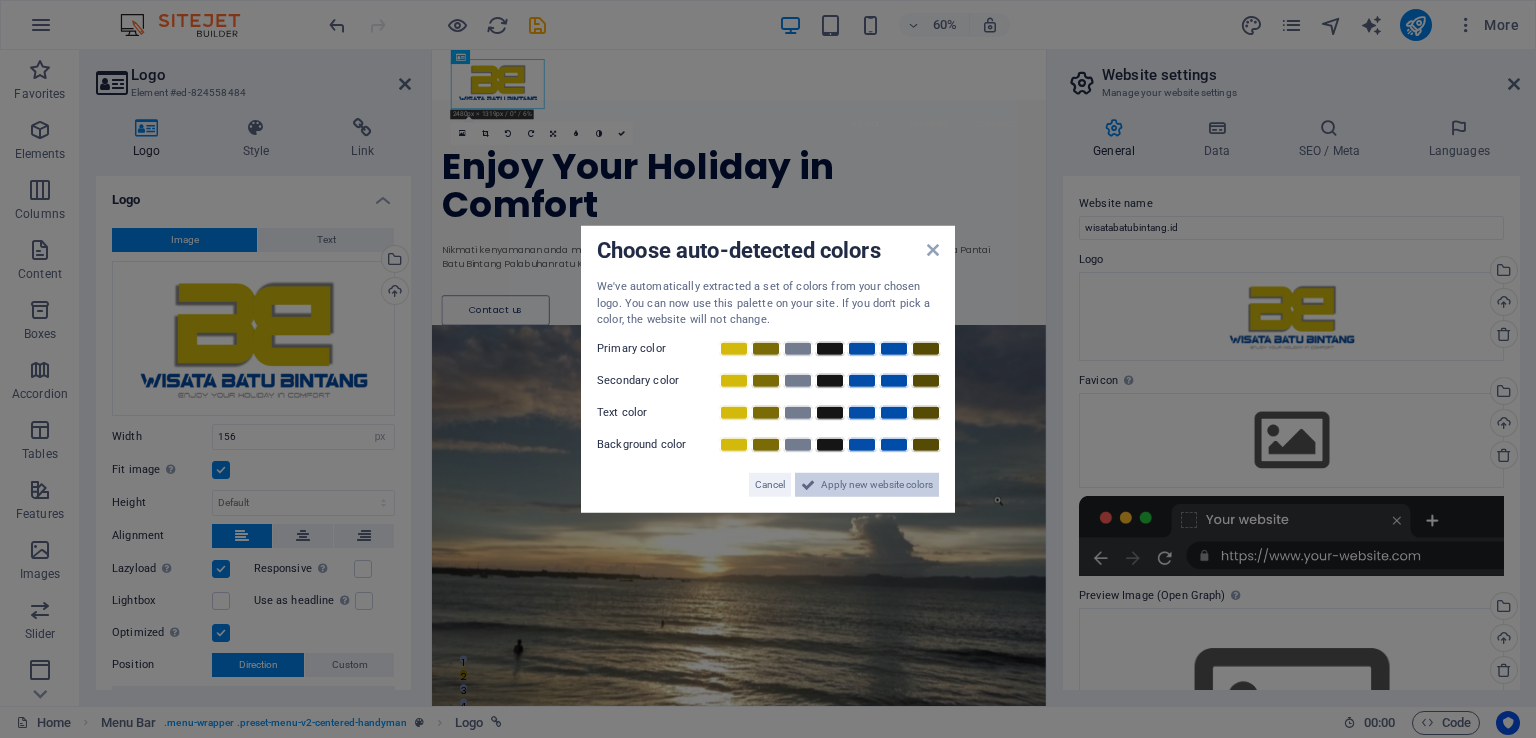click on "Apply new website colors" at bounding box center [877, 484] 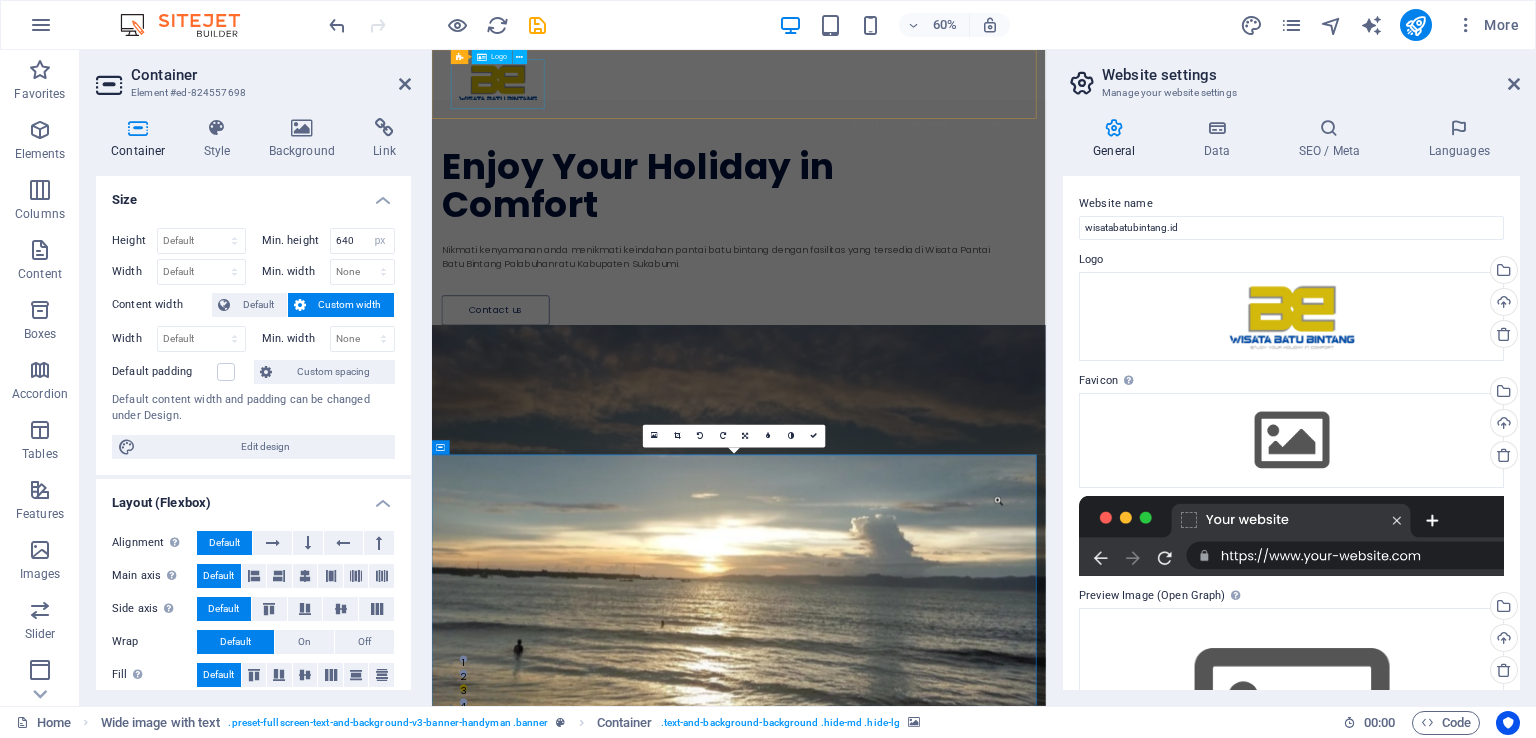 click at bounding box center (943, 107) 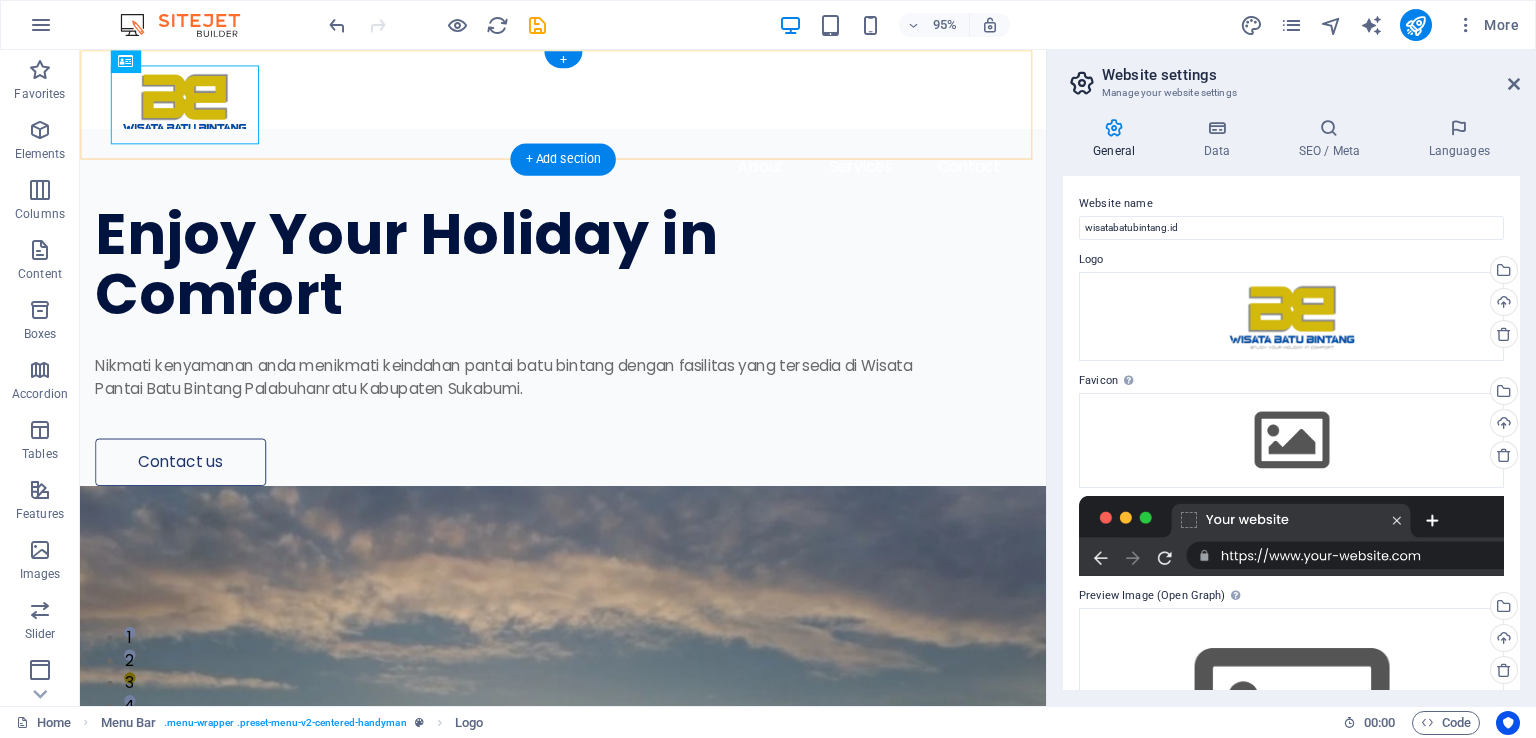 click on "About Services Contact" at bounding box center (588, 131) 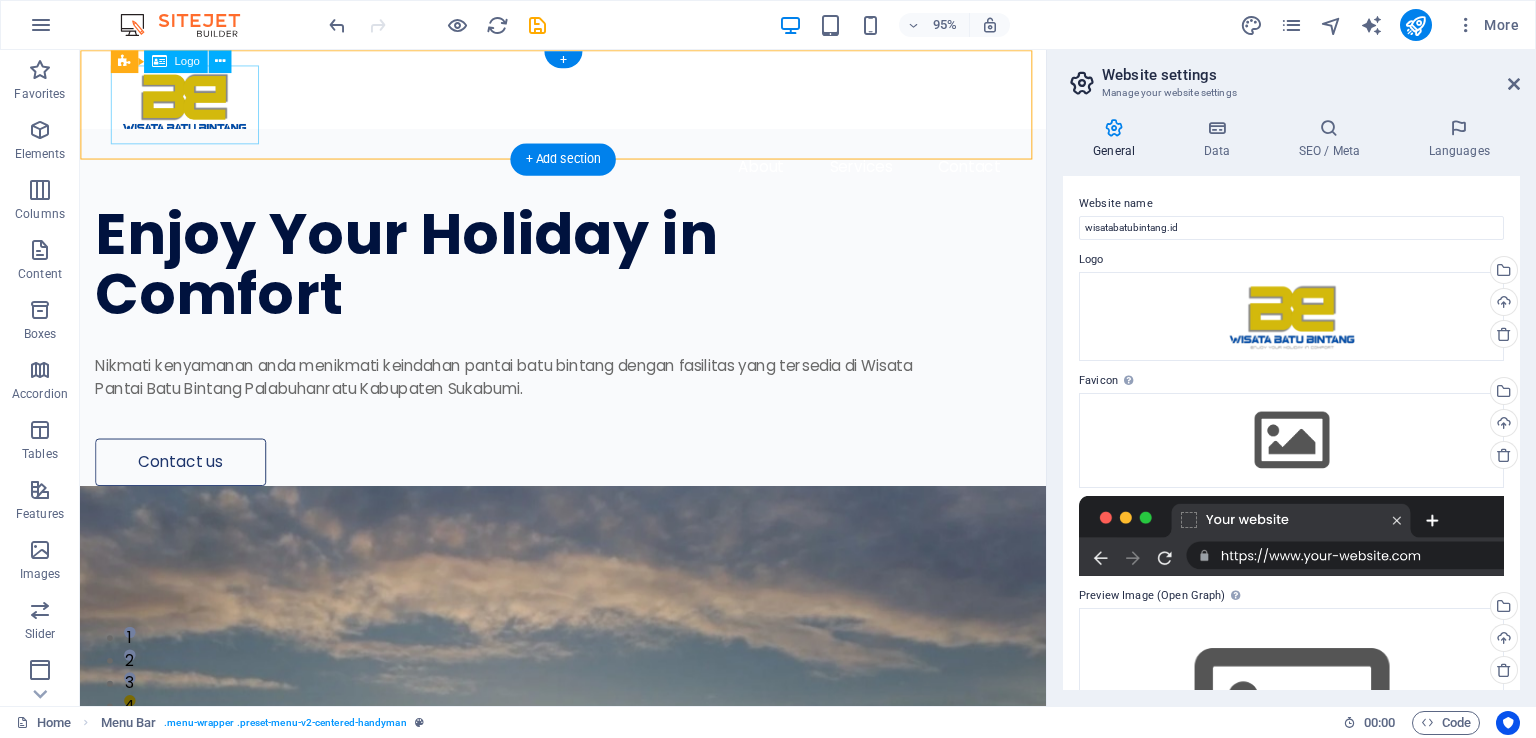 click at bounding box center (588, 107) 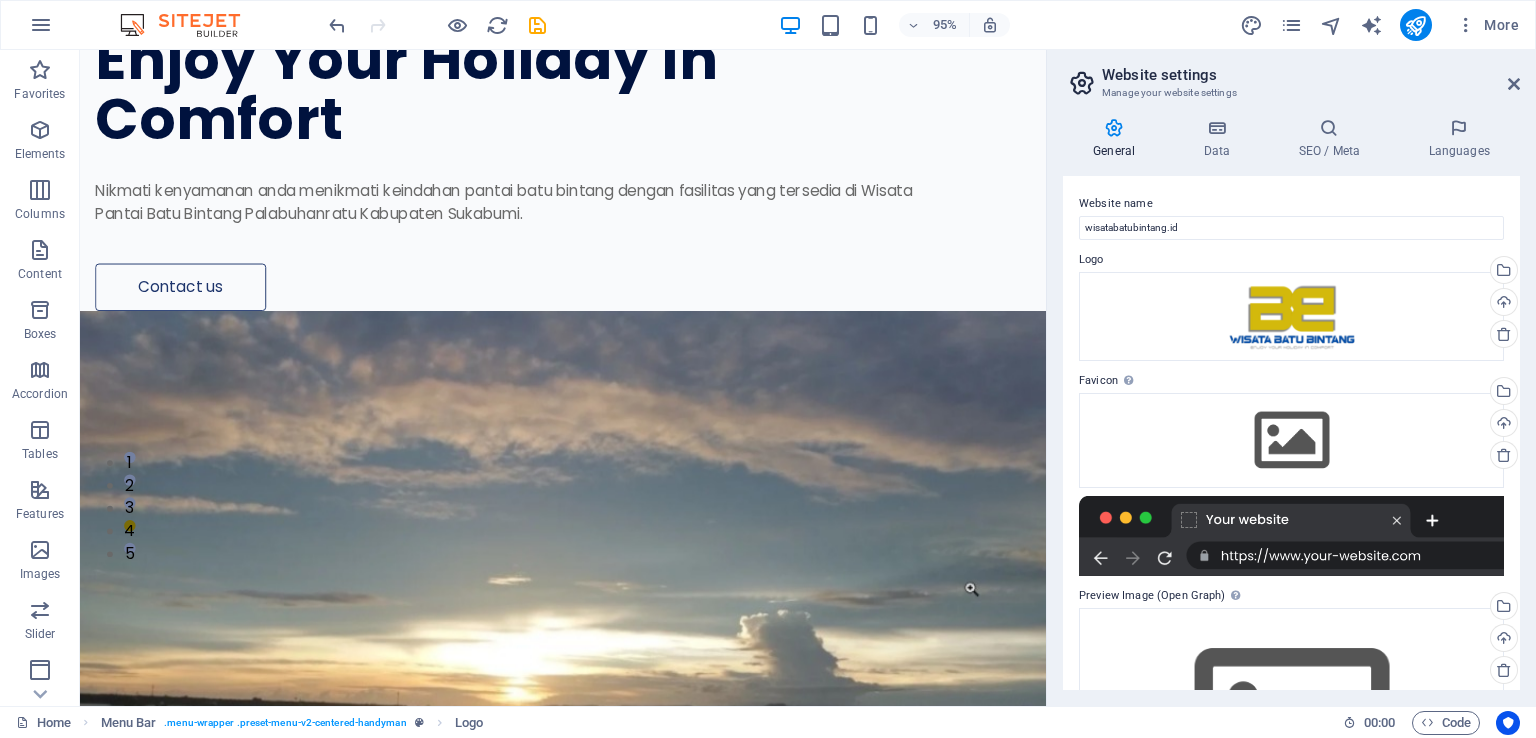scroll, scrollTop: 0, scrollLeft: 0, axis: both 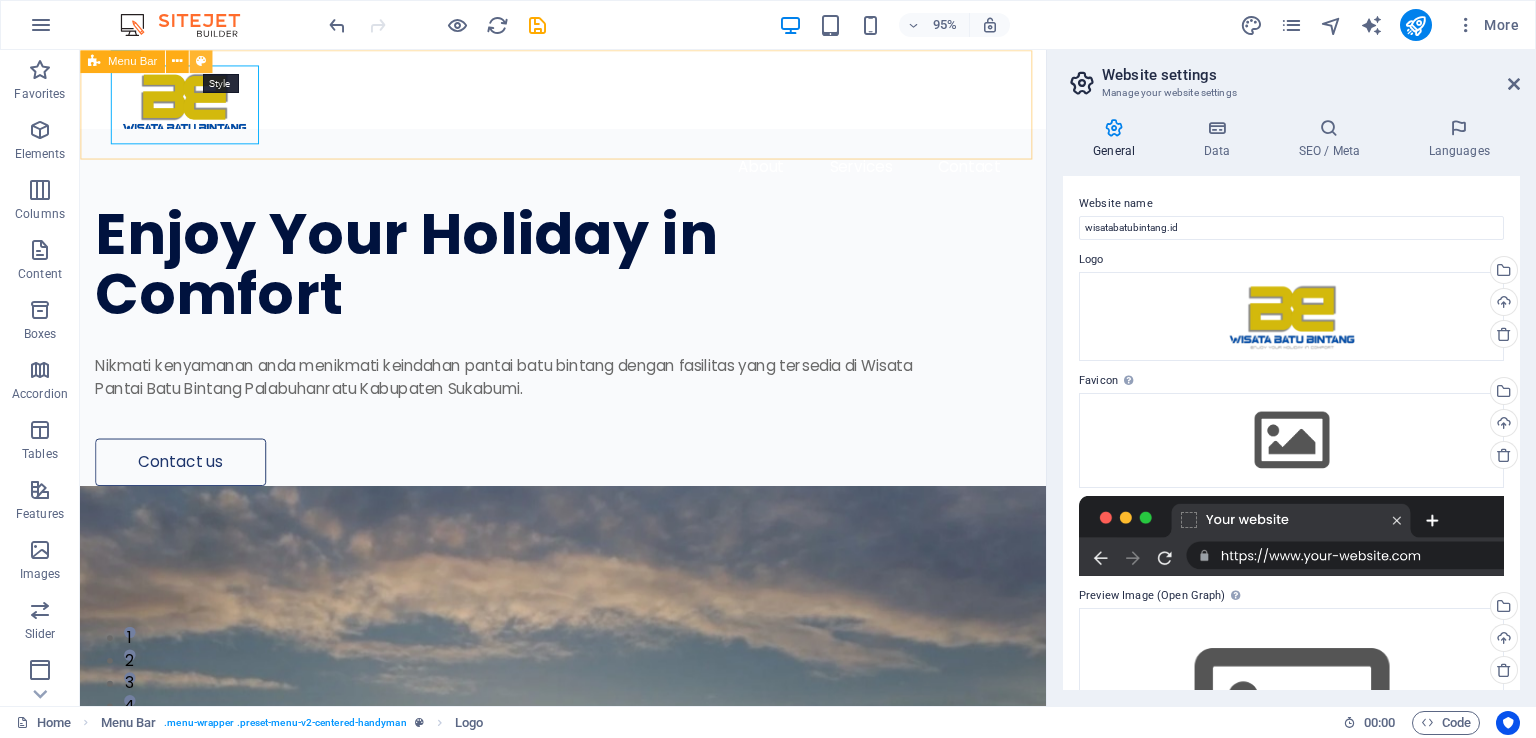 click at bounding box center (200, 61) 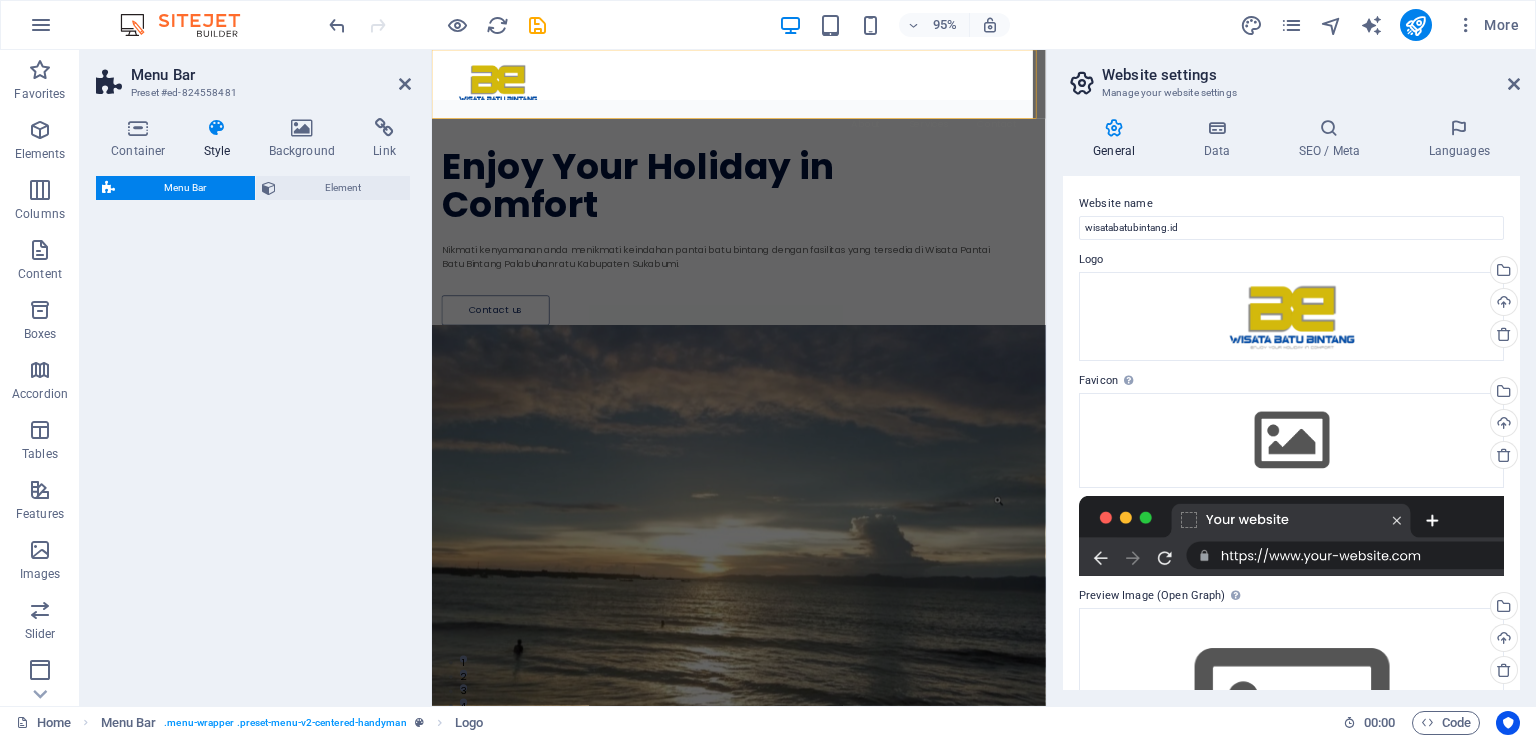 select on "rem" 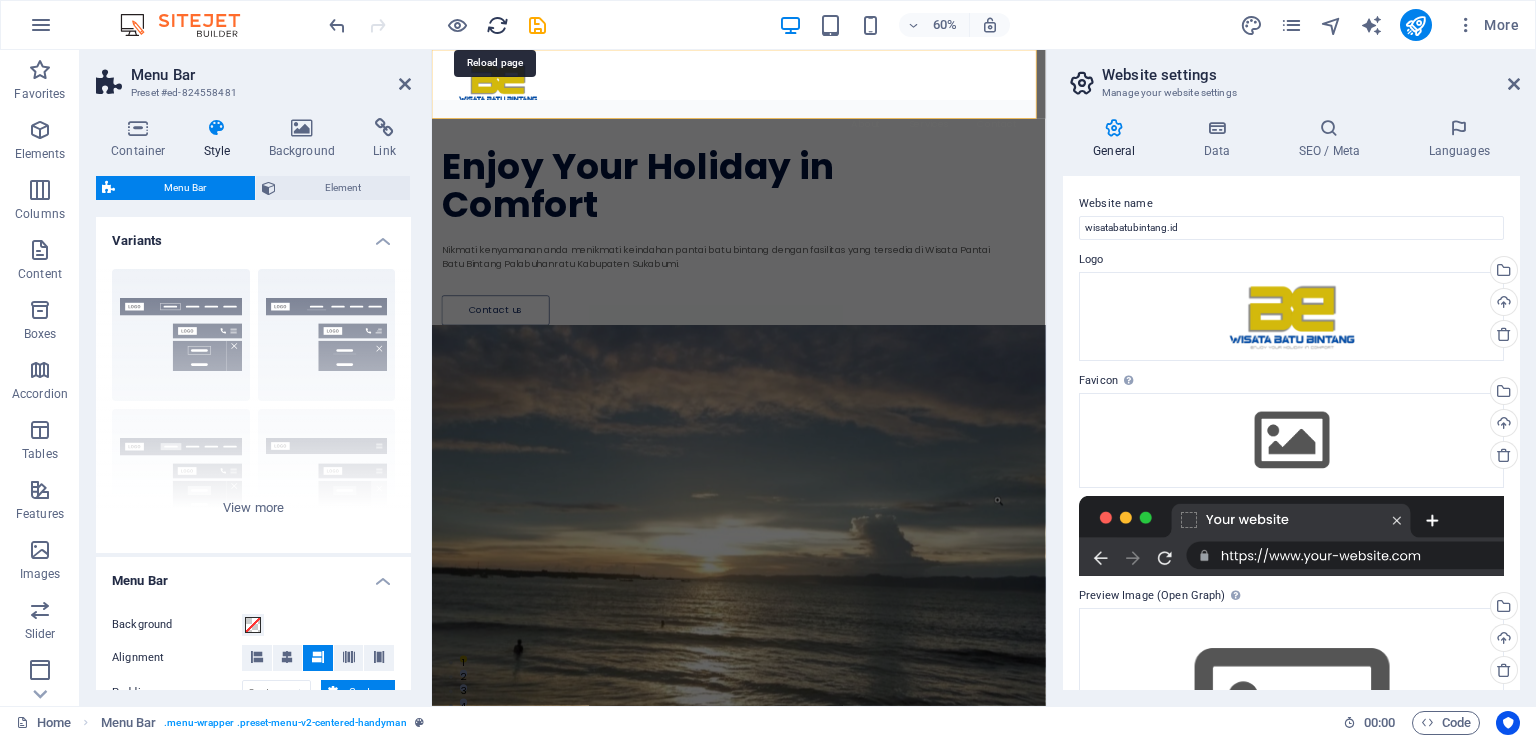click at bounding box center (497, 25) 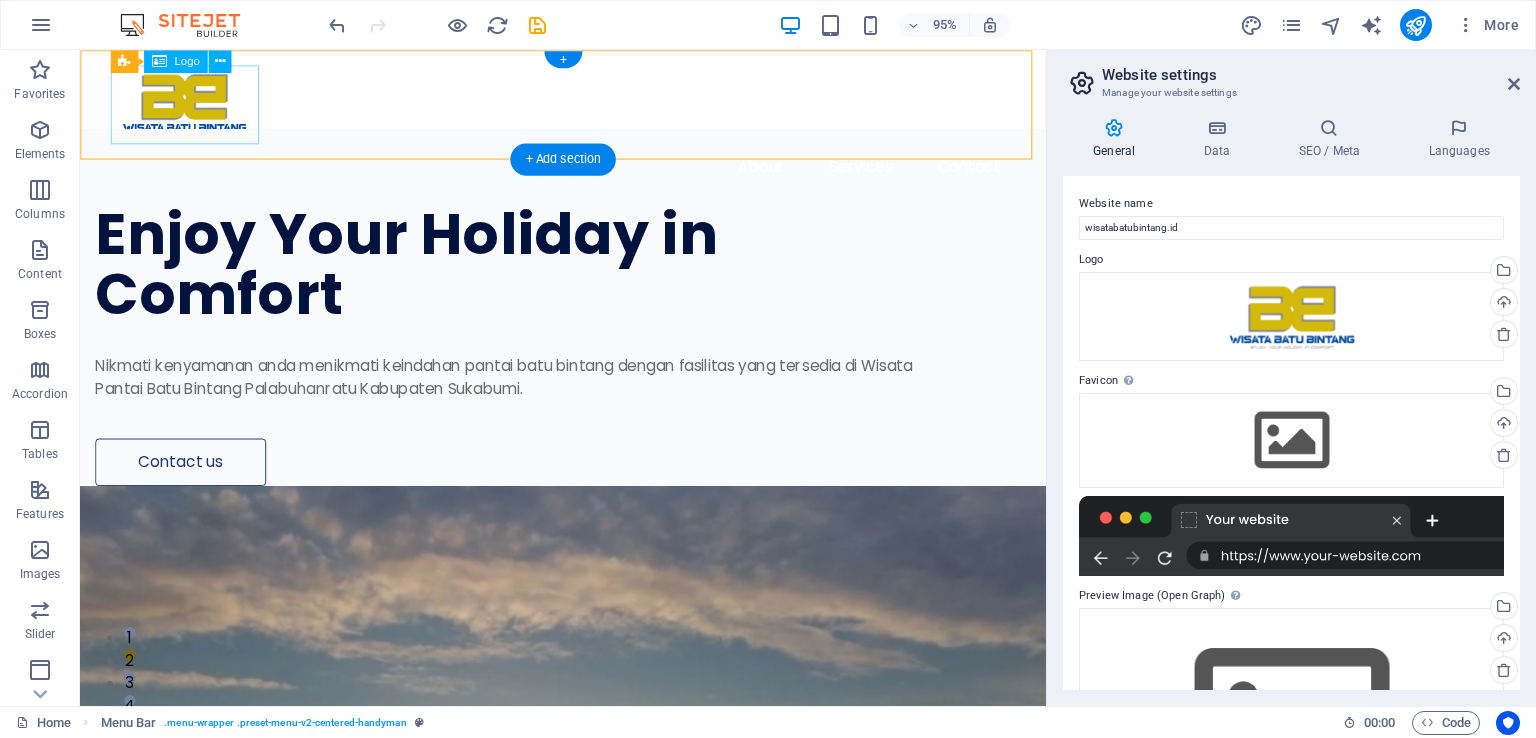 click at bounding box center [588, 107] 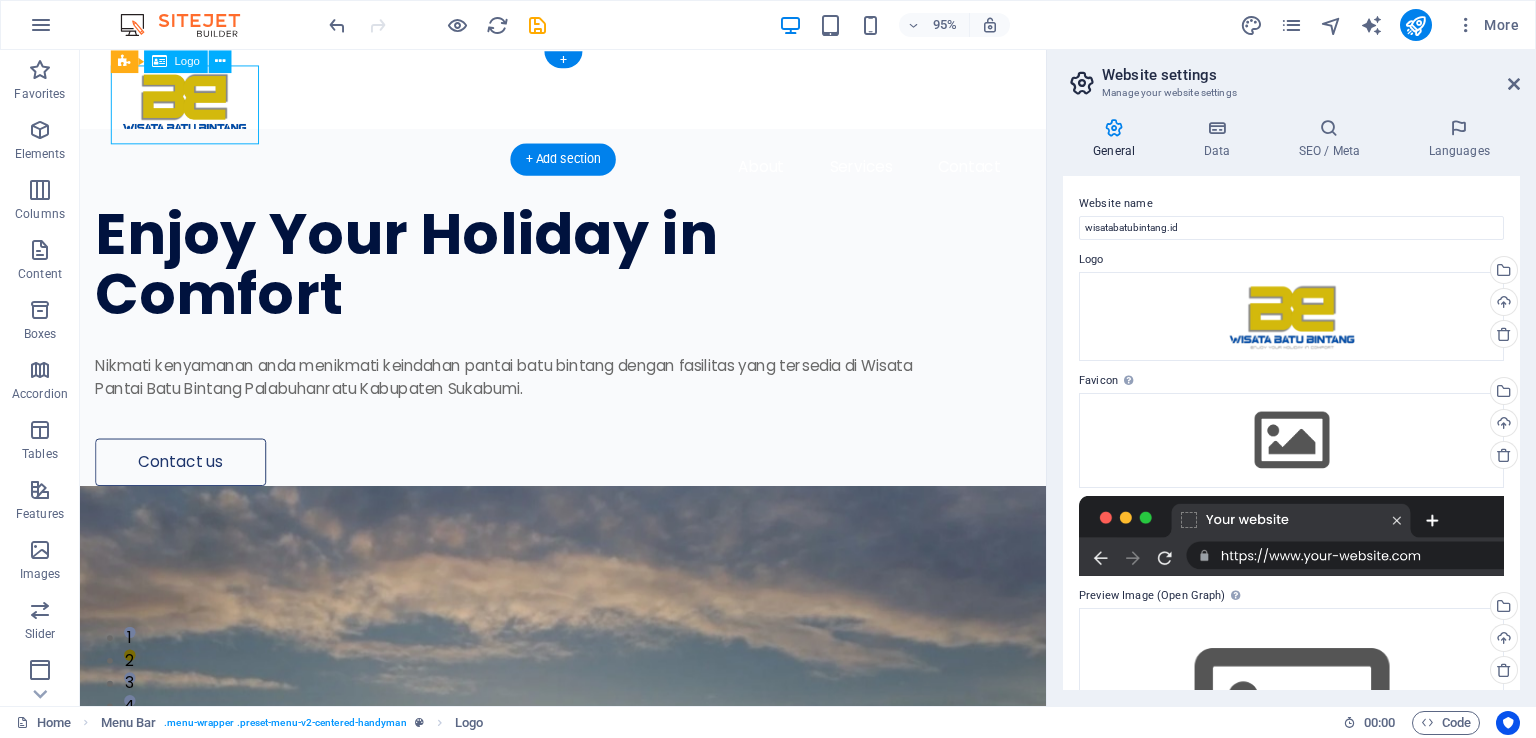 click at bounding box center (588, 107) 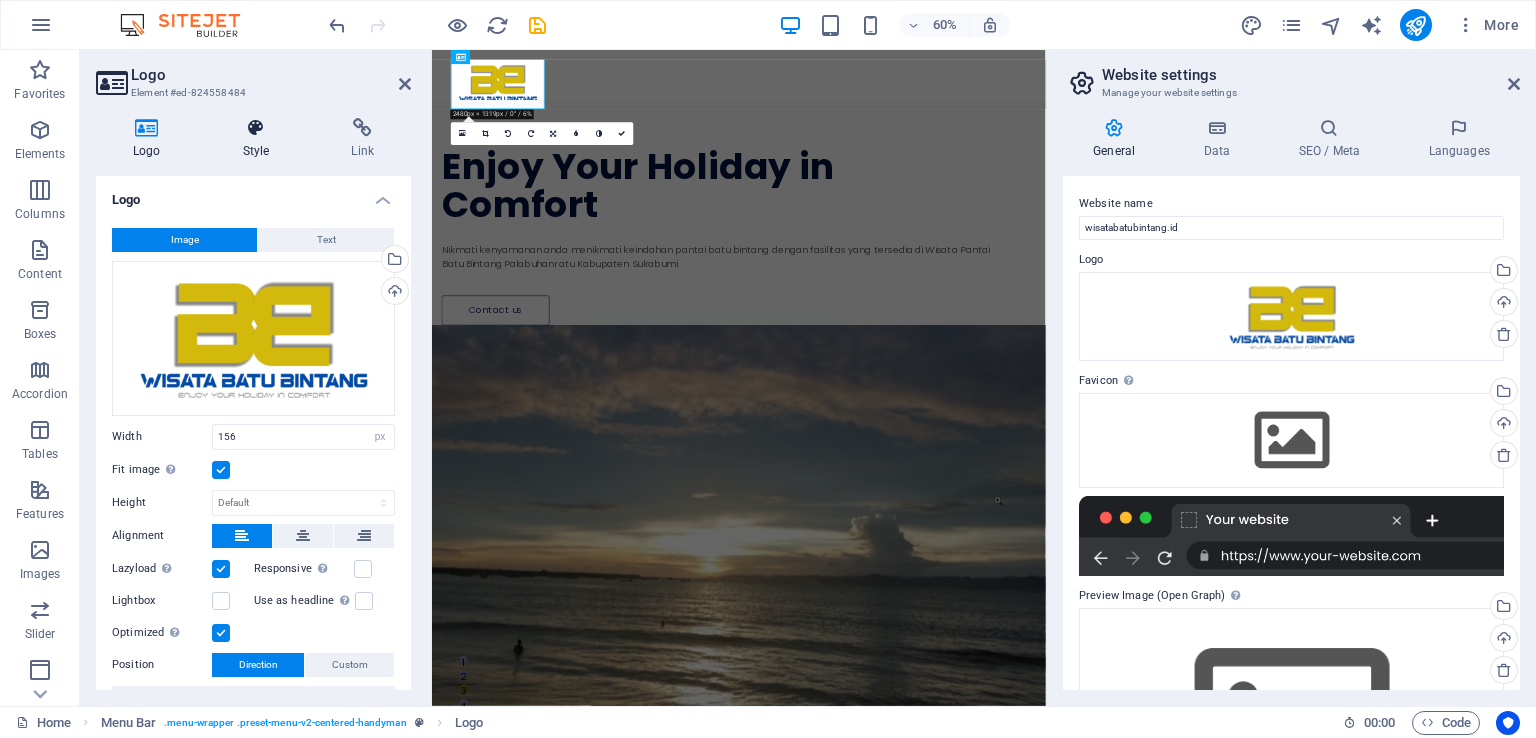 click at bounding box center (256, 128) 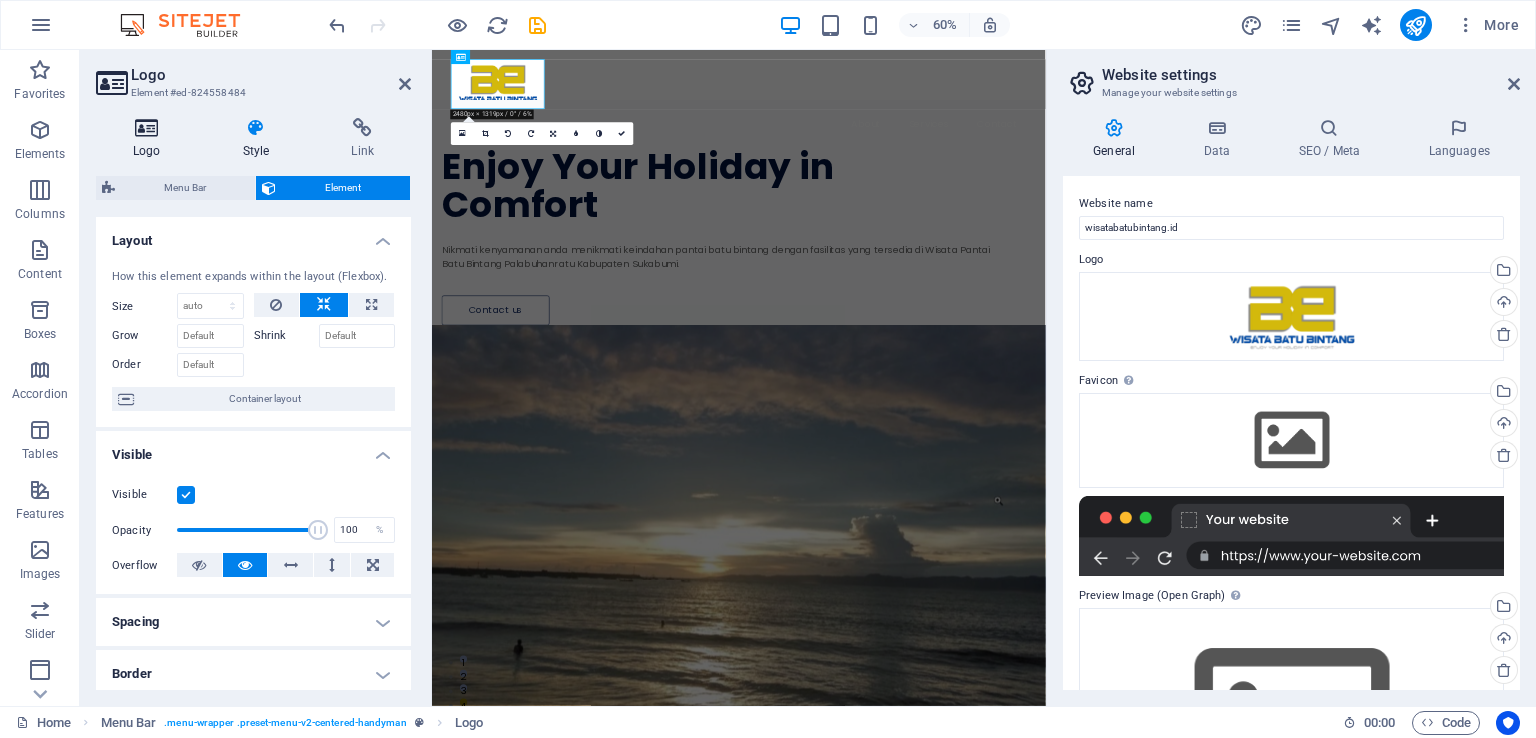 click at bounding box center [147, 128] 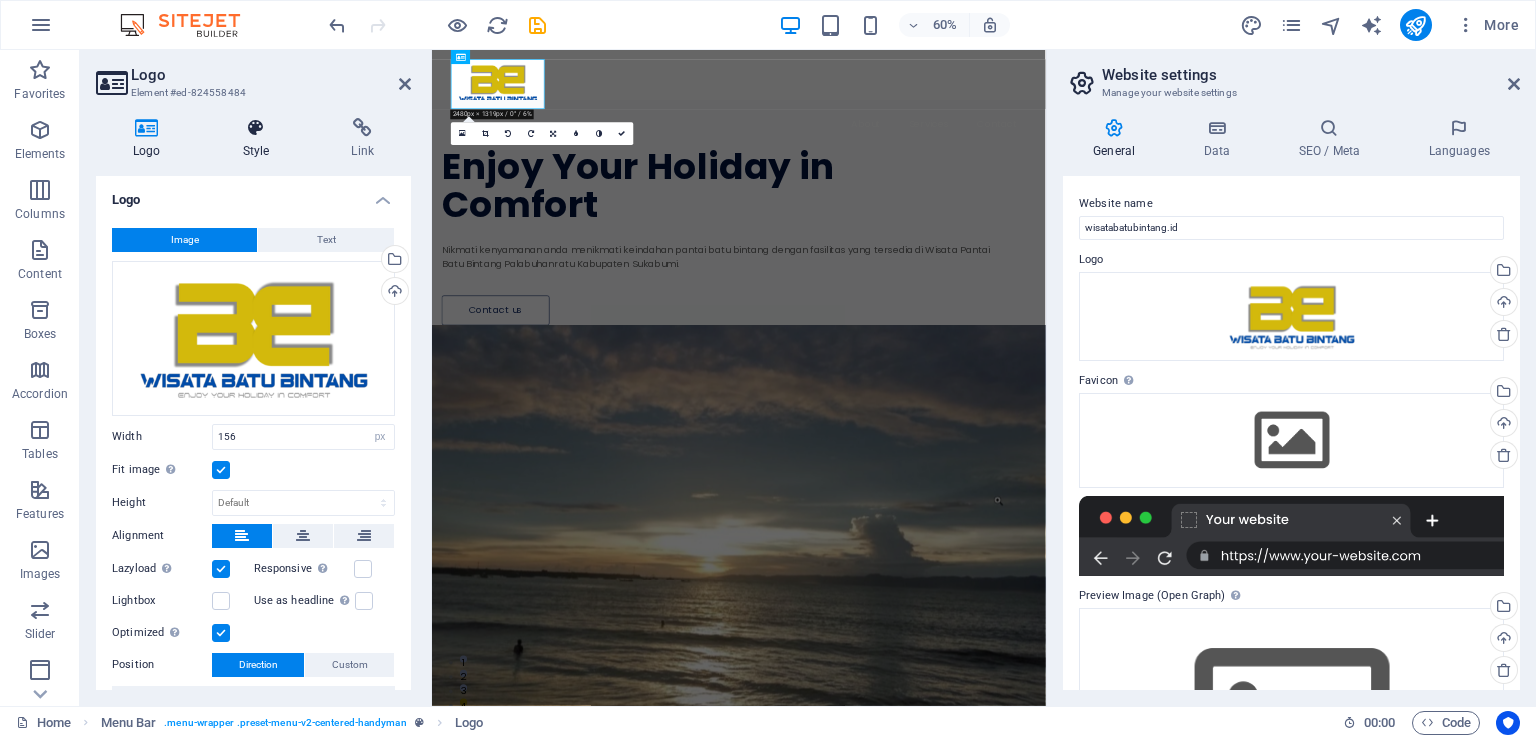 click at bounding box center [256, 128] 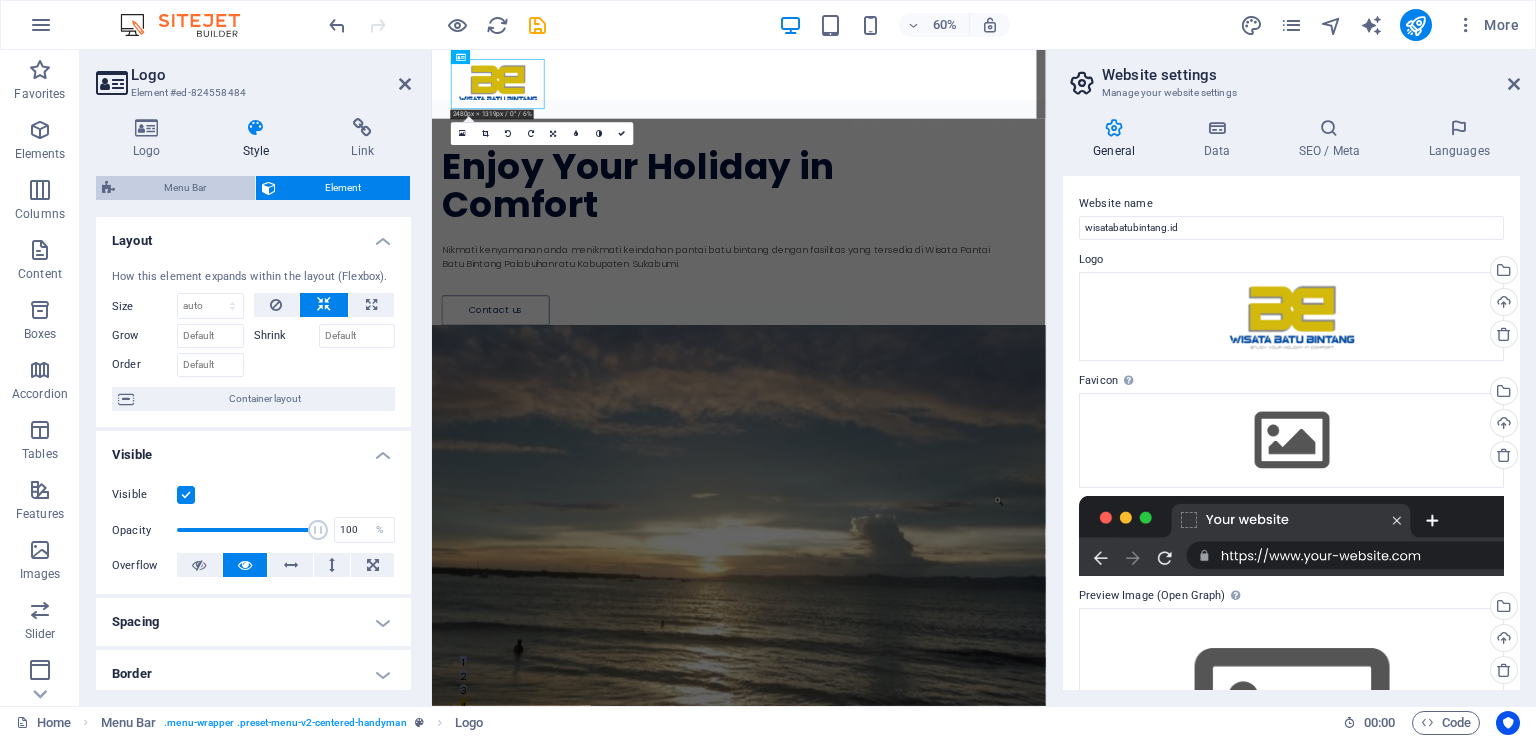 click on "Menu Bar" at bounding box center [185, 188] 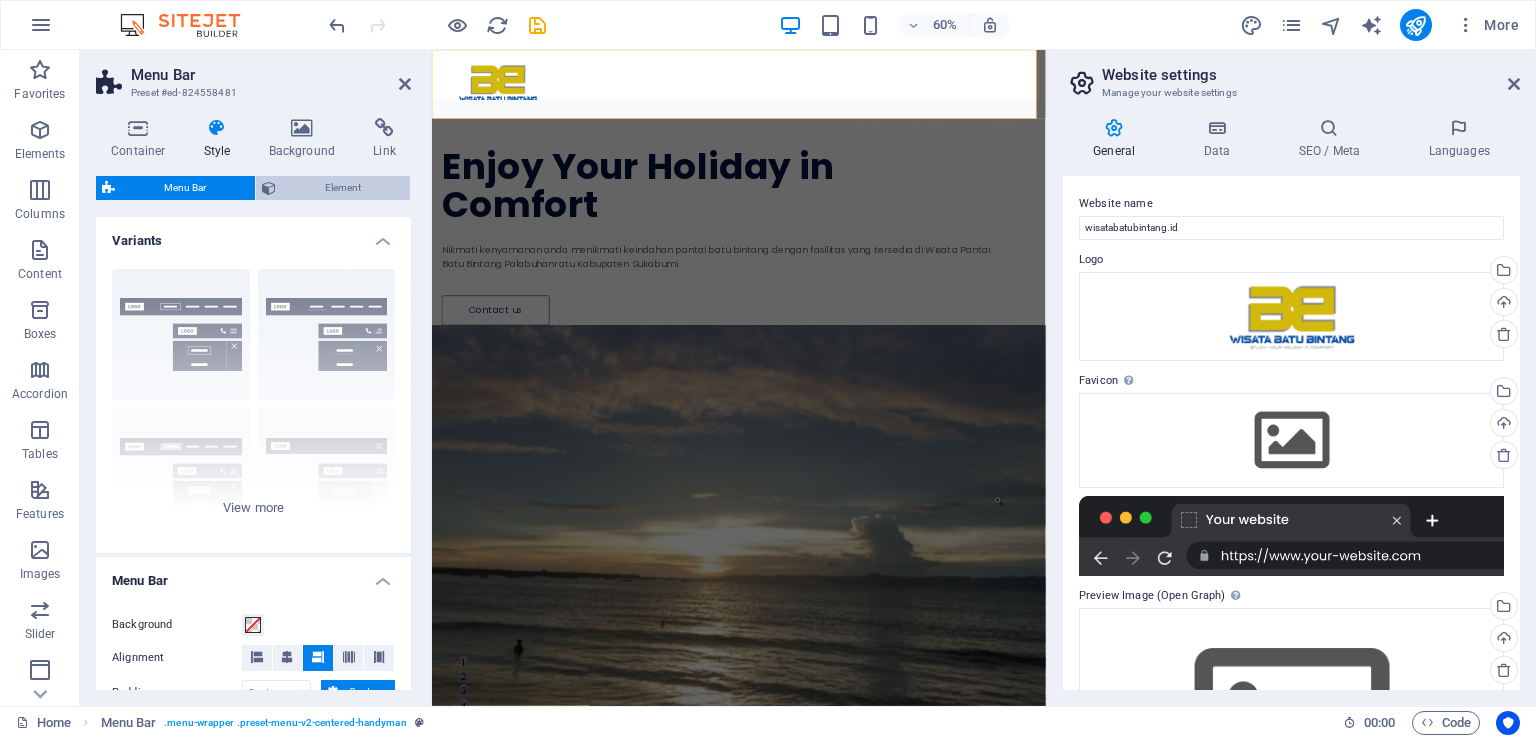 click on "Element" at bounding box center [343, 188] 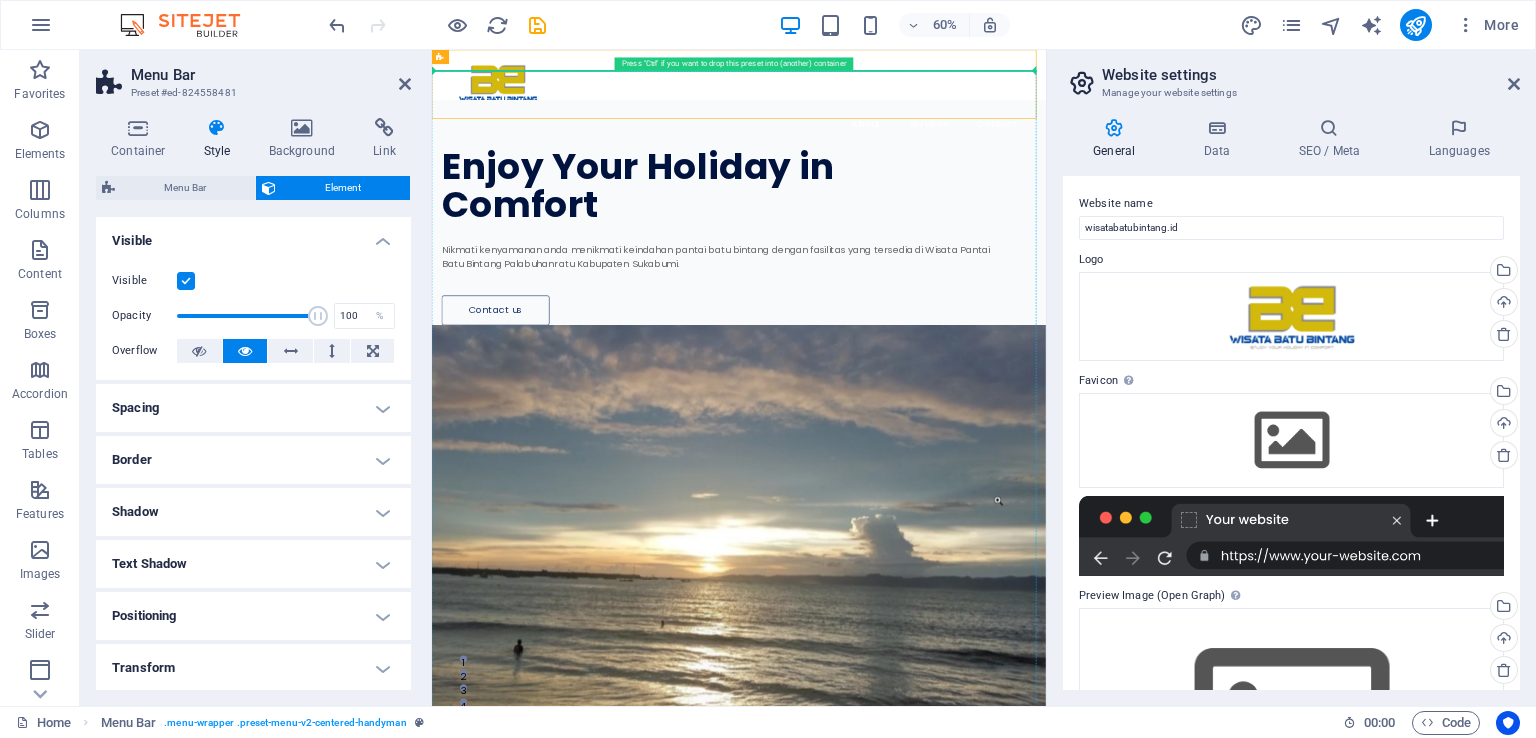 drag, startPoint x: 935, startPoint y: 150, endPoint x: 938, endPoint y: 193, distance: 43.104523 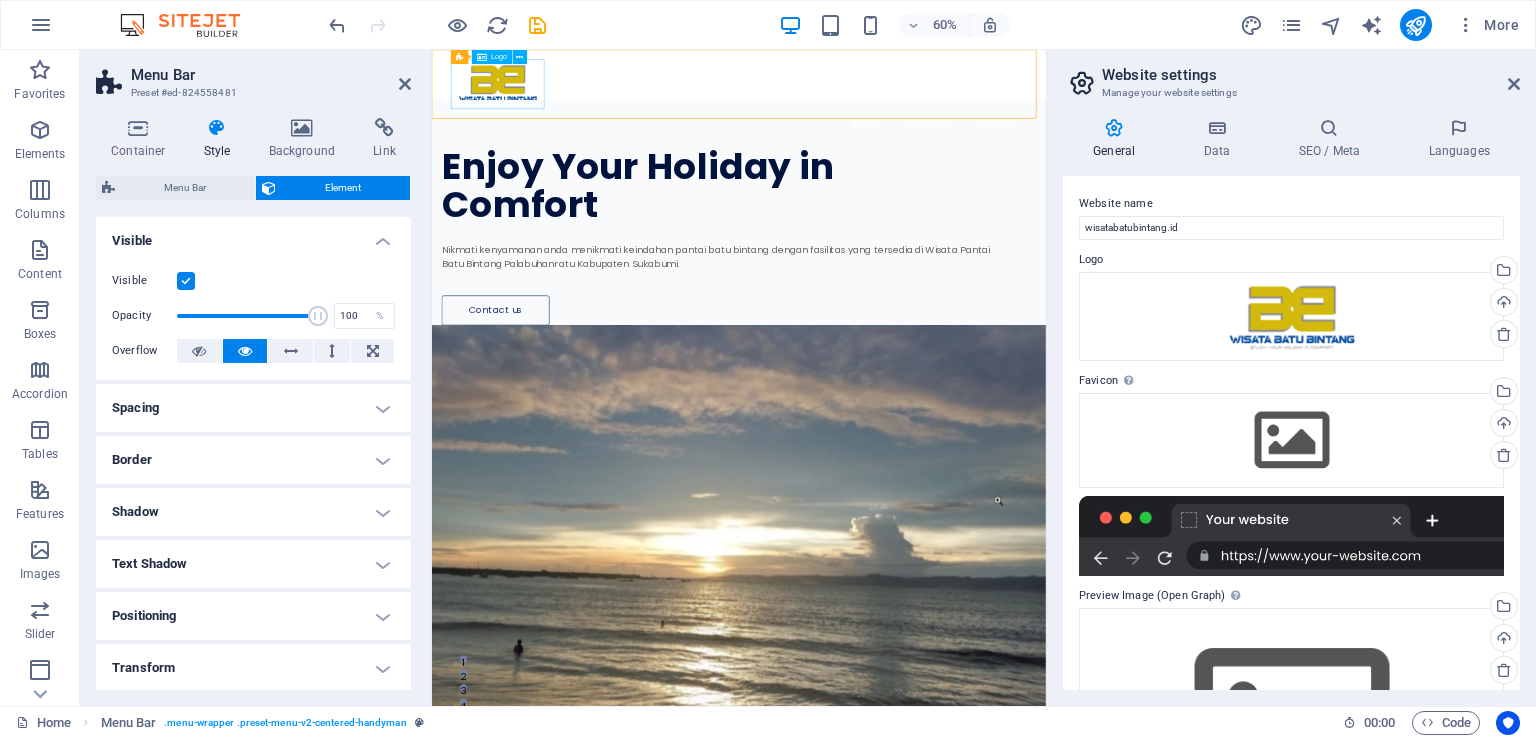 click at bounding box center [943, 107] 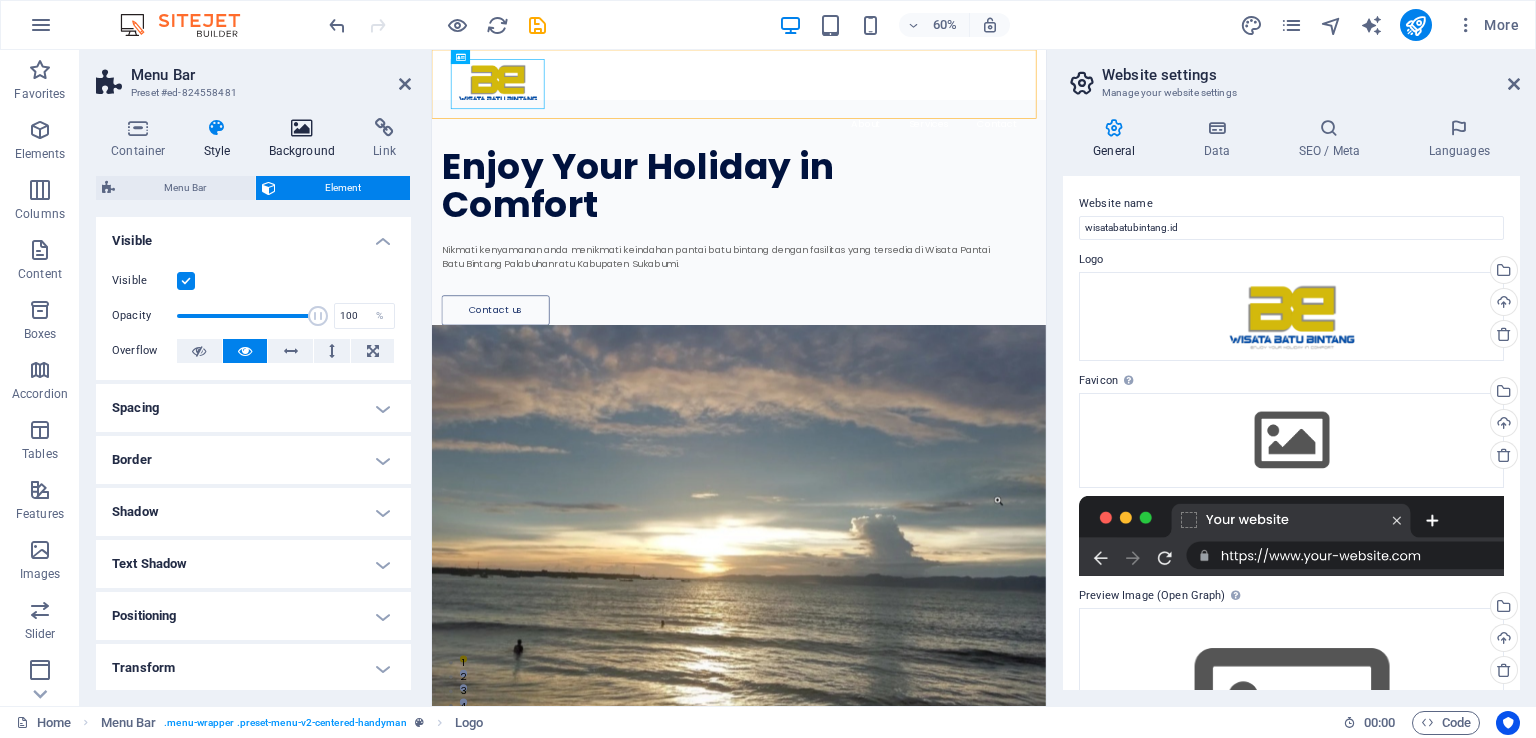 click at bounding box center (302, 128) 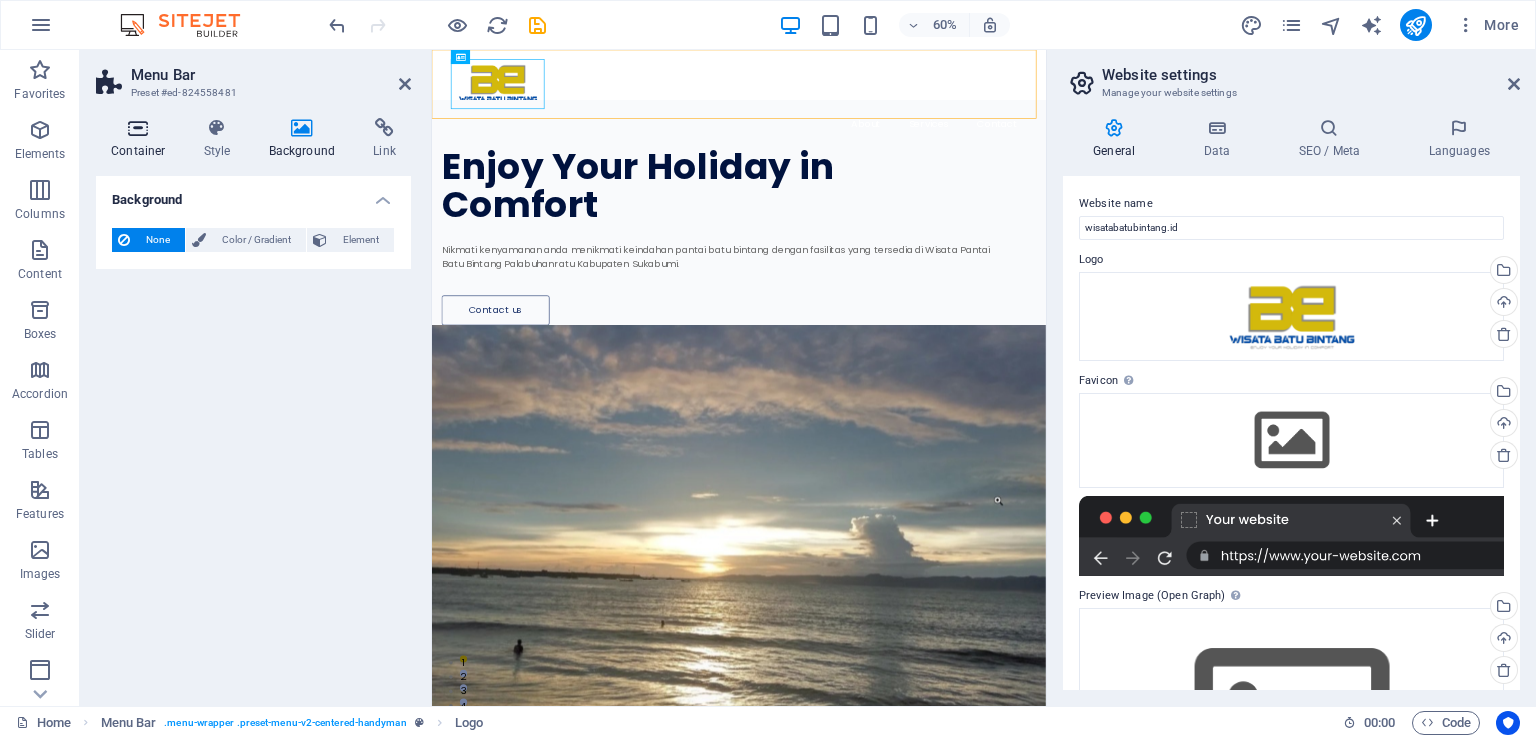 click on "Container" at bounding box center [142, 139] 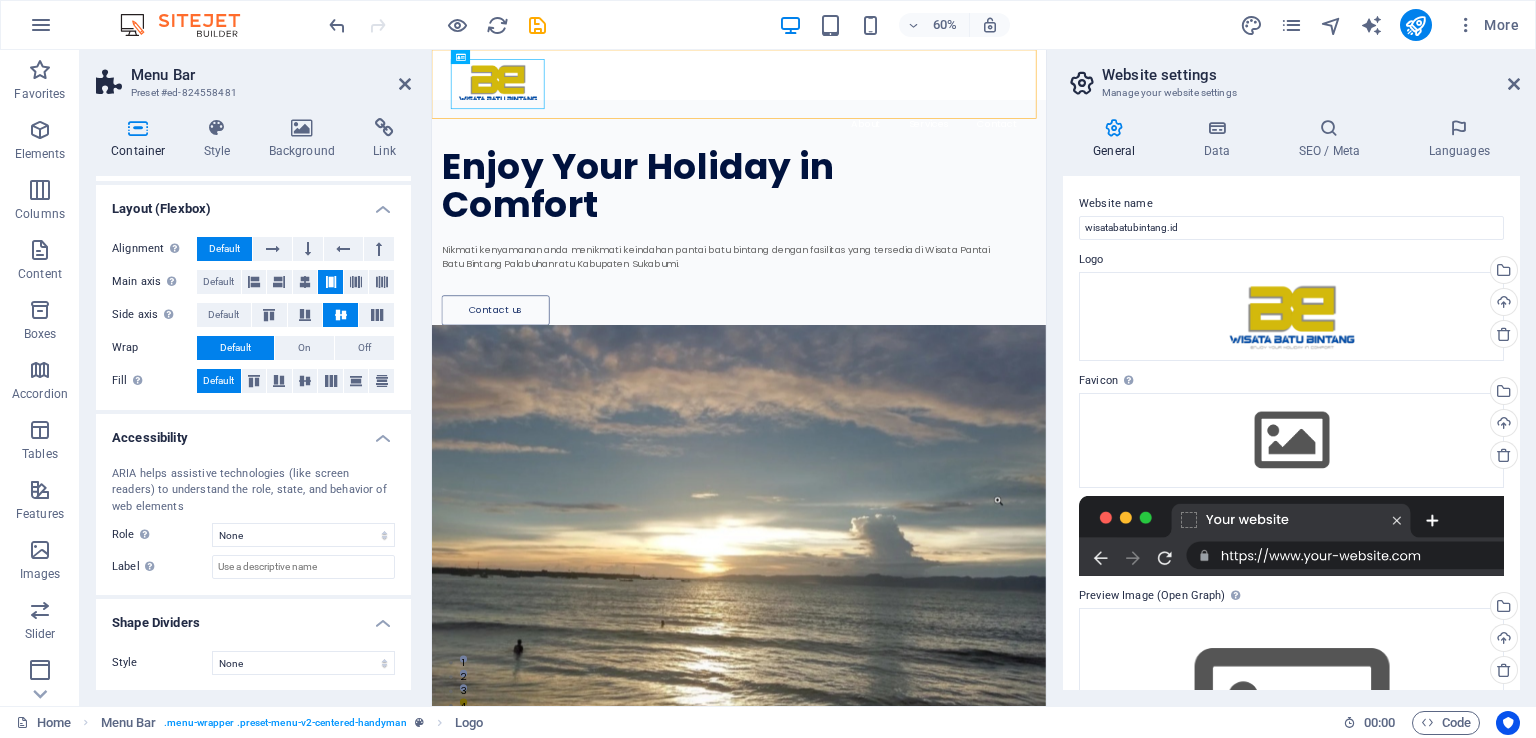 scroll, scrollTop: 0, scrollLeft: 0, axis: both 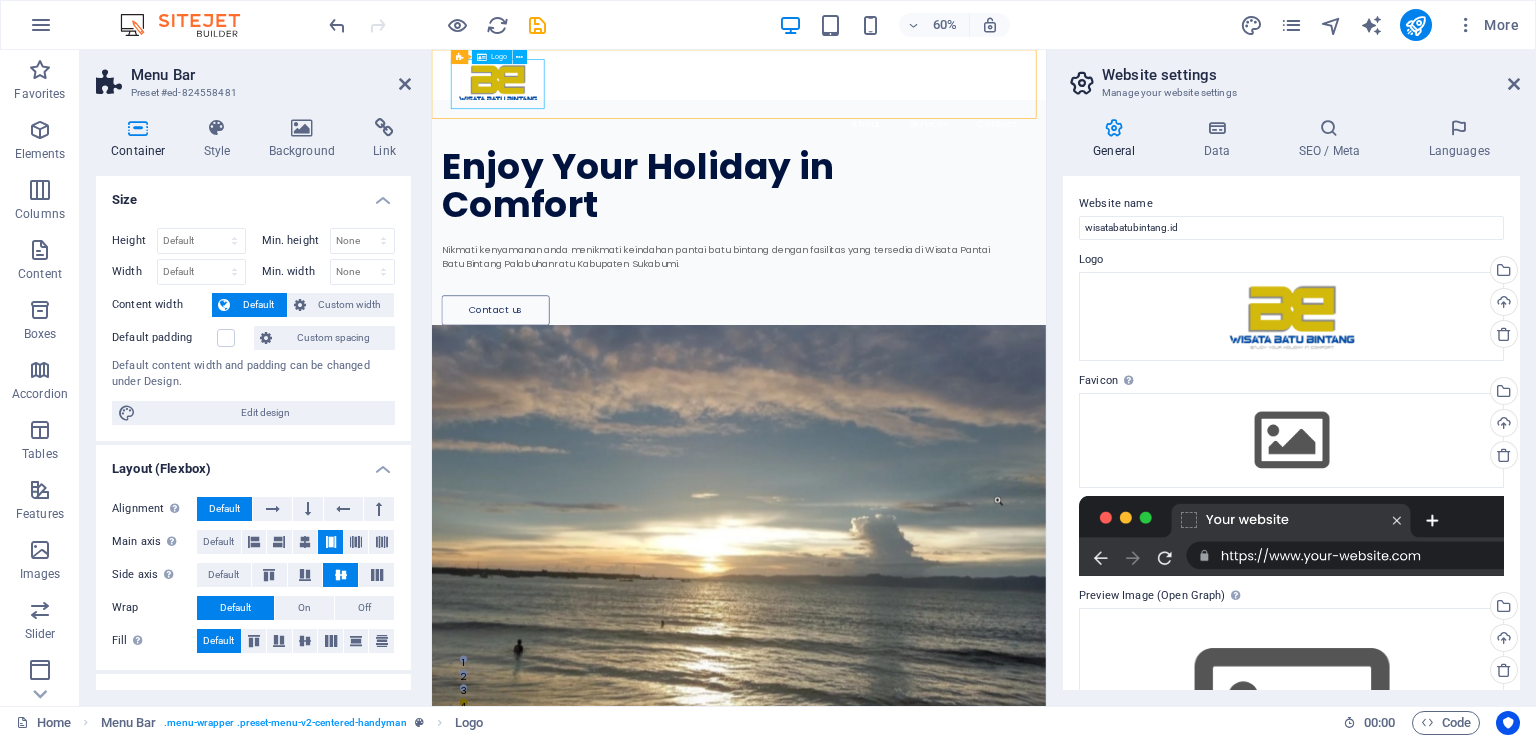 click at bounding box center [943, 107] 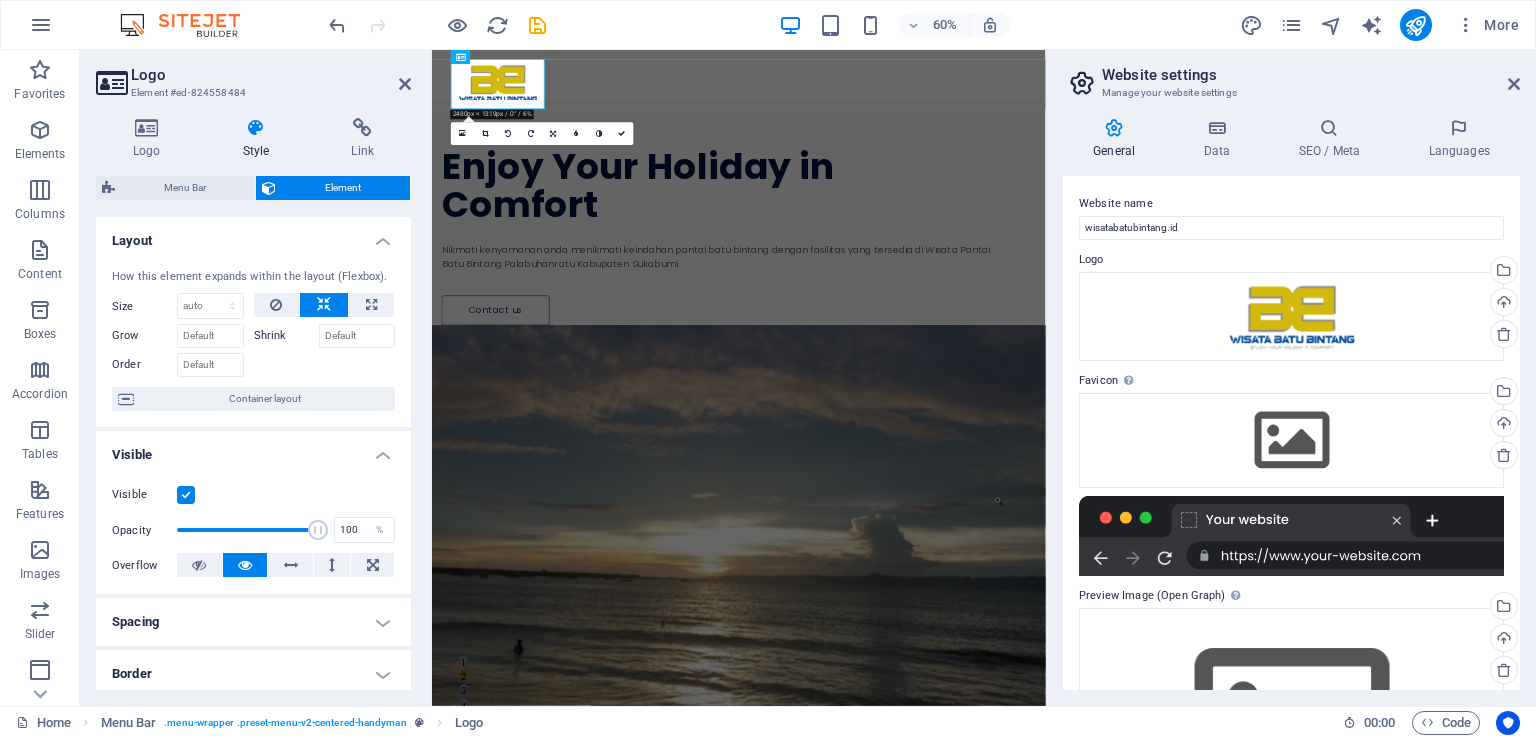 click on "Border" at bounding box center [253, 674] 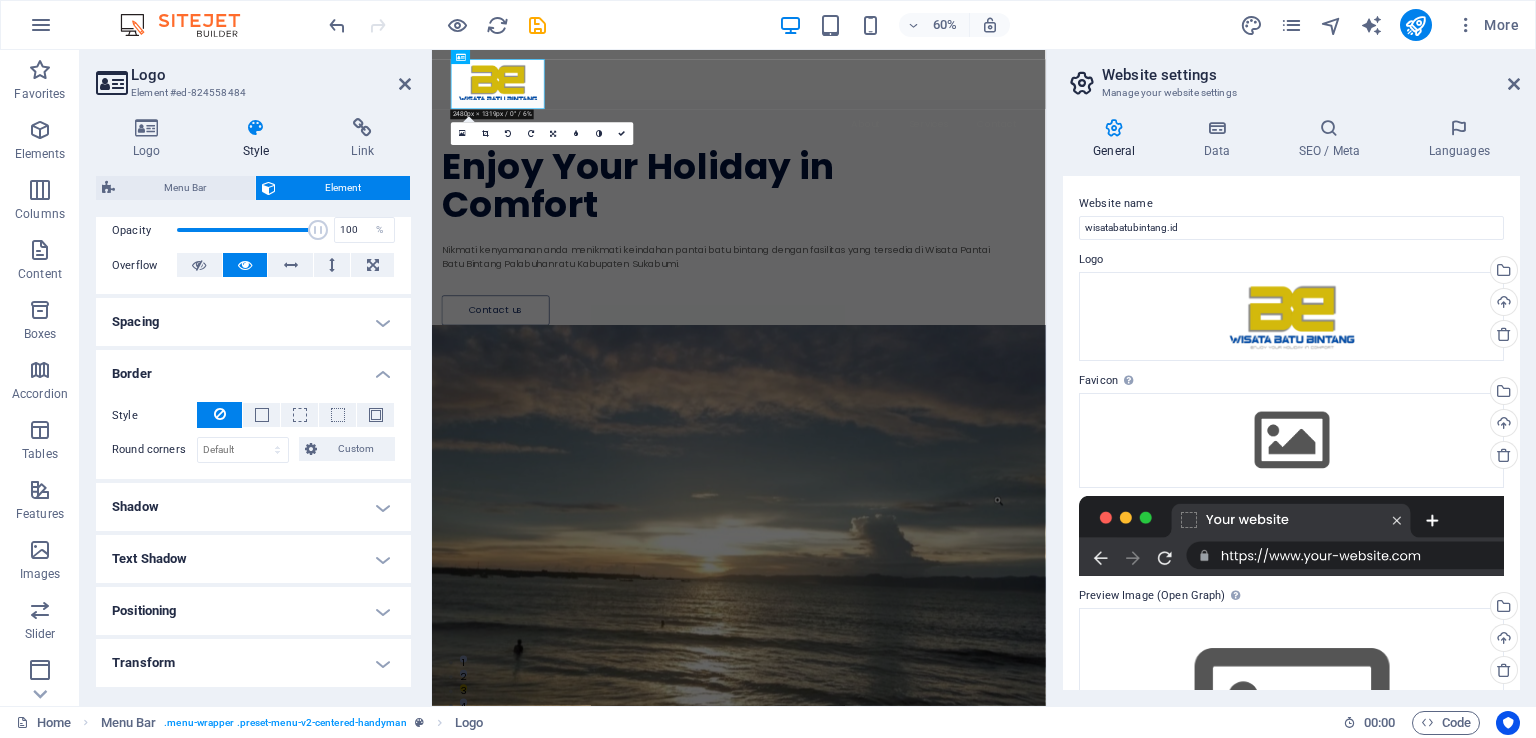 scroll, scrollTop: 311, scrollLeft: 0, axis: vertical 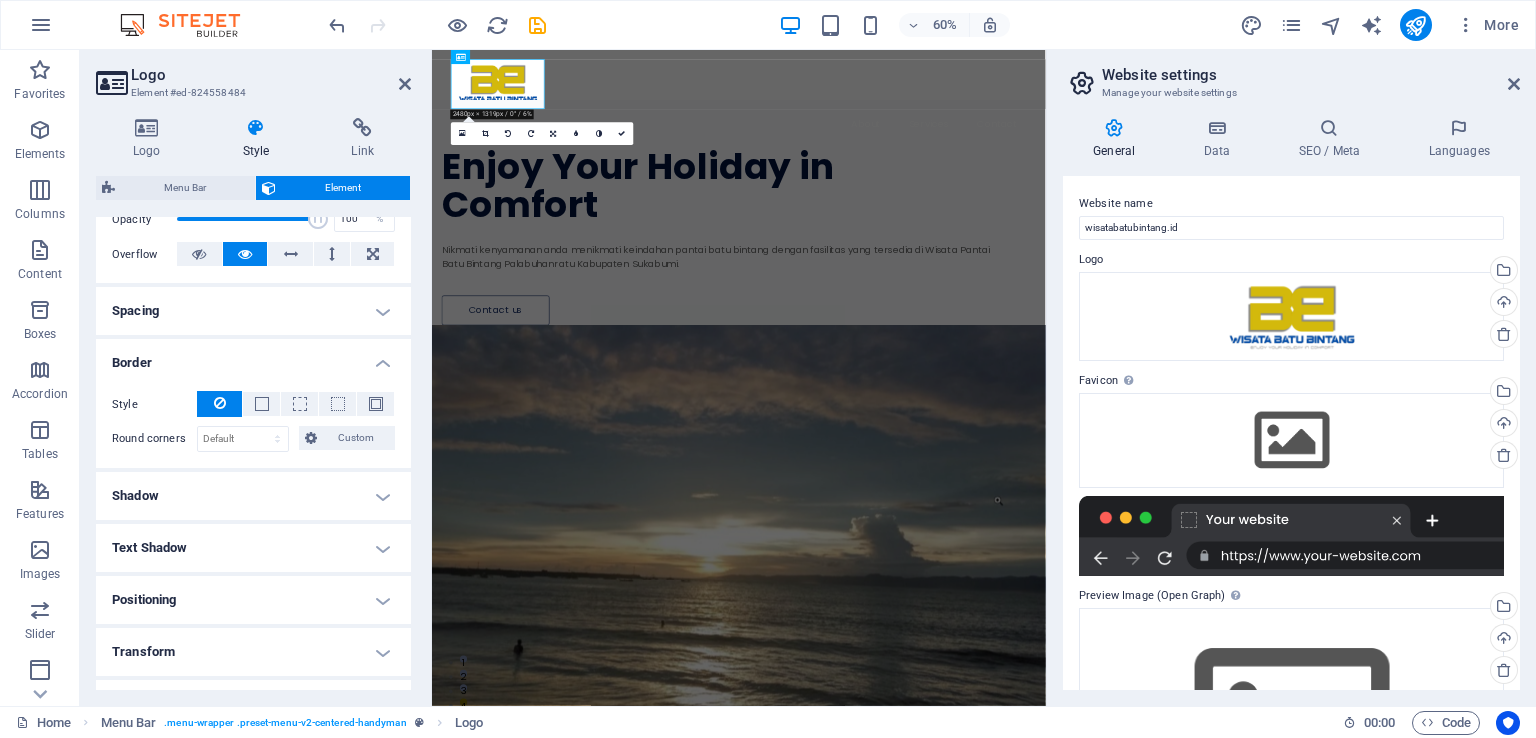click on "Positioning" at bounding box center [253, 600] 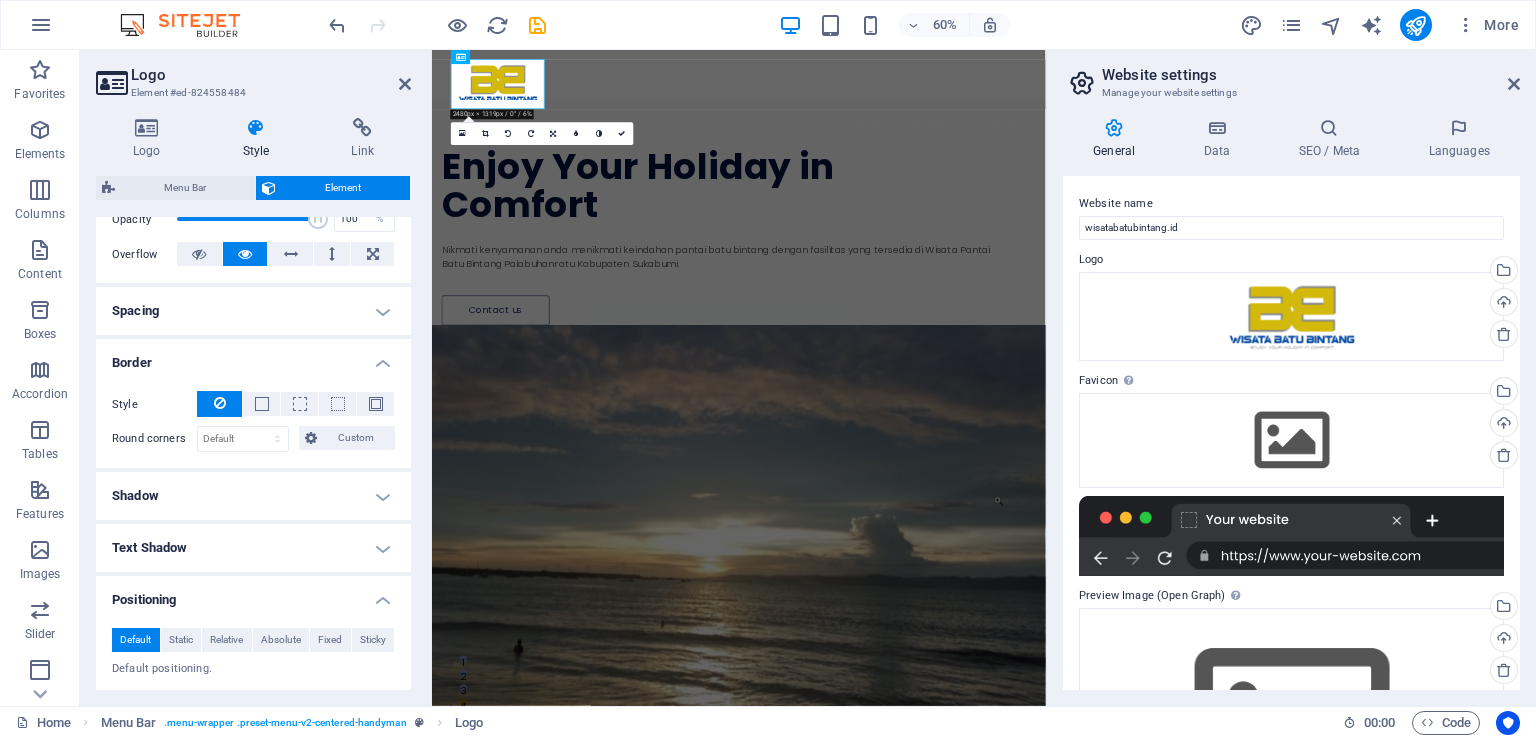 scroll, scrollTop: 521, scrollLeft: 0, axis: vertical 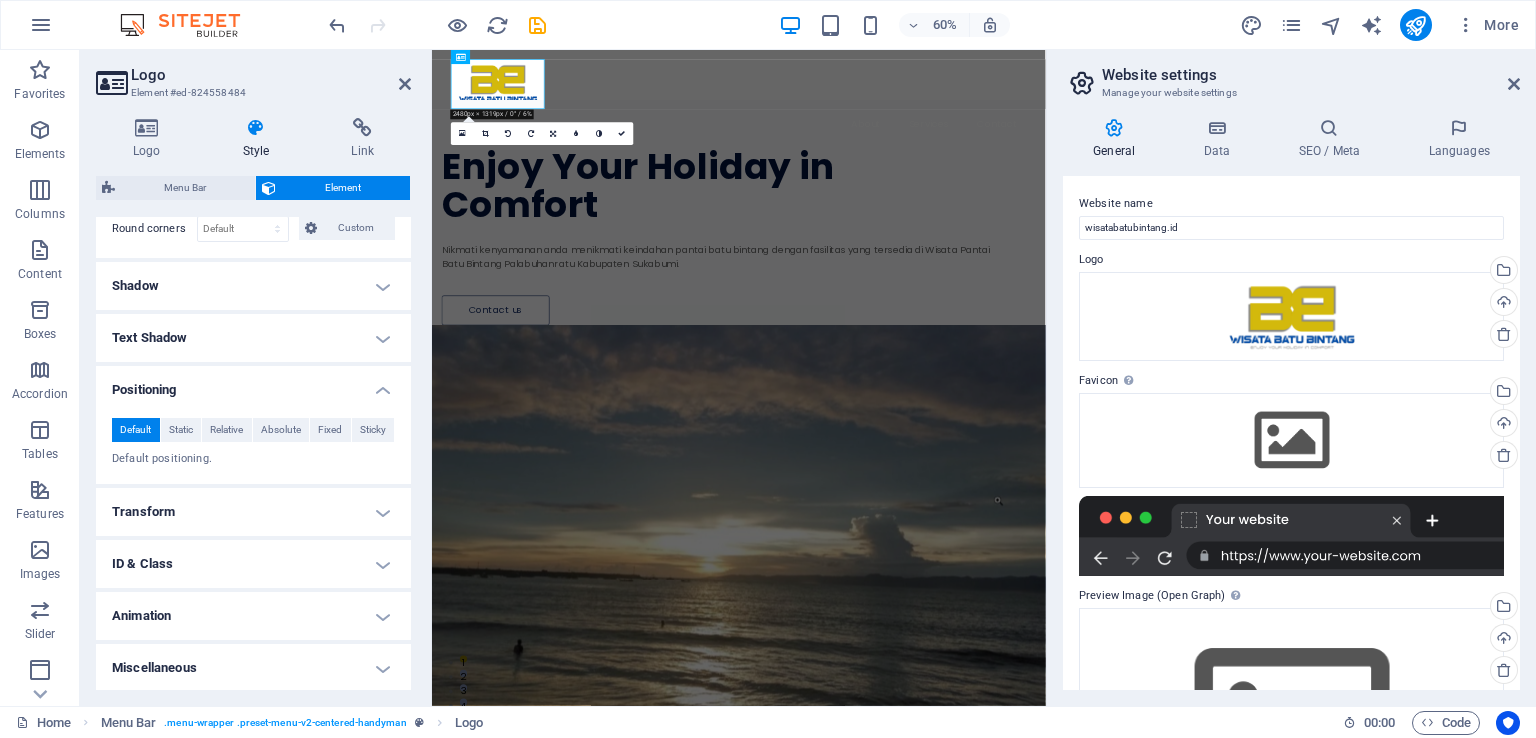 drag, startPoint x: 406, startPoint y: 509, endPoint x: 415, endPoint y: 457, distance: 52.773098 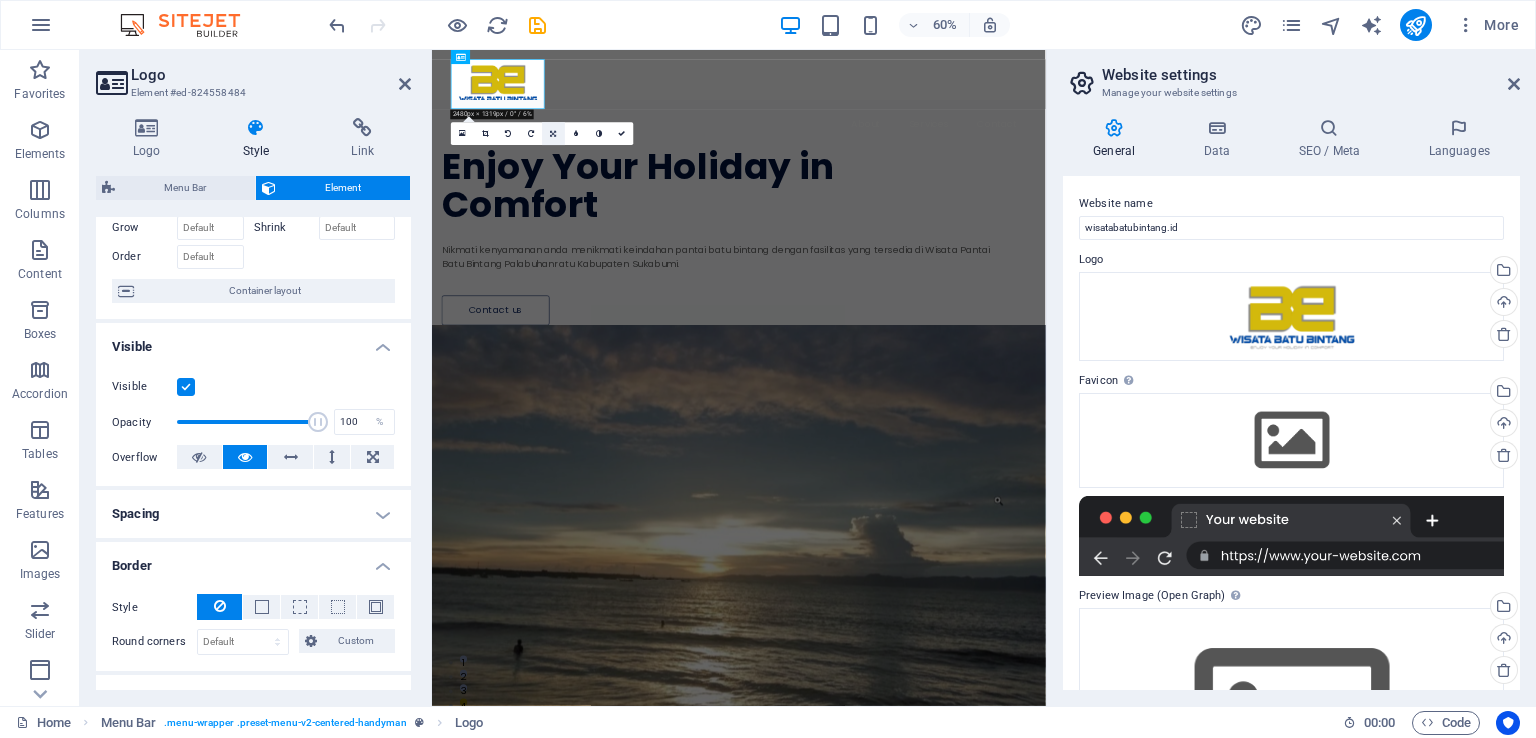 click at bounding box center [554, 133] 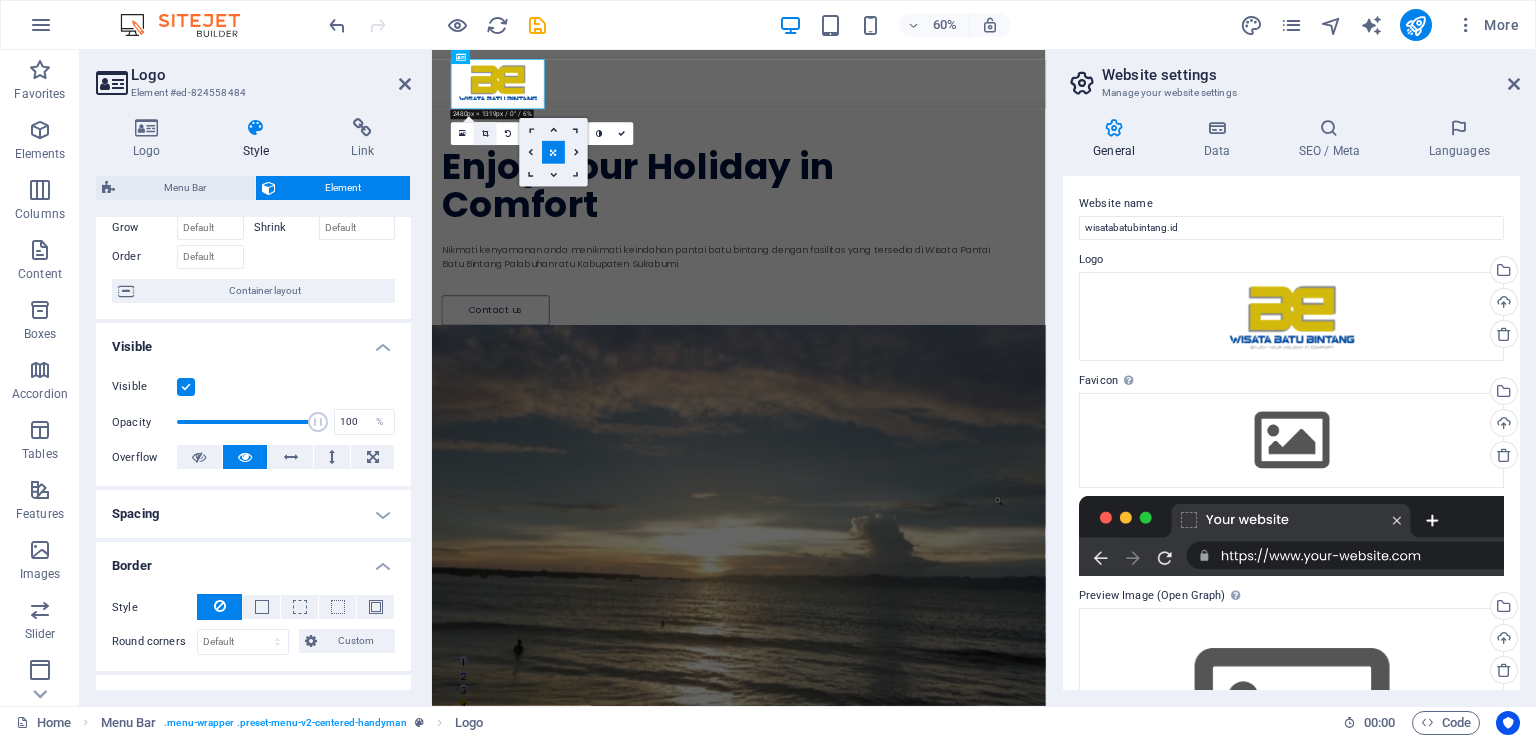 click at bounding box center [485, 133] 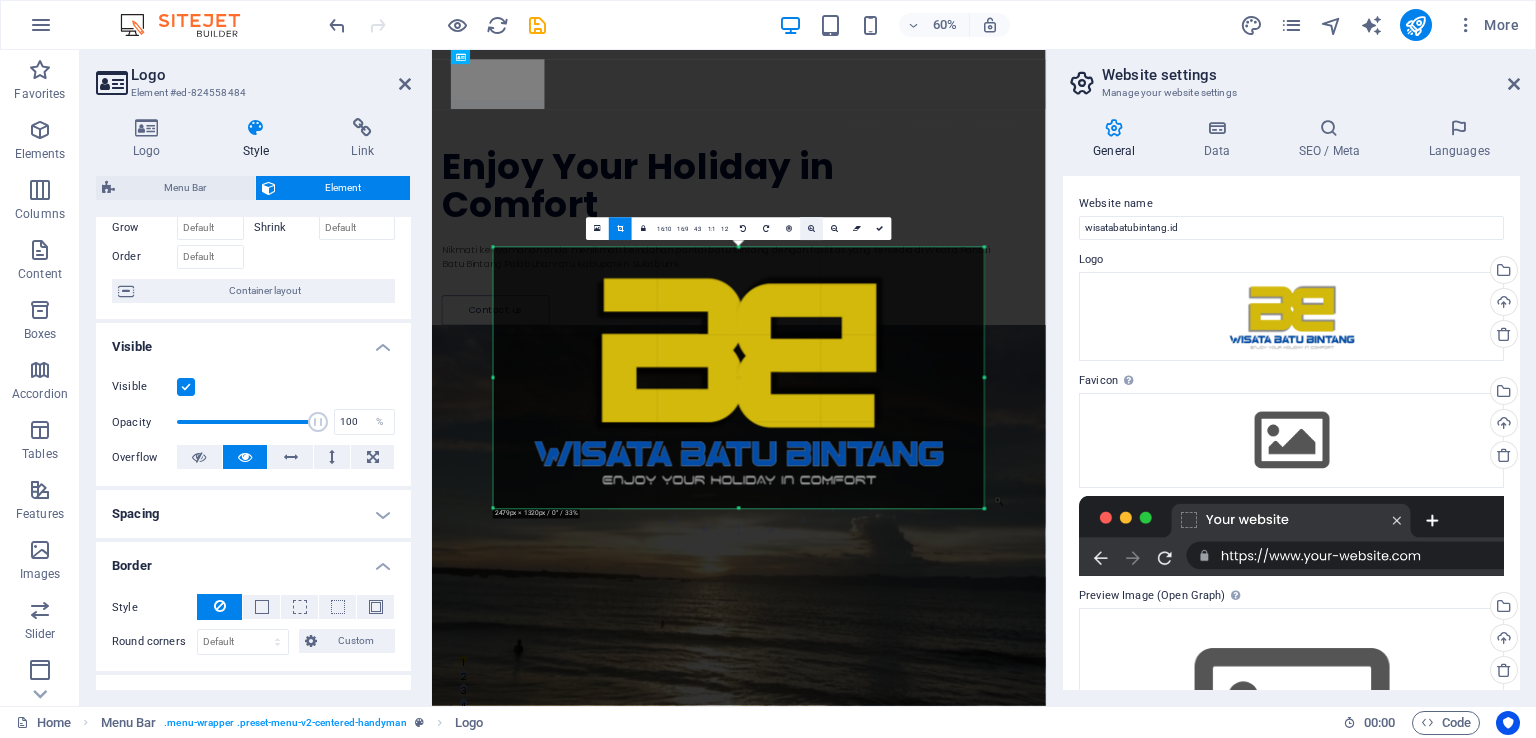 click at bounding box center (811, 228) 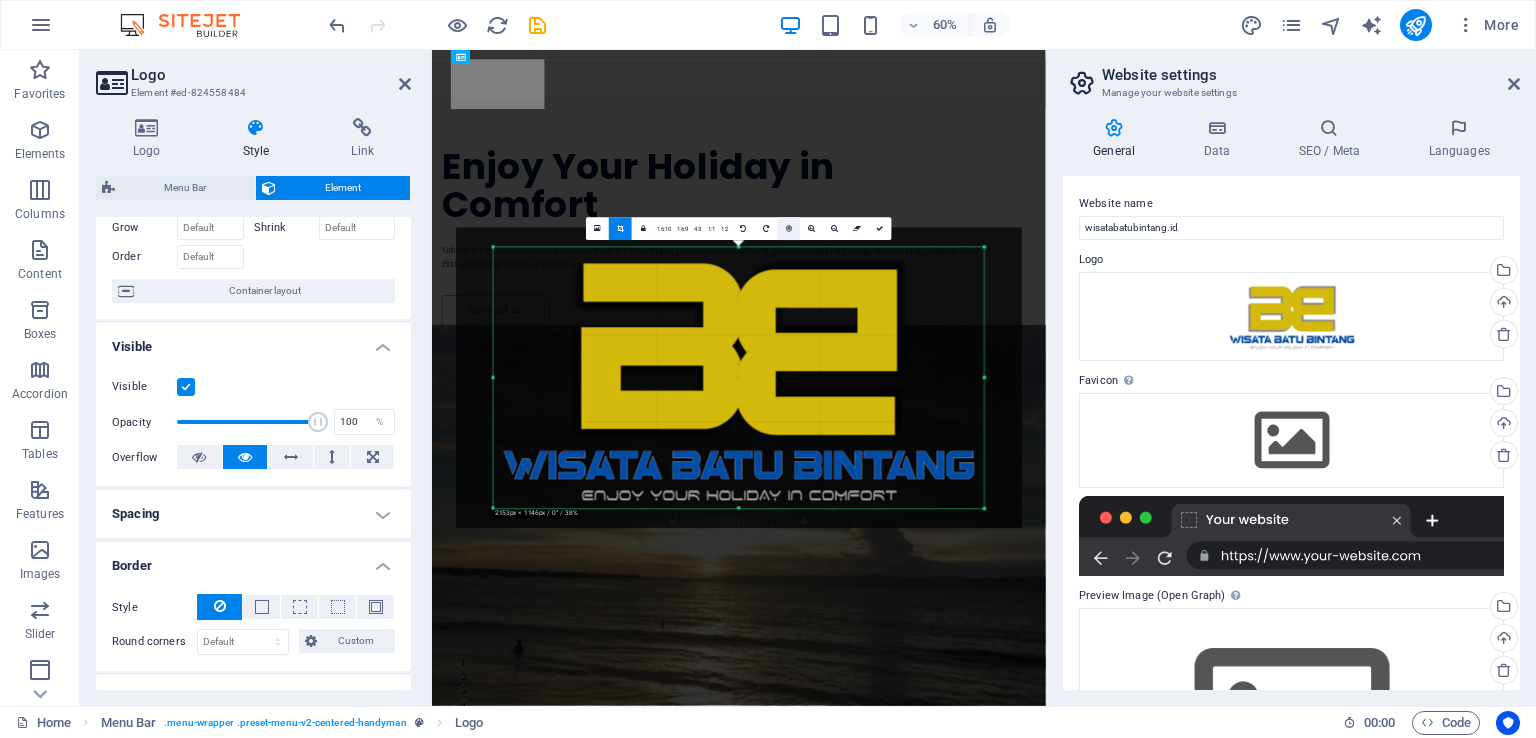 click at bounding box center [789, 228] 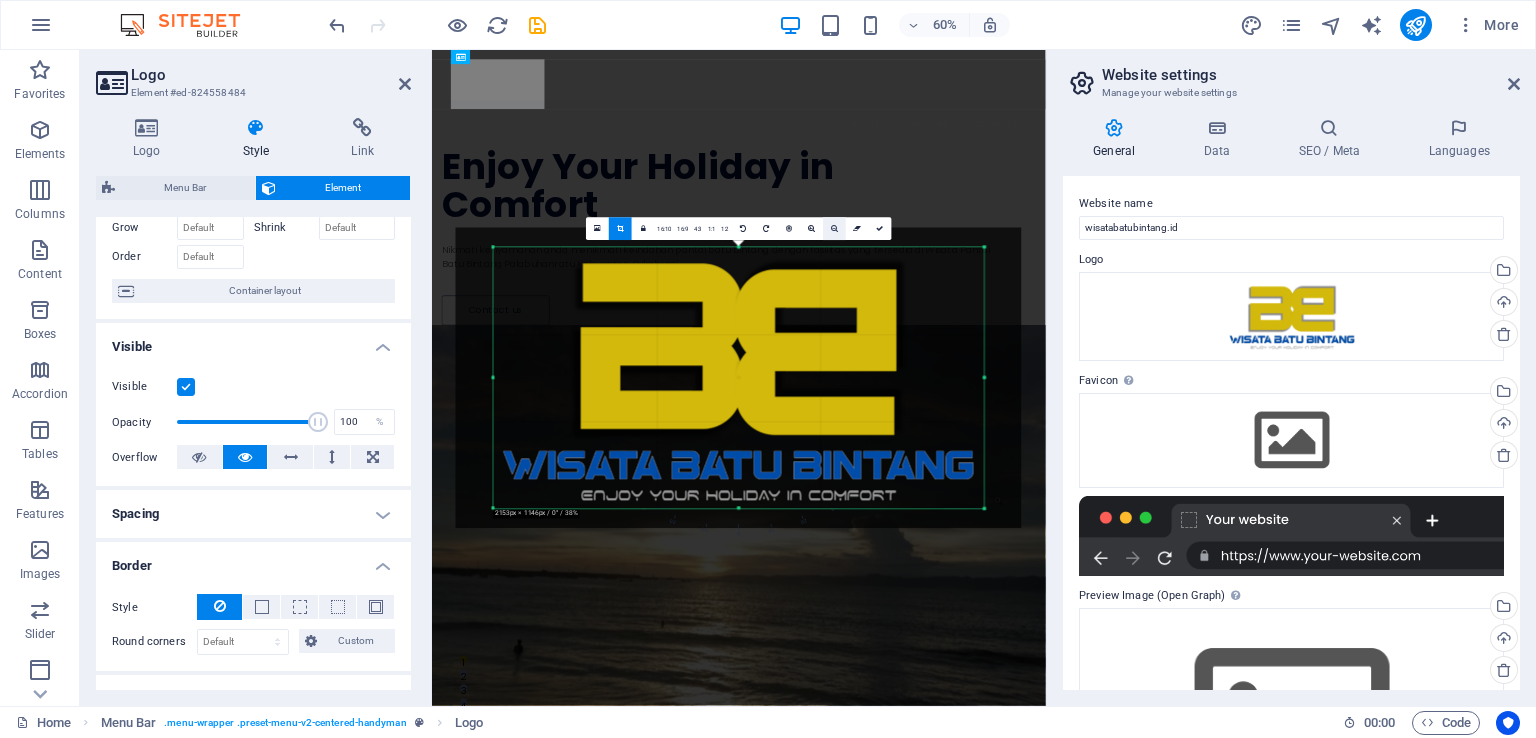 click at bounding box center [834, 228] 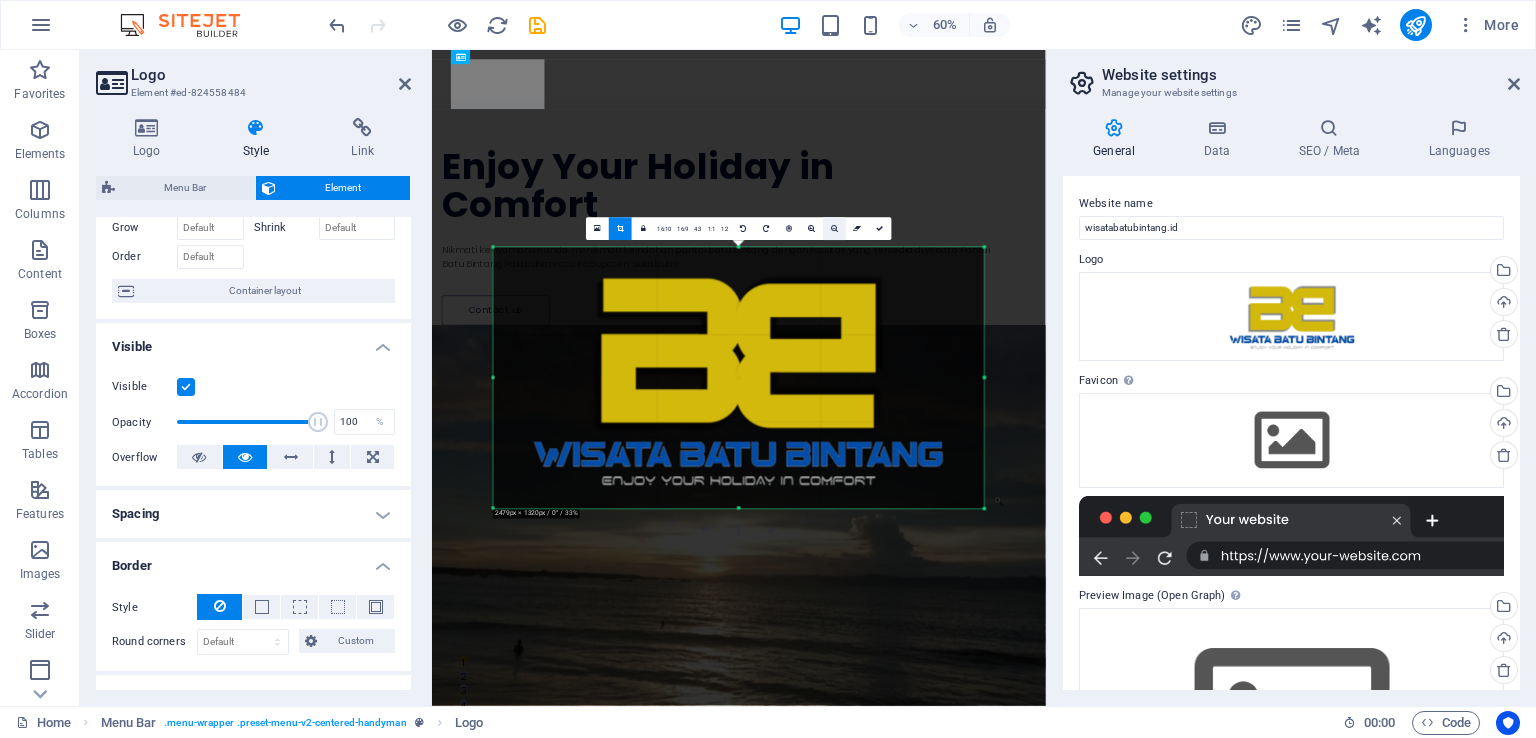 click at bounding box center [834, 228] 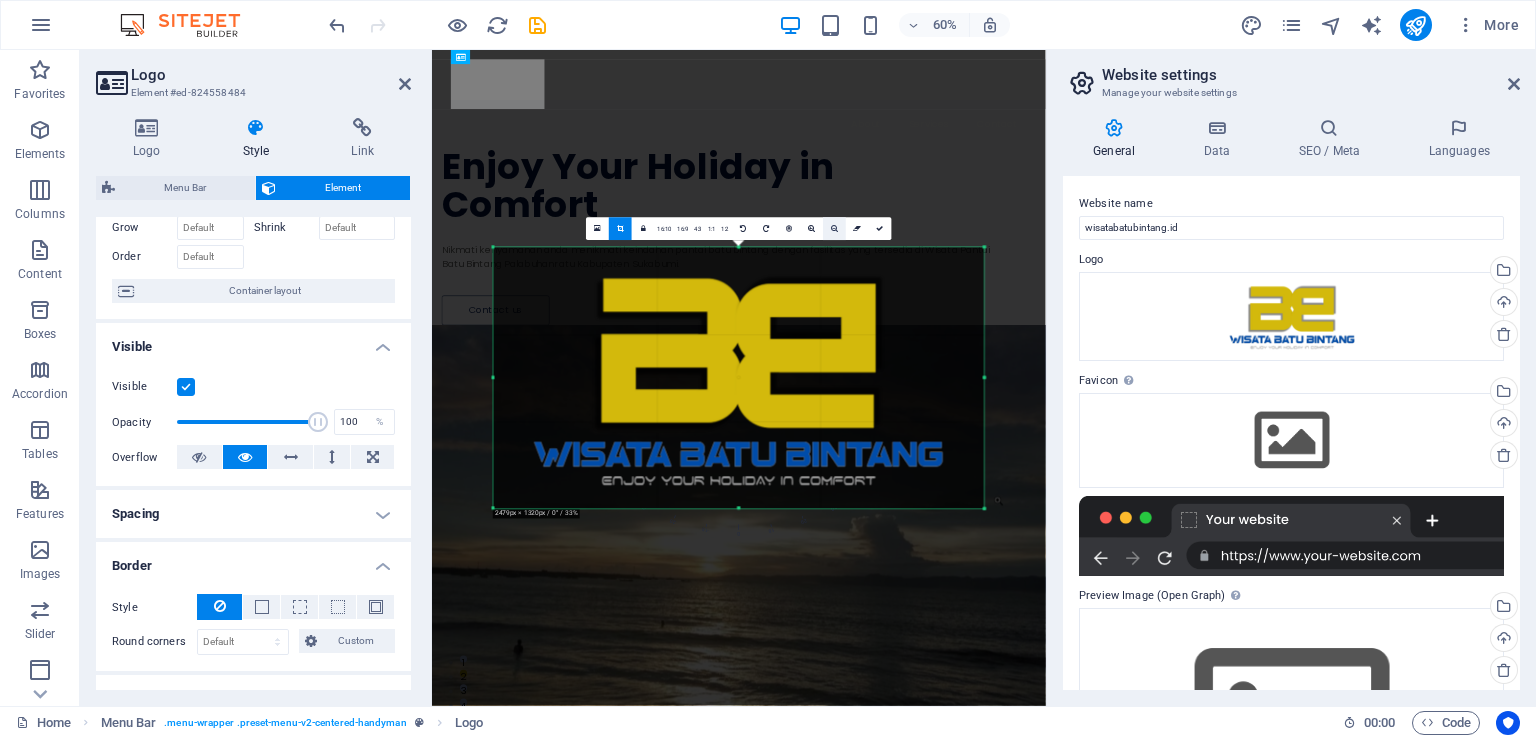 click at bounding box center (834, 228) 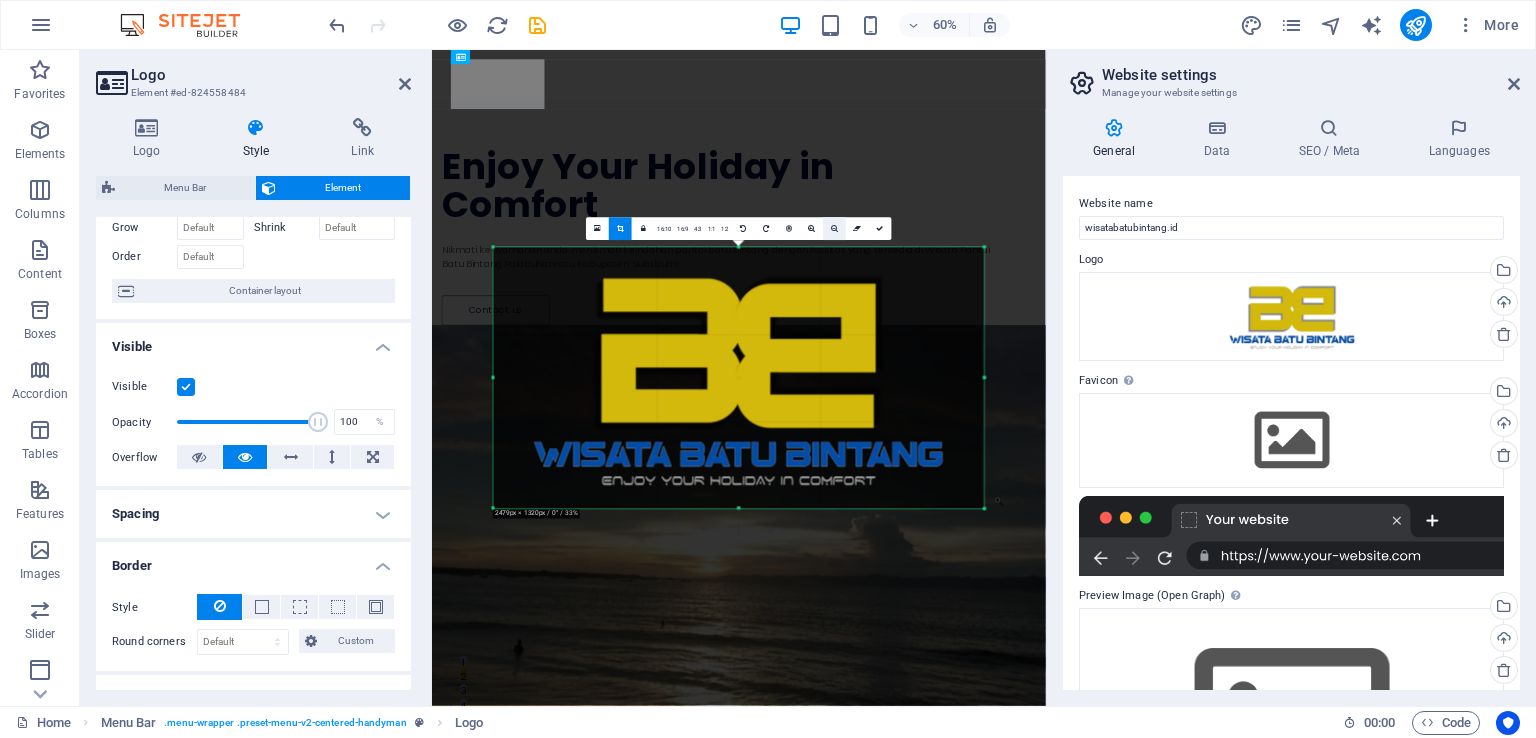 click at bounding box center [834, 228] 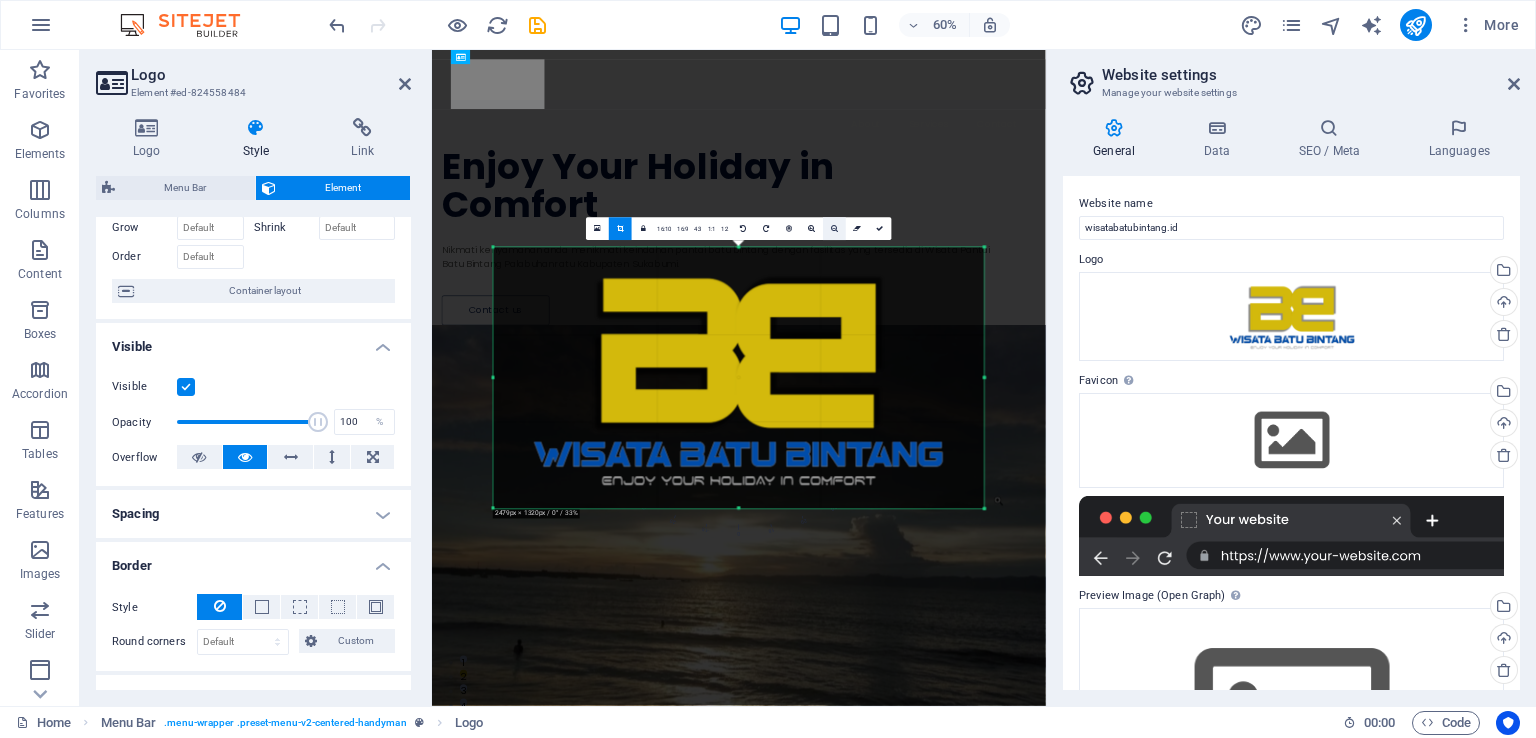 click at bounding box center [834, 228] 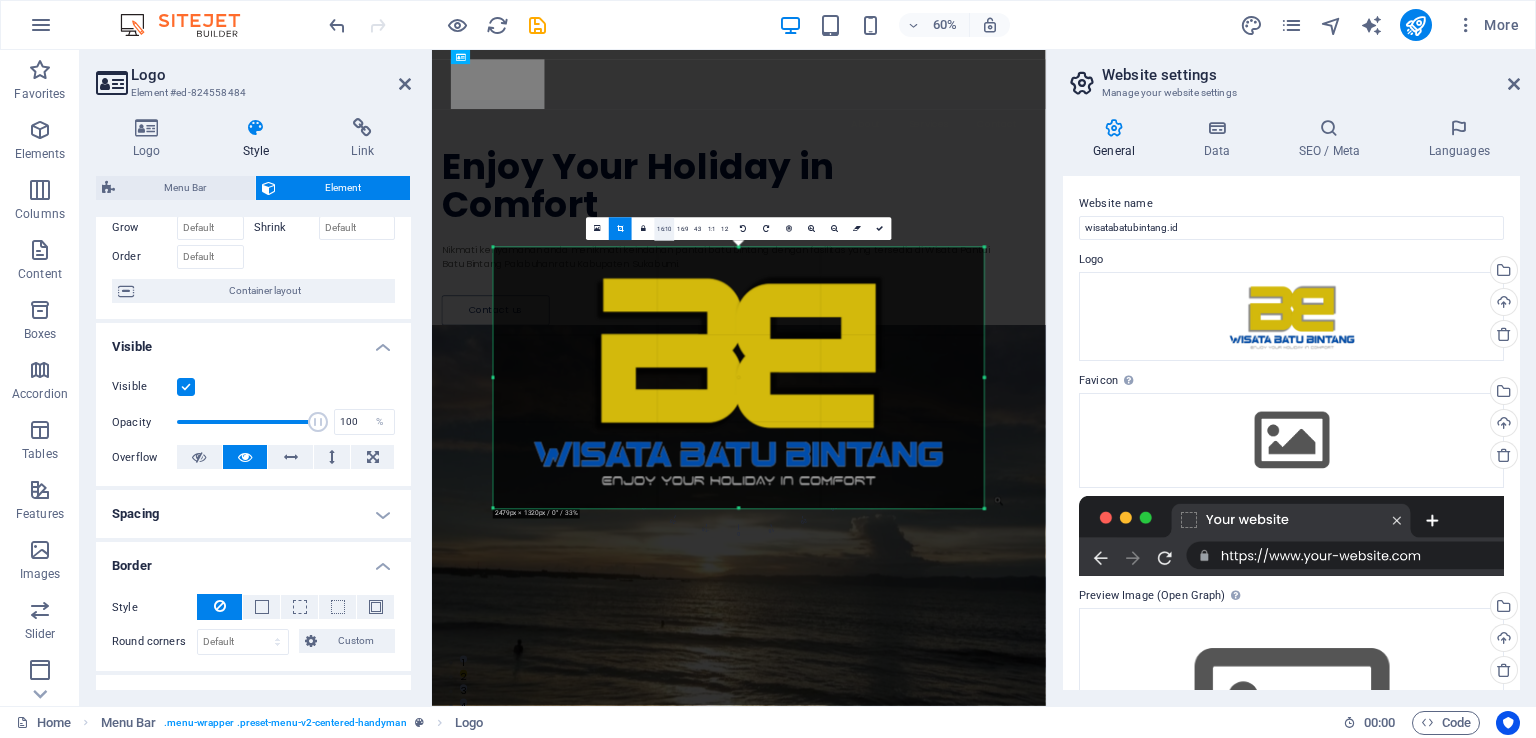 click on "16:10" at bounding box center (665, 229) 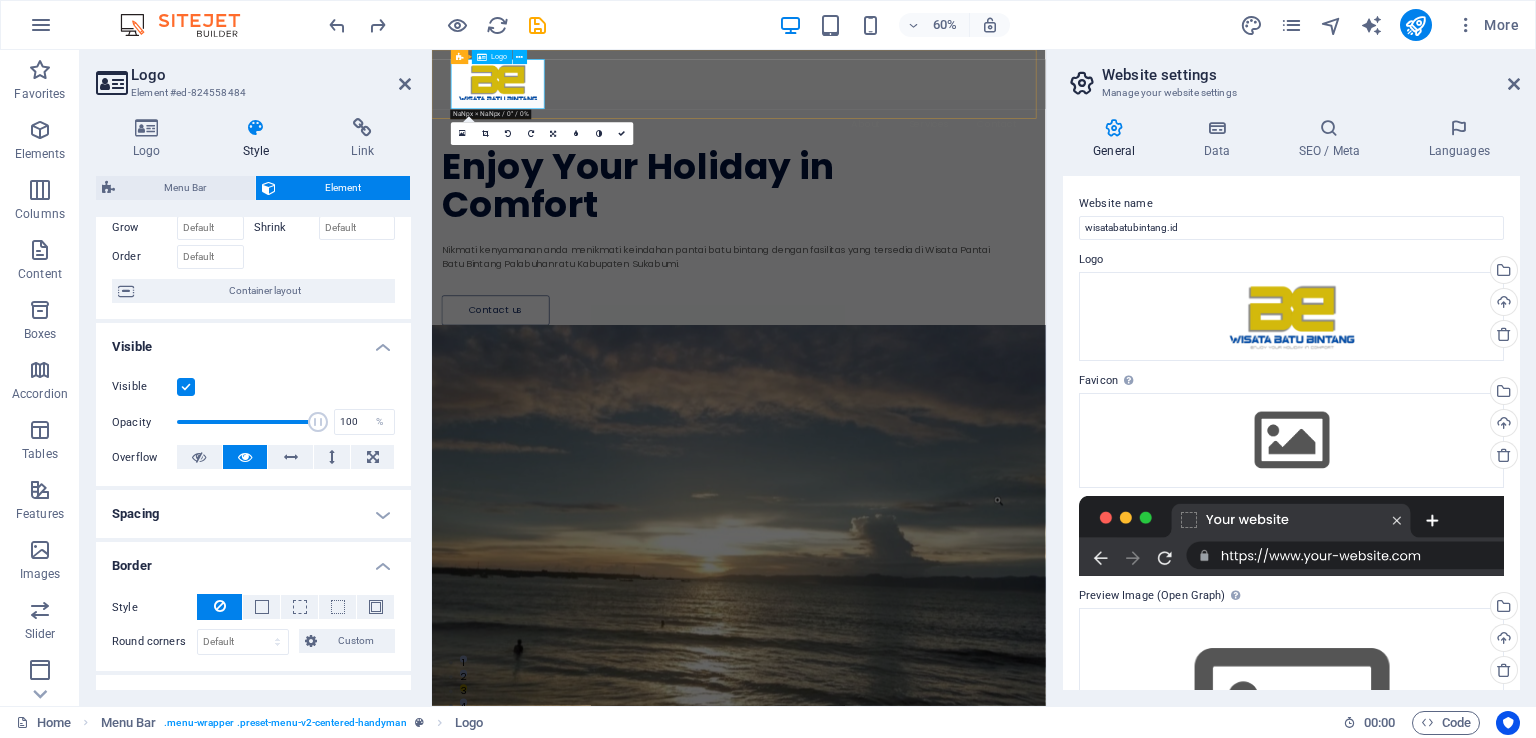click at bounding box center [943, 107] 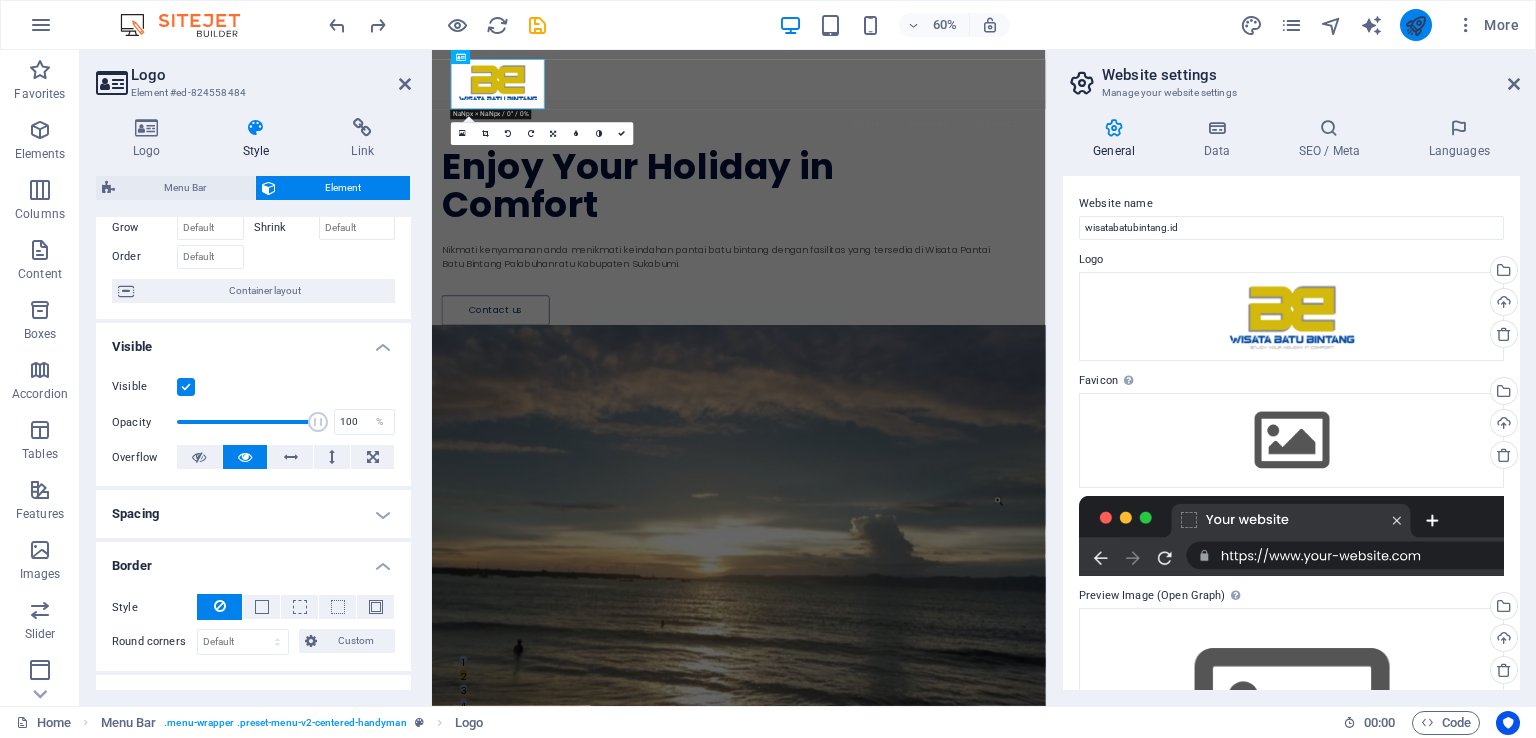 click at bounding box center [1416, 25] 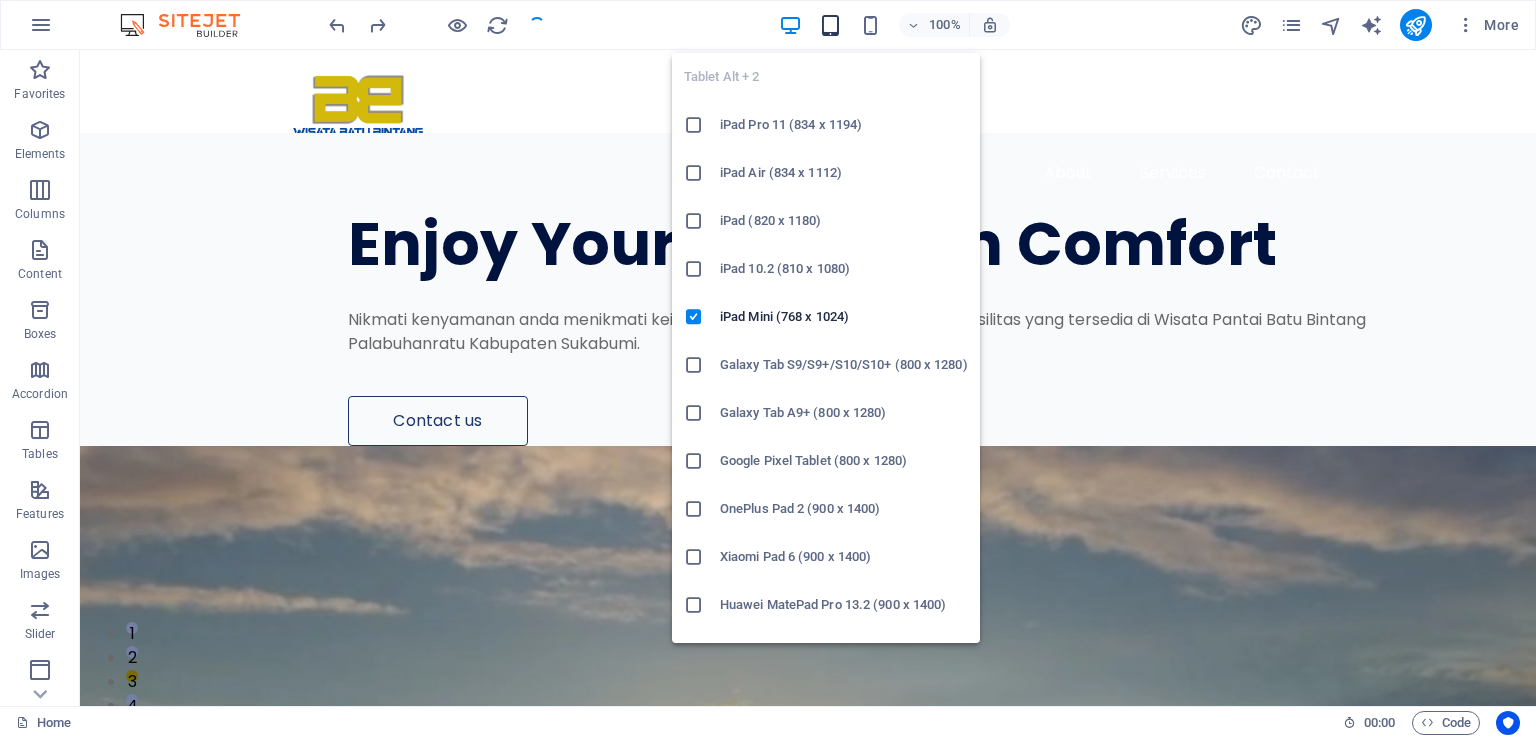 click at bounding box center (830, 25) 